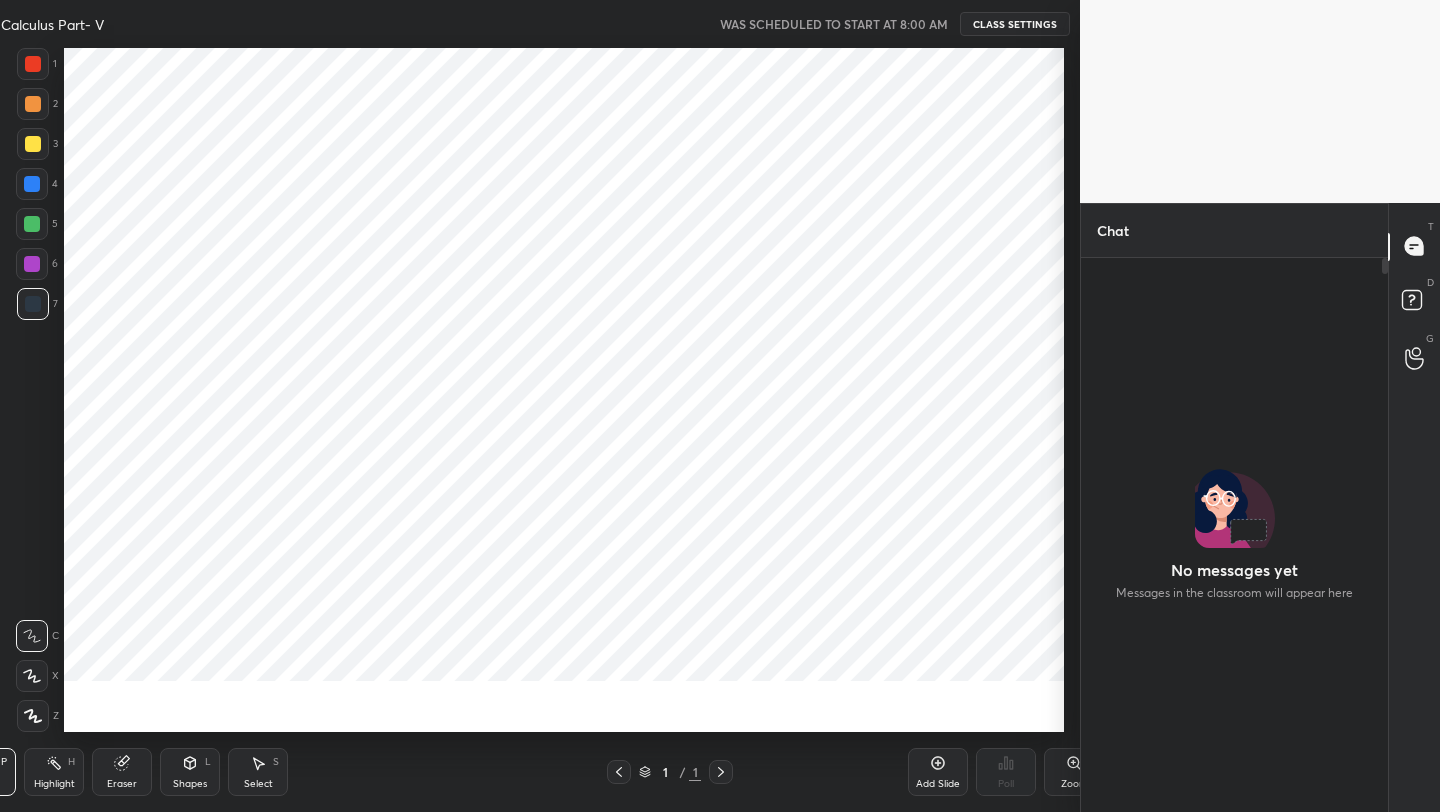 scroll, scrollTop: 0, scrollLeft: 0, axis: both 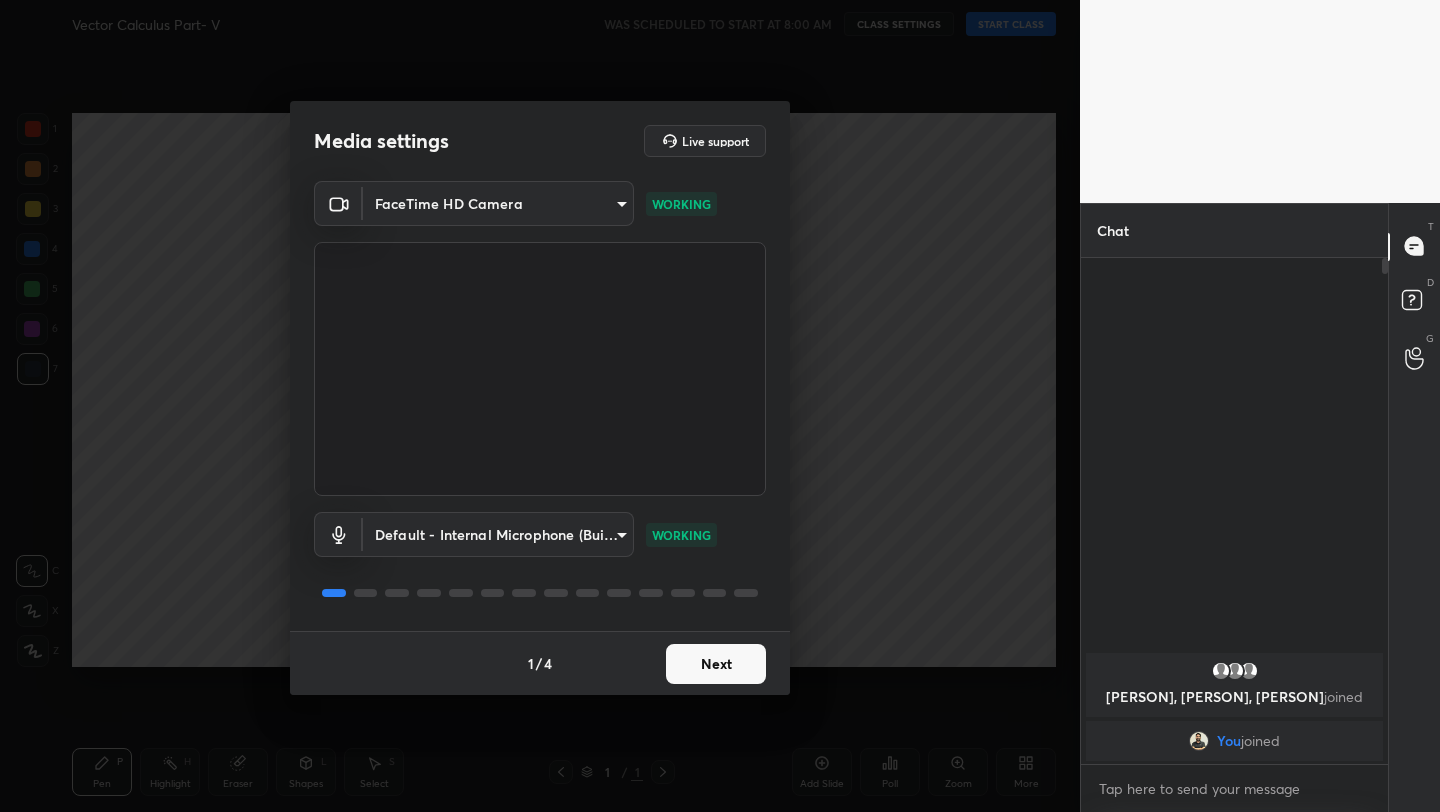 click on "Next" at bounding box center (716, 664) 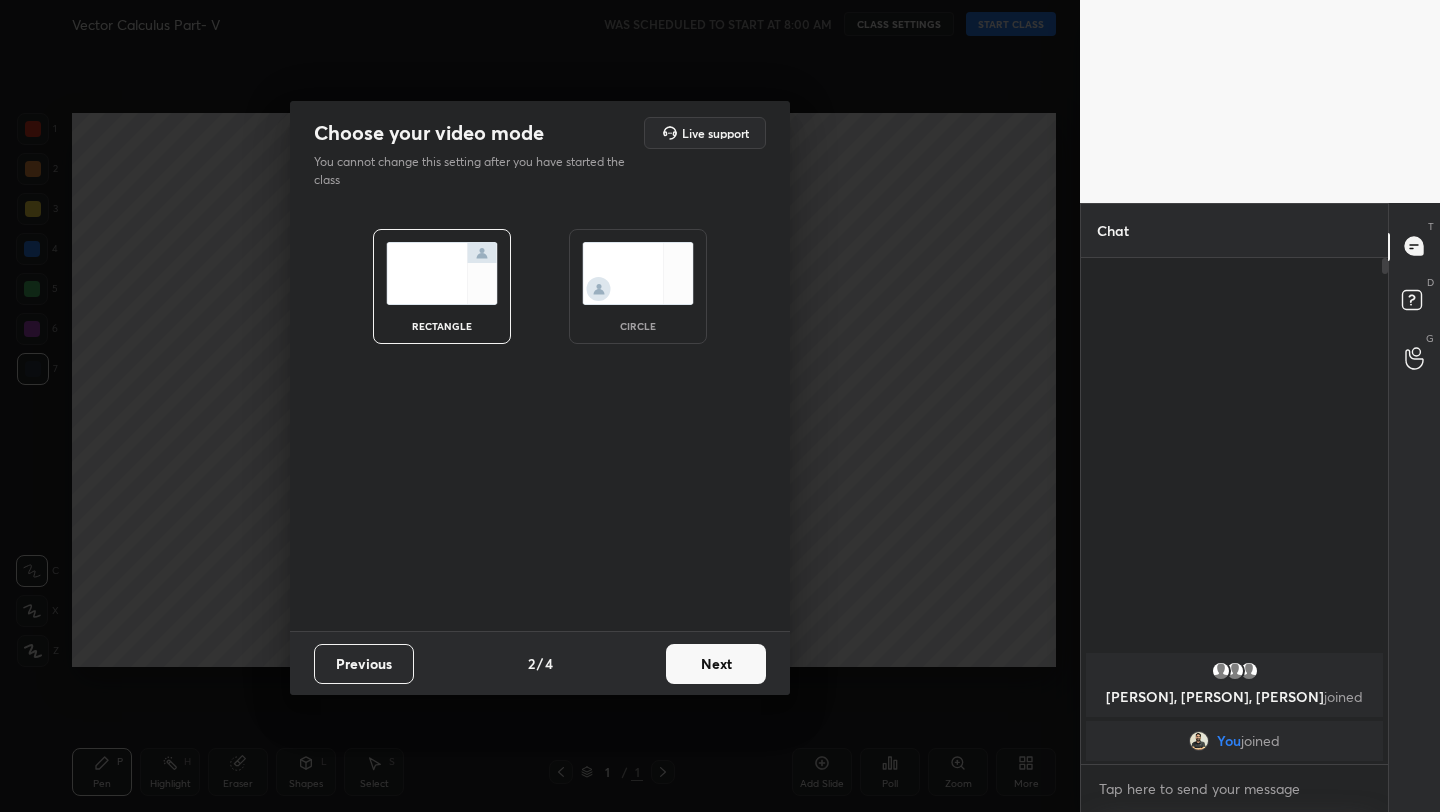 click on "Next" at bounding box center (716, 664) 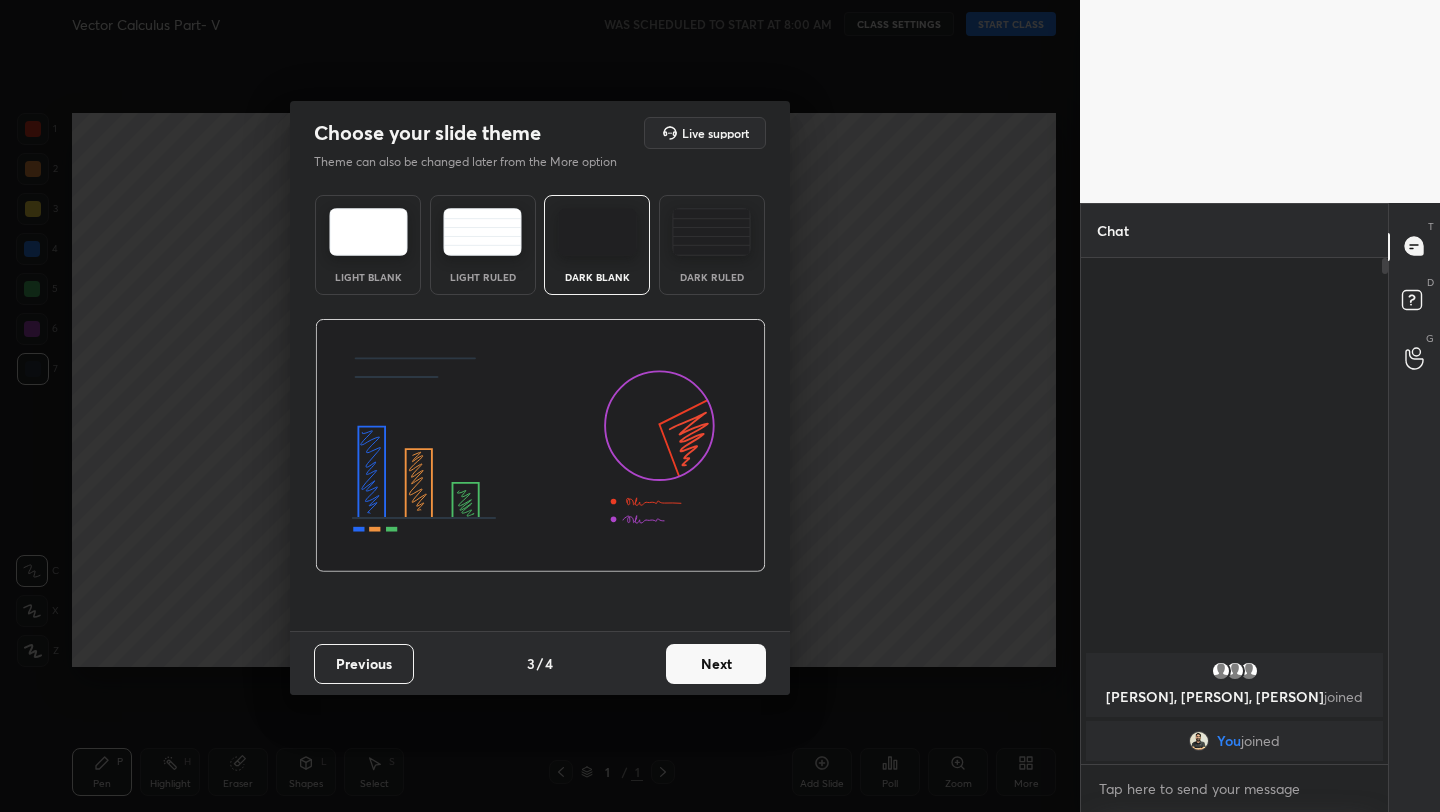 click on "Next" at bounding box center [716, 664] 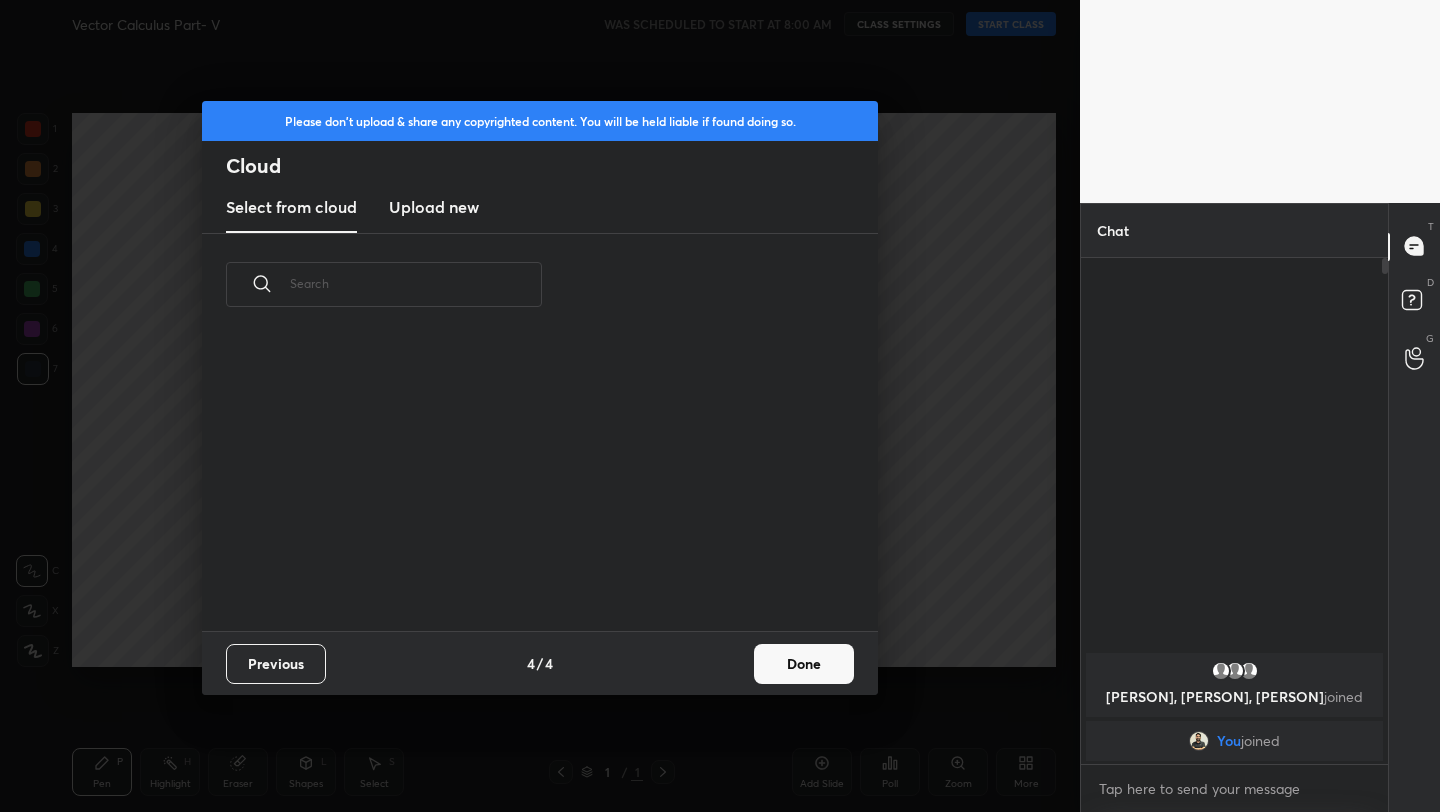 click on "Done" at bounding box center (804, 664) 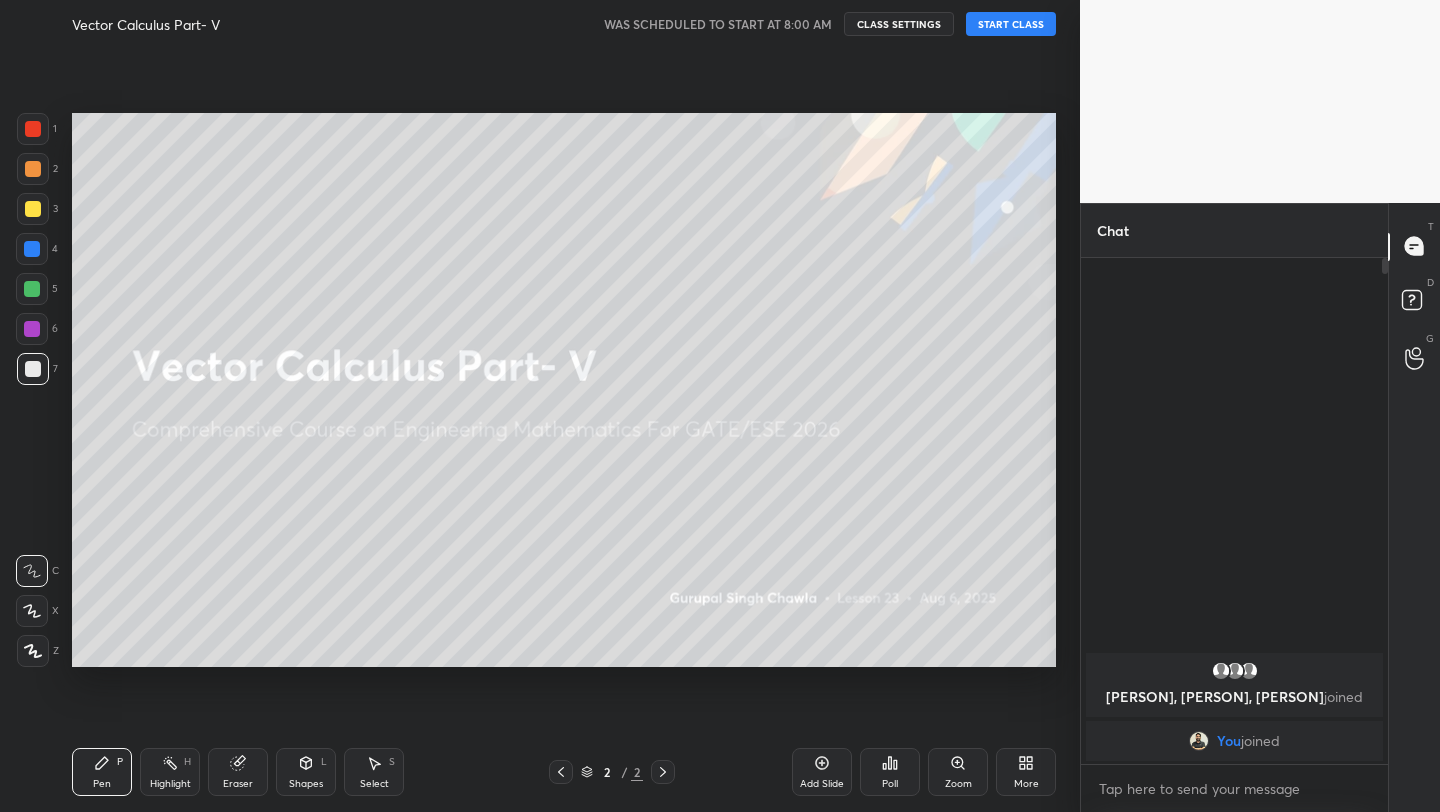 click on "START CLASS" at bounding box center [1011, 24] 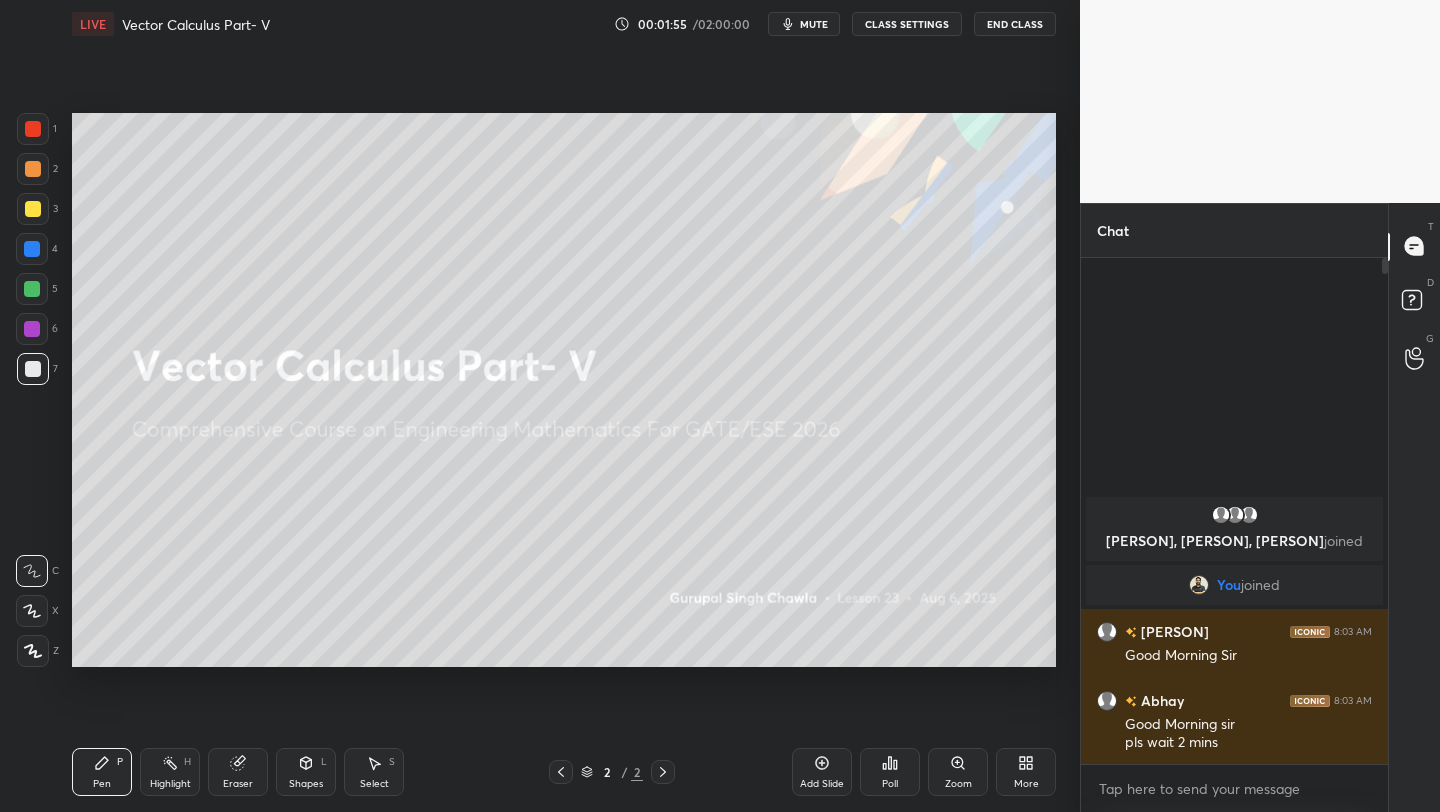 click on "More" at bounding box center (1026, 784) 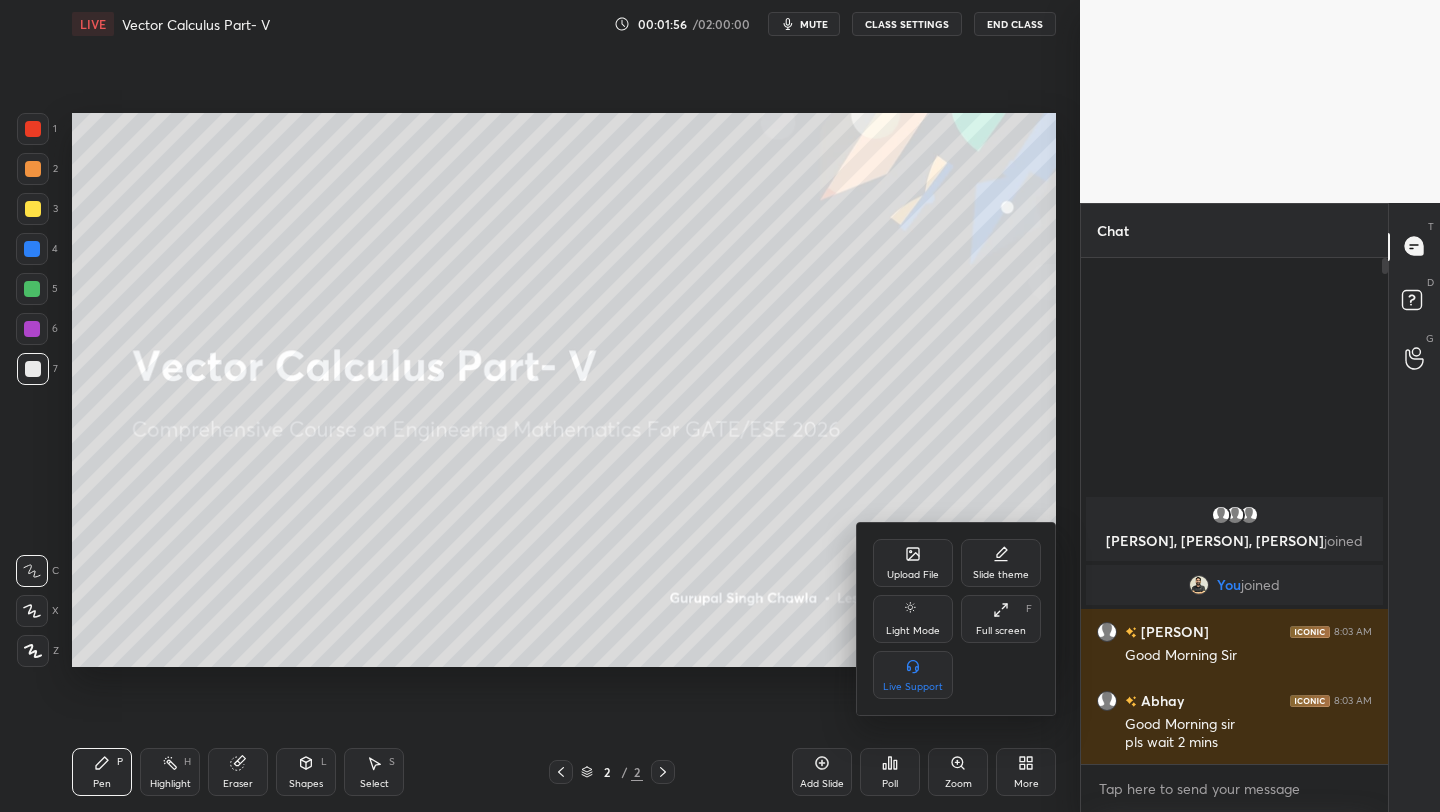 click on "Full screen" at bounding box center [1001, 631] 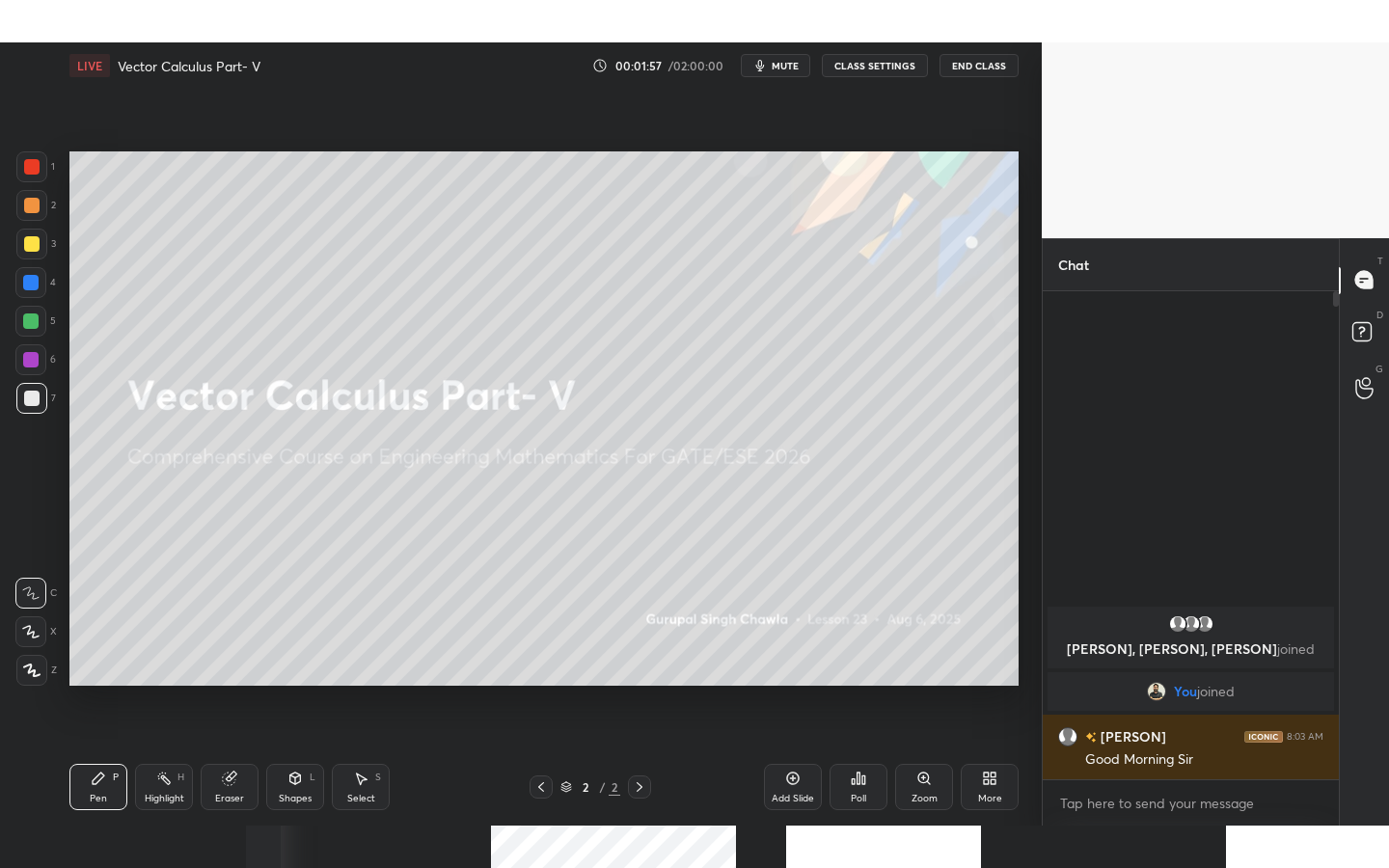 scroll, scrollTop: 95700, scrollLeft: 95494, axis: both 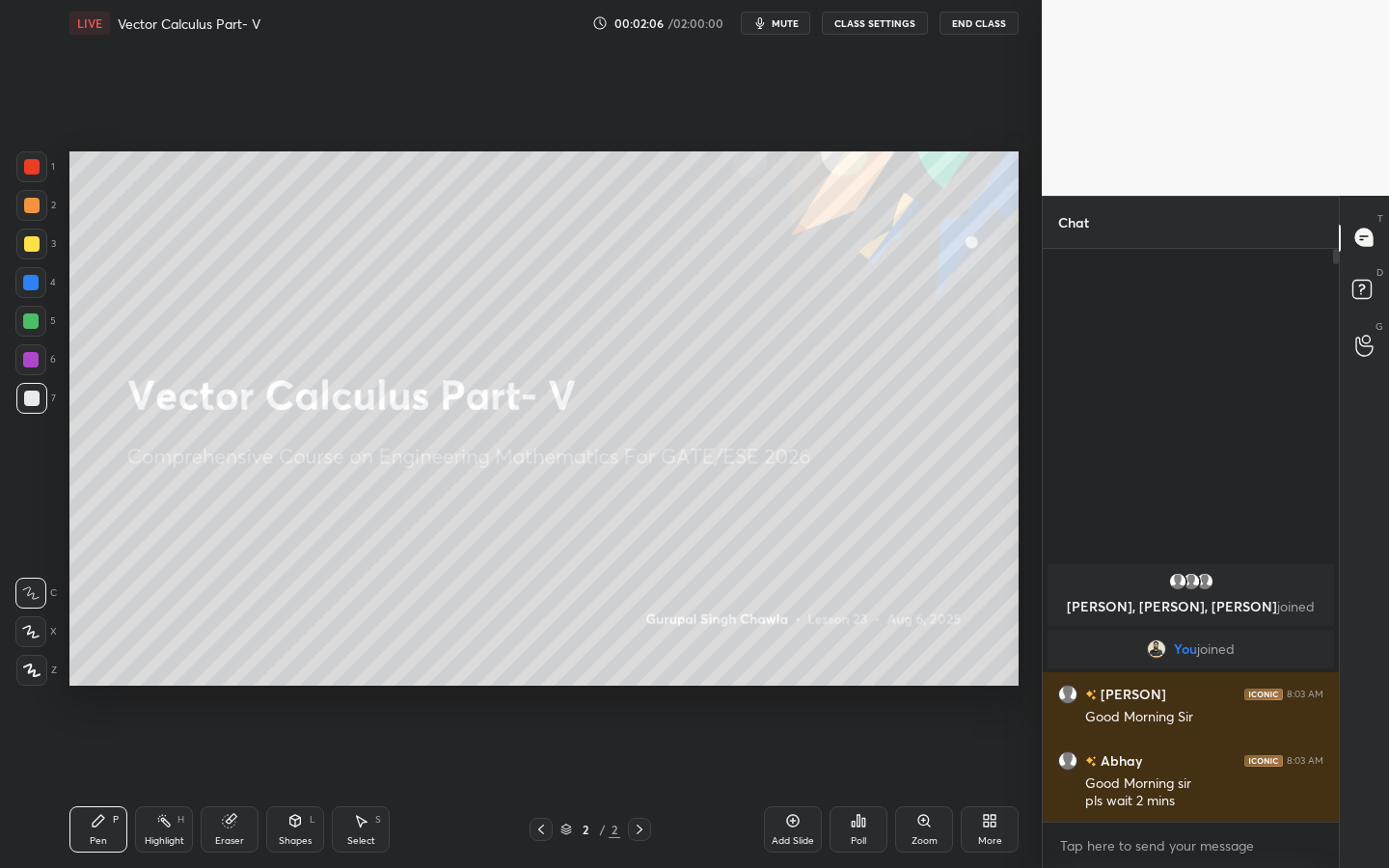 click on "Add Slide Poll Zoom More" at bounding box center [891, 829] 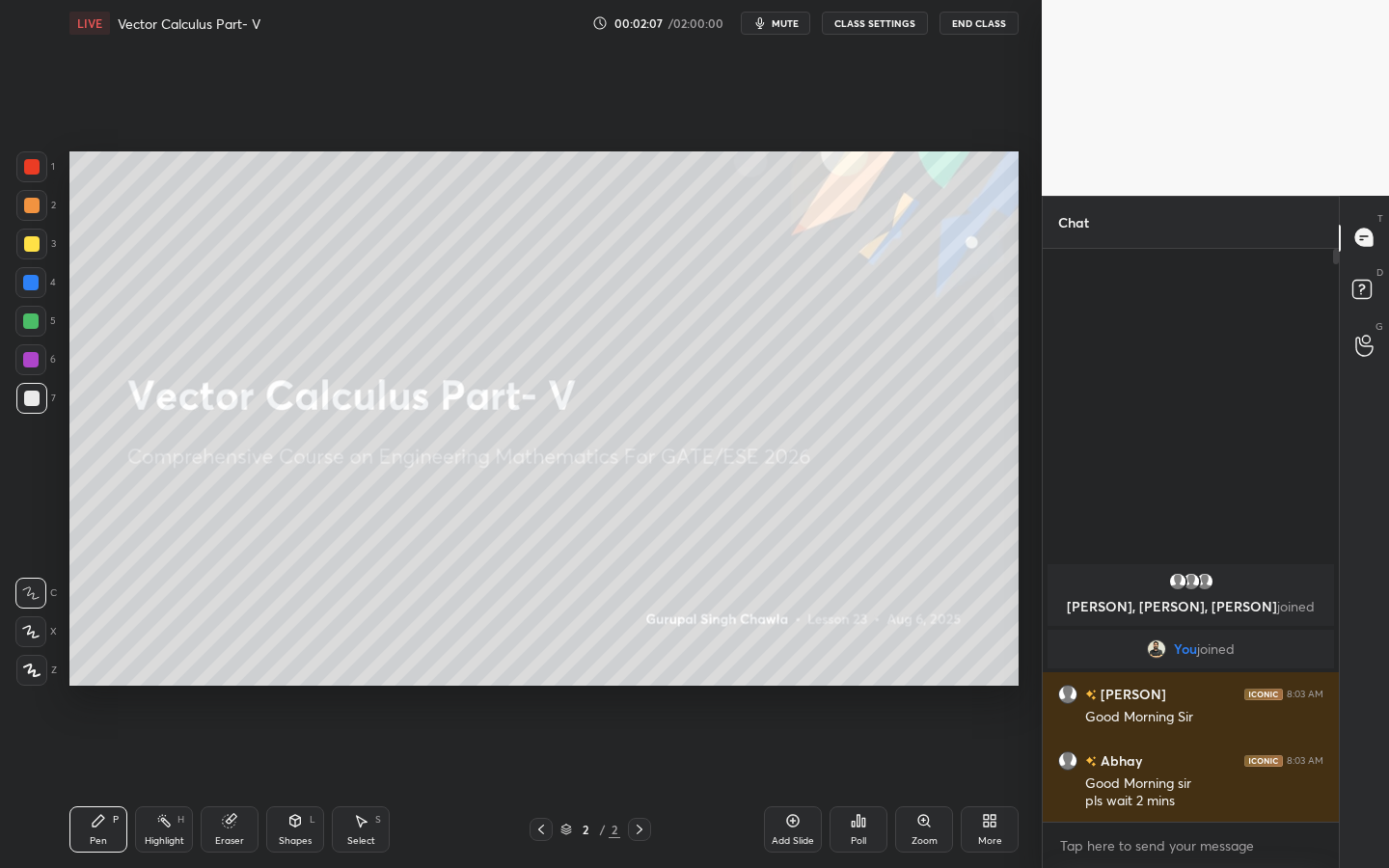 click on "More" at bounding box center (990, 829) 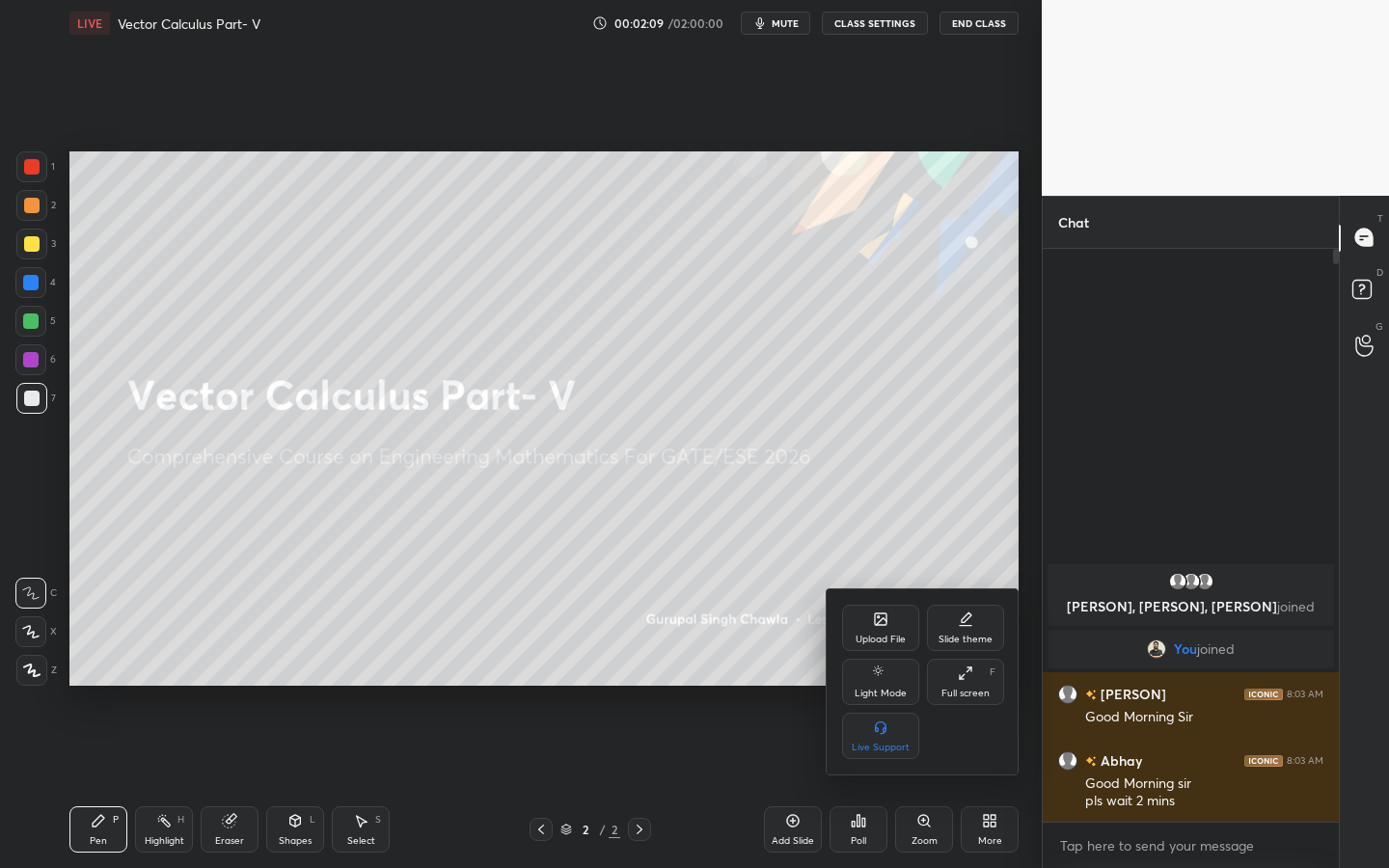 click on "Upload File" at bounding box center (881, 628) 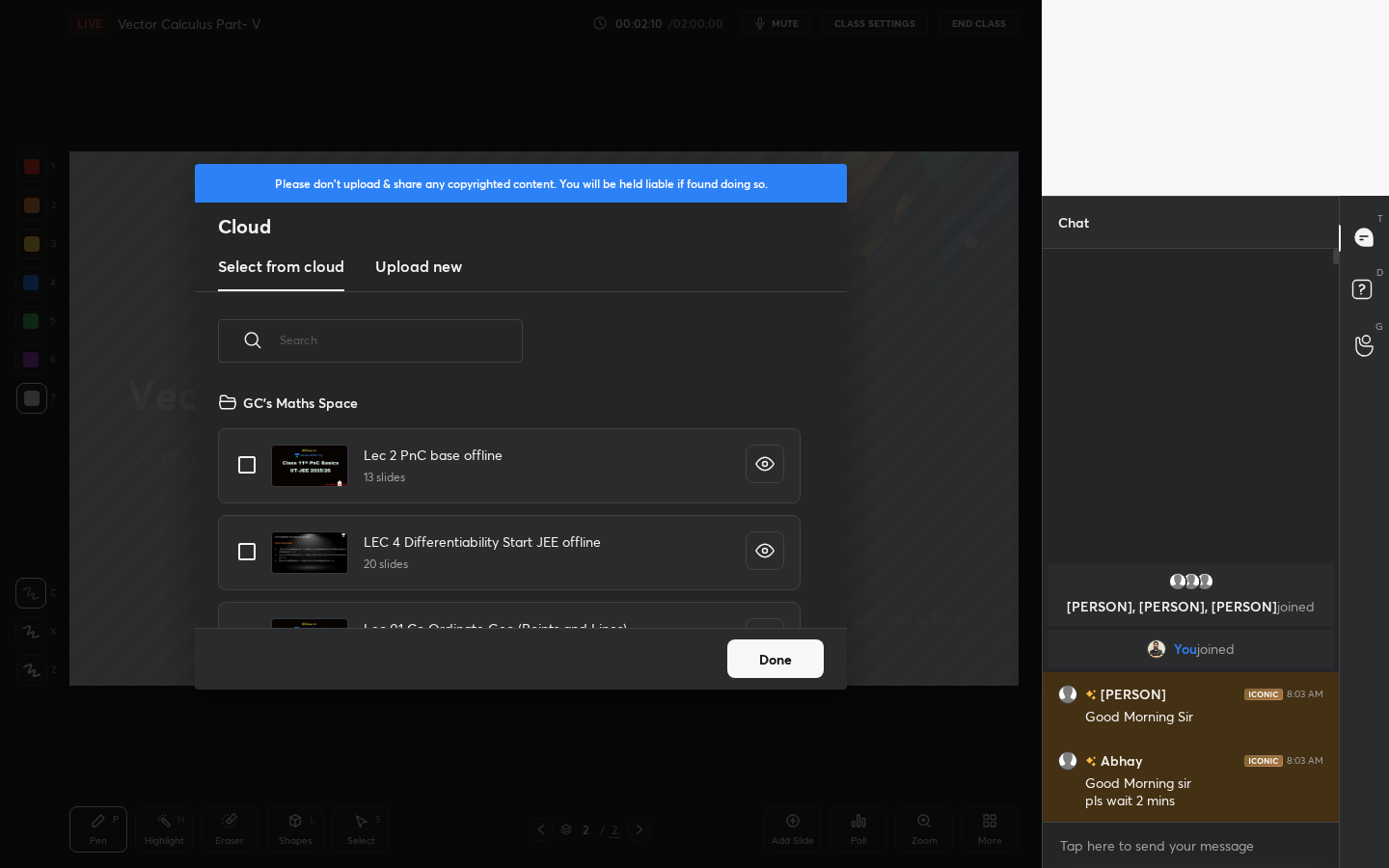 scroll, scrollTop: 7, scrollLeft: 11, axis: both 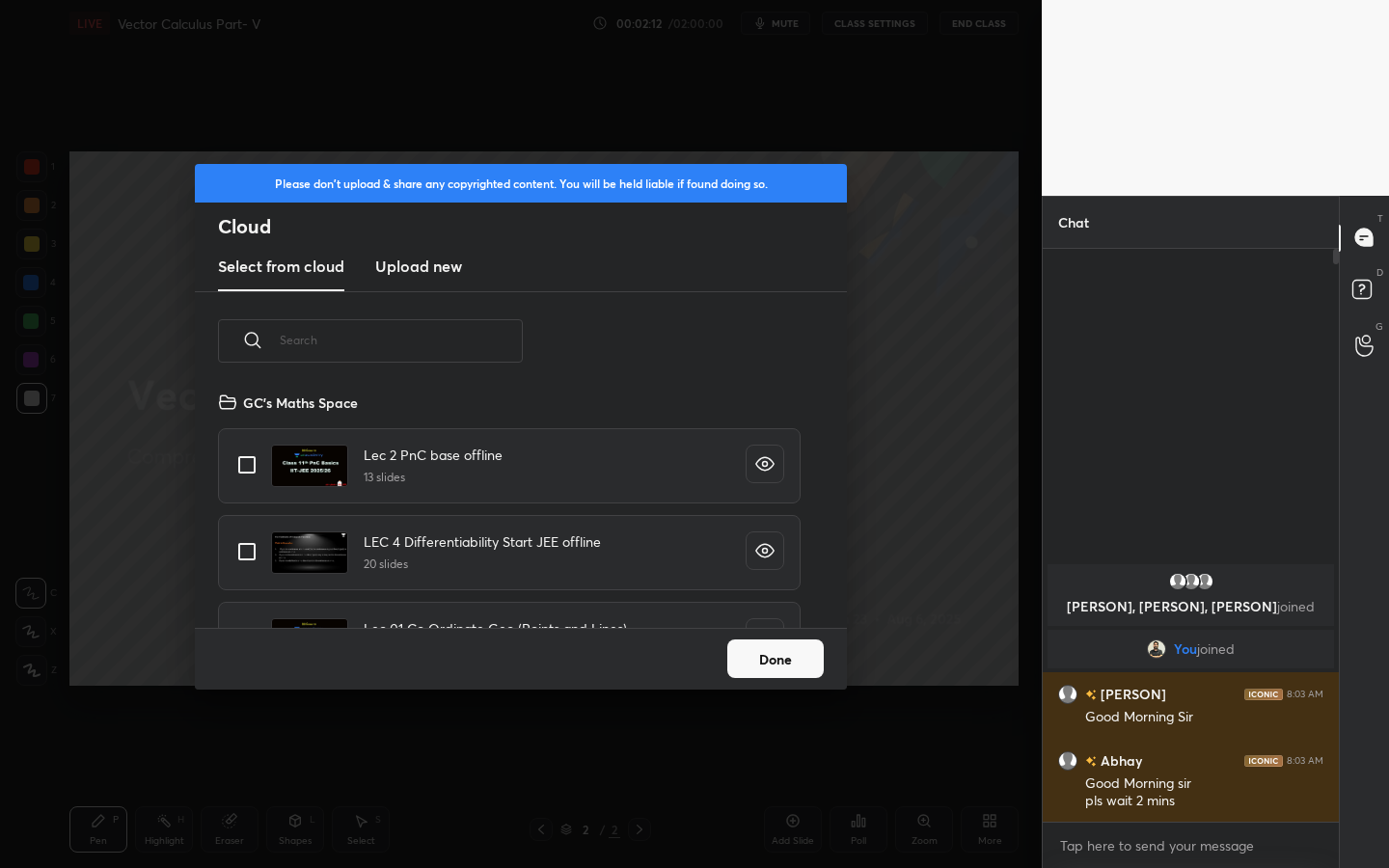 click on "Upload new" at bounding box center (419, 266) 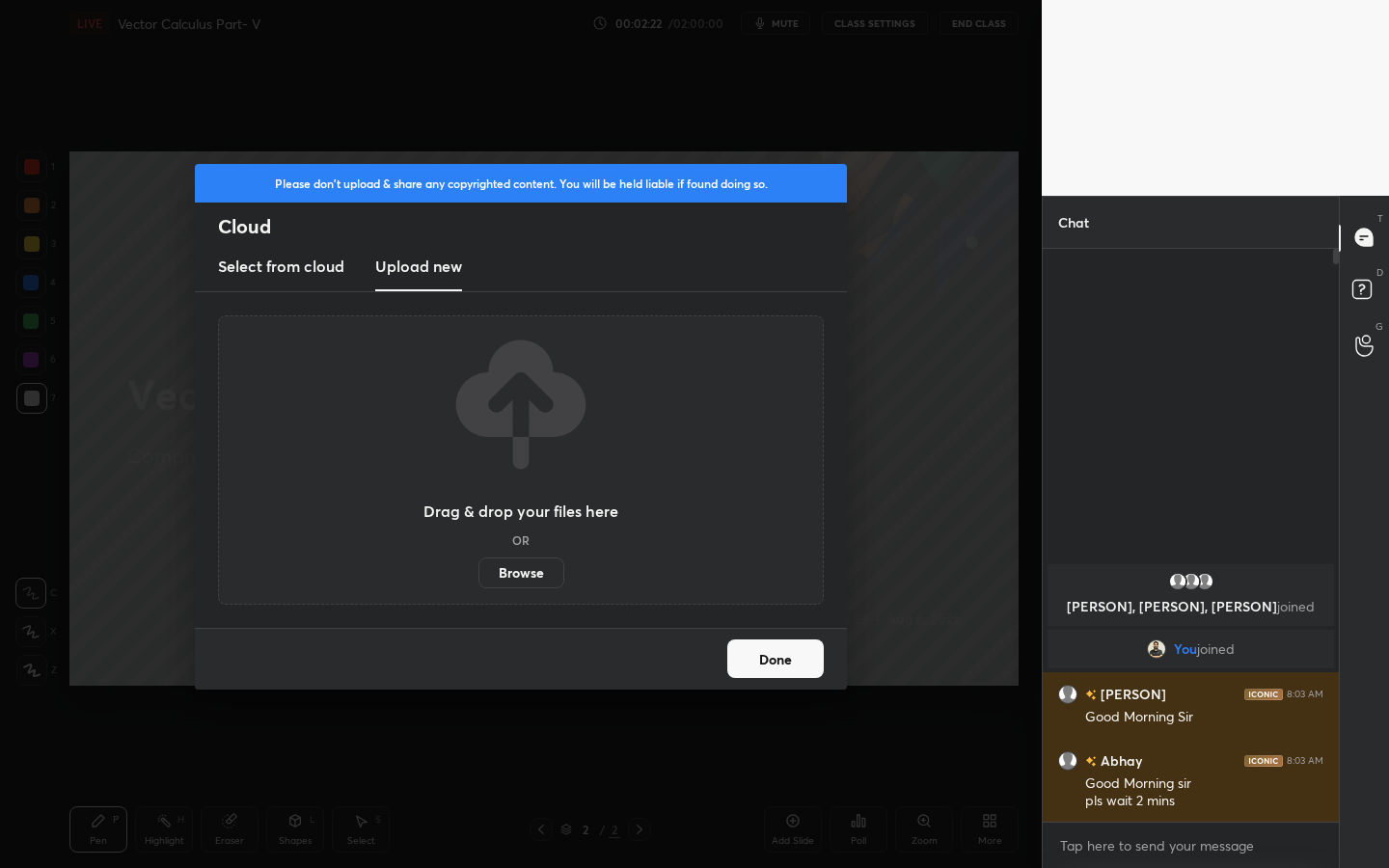click on "Browse" at bounding box center [521, 573] 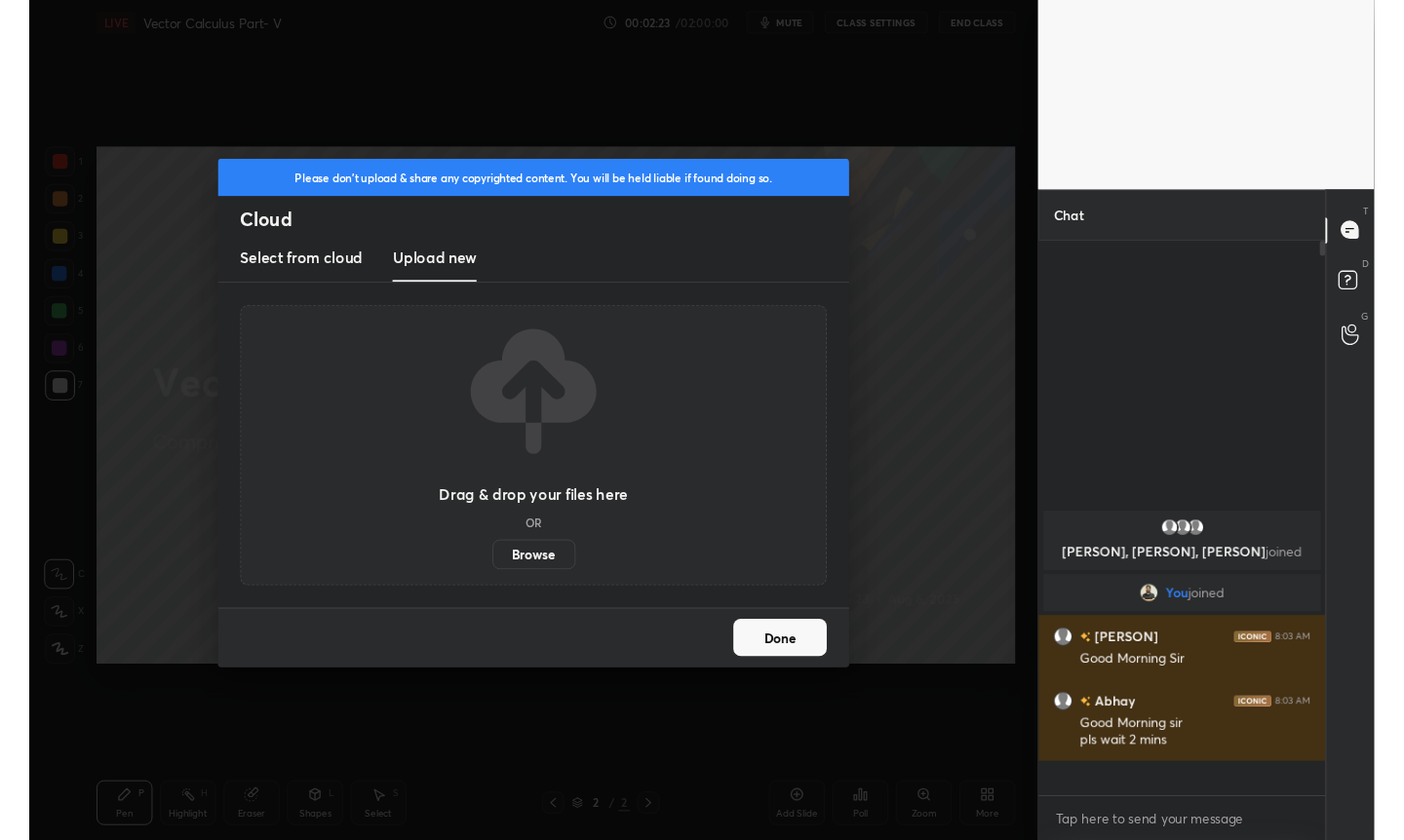 scroll, scrollTop: 715, scrollLeft: 975, axis: both 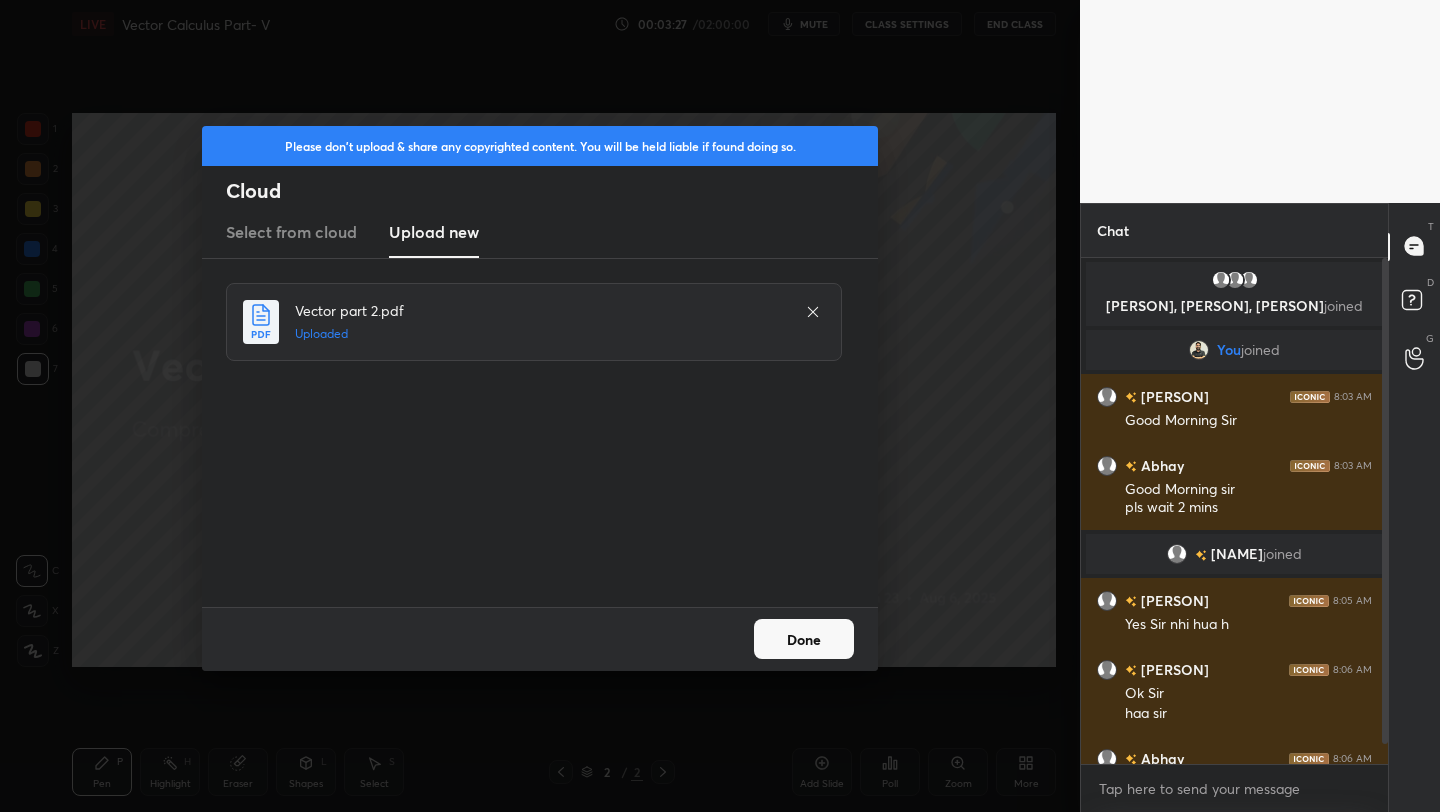 click on "Done" at bounding box center [804, 639] 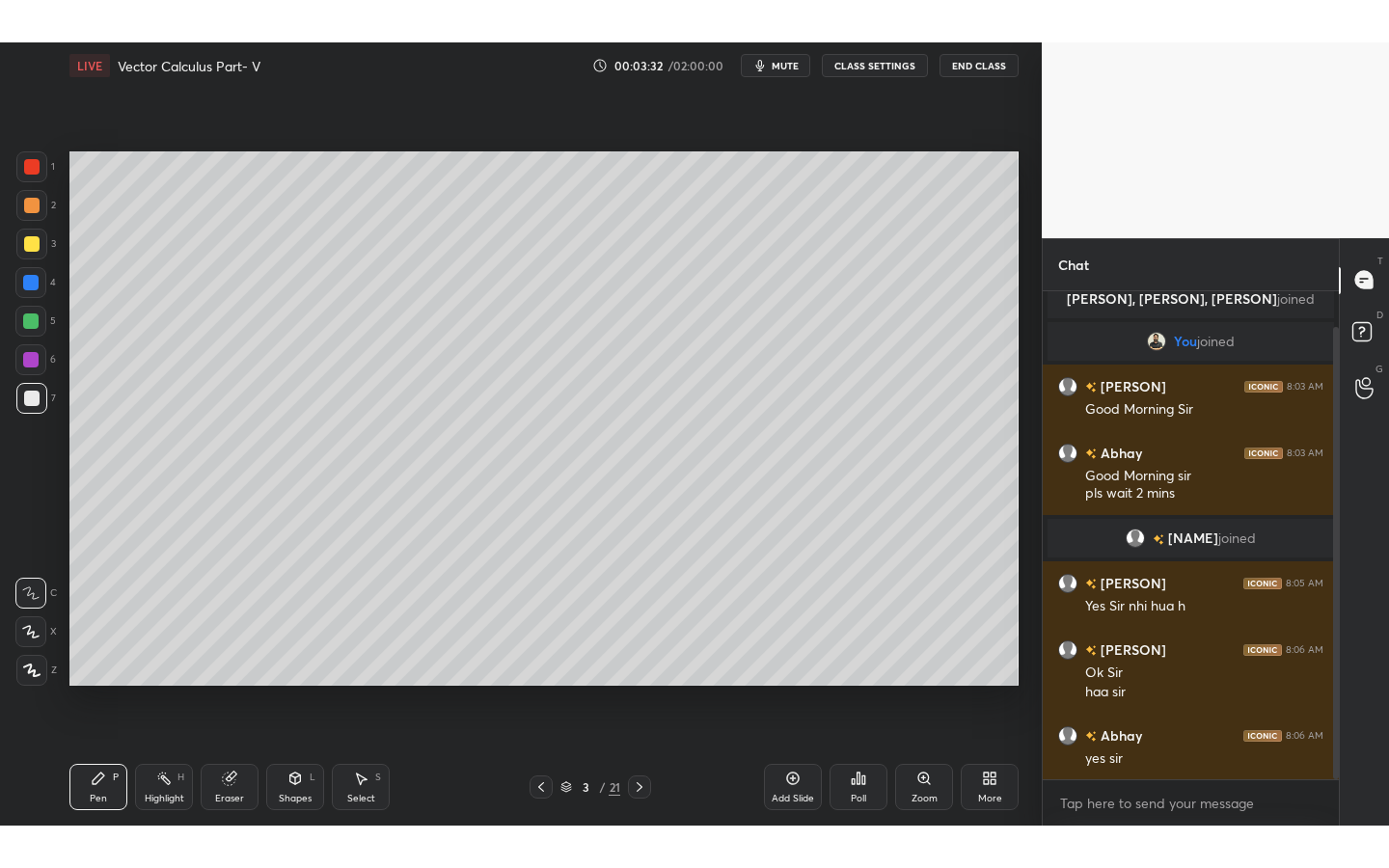 scroll, scrollTop: 105, scrollLeft: 0, axis: vertical 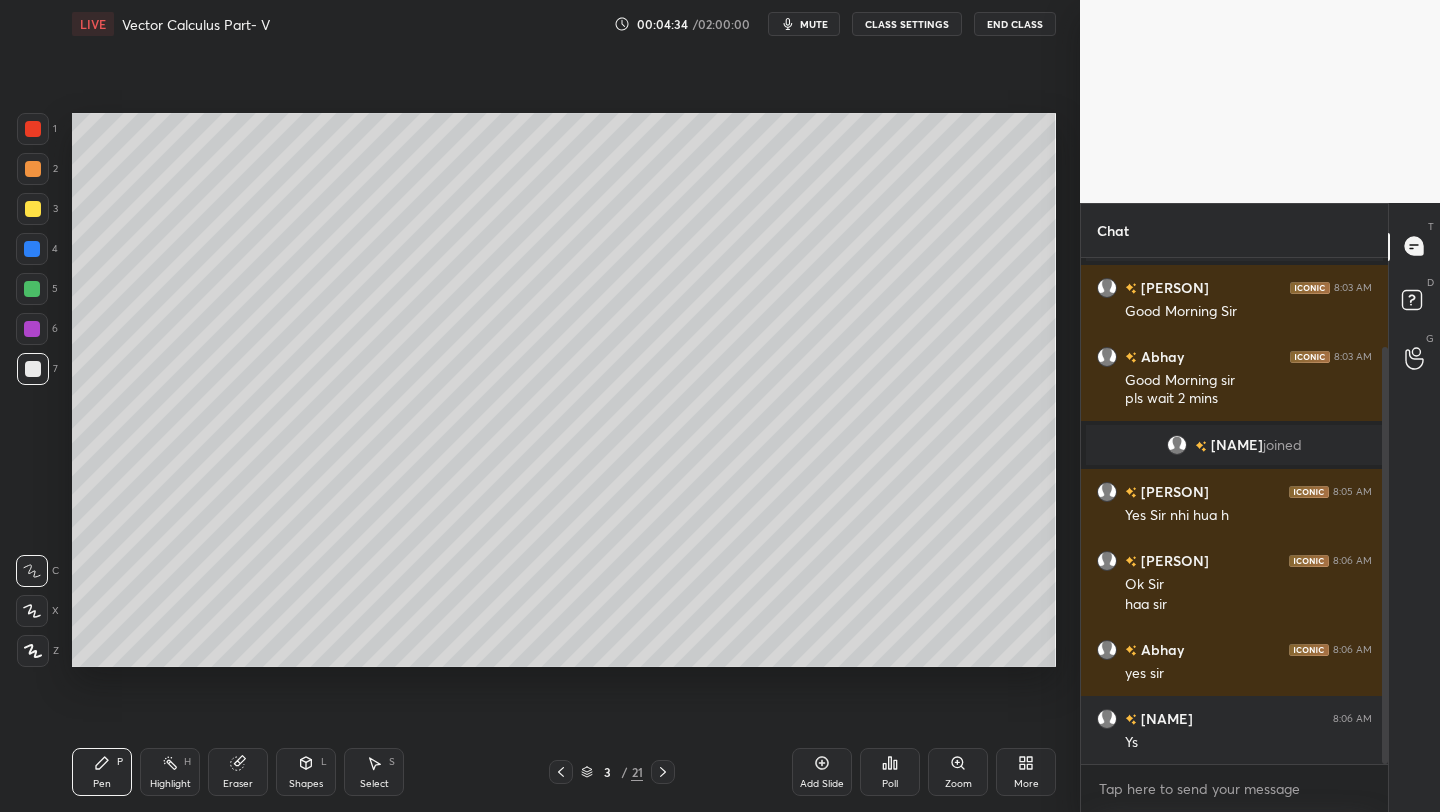 drag, startPoint x: 39, startPoint y: 203, endPoint x: 68, endPoint y: 194, distance: 30.364452 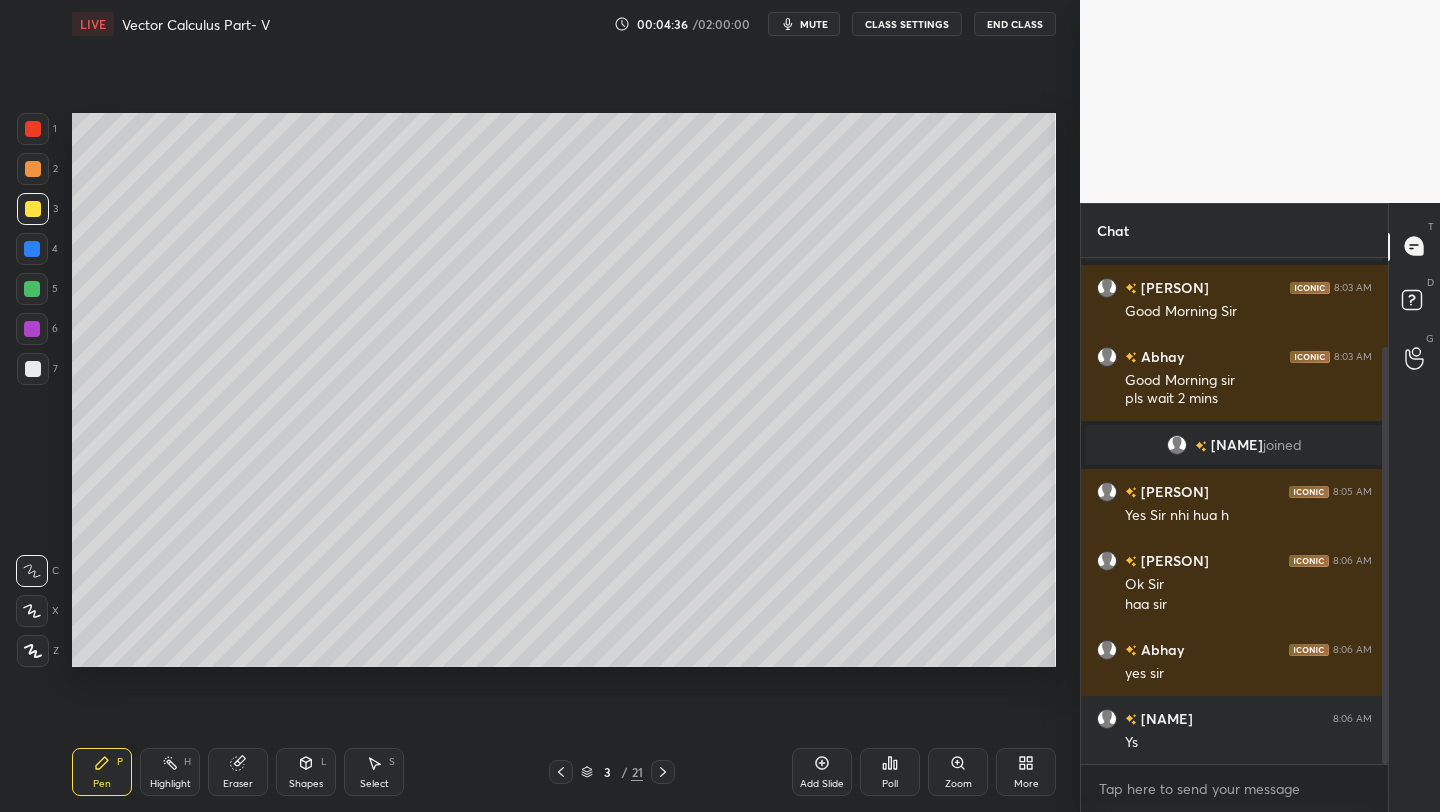 click 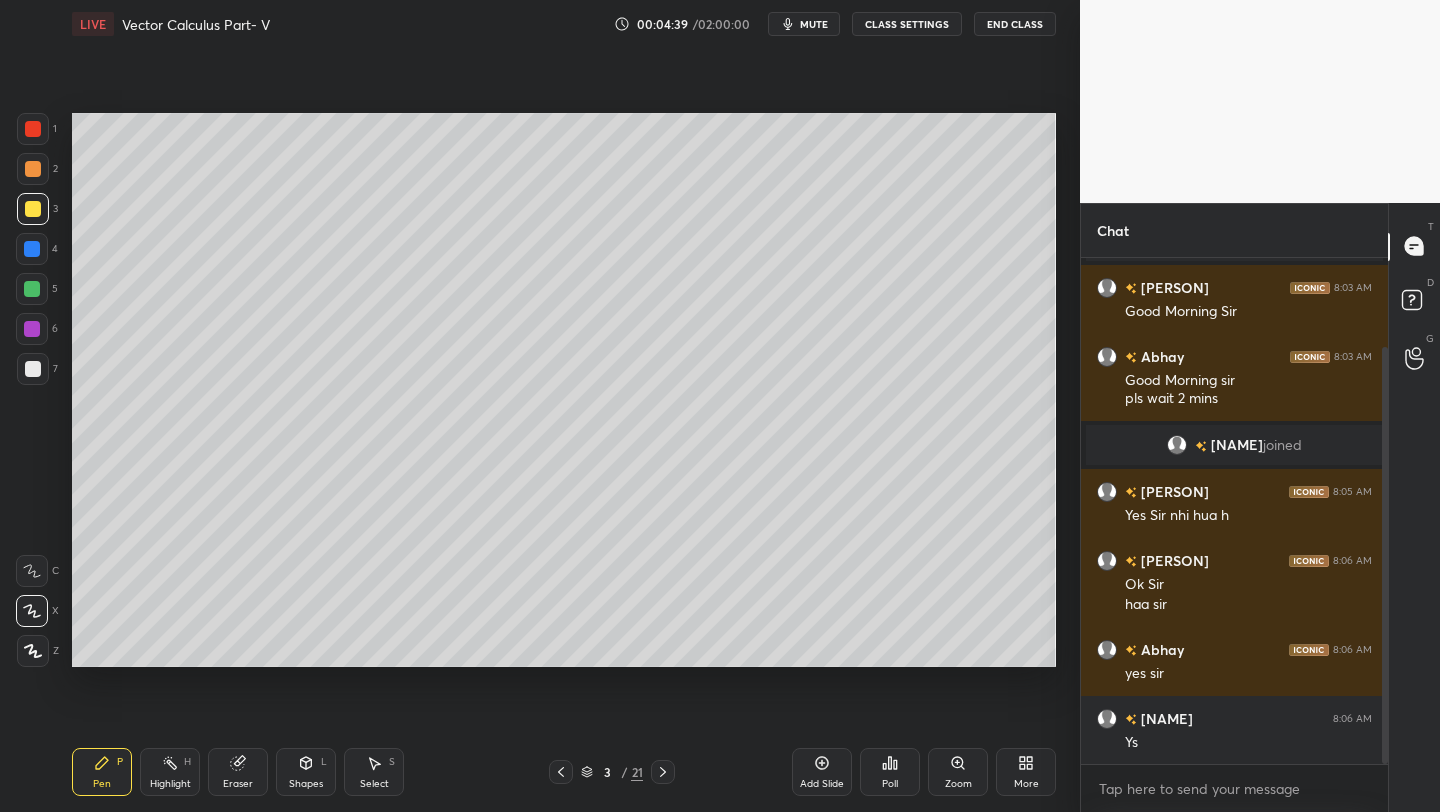 click on "More" at bounding box center [1026, 772] 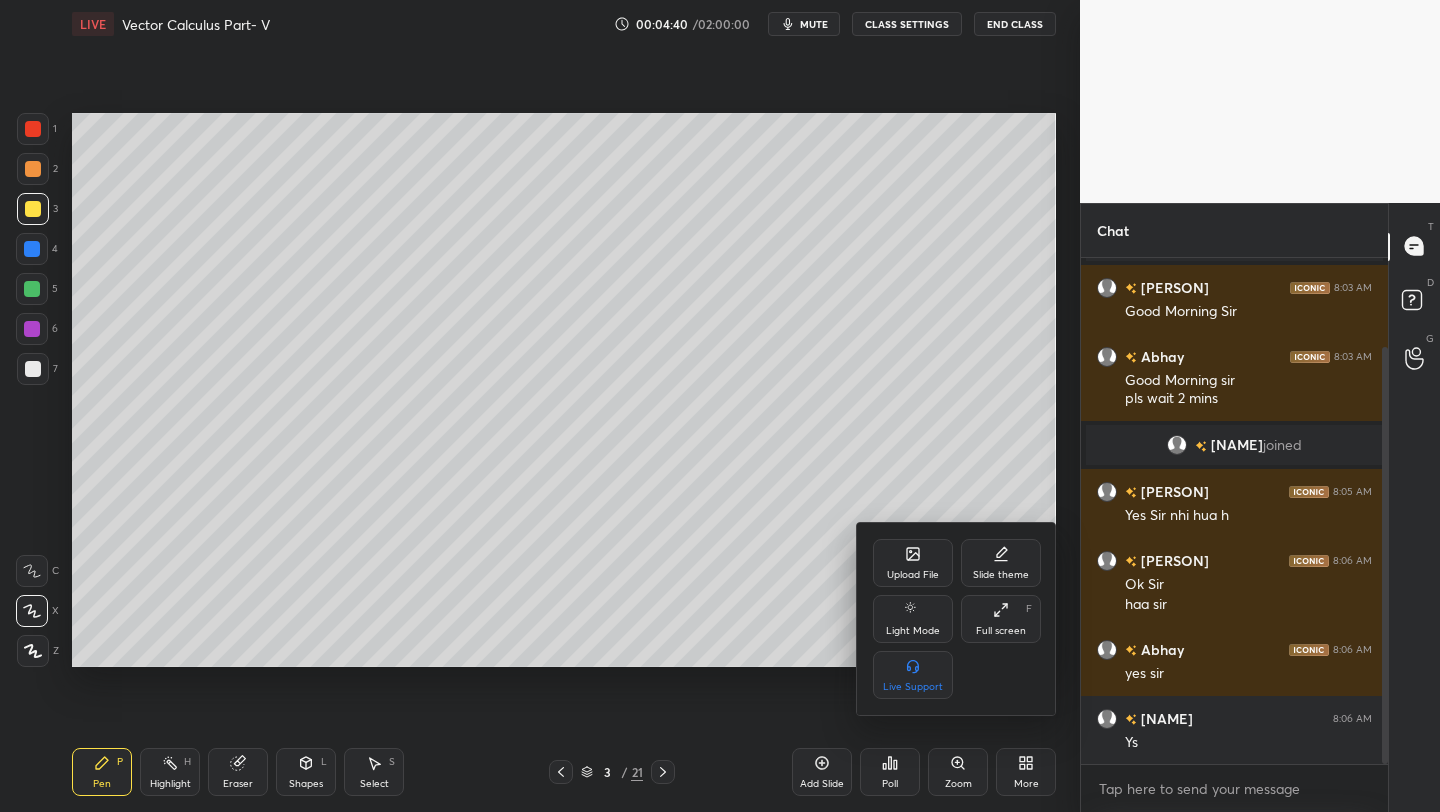 click on "Full screen" at bounding box center (1001, 631) 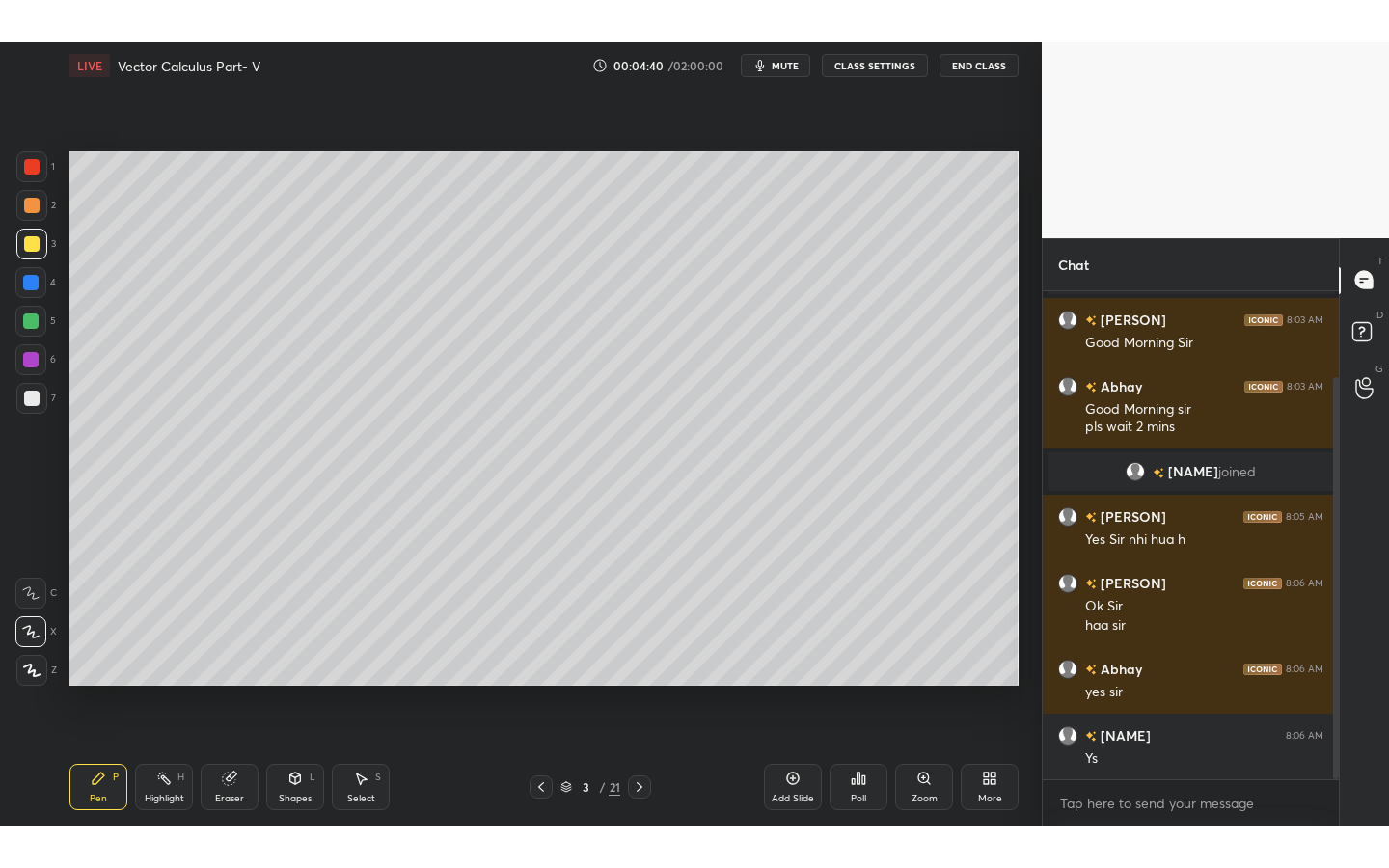scroll, scrollTop: 95700, scrollLeft: 95494, axis: both 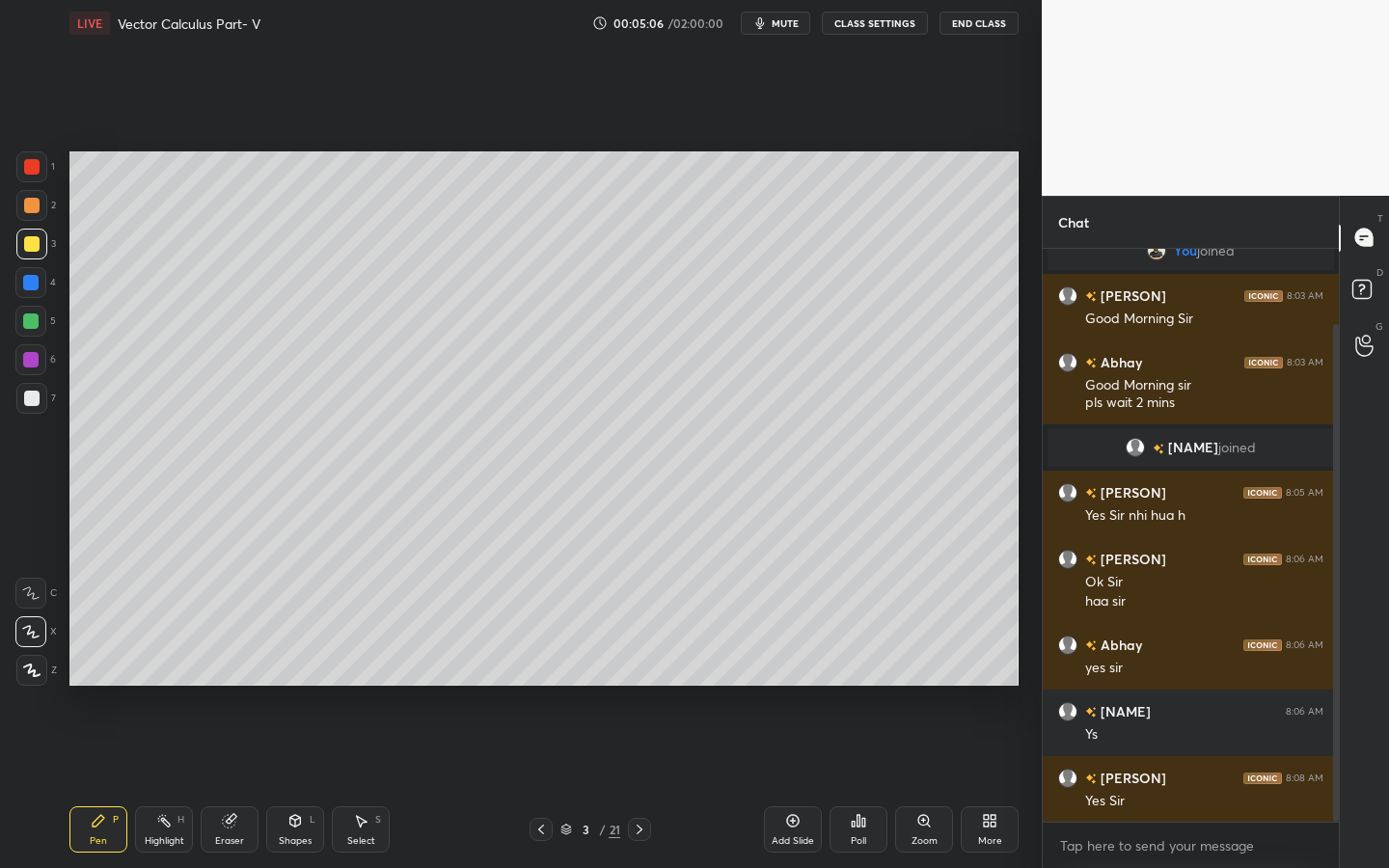click at bounding box center [32, 244] 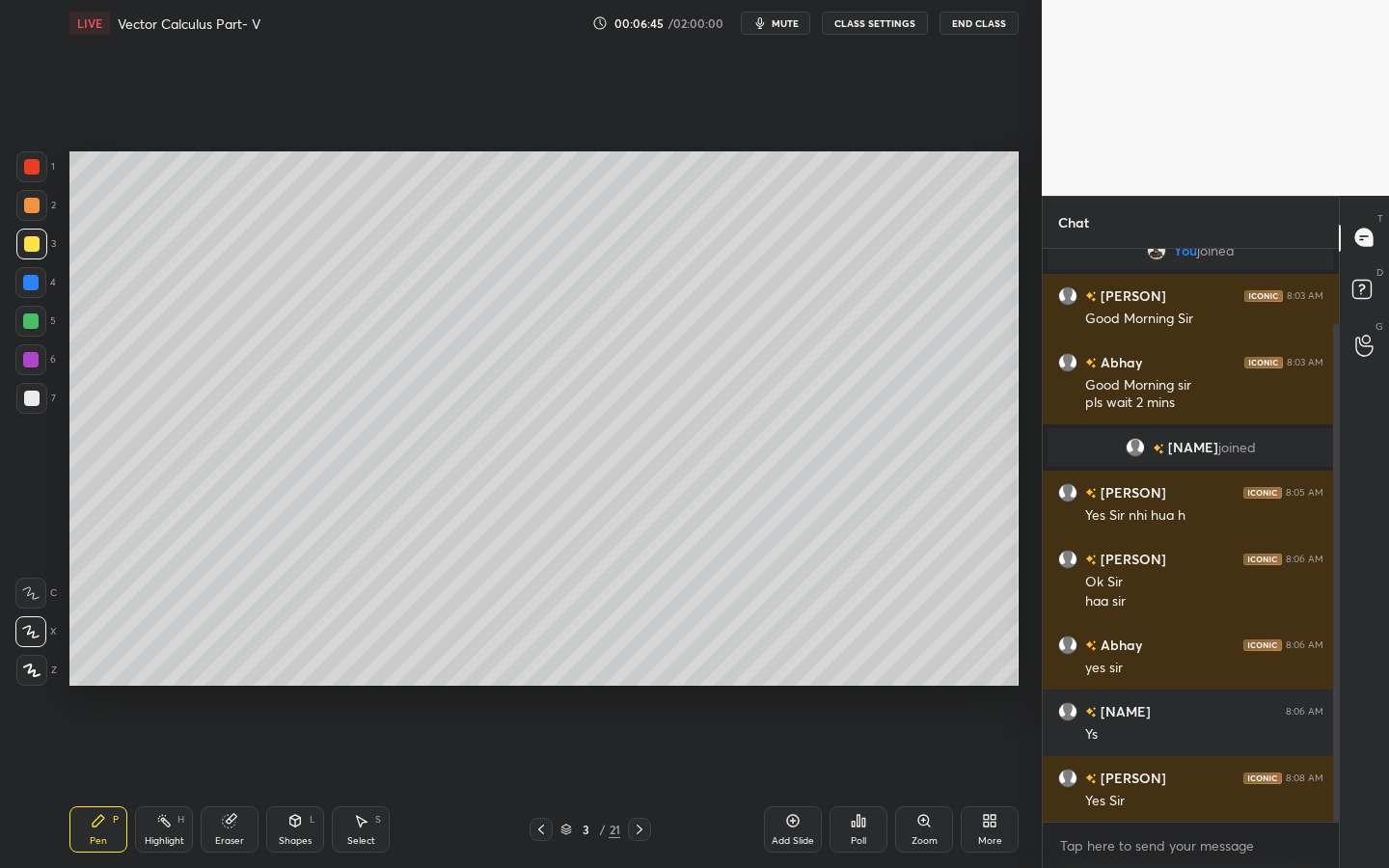 click on "Eraser" at bounding box center [230, 829] 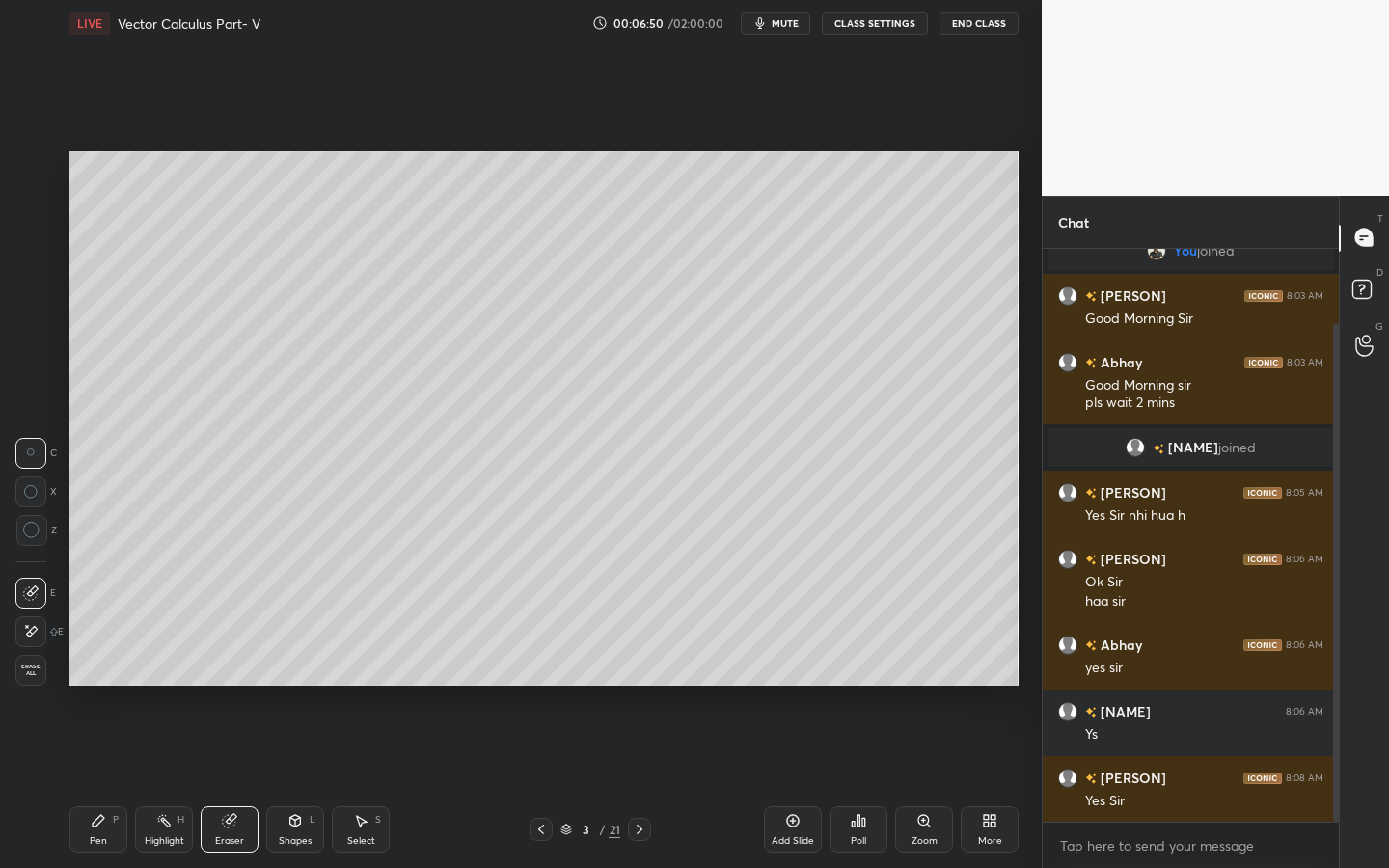 click 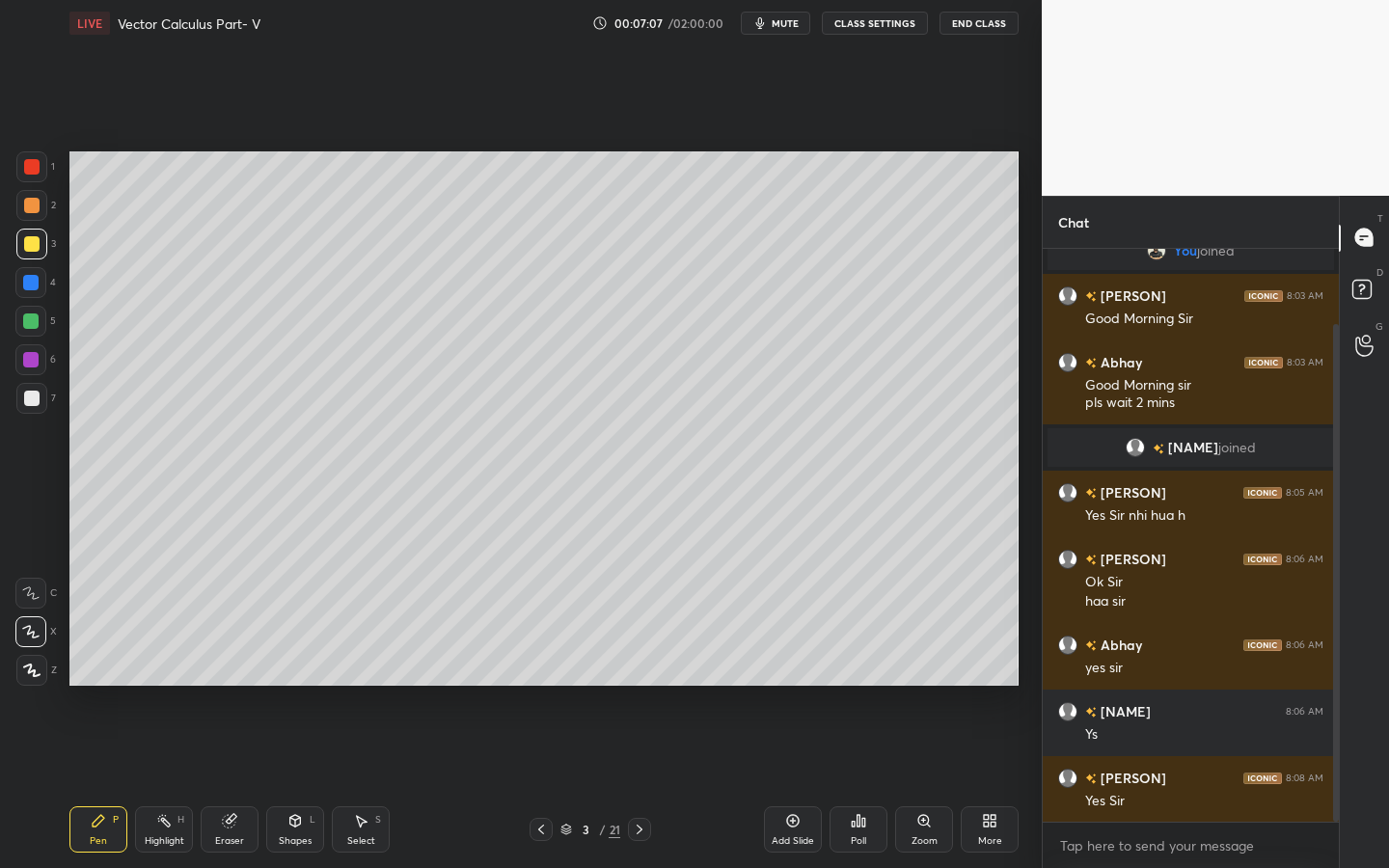 drag, startPoint x: 233, startPoint y: 827, endPoint x: 243, endPoint y: 763, distance: 64.77654 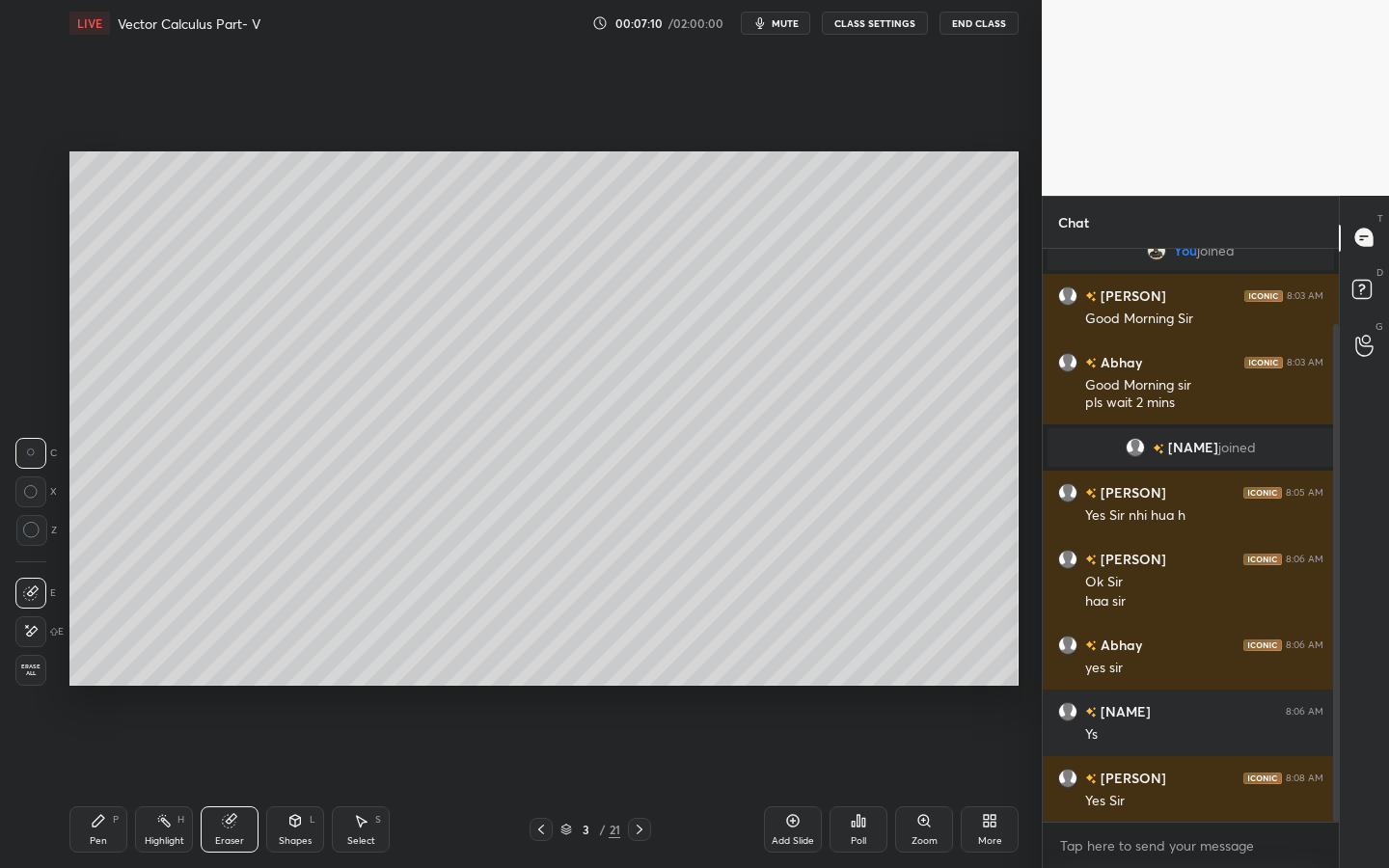 click on "Pen" at bounding box center [98, 841] 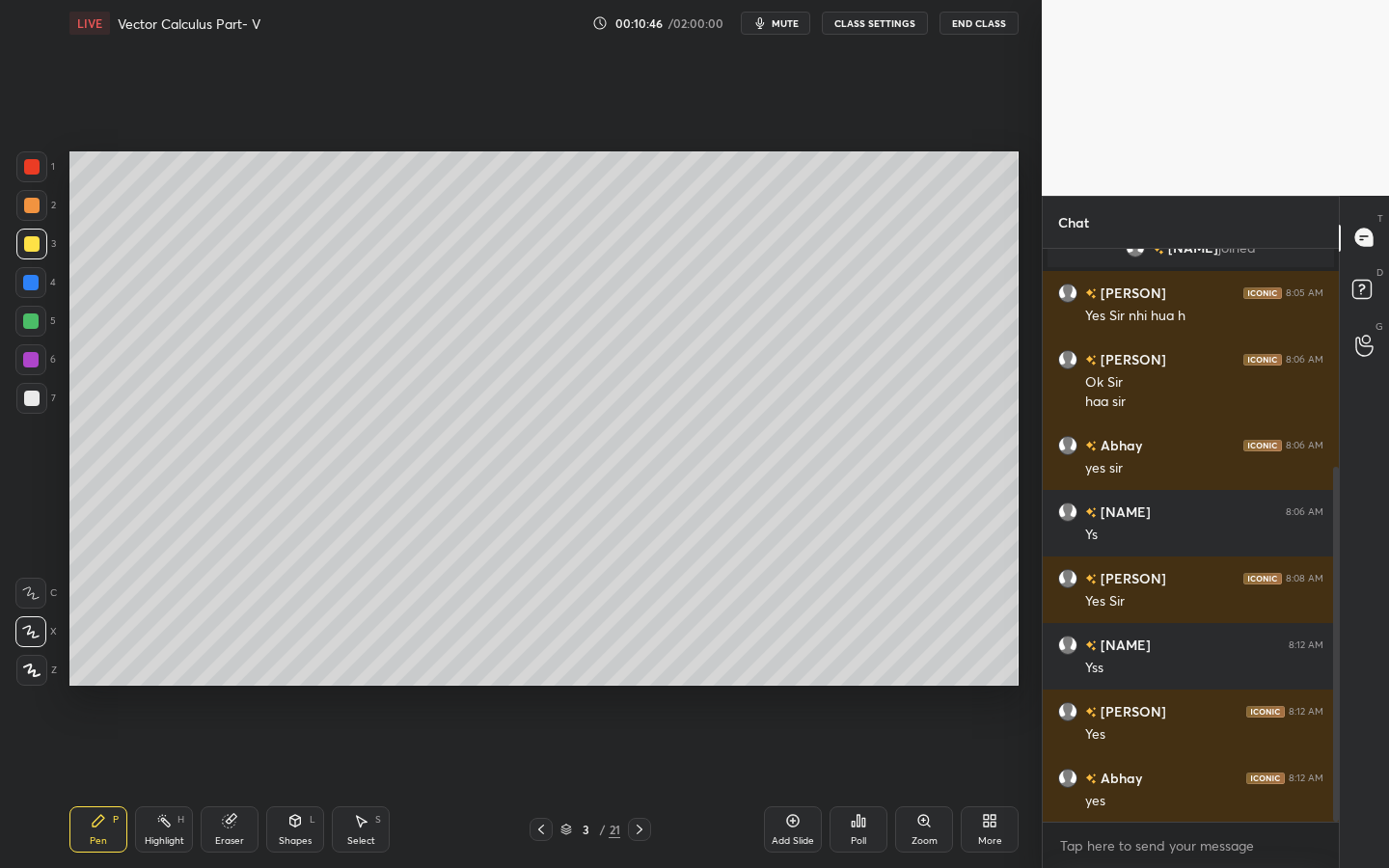 scroll, scrollTop: 353, scrollLeft: 0, axis: vertical 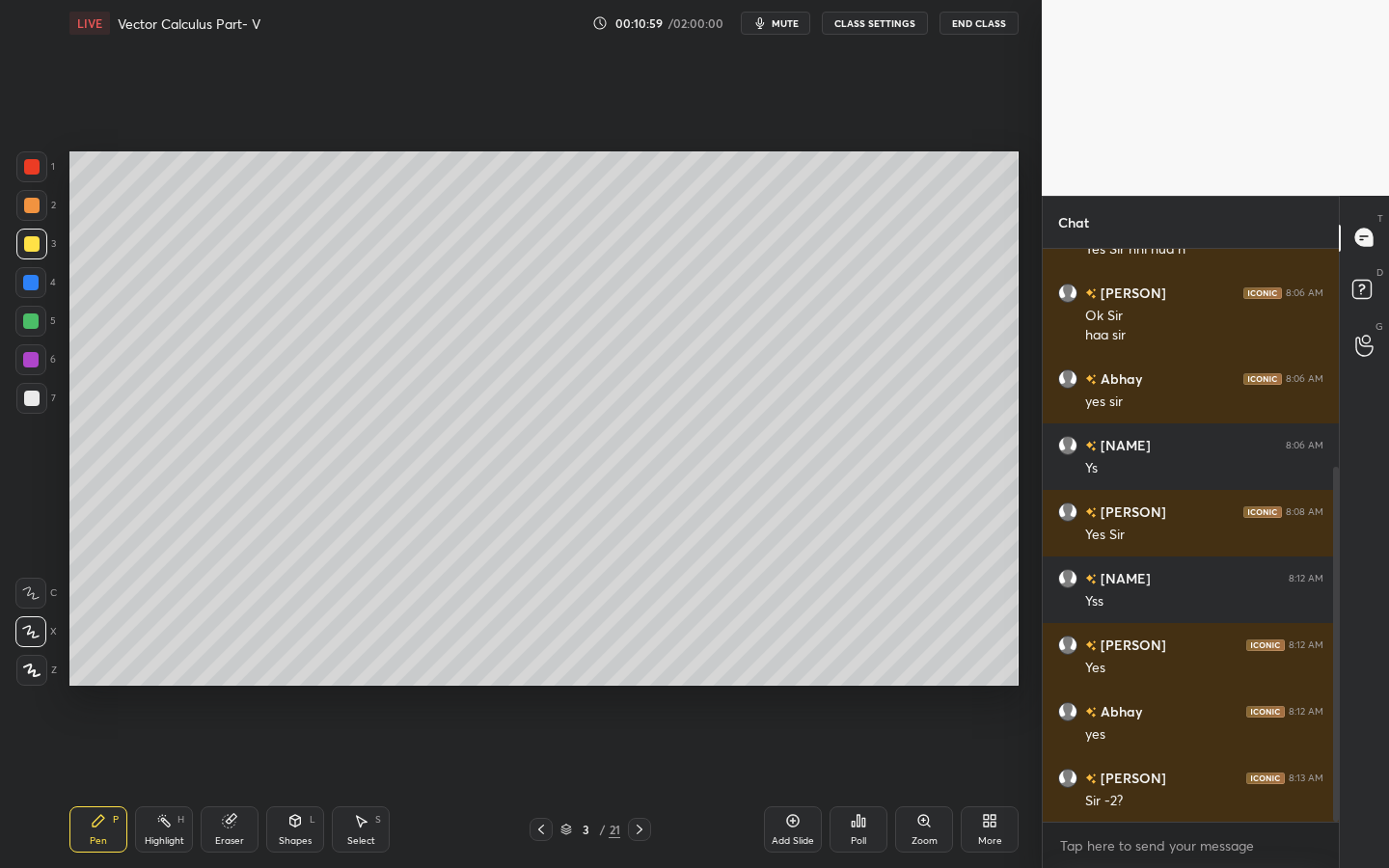 click at bounding box center (32, 398) 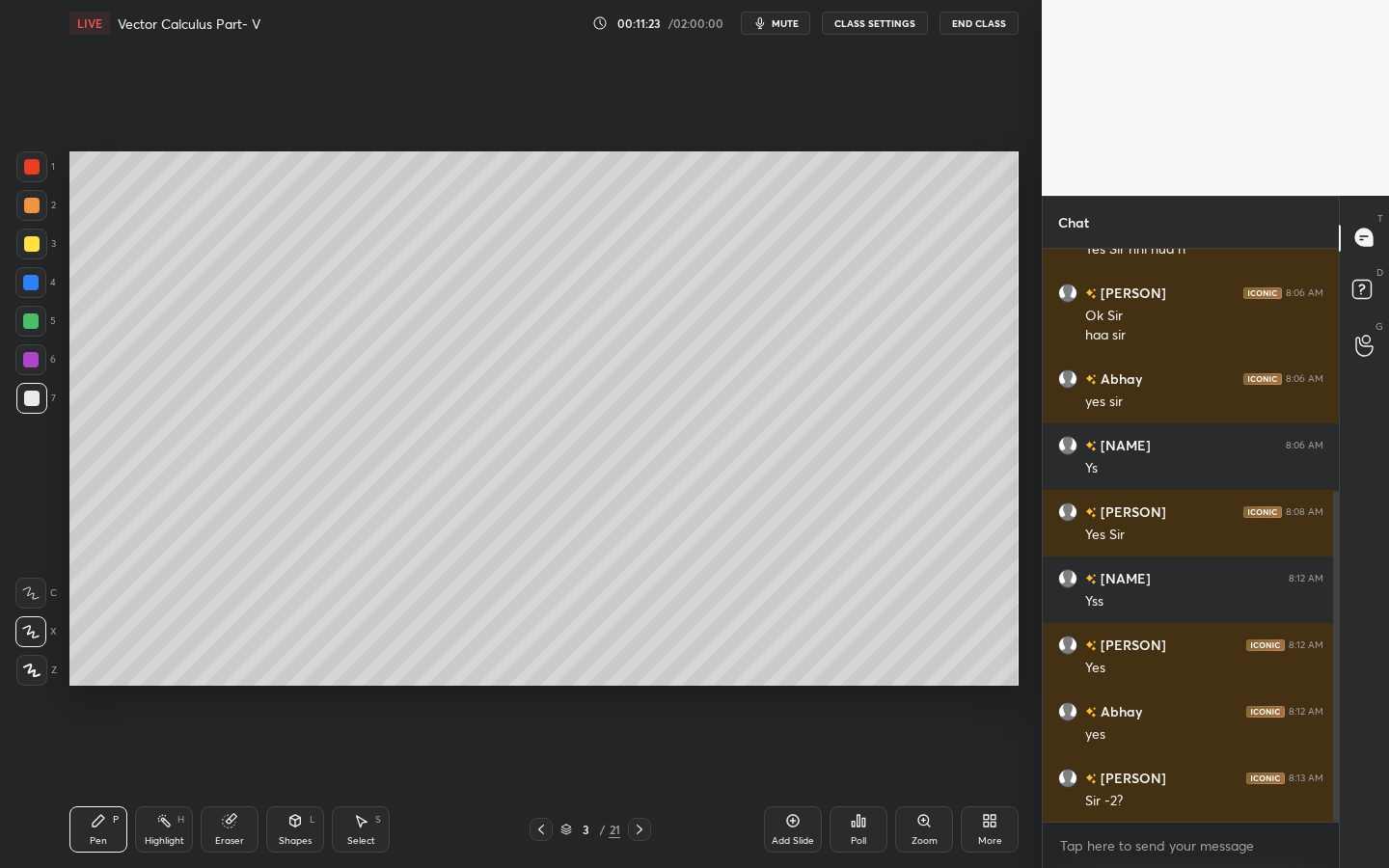 scroll, scrollTop: 420, scrollLeft: 0, axis: vertical 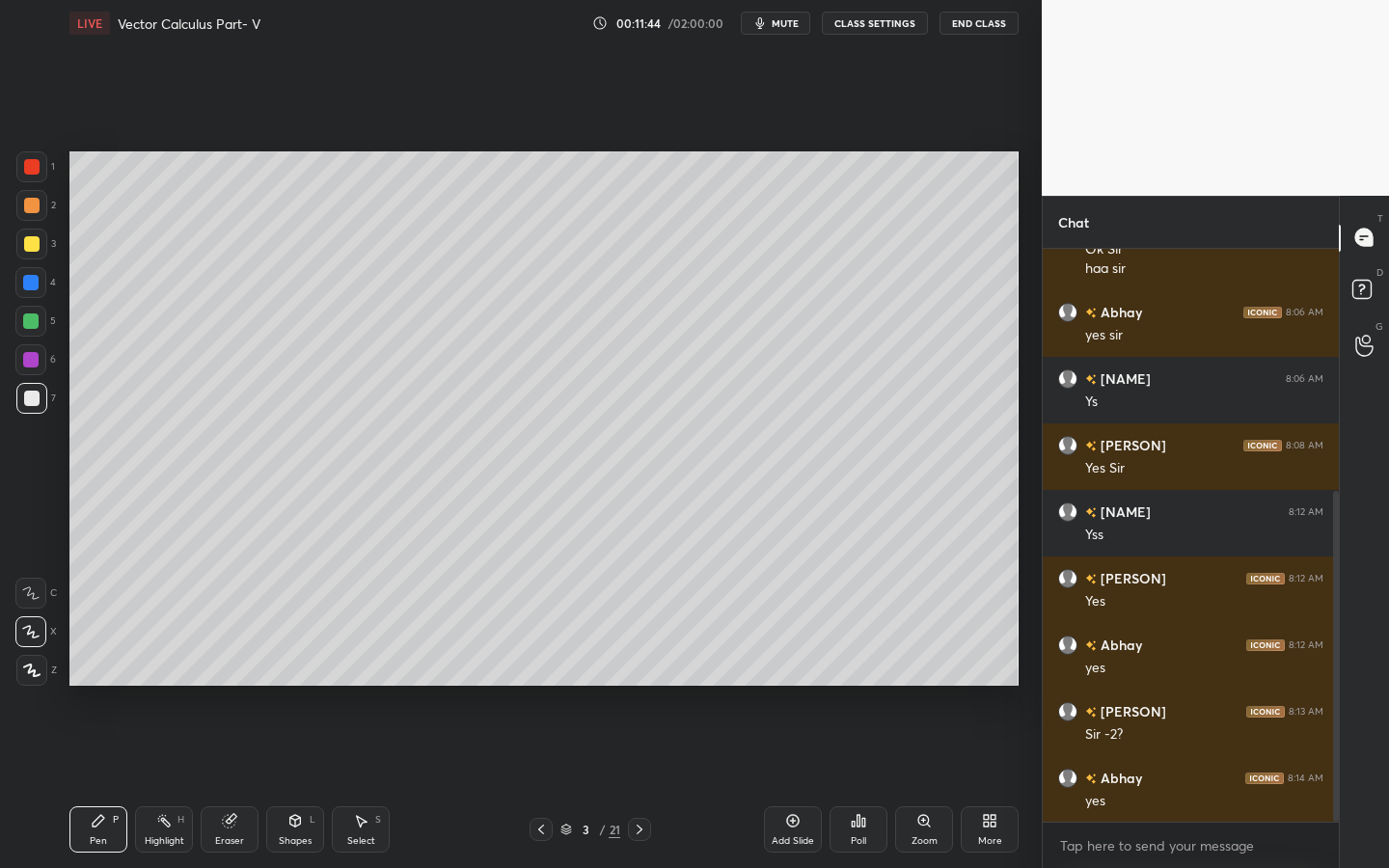drag, startPoint x: 371, startPoint y: 823, endPoint x: 368, endPoint y: 801, distance: 22.2036 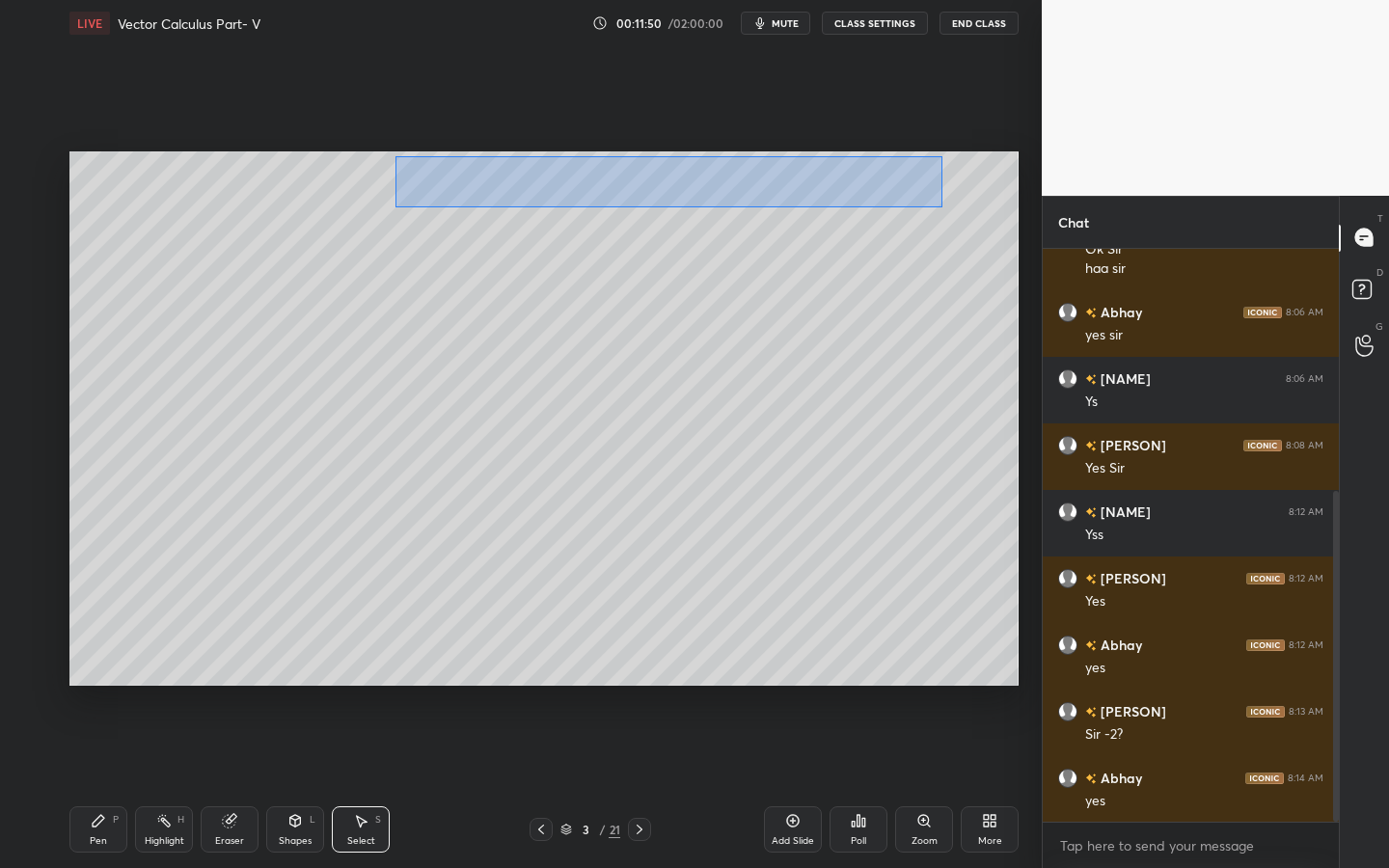 drag, startPoint x: 395, startPoint y: 155, endPoint x: 947, endPoint y: 207, distance: 554.4439 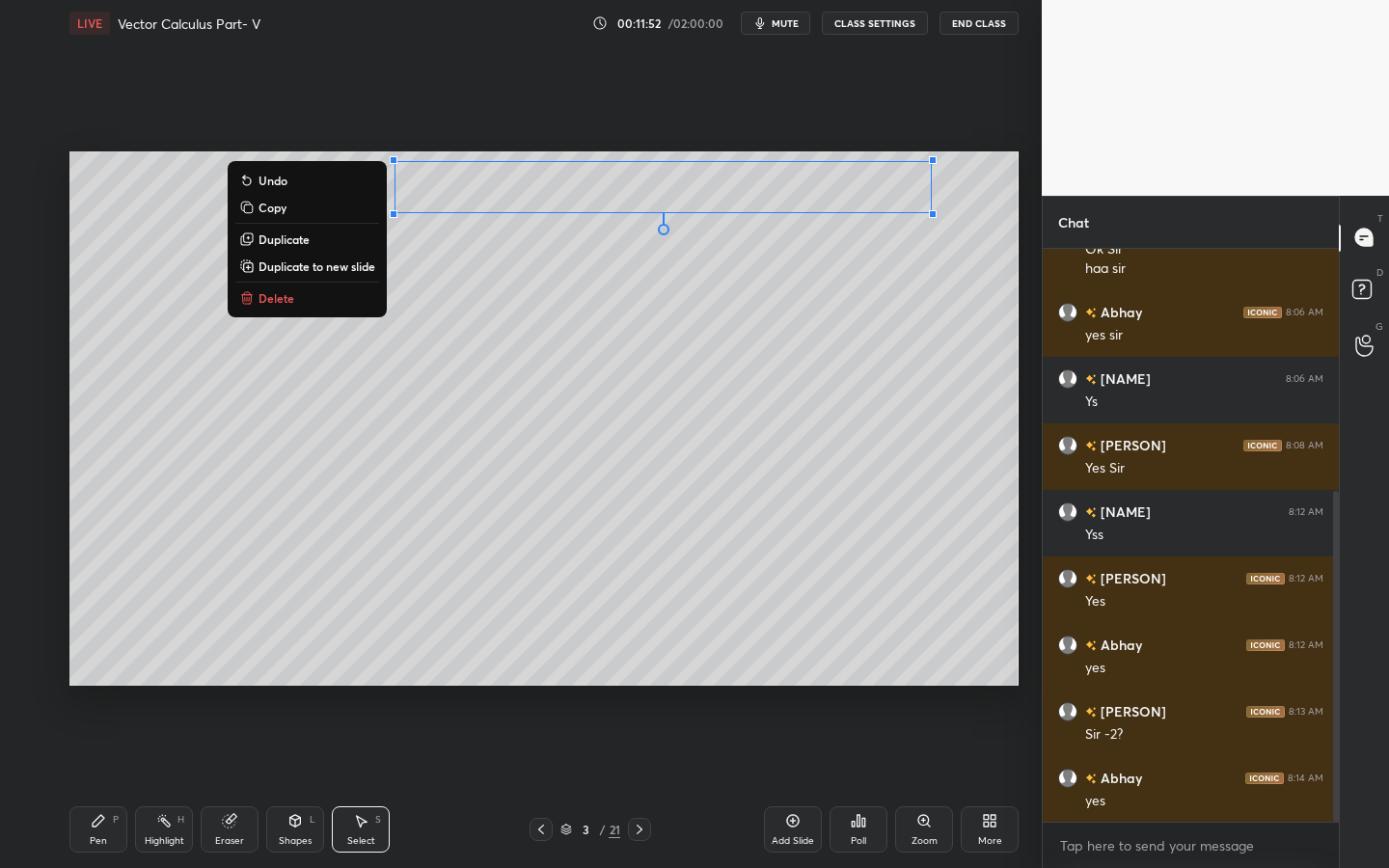 click on "Duplicate" at bounding box center (284, 239) 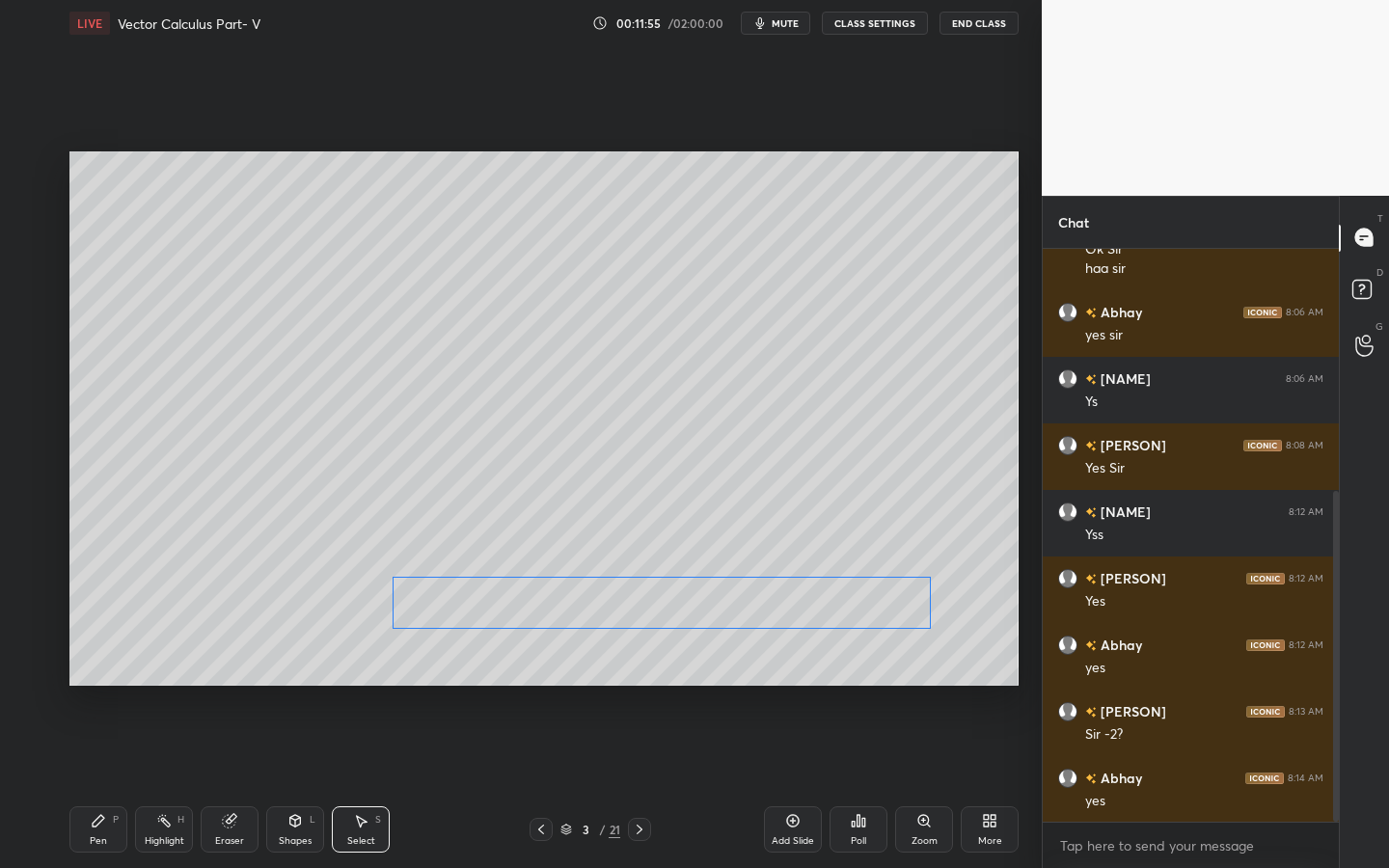 drag, startPoint x: 633, startPoint y: 221, endPoint x: 573, endPoint y: 616, distance: 399.53098 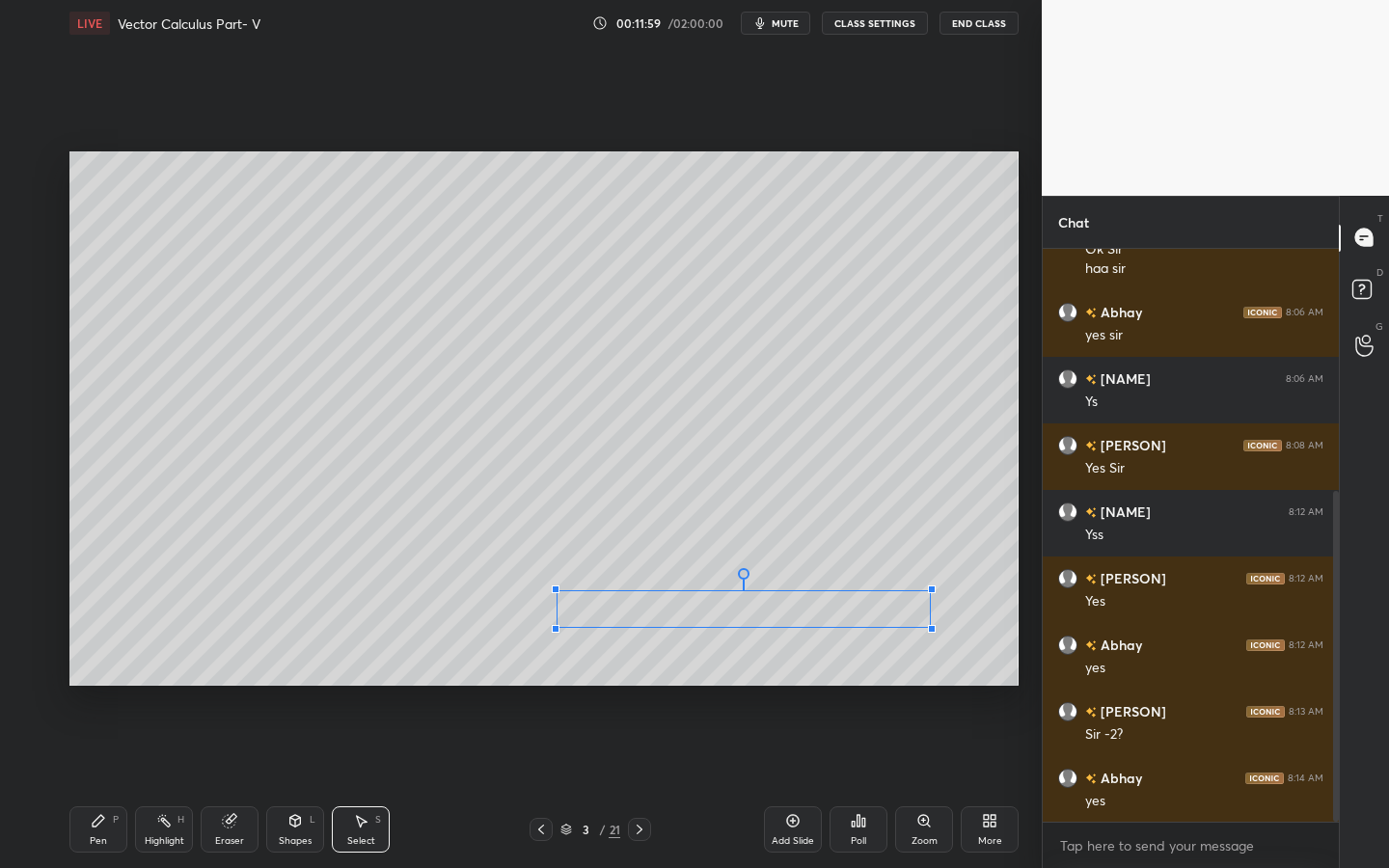 drag, startPoint x: 395, startPoint y: 576, endPoint x: 638, endPoint y: 605, distance: 244.72433 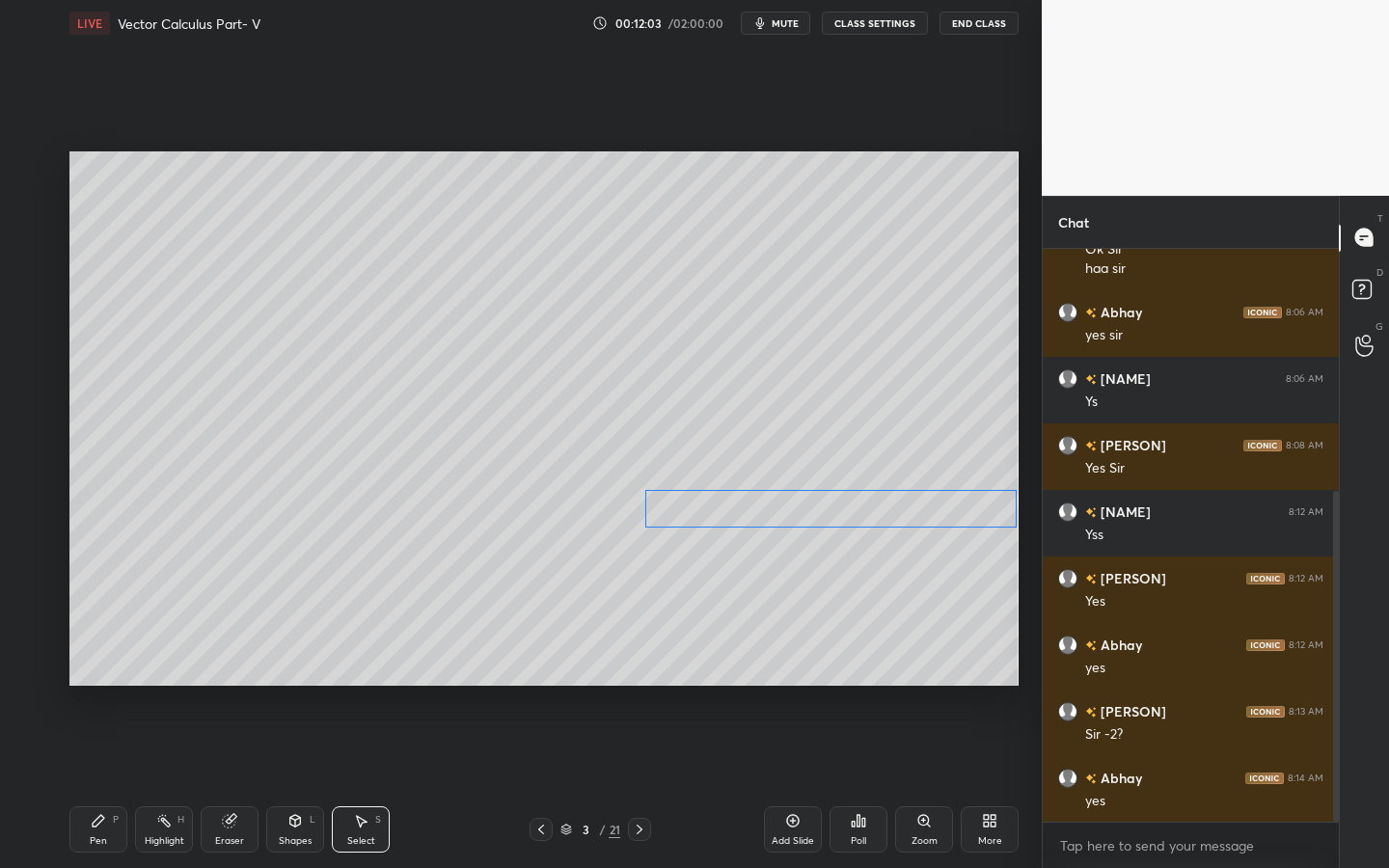 drag, startPoint x: 718, startPoint y: 579, endPoint x: 781, endPoint y: 514, distance: 90.52072 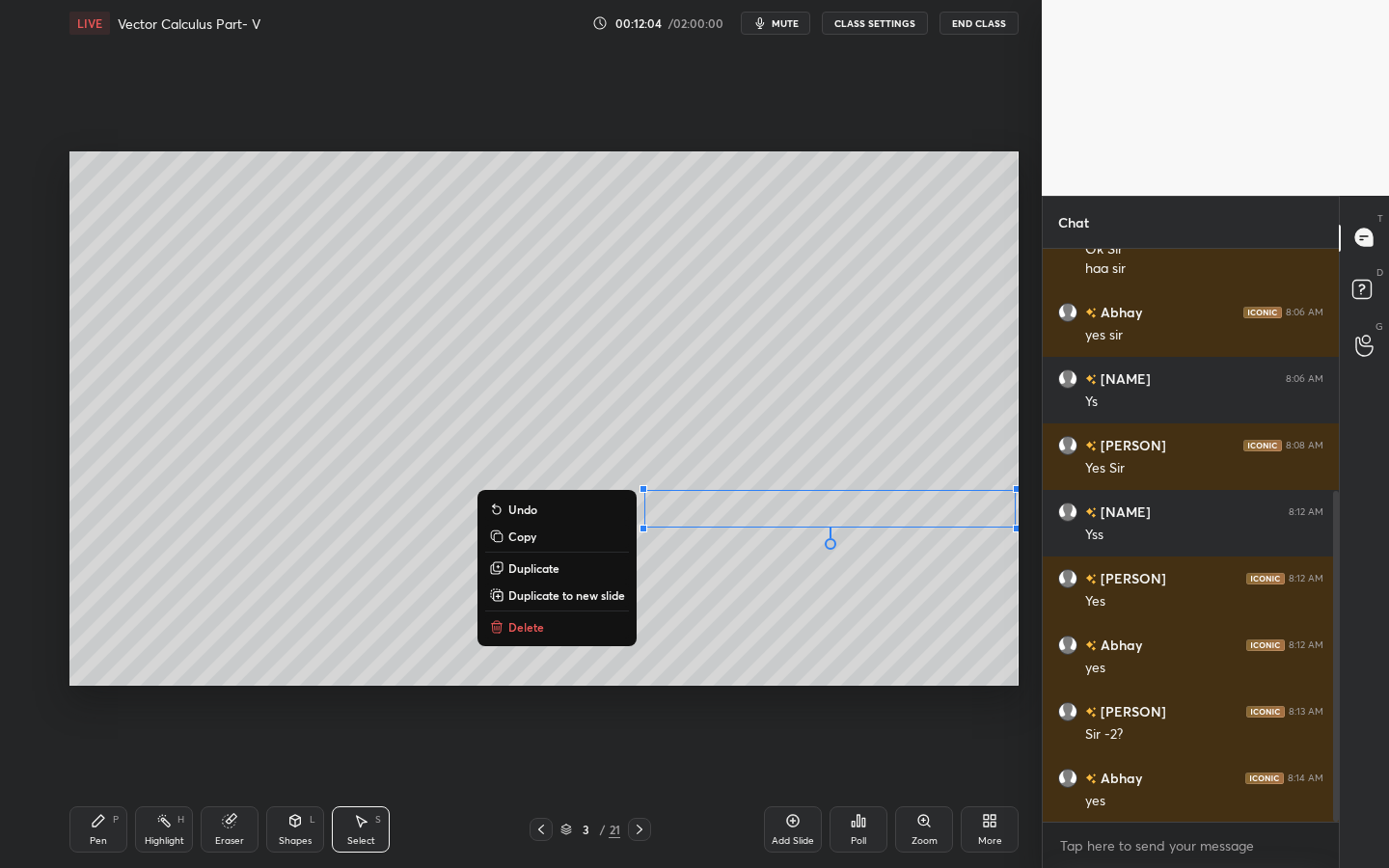 drag, startPoint x: 100, startPoint y: 827, endPoint x: 159, endPoint y: 743, distance: 102.64989 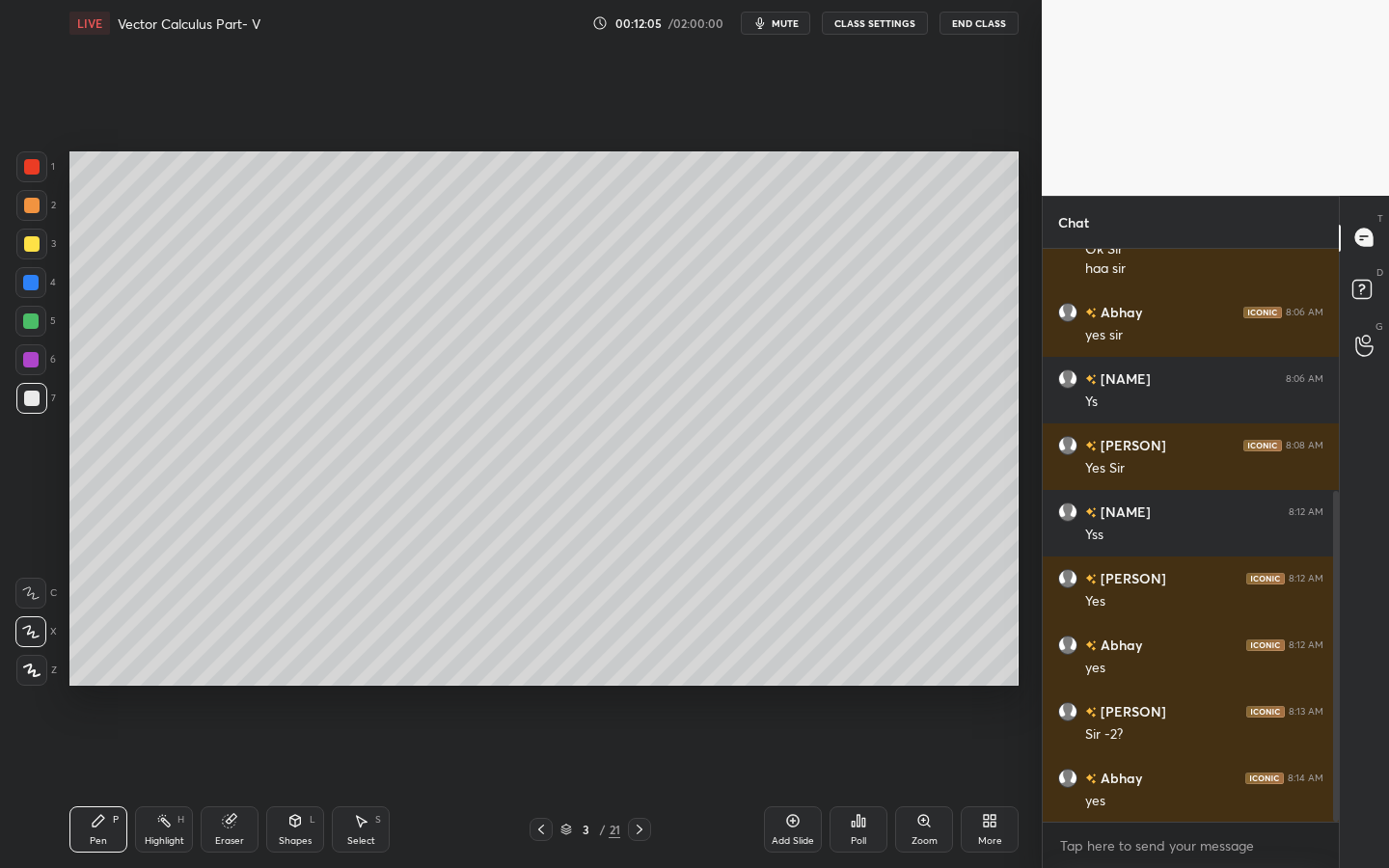 scroll, scrollTop: 486, scrollLeft: 0, axis: vertical 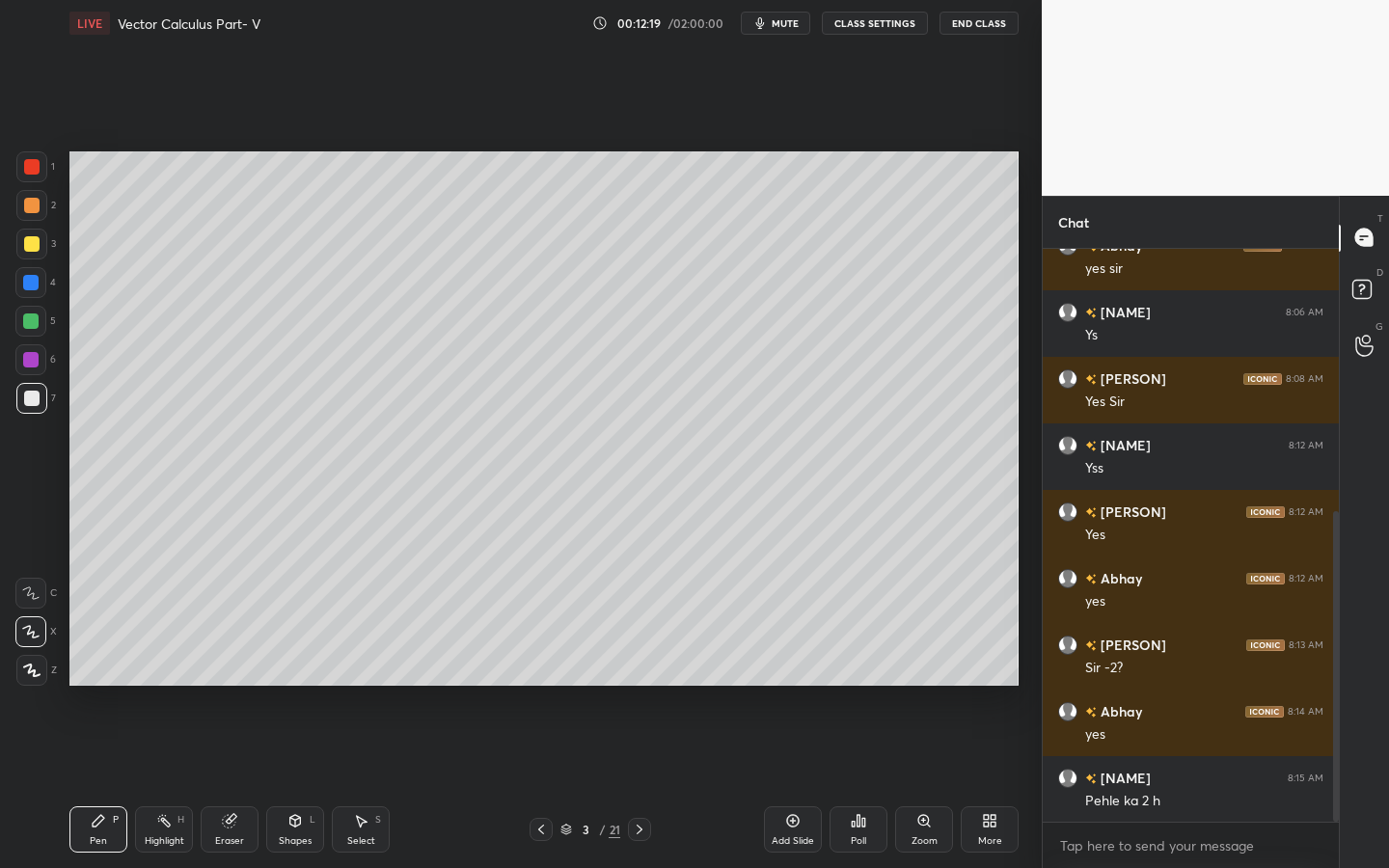 drag, startPoint x: 34, startPoint y: 359, endPoint x: 67, endPoint y: 351, distance: 33.955854 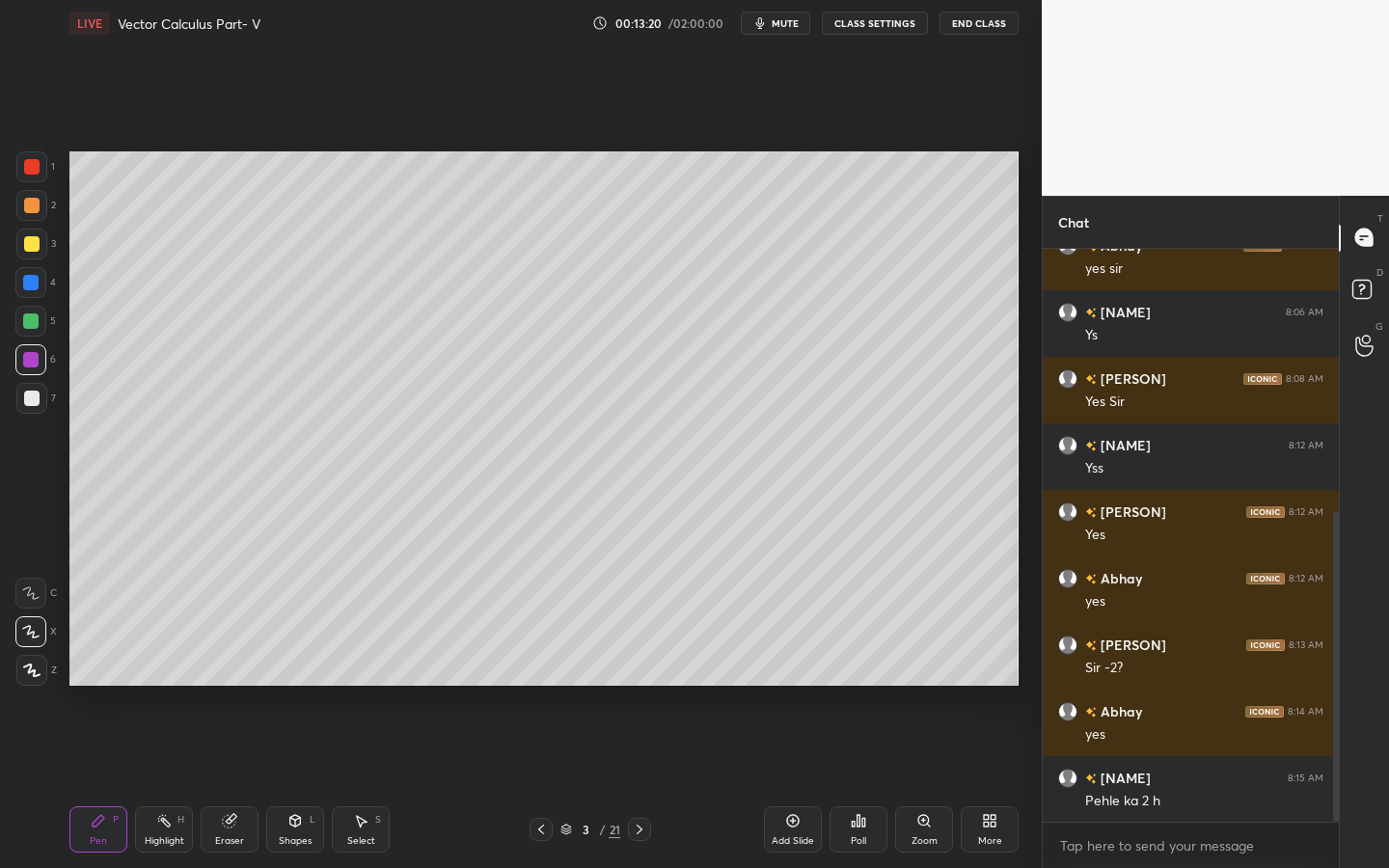 click at bounding box center (32, 398) 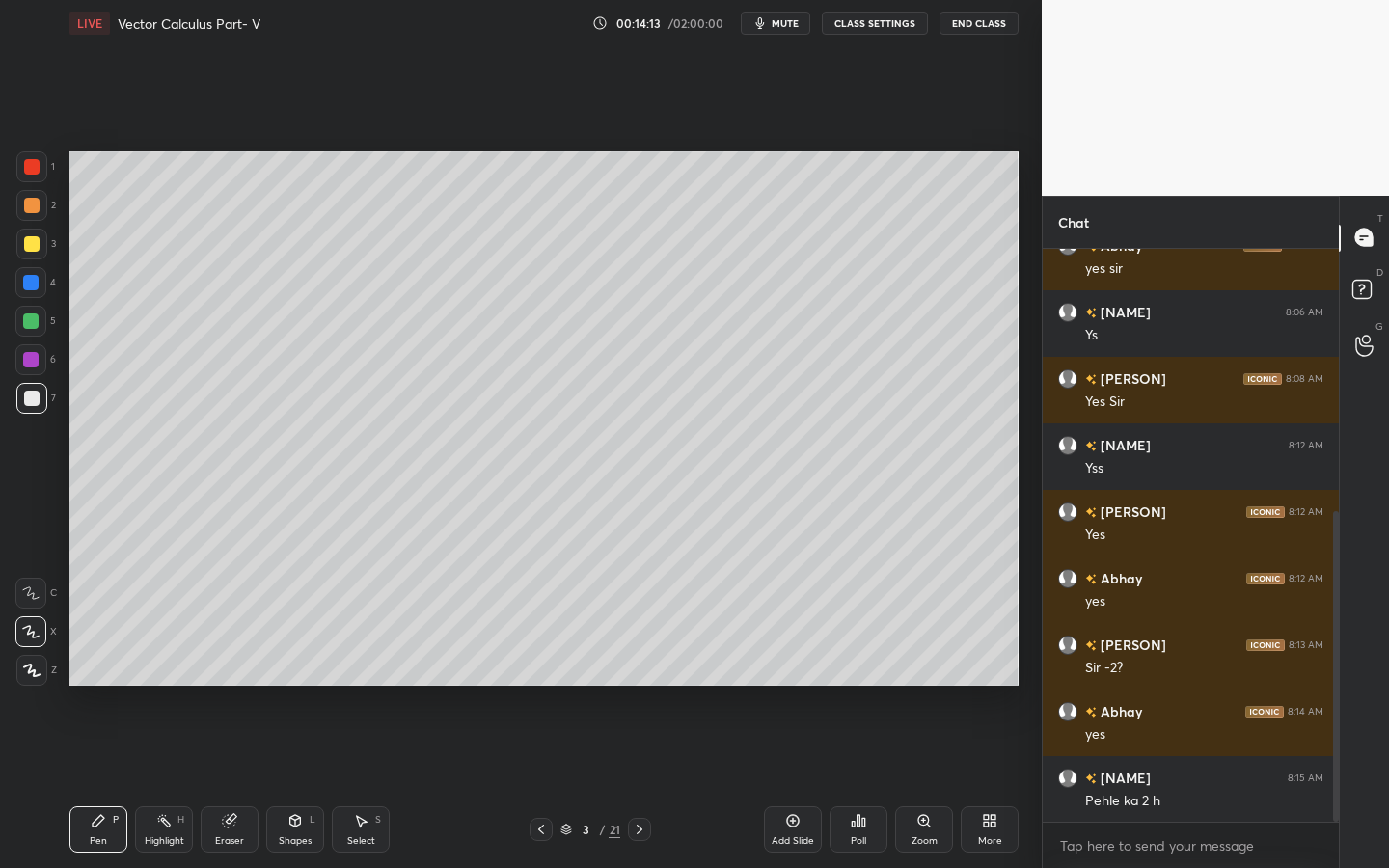 drag, startPoint x: 25, startPoint y: 324, endPoint x: 36, endPoint y: 325, distance: 11.045361 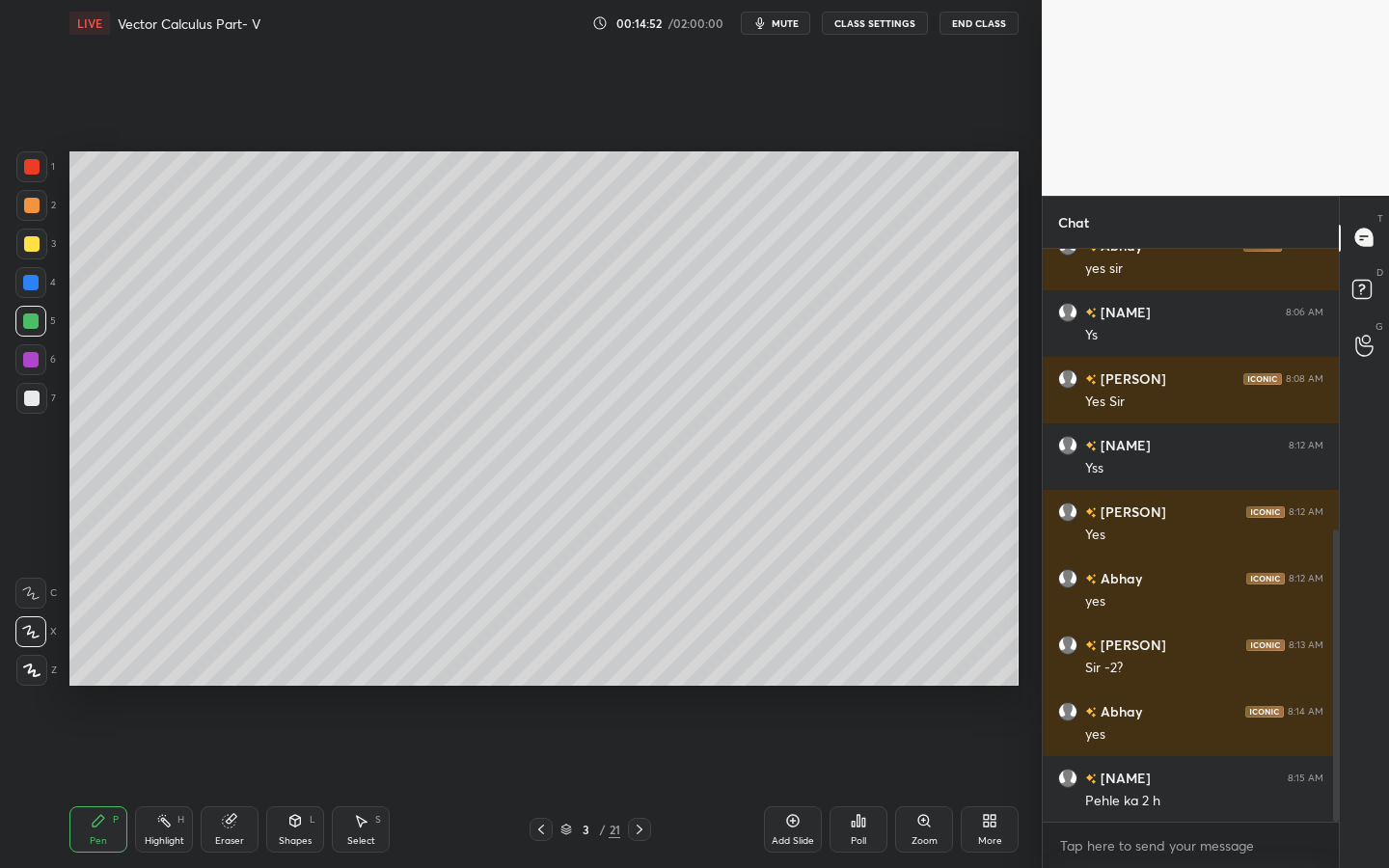 scroll, scrollTop: 553, scrollLeft: 0, axis: vertical 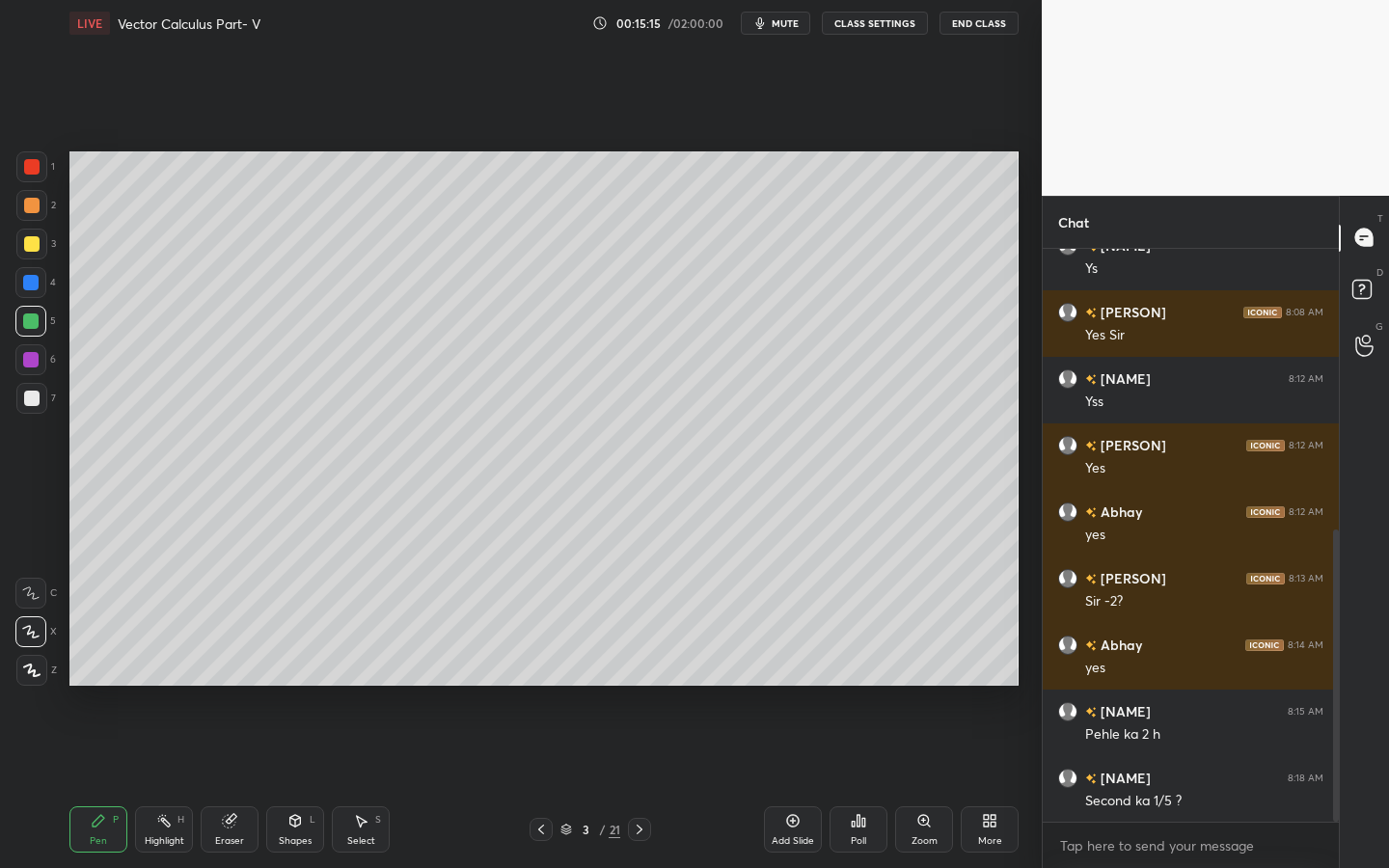 drag, startPoint x: 362, startPoint y: 826, endPoint x: 353, endPoint y: 811, distance: 17.492856 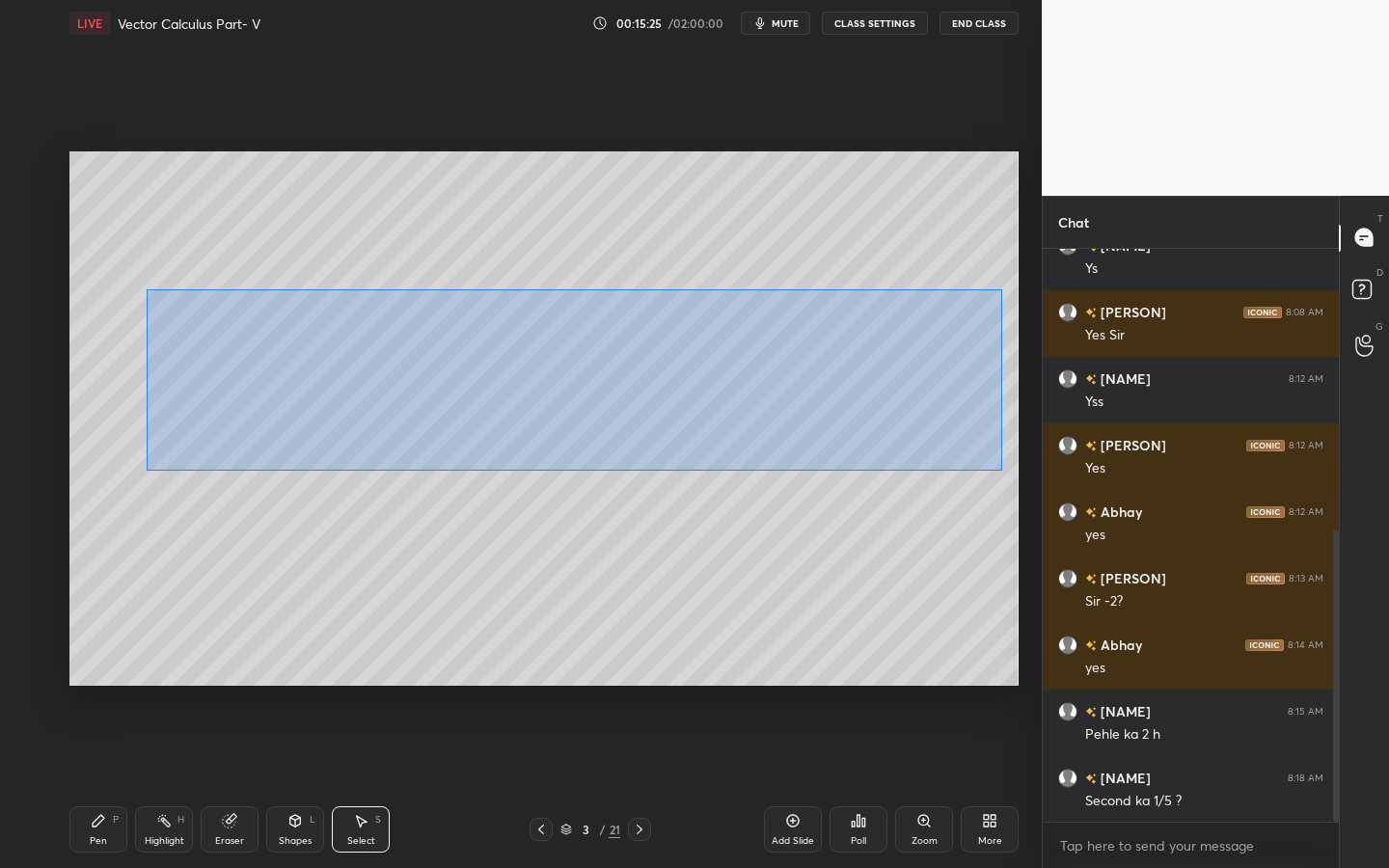 drag, startPoint x: 146, startPoint y: 288, endPoint x: 999, endPoint y: 475, distance: 873.2571 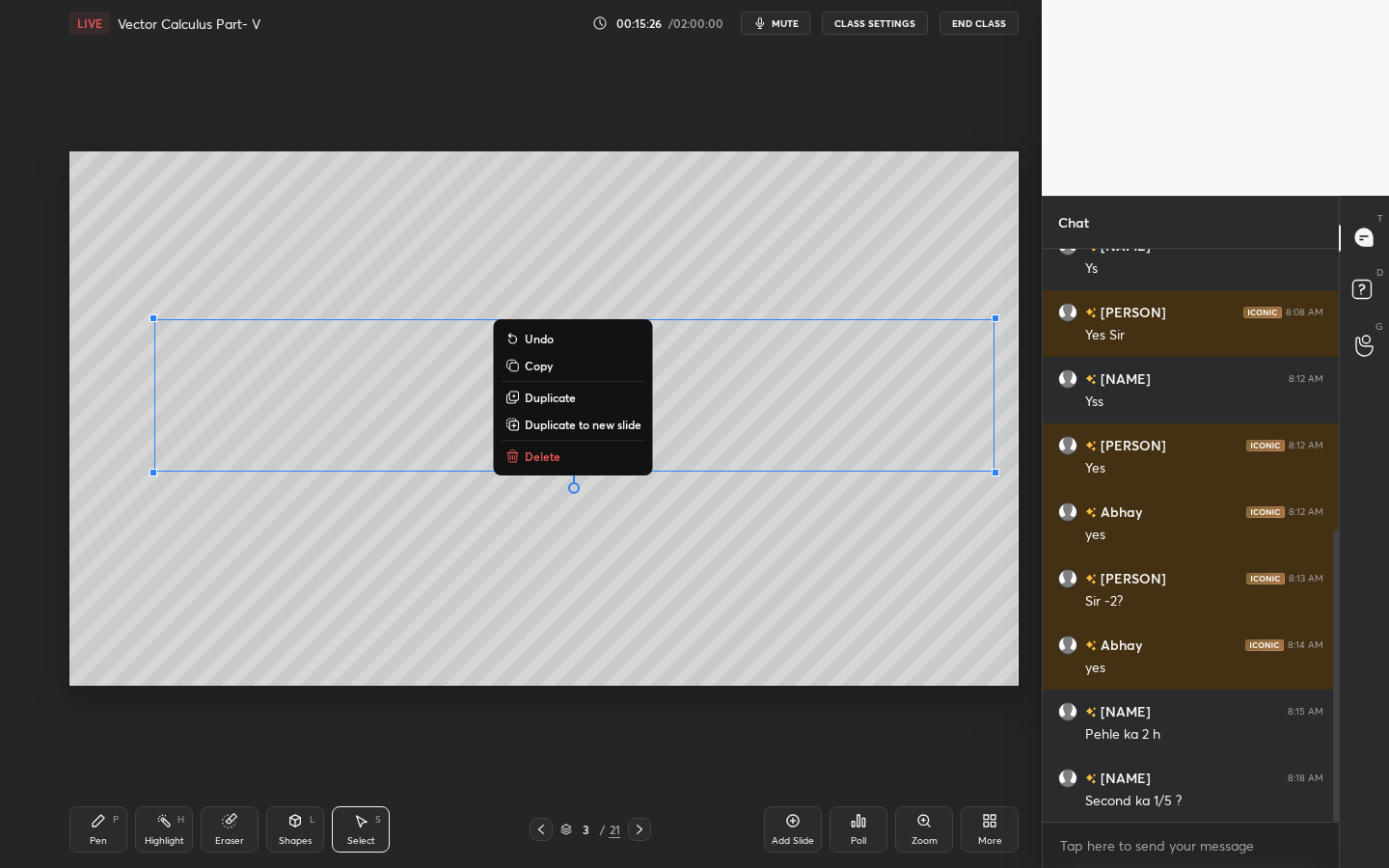 click on "Duplicate to new slide" at bounding box center [573, 424] 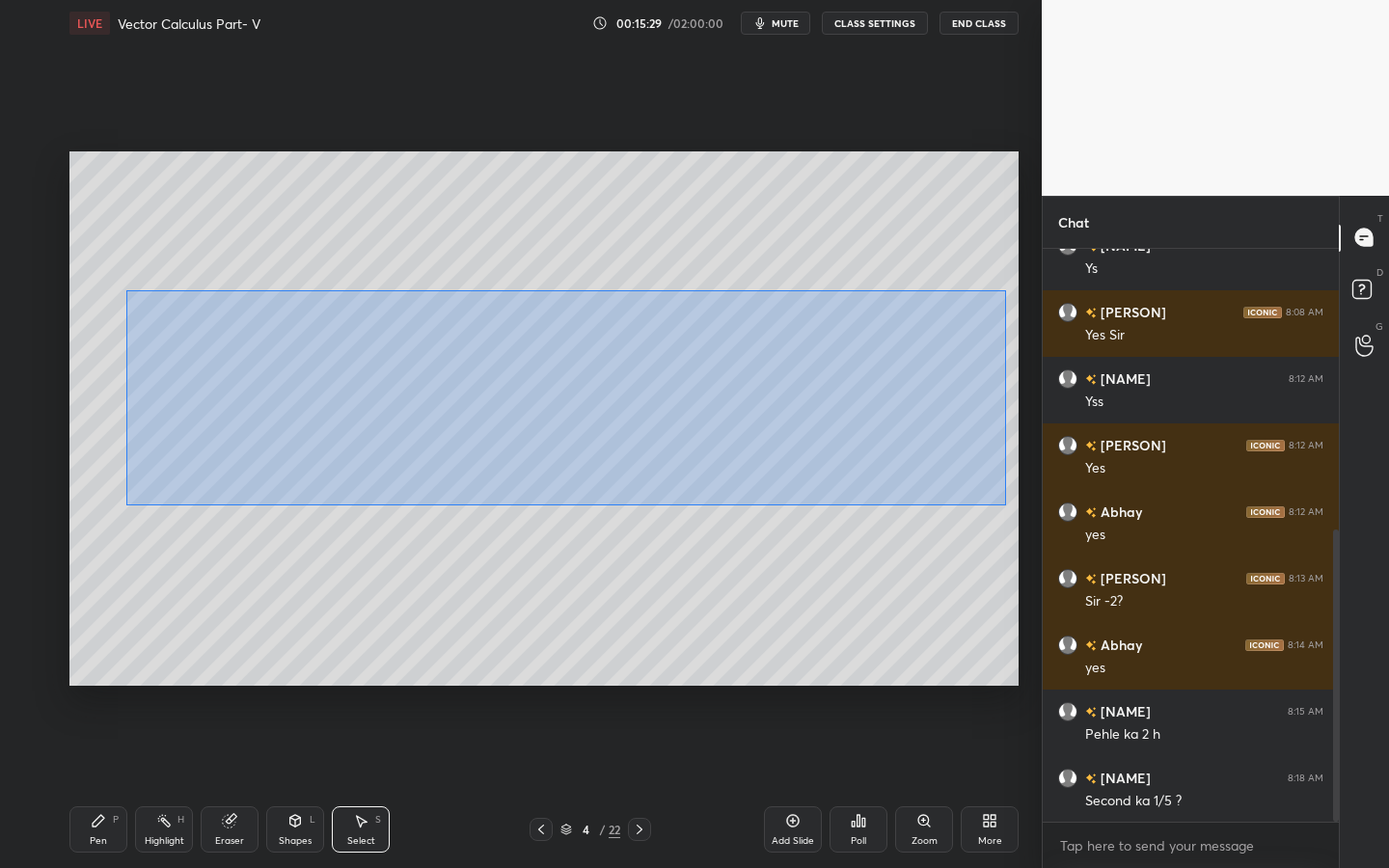 drag, startPoint x: 126, startPoint y: 289, endPoint x: 946, endPoint y: 485, distance: 843.099 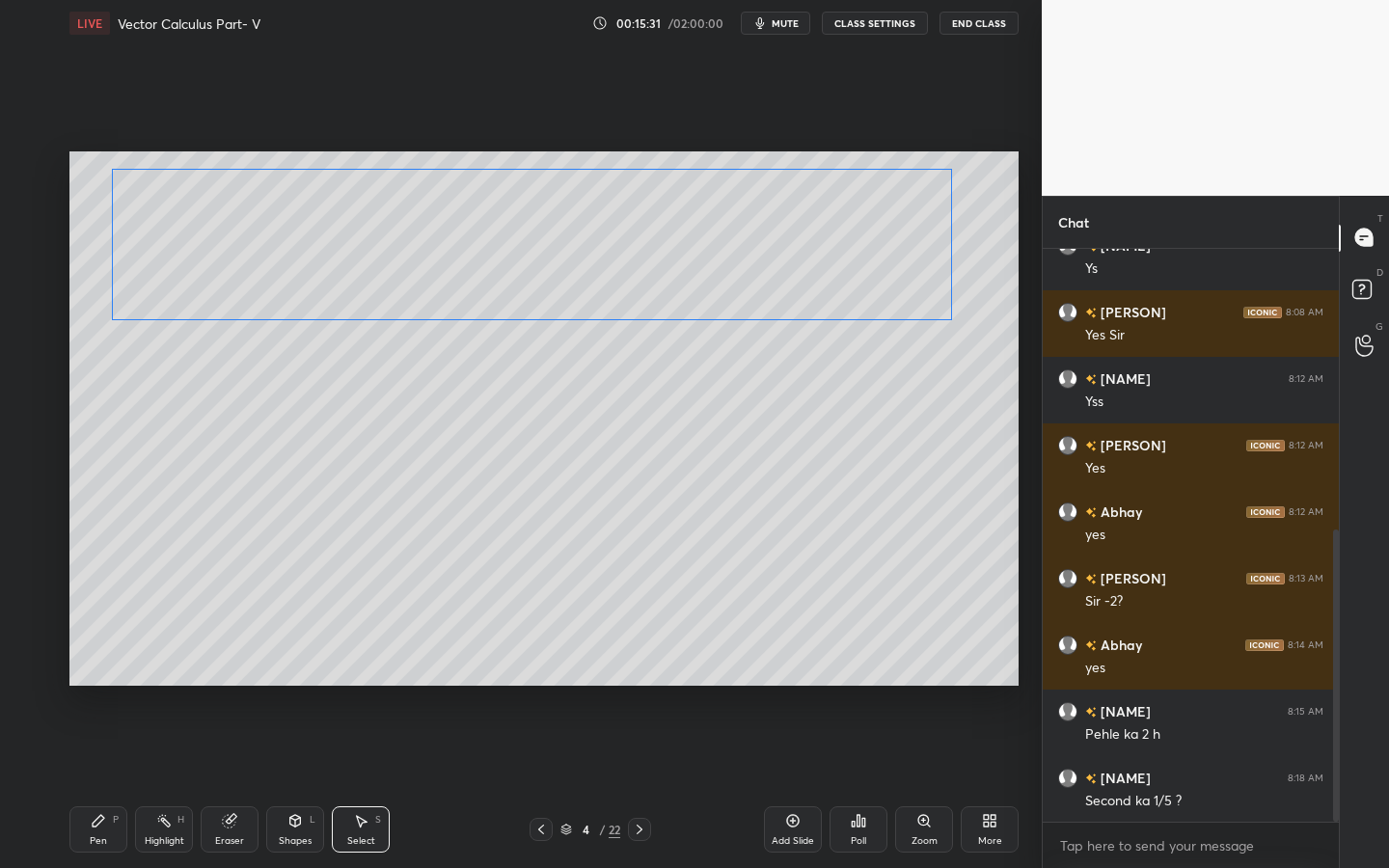 drag, startPoint x: 318, startPoint y: 330, endPoint x: 285, endPoint y: 243, distance: 93.04837 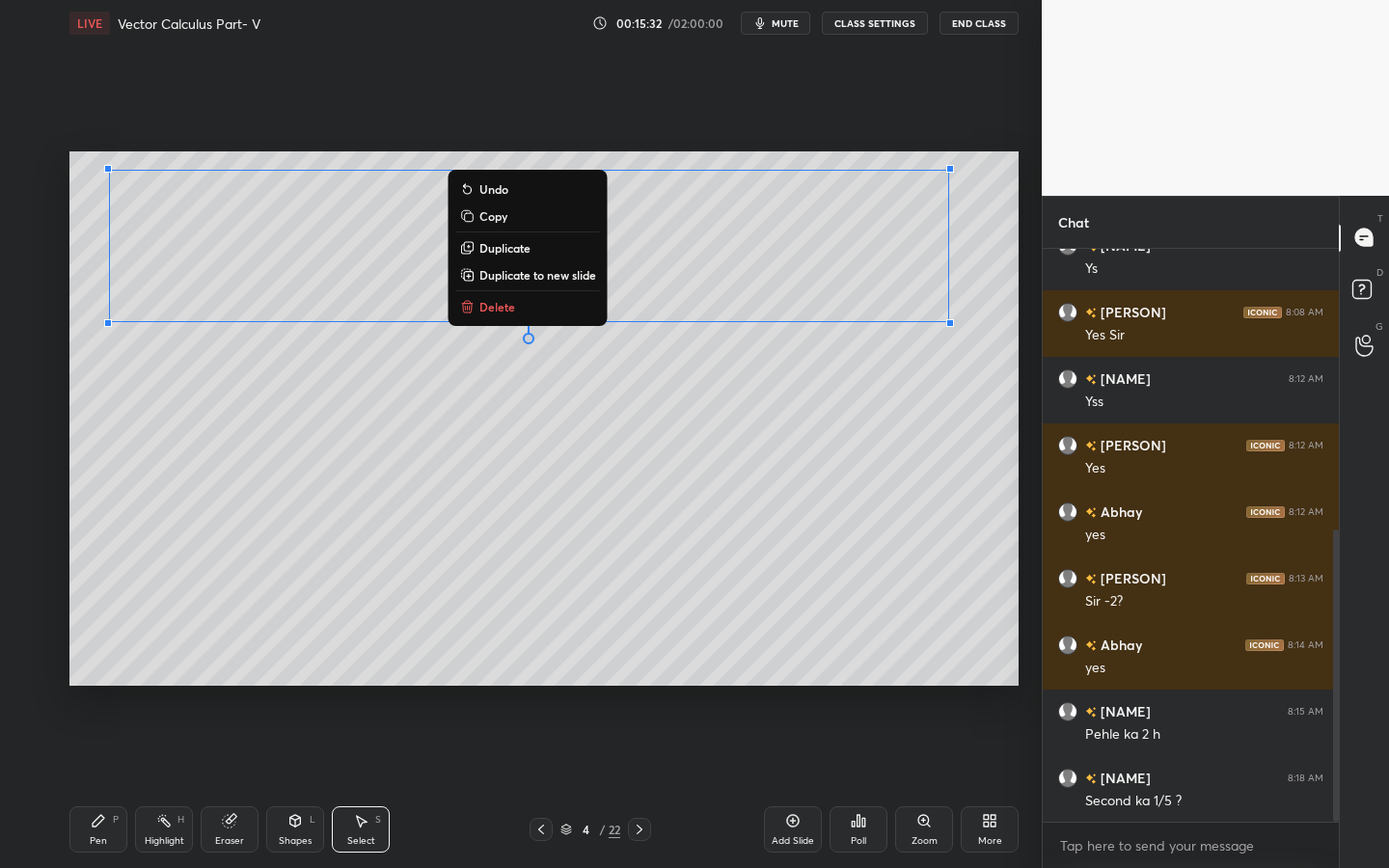 drag, startPoint x: 95, startPoint y: 841, endPoint x: 96, endPoint y: 817, distance: 24.020824 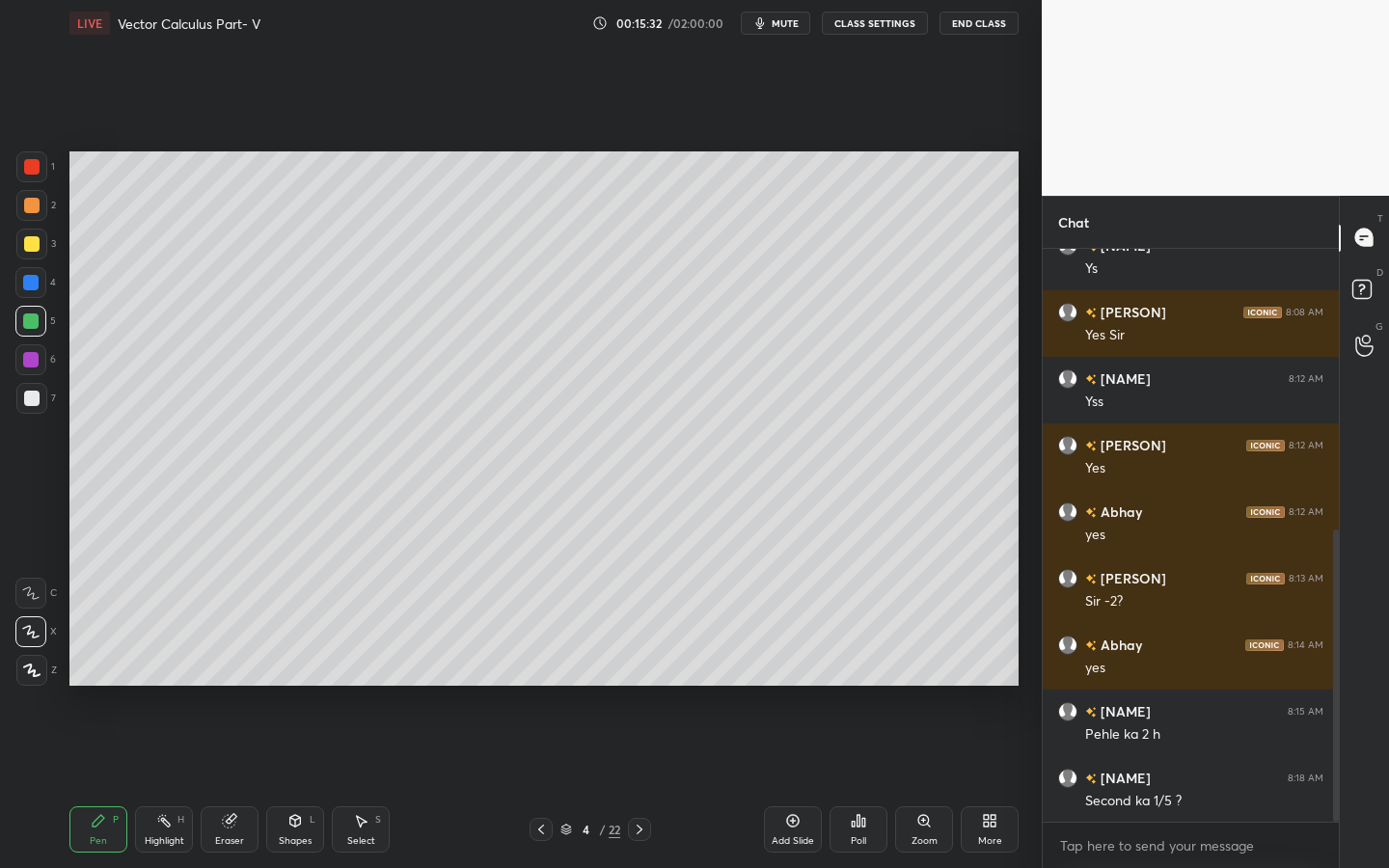 click at bounding box center (32, 398) 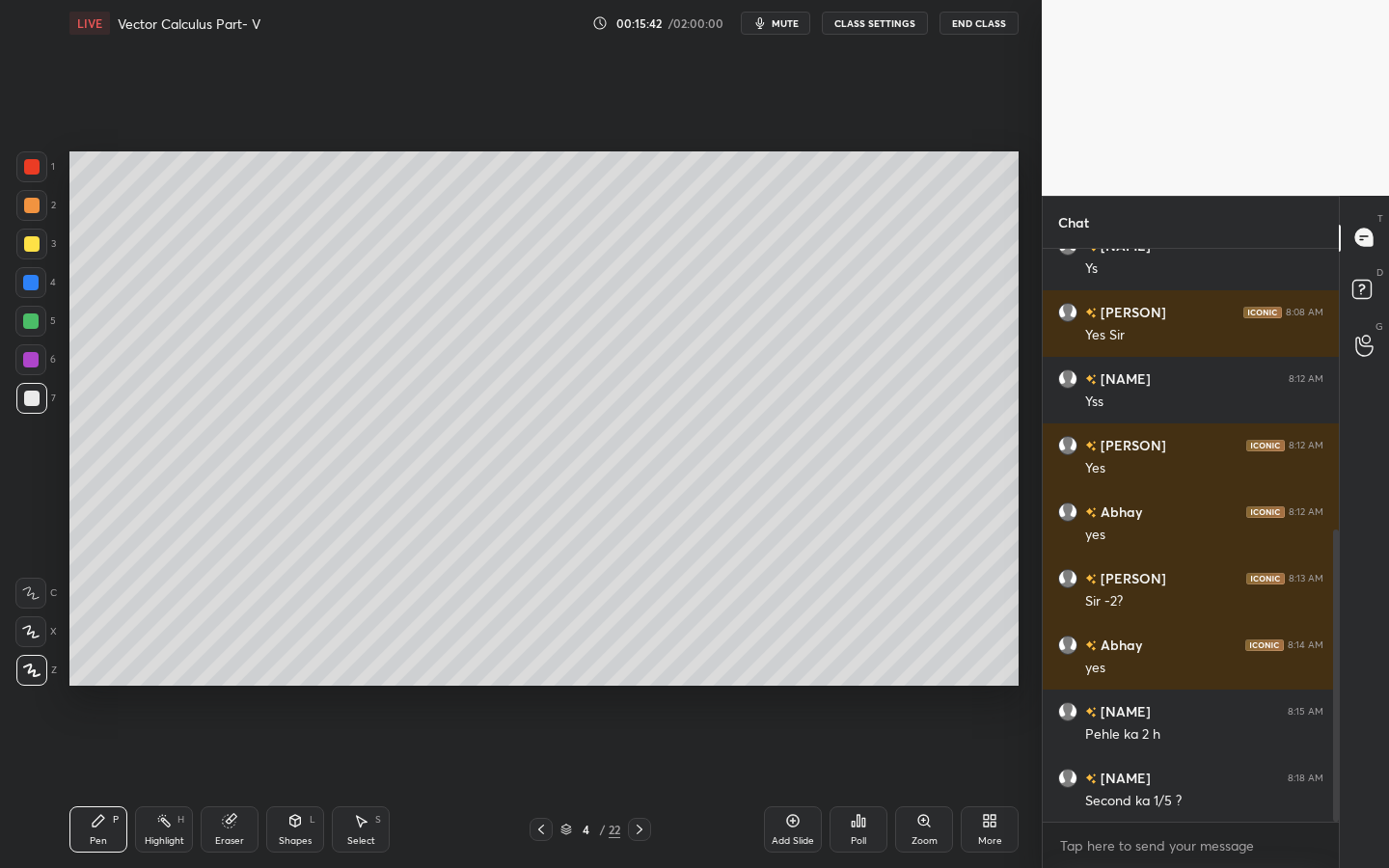 drag, startPoint x: 33, startPoint y: 627, endPoint x: 56, endPoint y: 621, distance: 23.769729 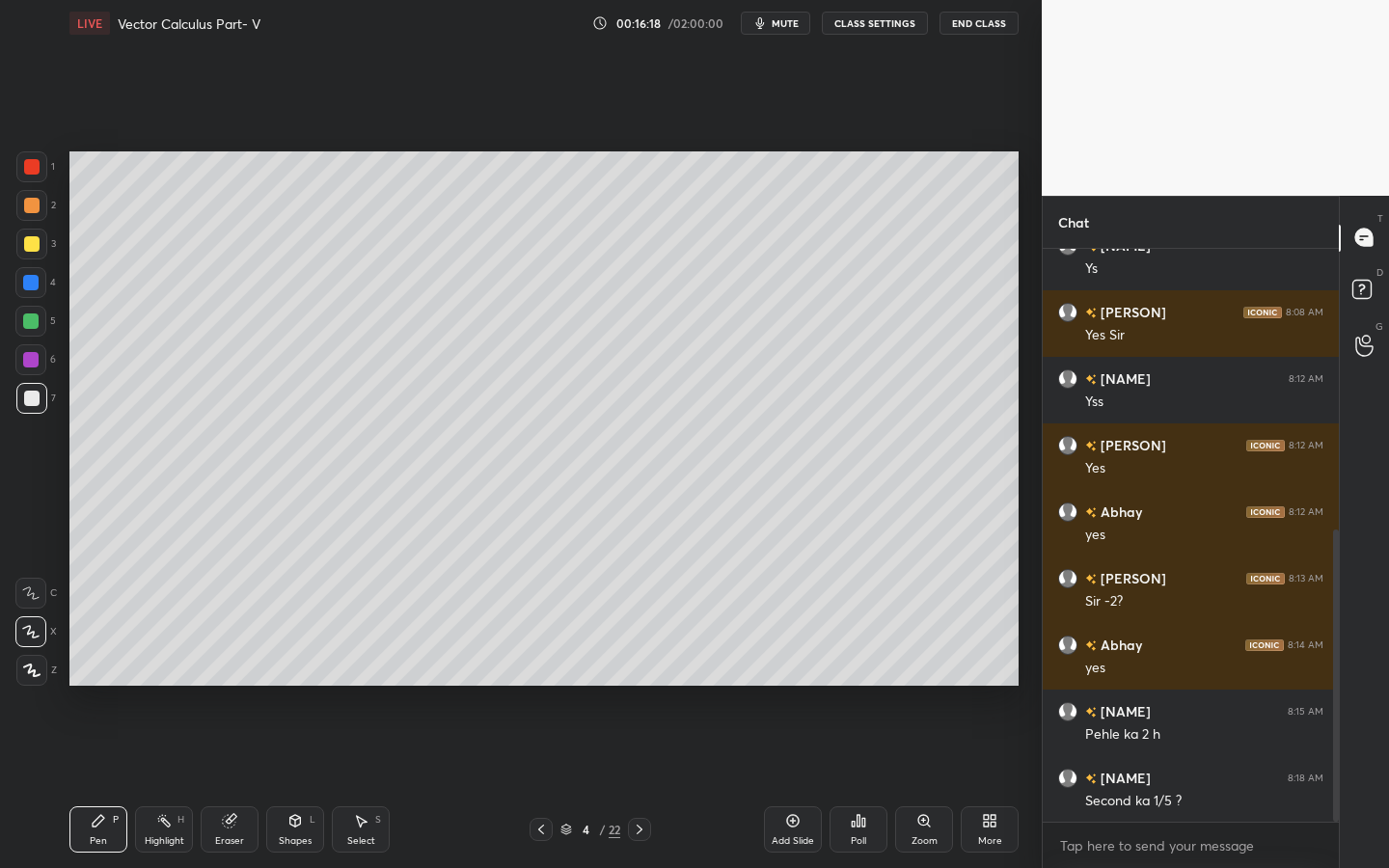 drag, startPoint x: 26, startPoint y: 327, endPoint x: 37, endPoint y: 319, distance: 13.601471 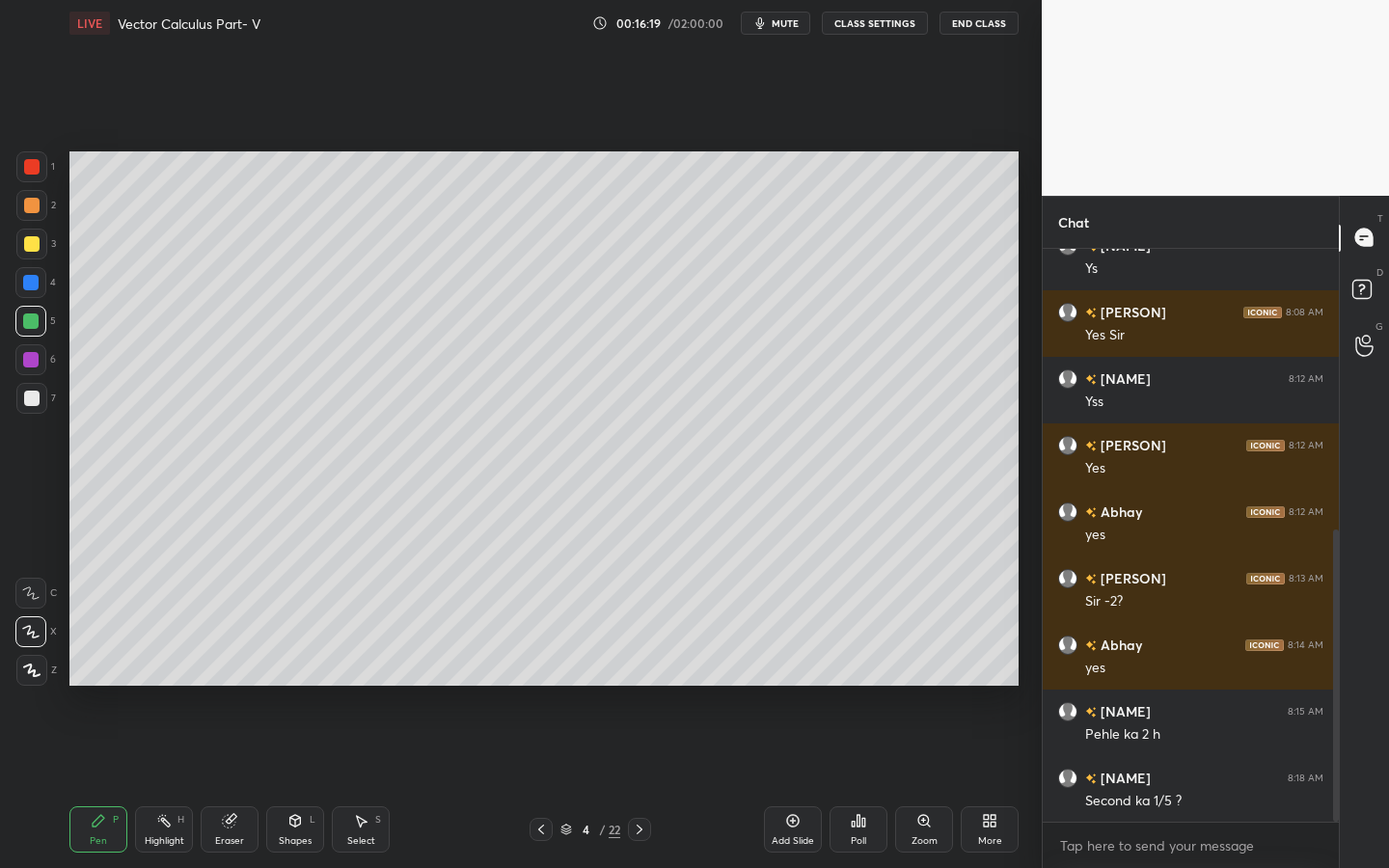 drag, startPoint x: 29, startPoint y: 399, endPoint x: 54, endPoint y: 382, distance: 30.232433 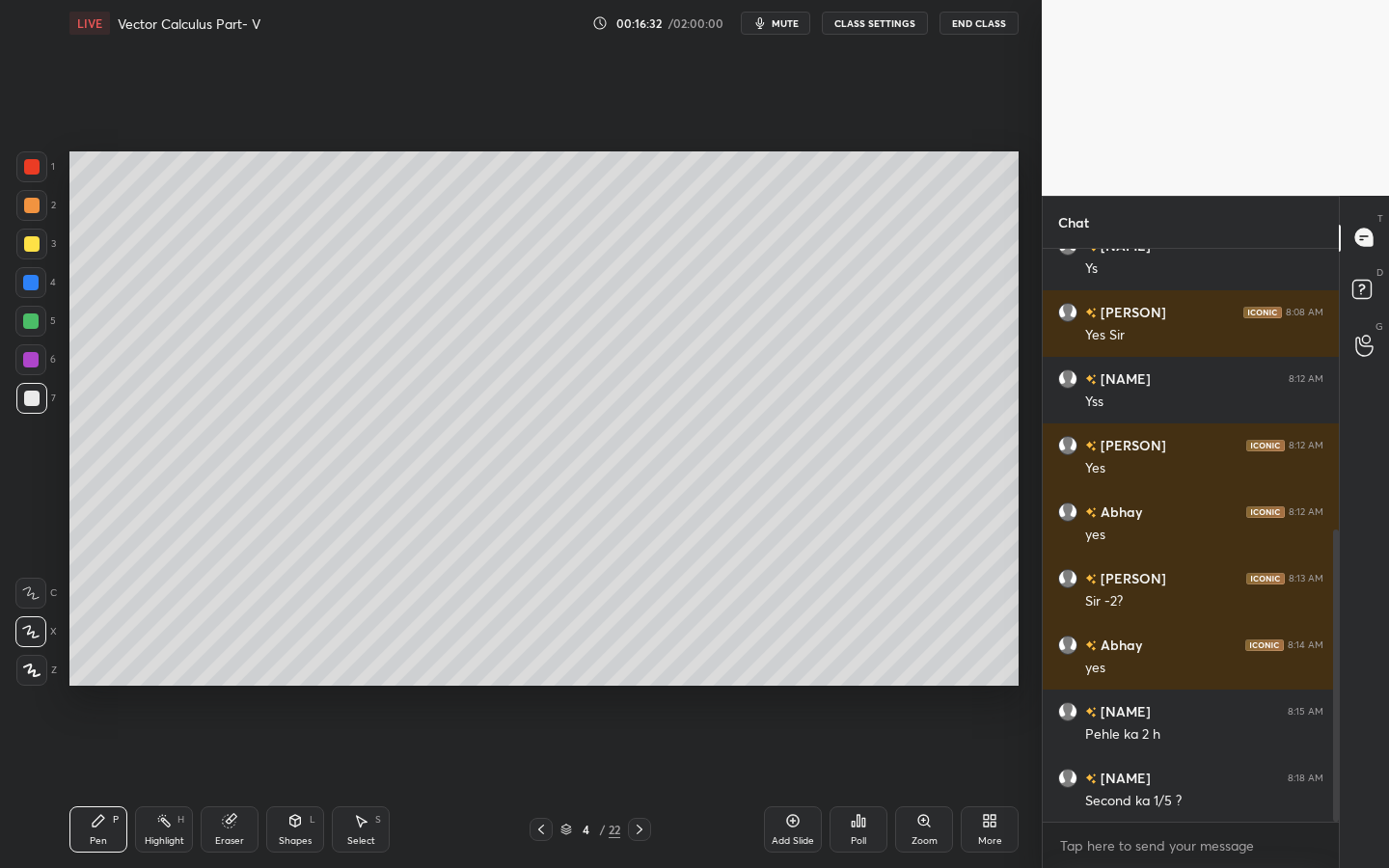 click on "Pen P Highlight H Eraser Shapes L Select S 4 / 22 Add Slide Poll Zoom More" at bounding box center (544, 829) 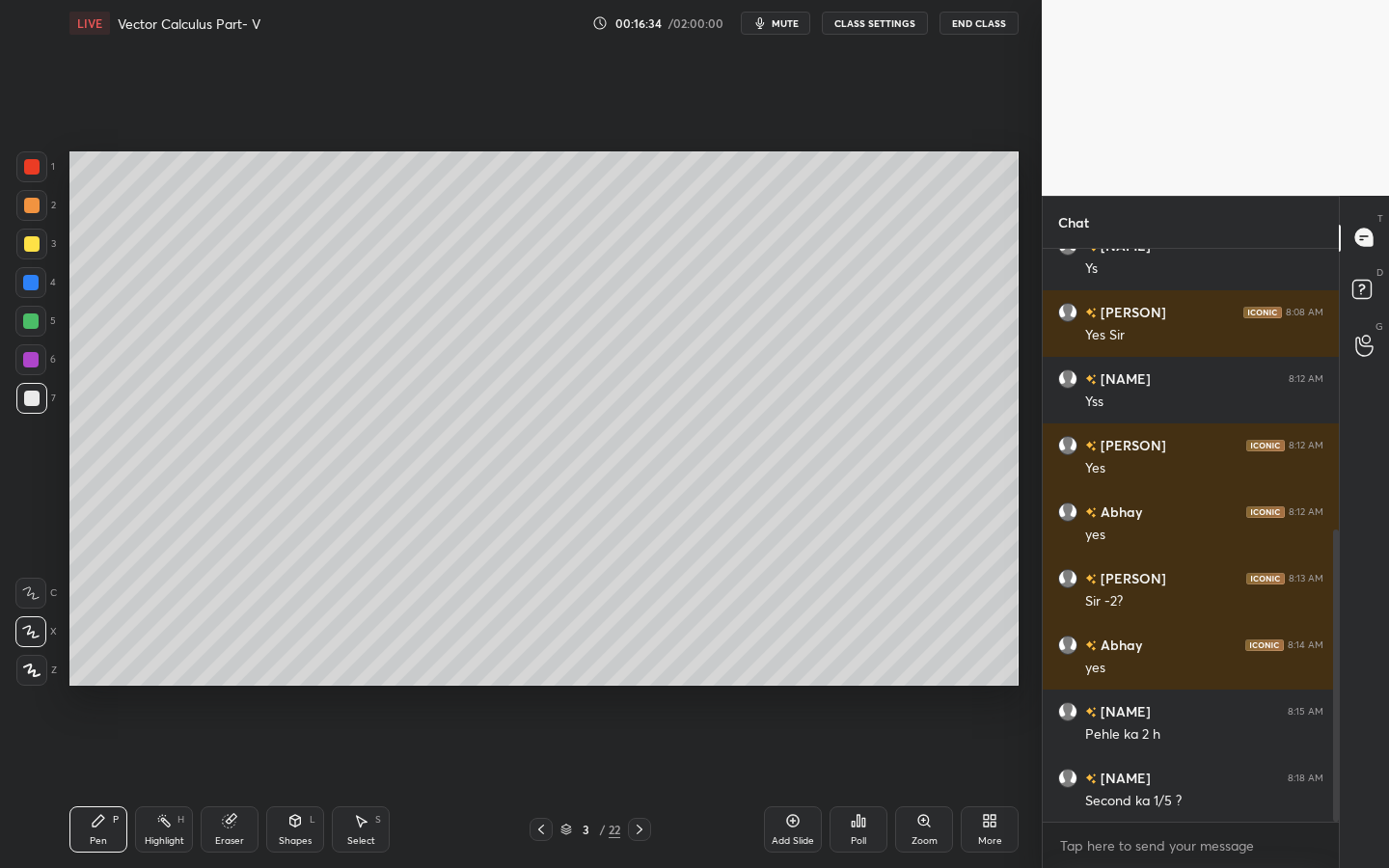 click on "Select S" at bounding box center (361, 829) 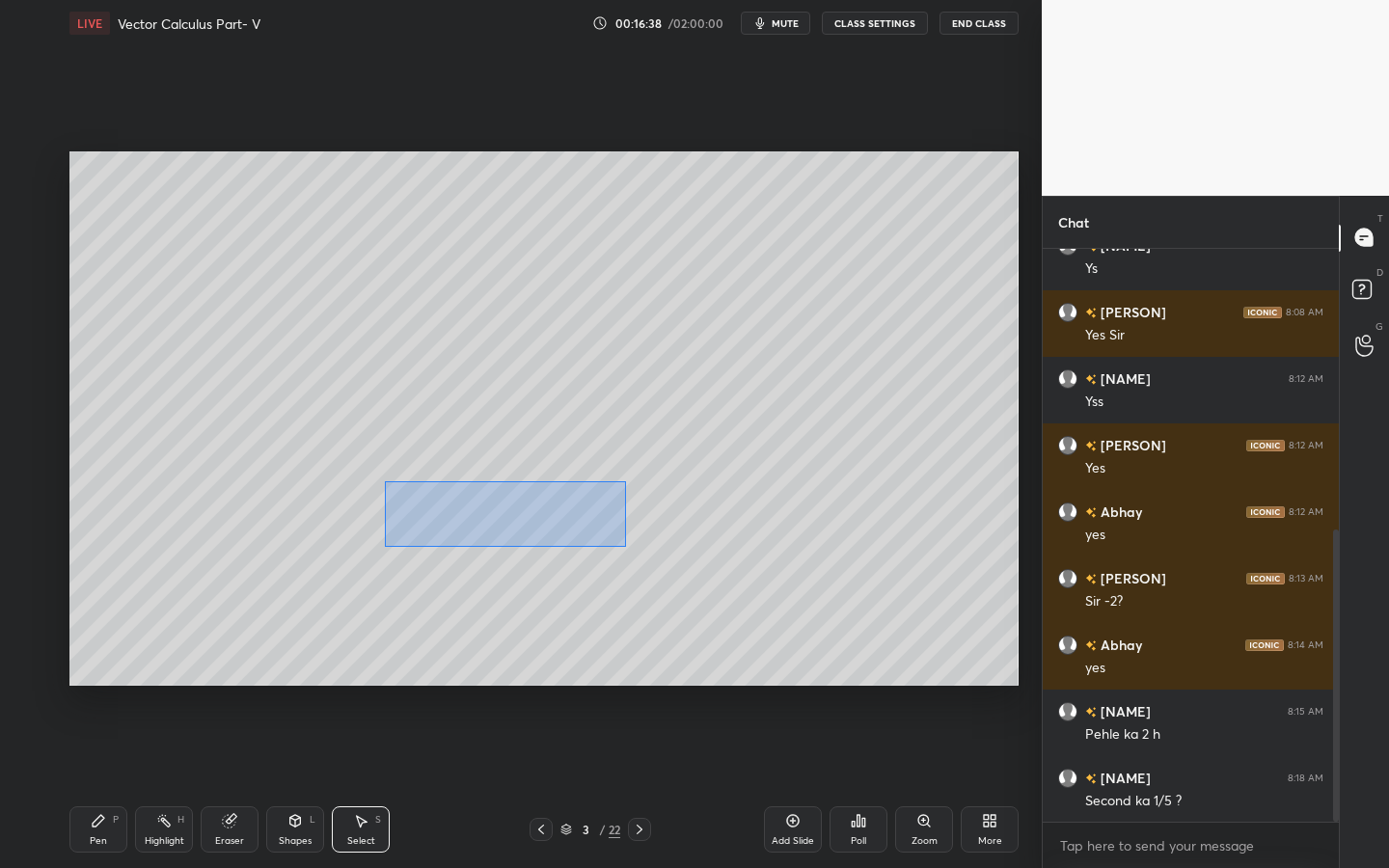 drag, startPoint x: 384, startPoint y: 481, endPoint x: 626, endPoint y: 540, distance: 249.08834 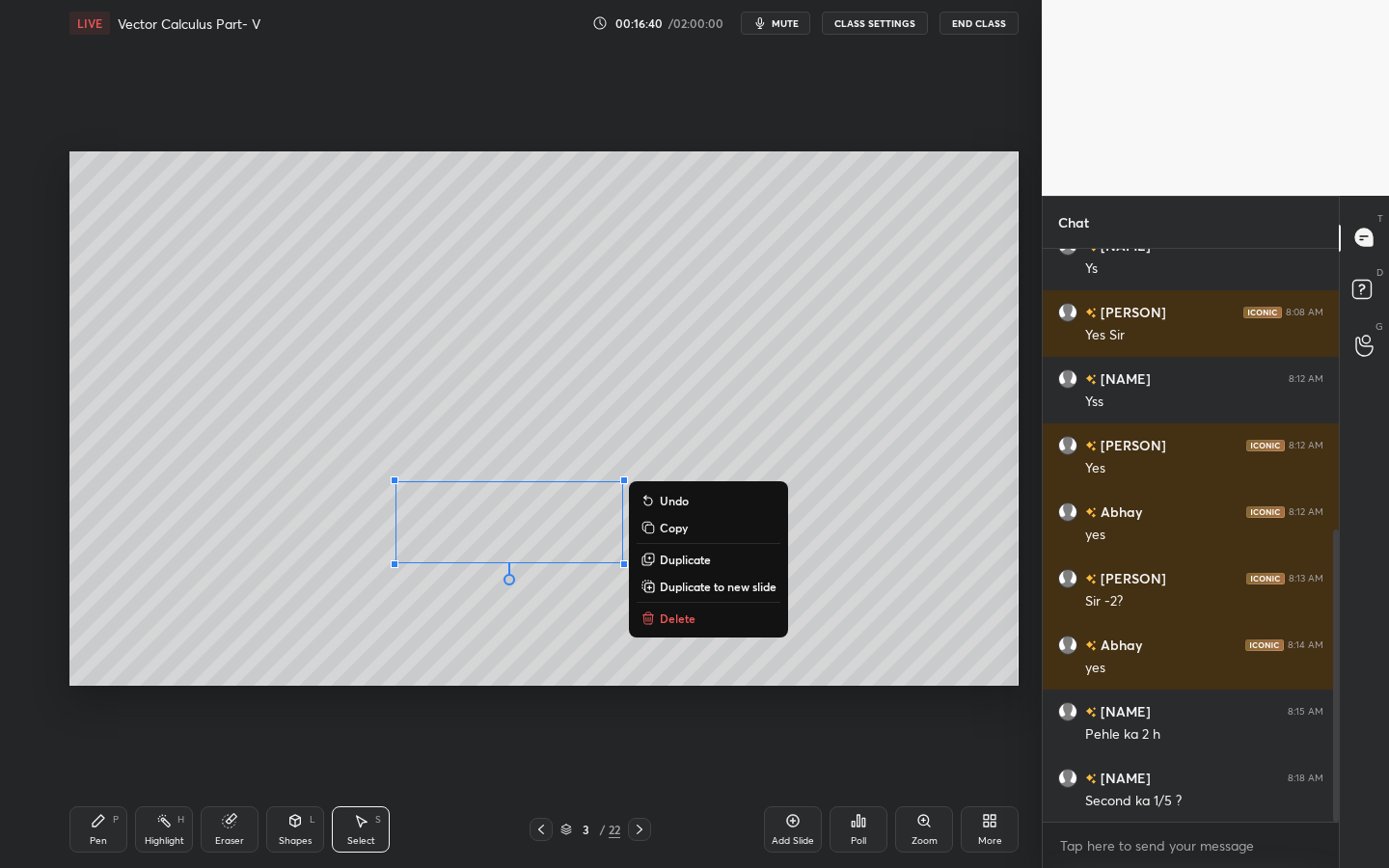 click on "Copy" at bounding box center [673, 528] 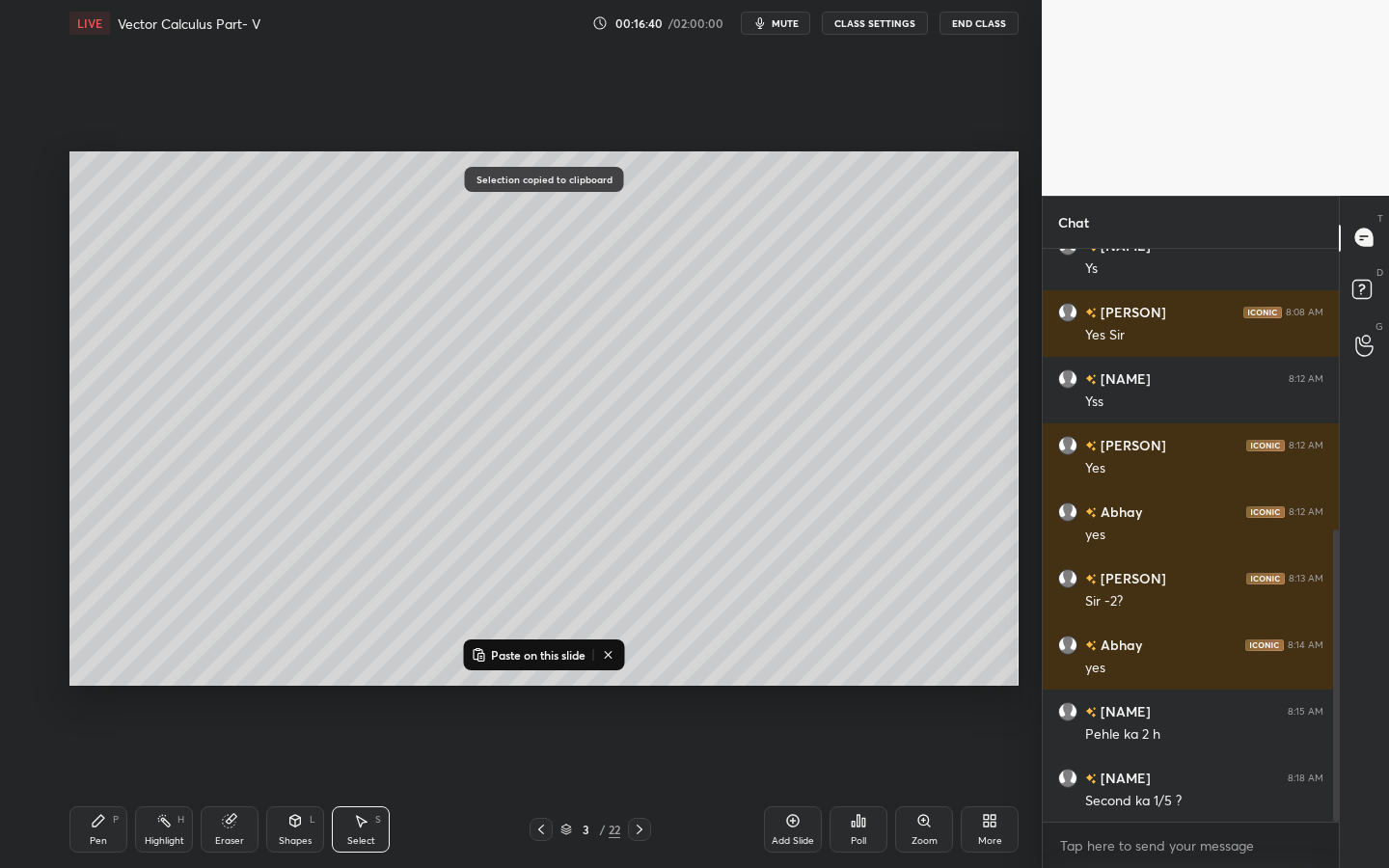 click at bounding box center (640, 829) 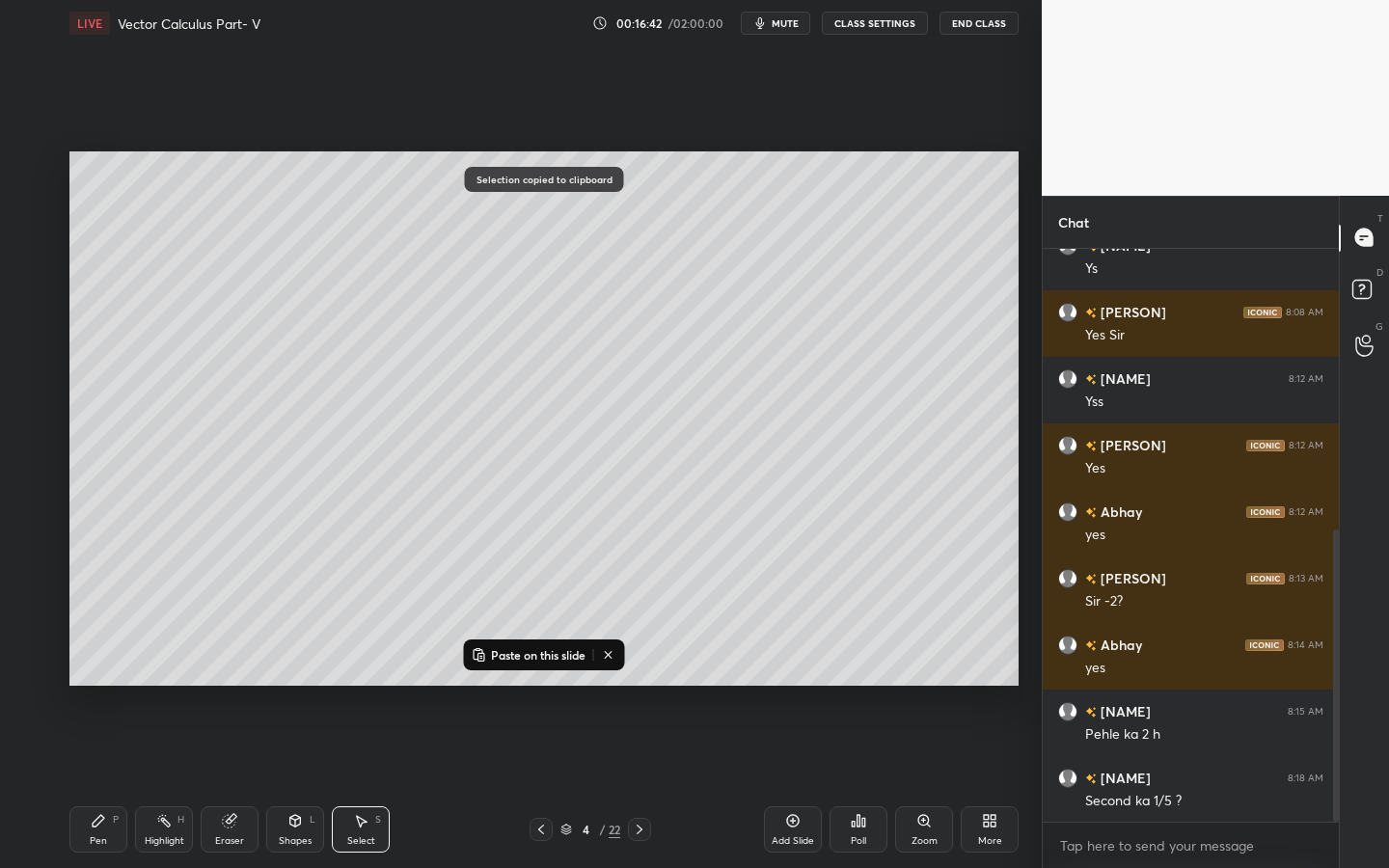 click on "Paste on this slide" at bounding box center (538, 655) 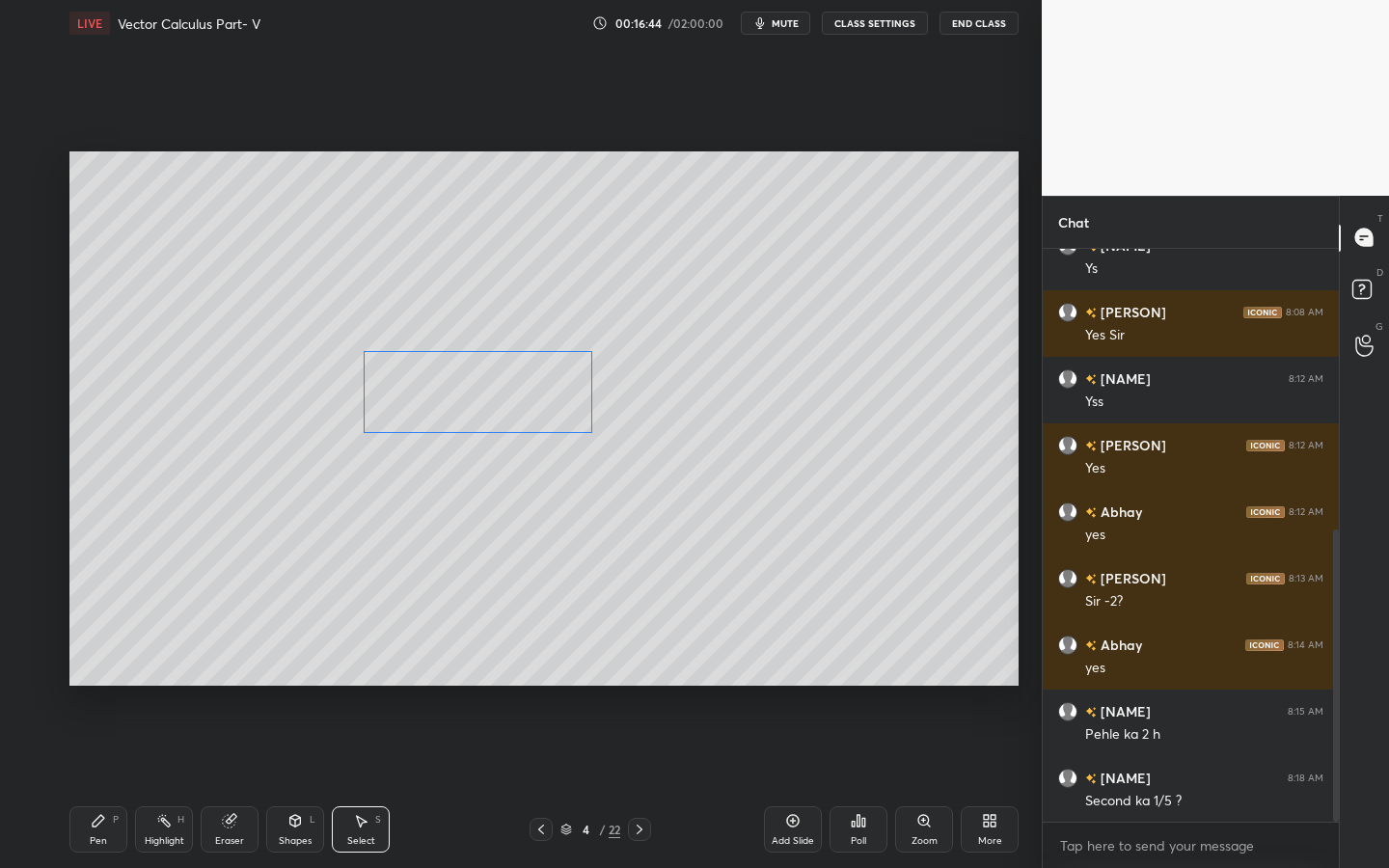 drag, startPoint x: 465, startPoint y: 525, endPoint x: 440, endPoint y: 421, distance: 106.96261 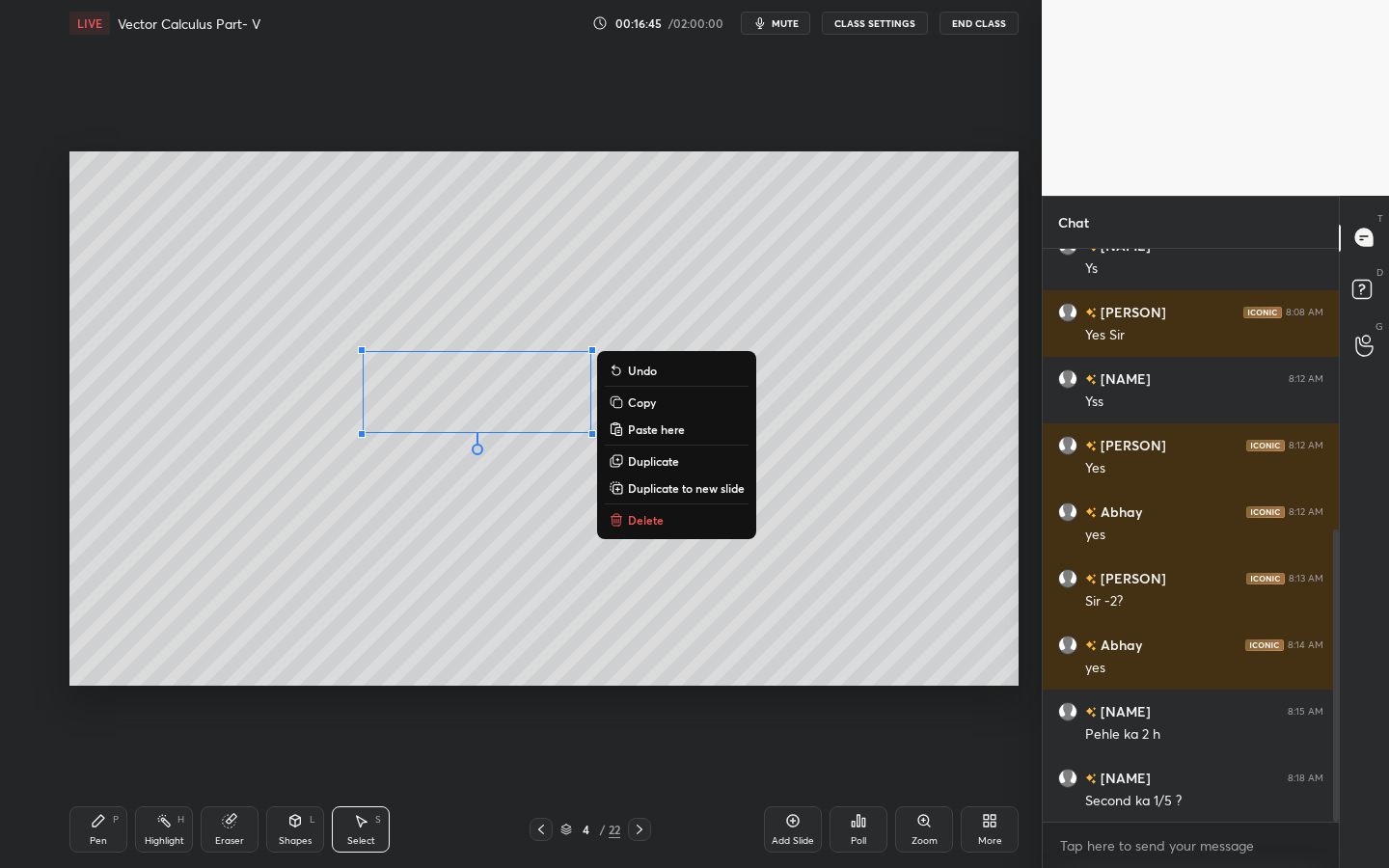drag, startPoint x: 100, startPoint y: 833, endPoint x: 136, endPoint y: 765, distance: 76.94154 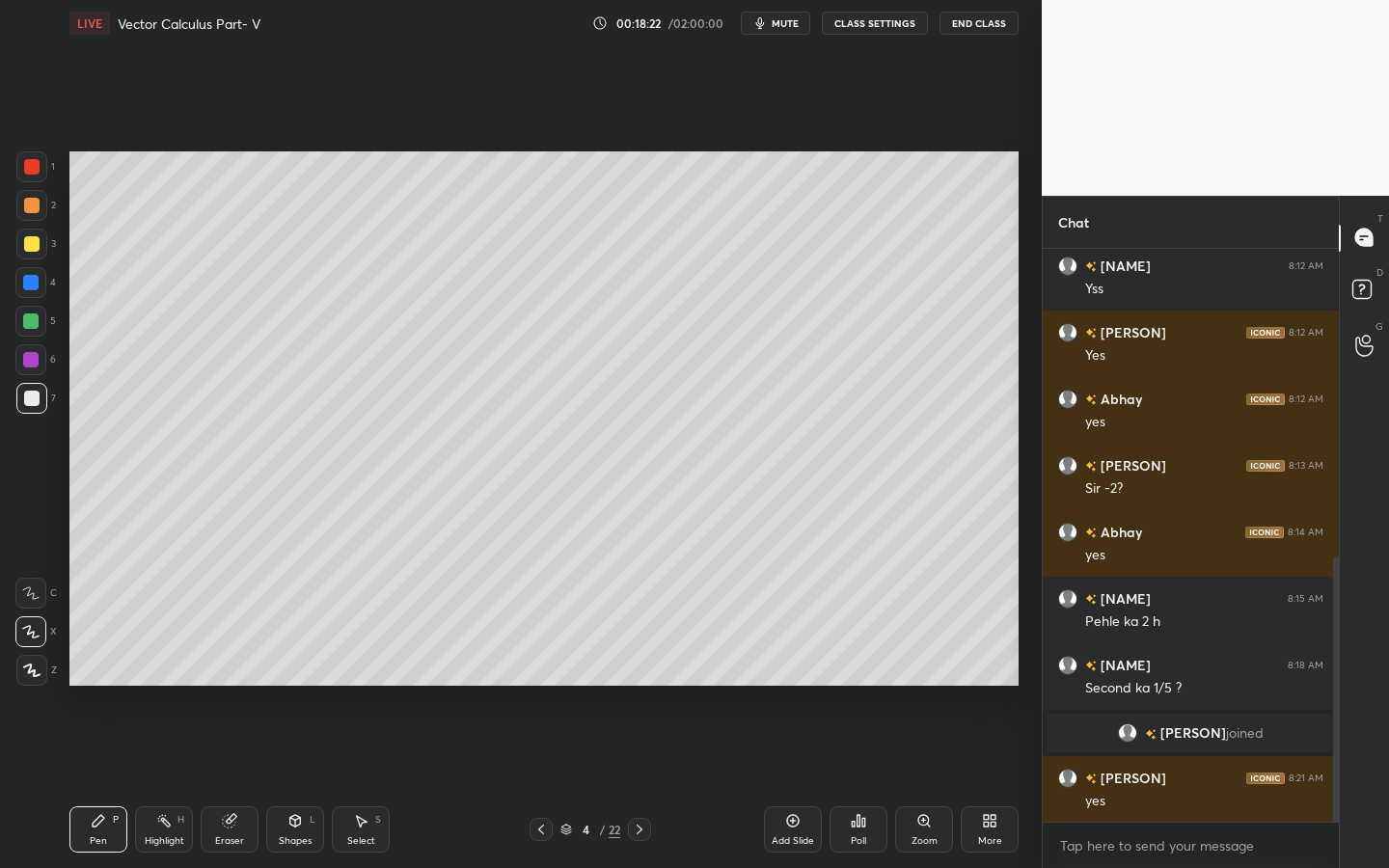 scroll, scrollTop: 685, scrollLeft: 0, axis: vertical 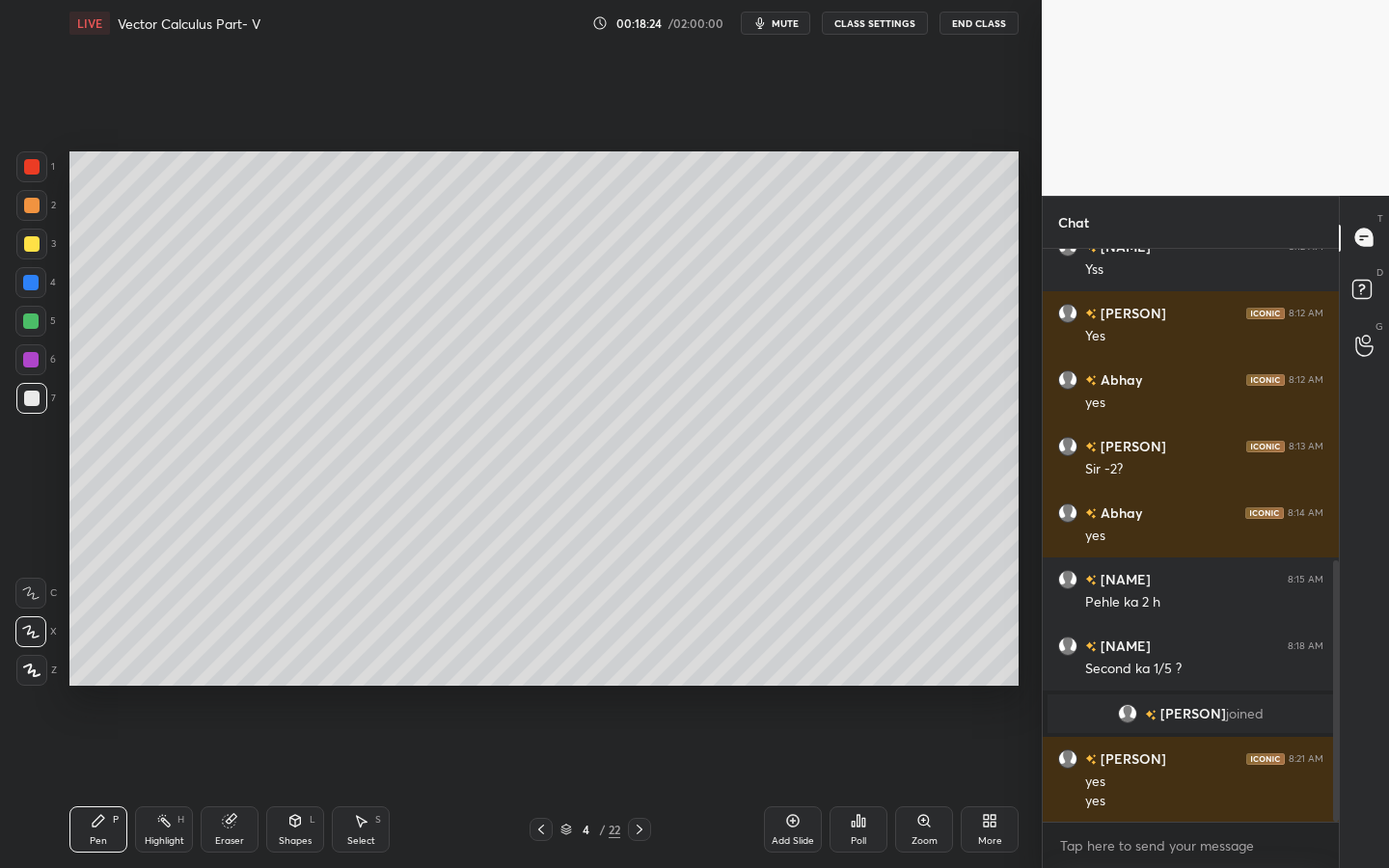 click at bounding box center [31, 360] 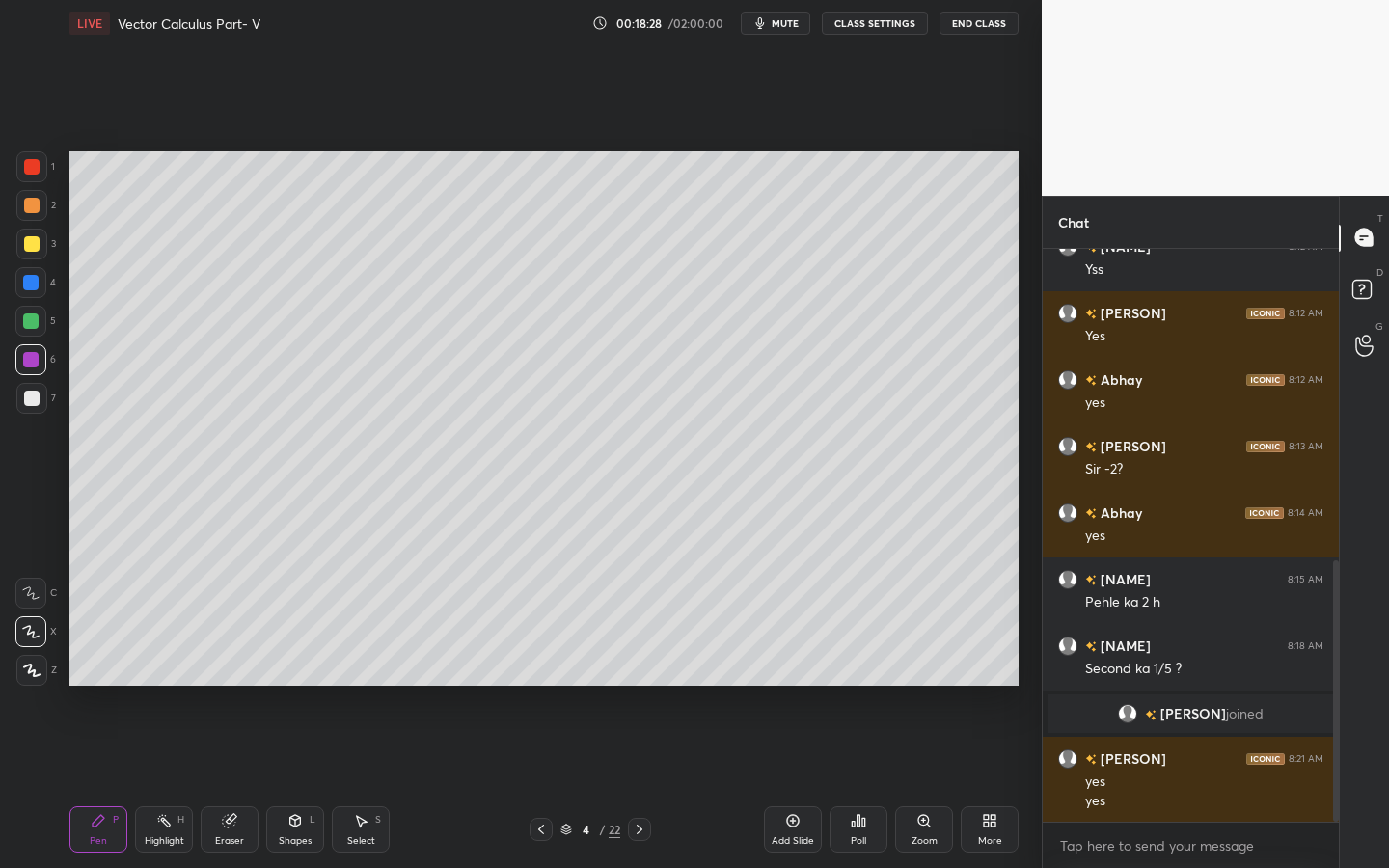 scroll, scrollTop: 751, scrollLeft: 0, axis: vertical 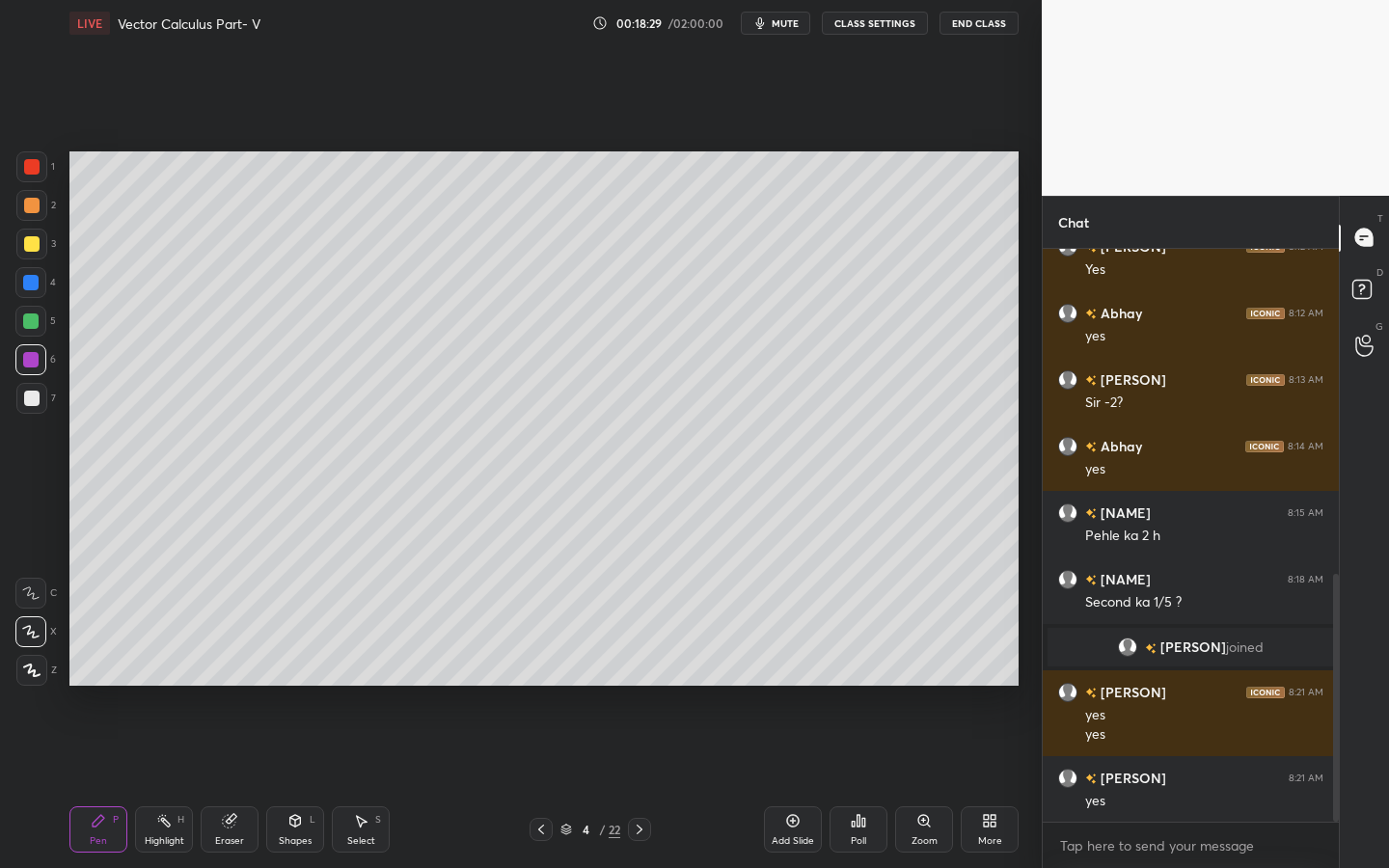 click at bounding box center (32, 398) 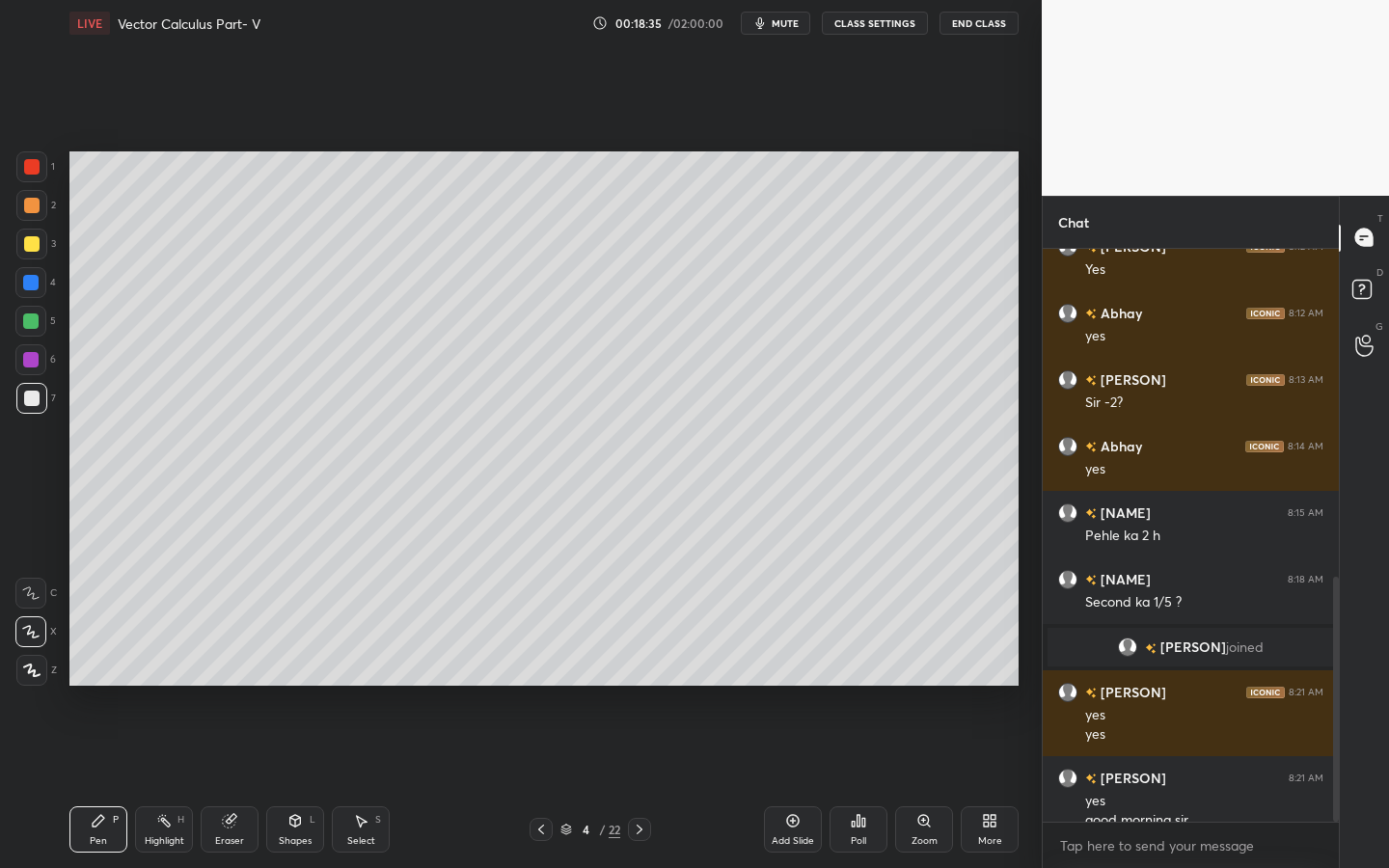 scroll, scrollTop: 771, scrollLeft: 0, axis: vertical 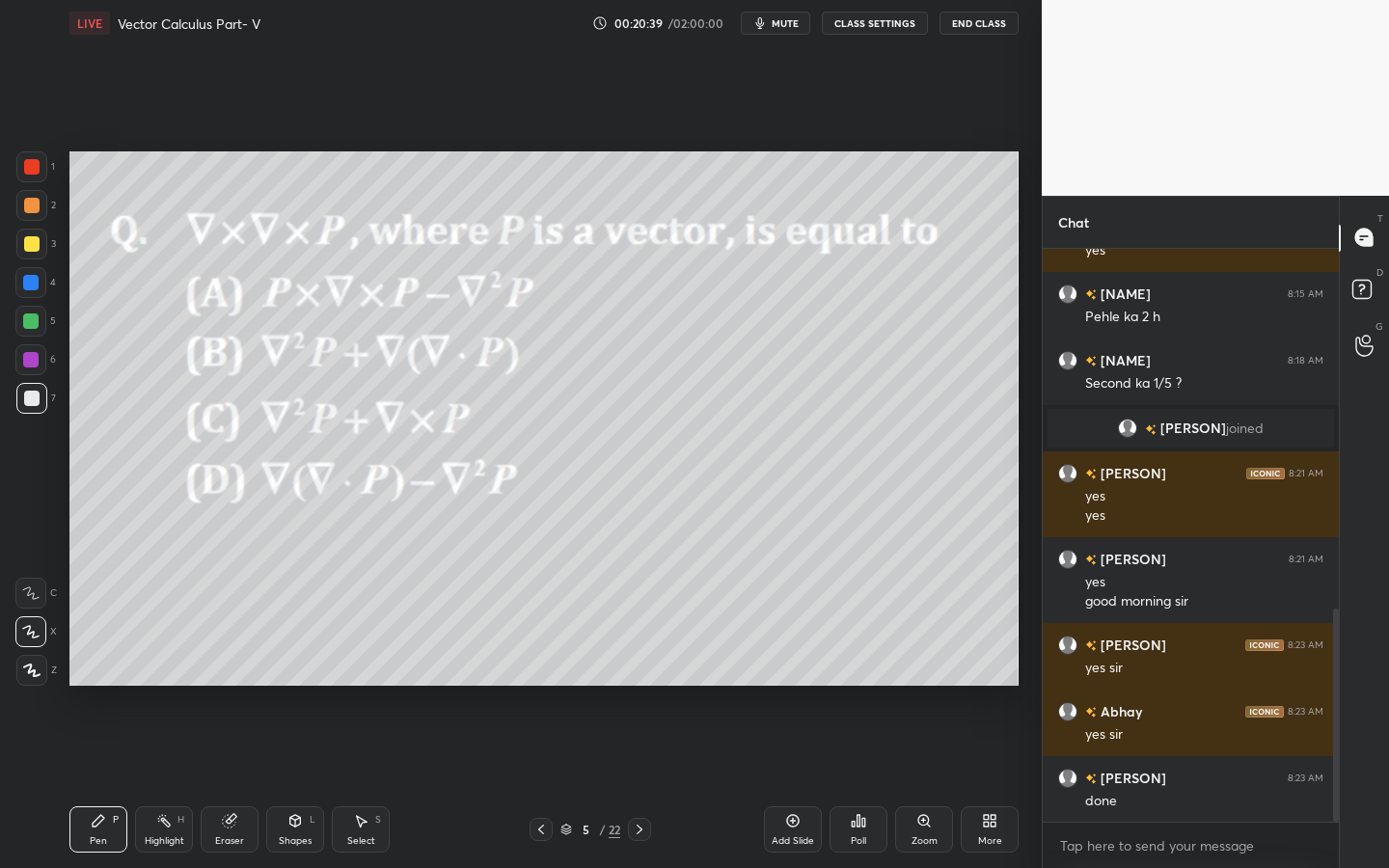 type on "x" 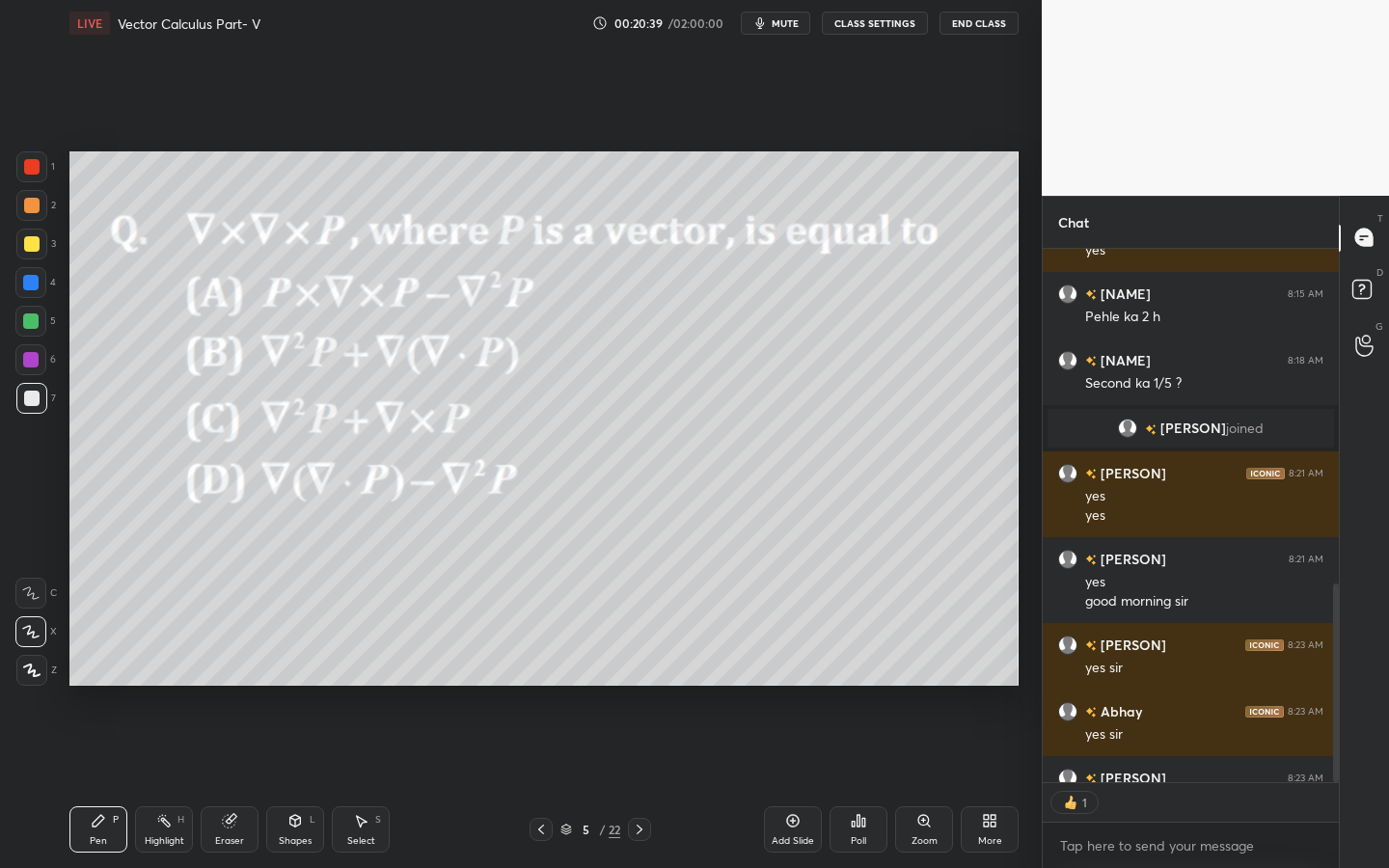 scroll, scrollTop: 528, scrollLeft: 290, axis: both 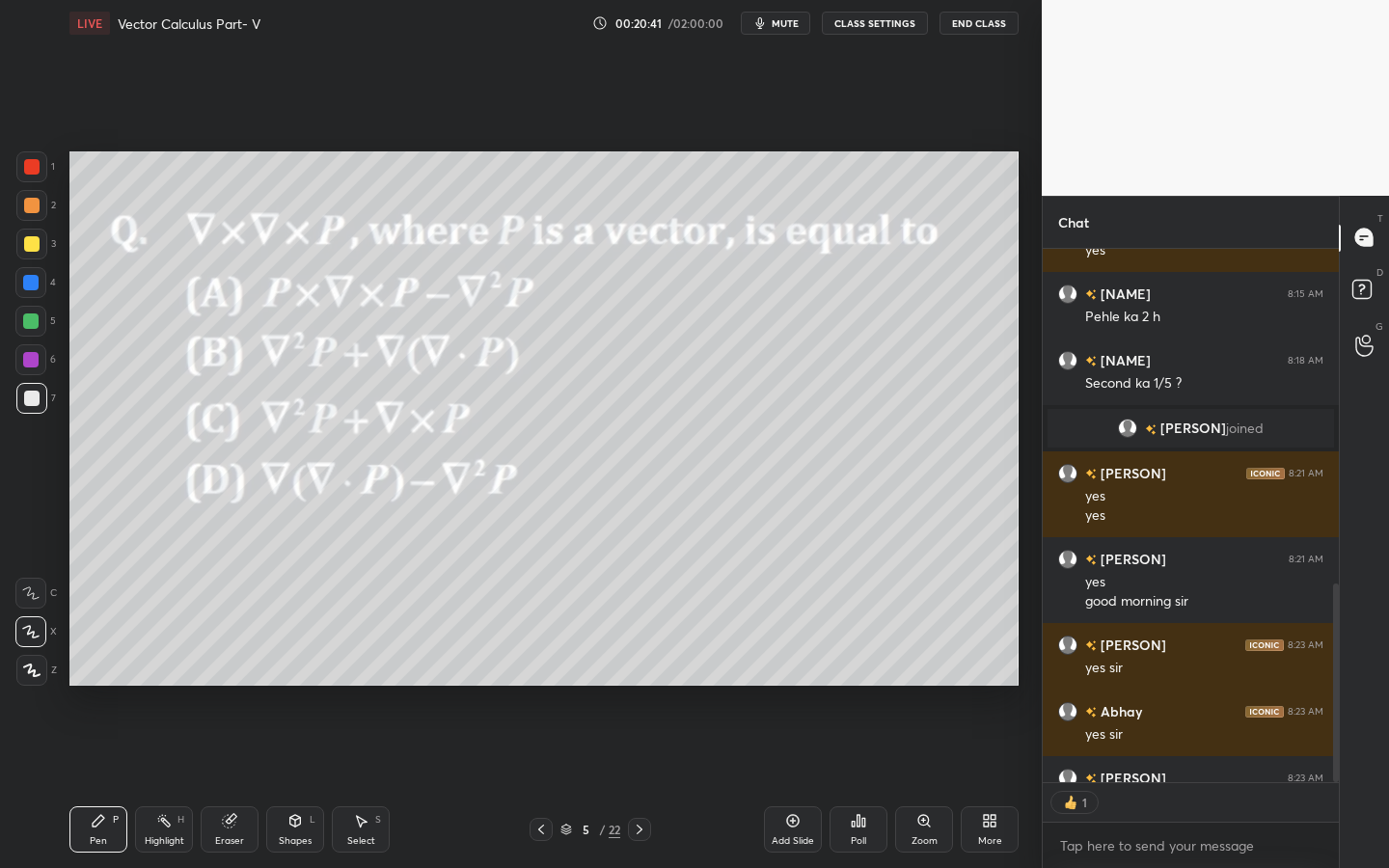 click 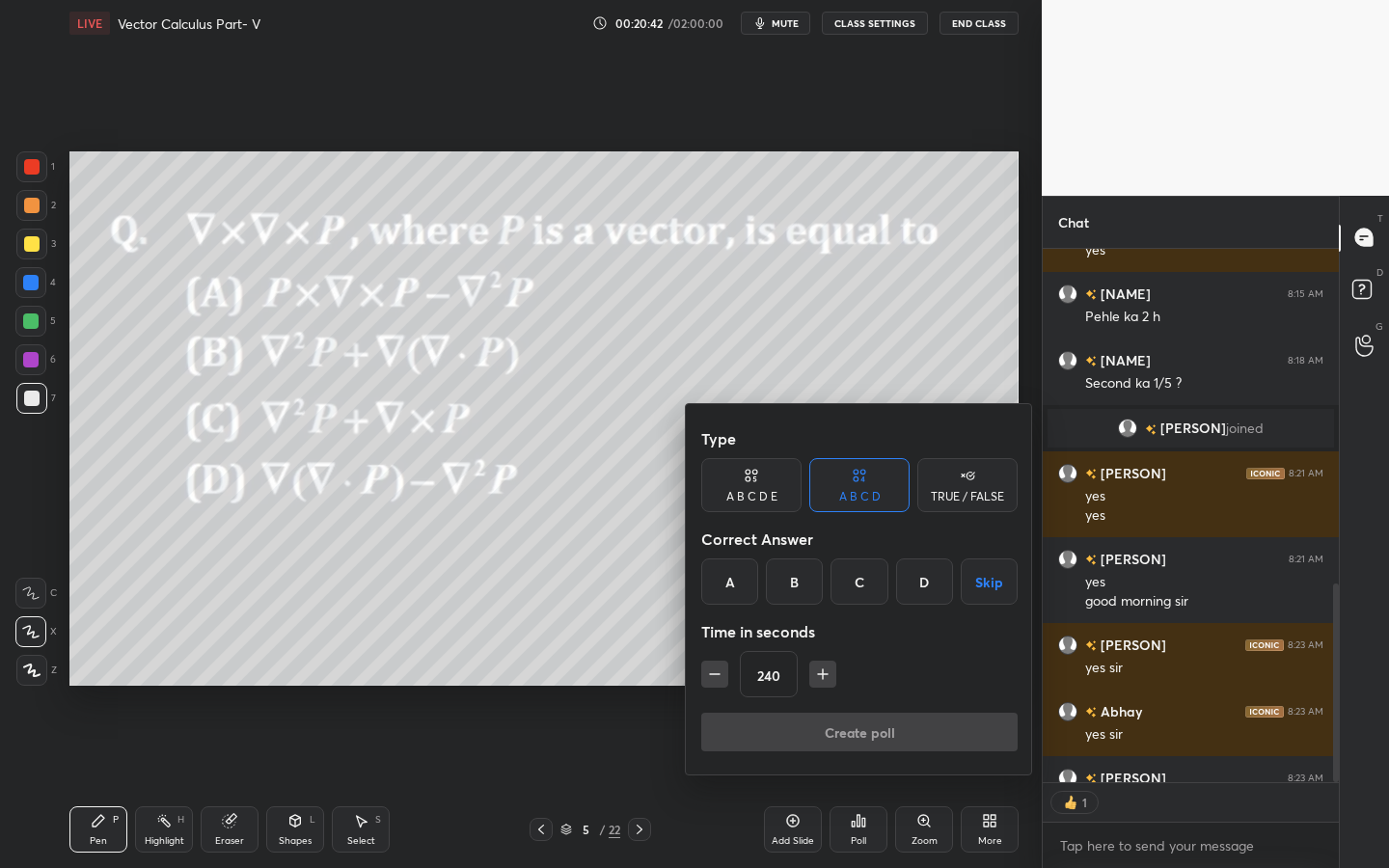 click on "D" at bounding box center (924, 582) 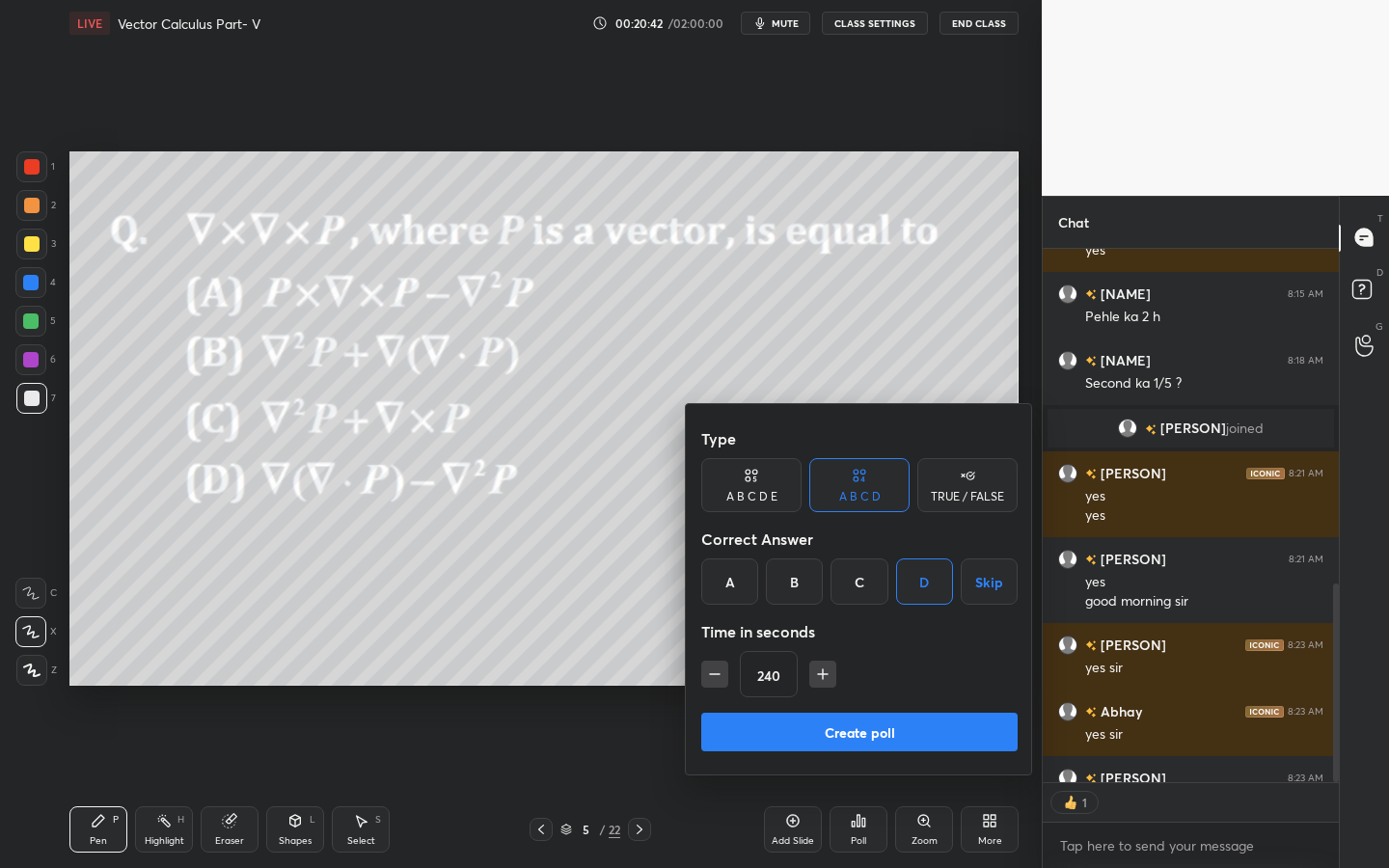 click on "Type A B C D E A B C D TRUE / FALSE Correct Answer A B C D Skip Time in seconds 240 Create poll" at bounding box center [859, 589] 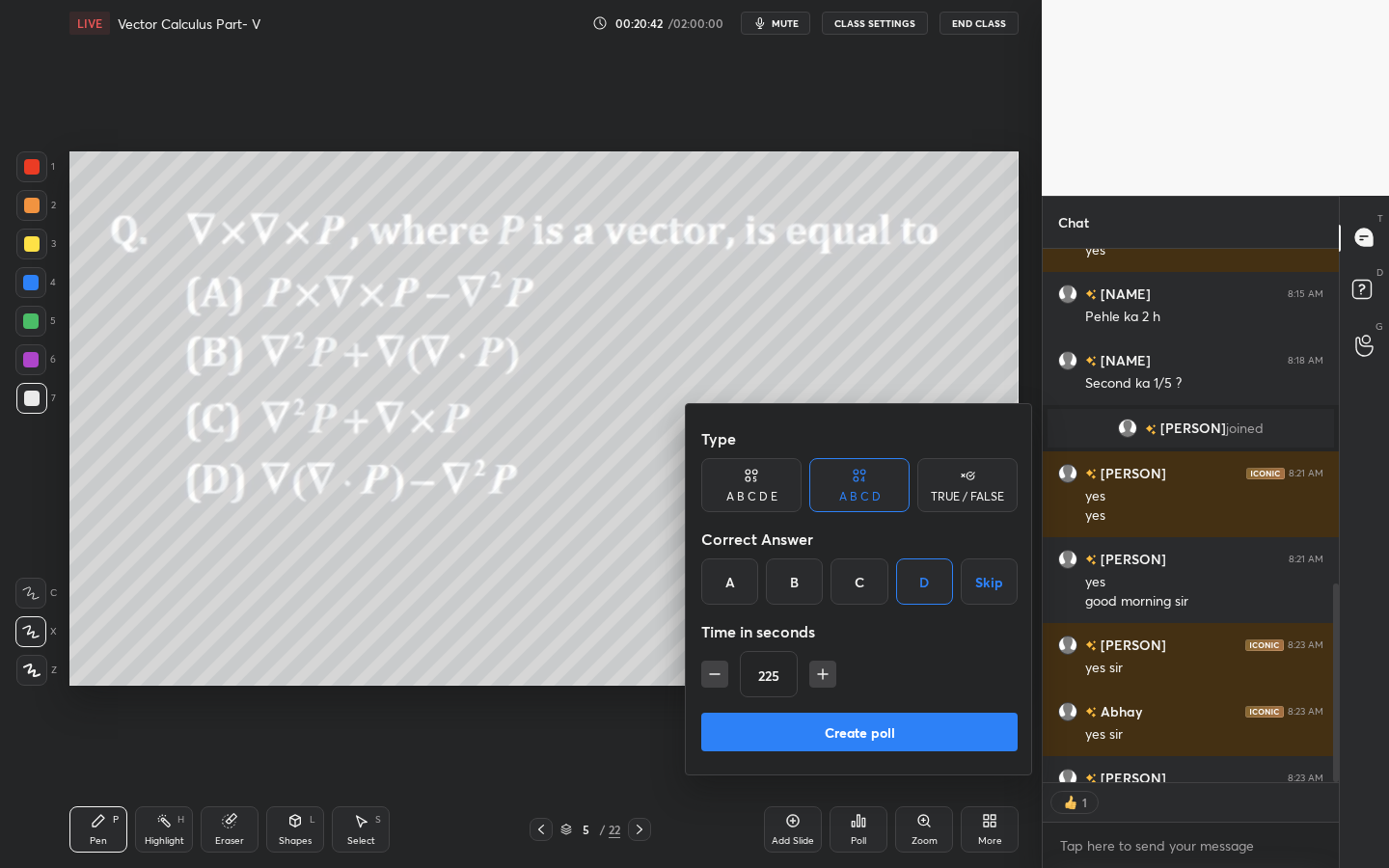 click 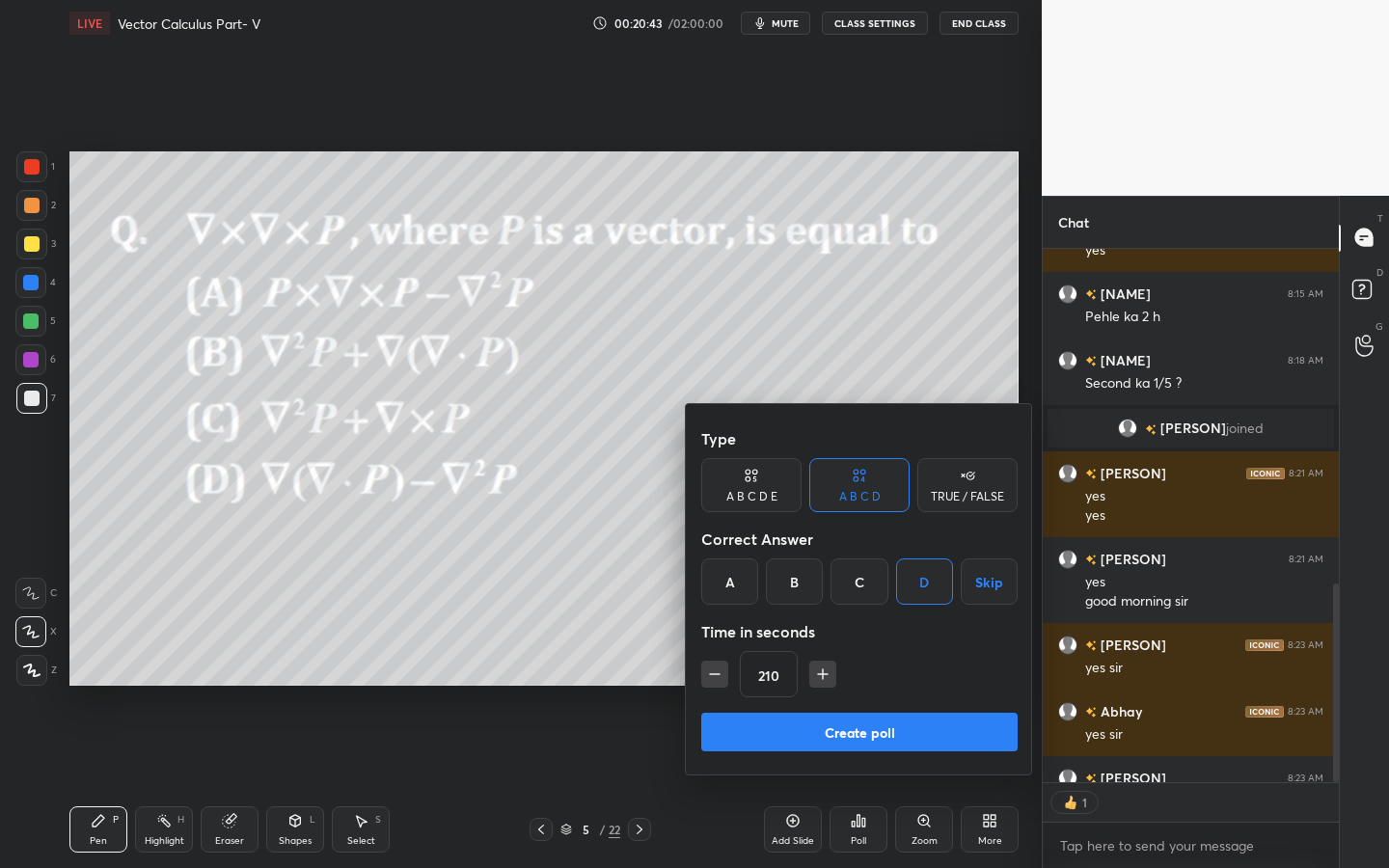type on "x" 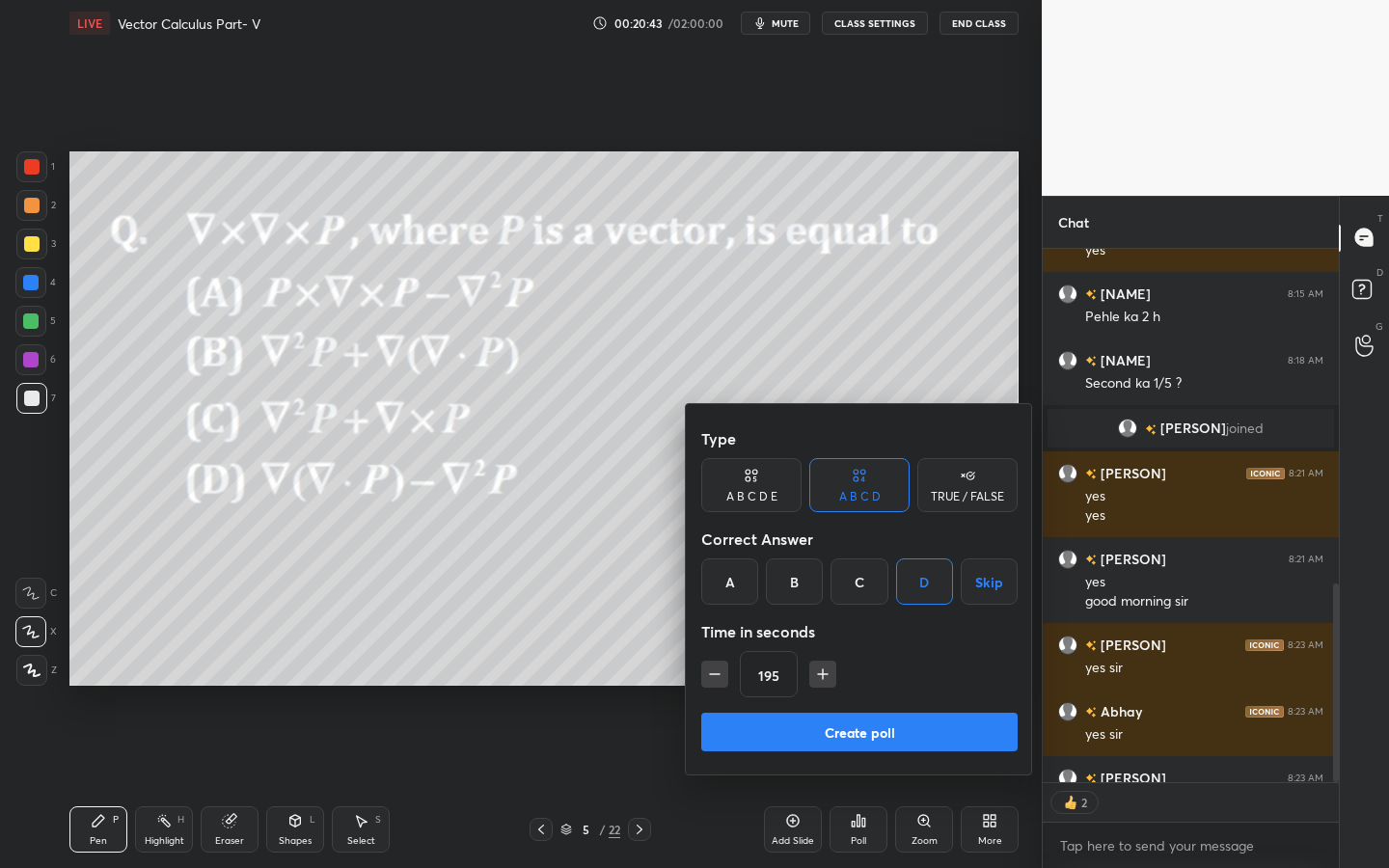 click 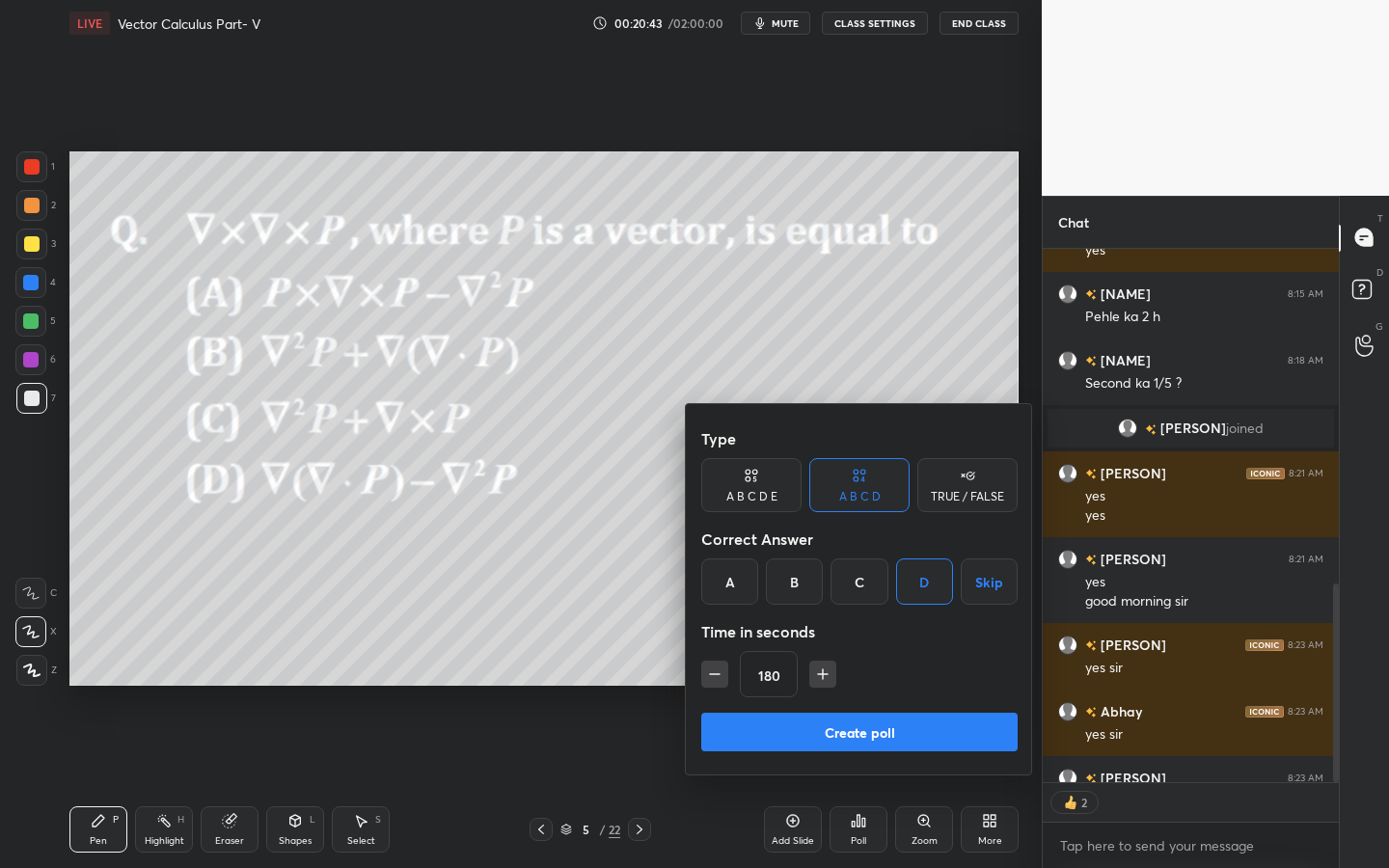 type on "x" 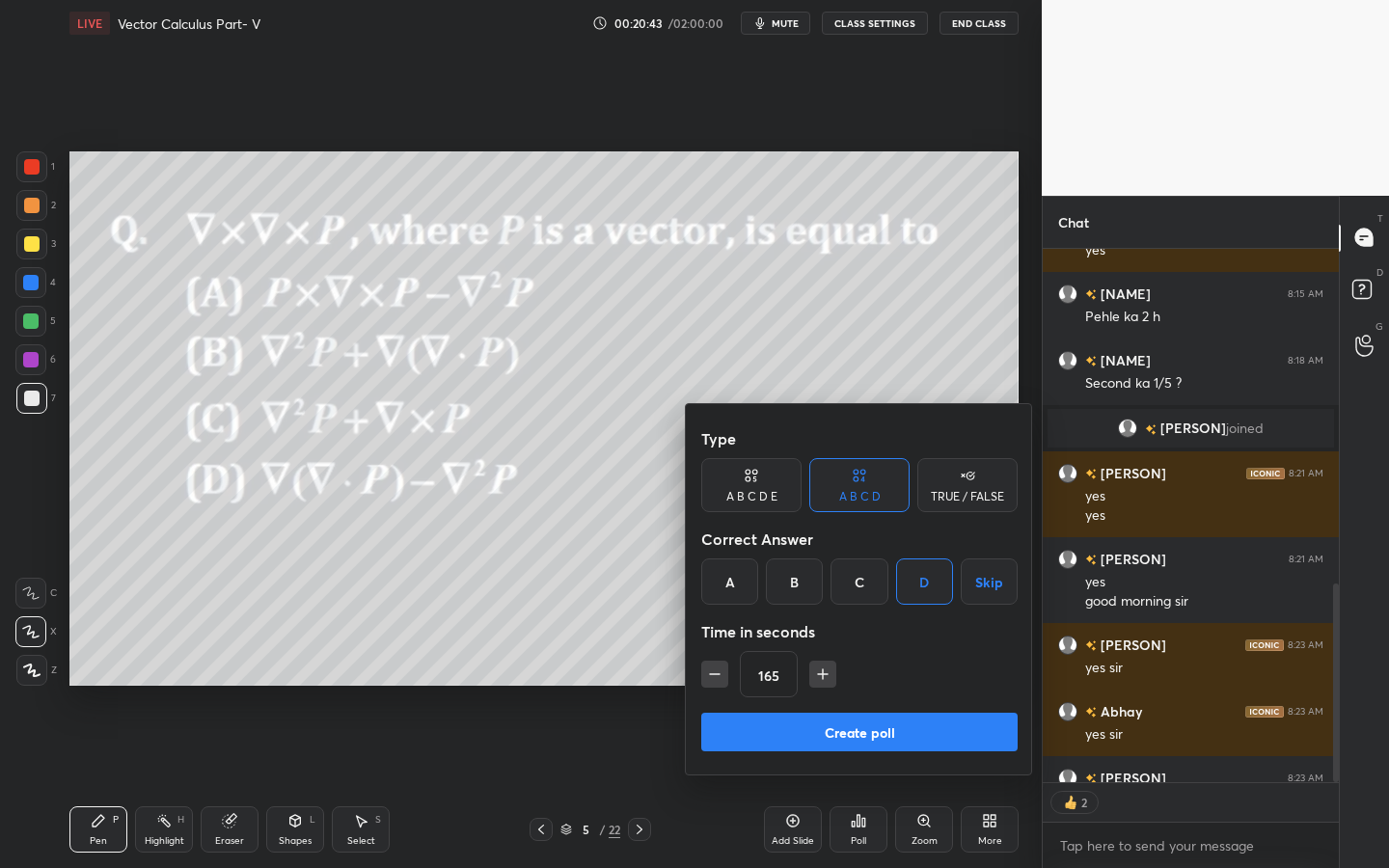 type on "x" 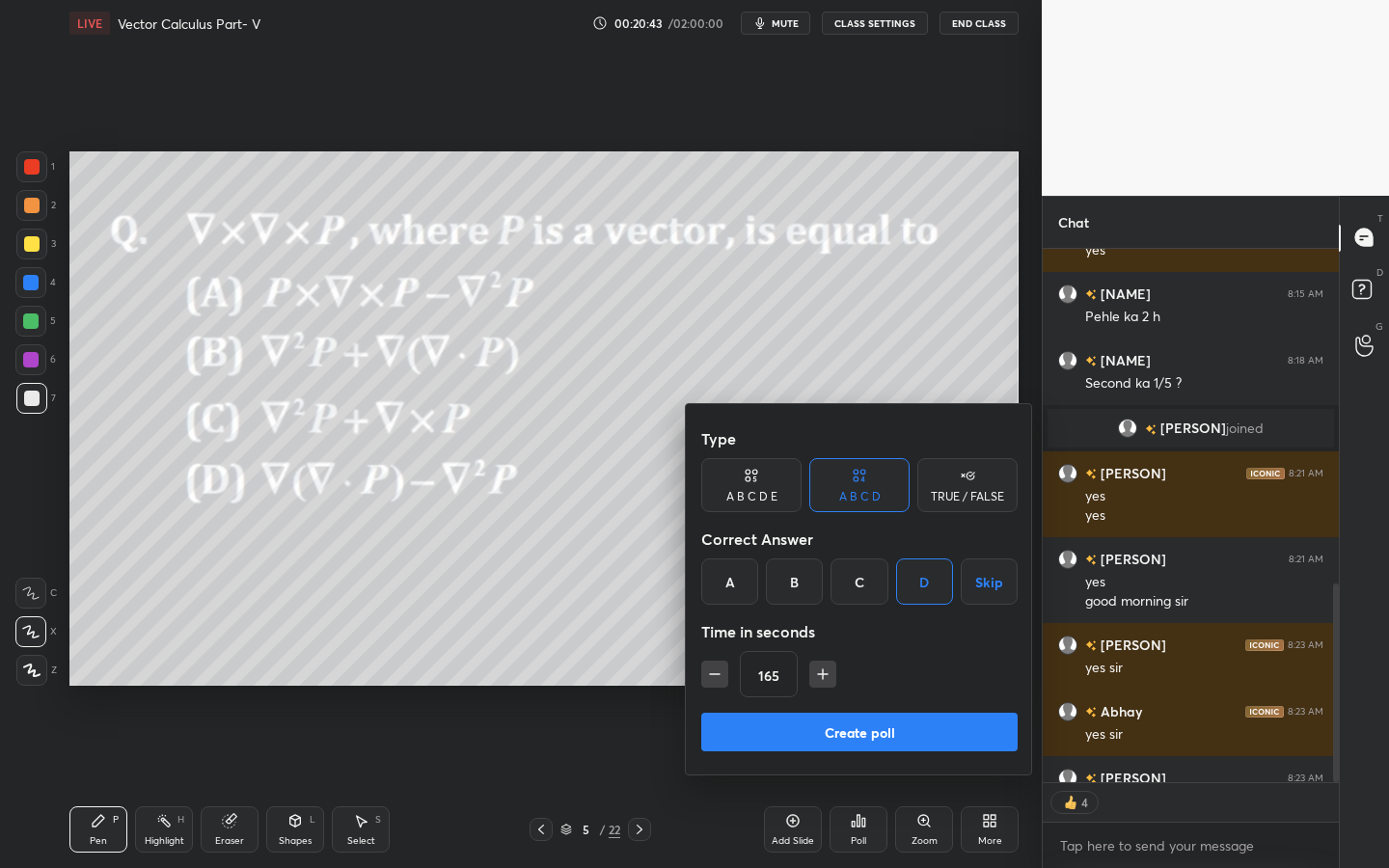 click 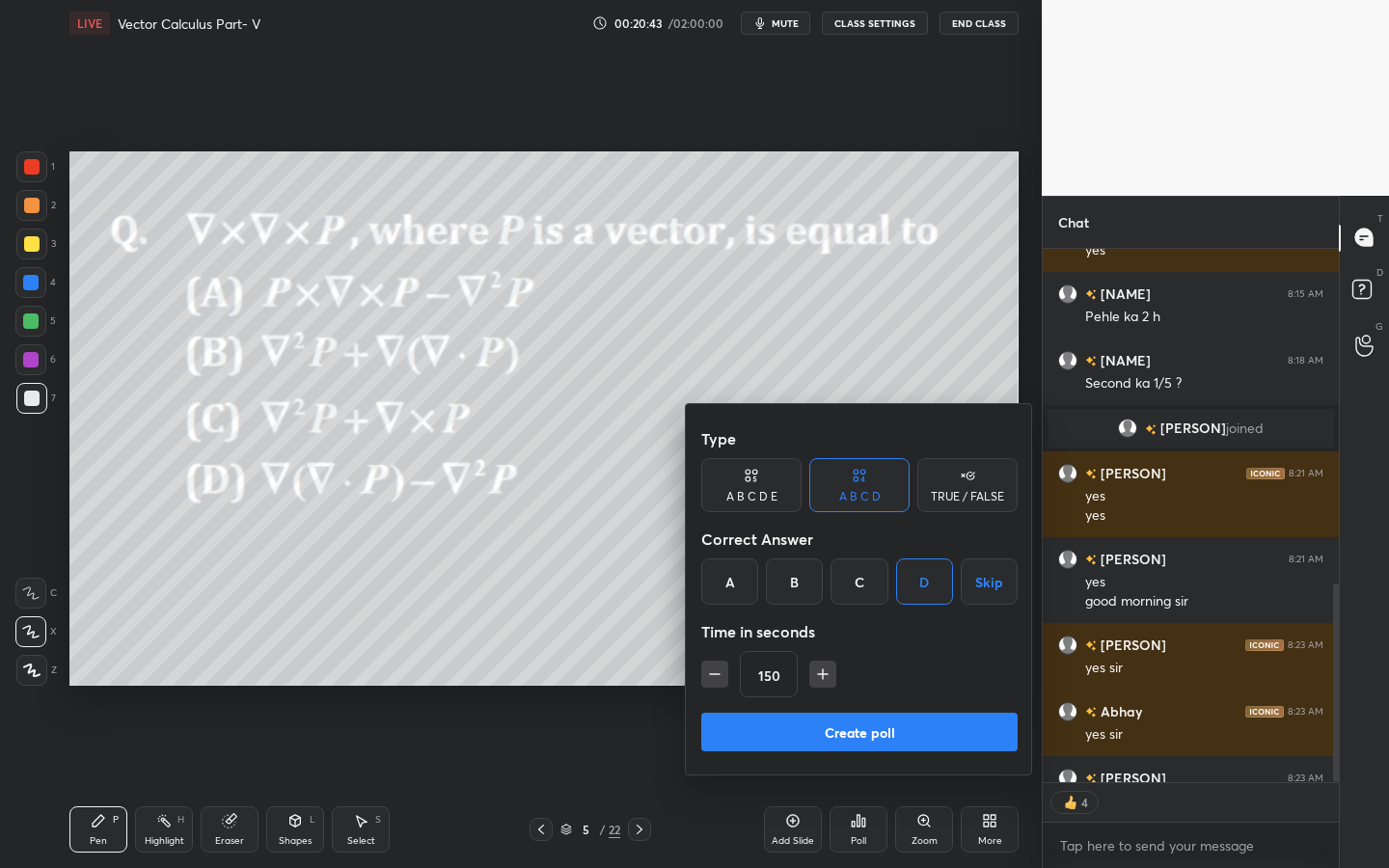 type on "x" 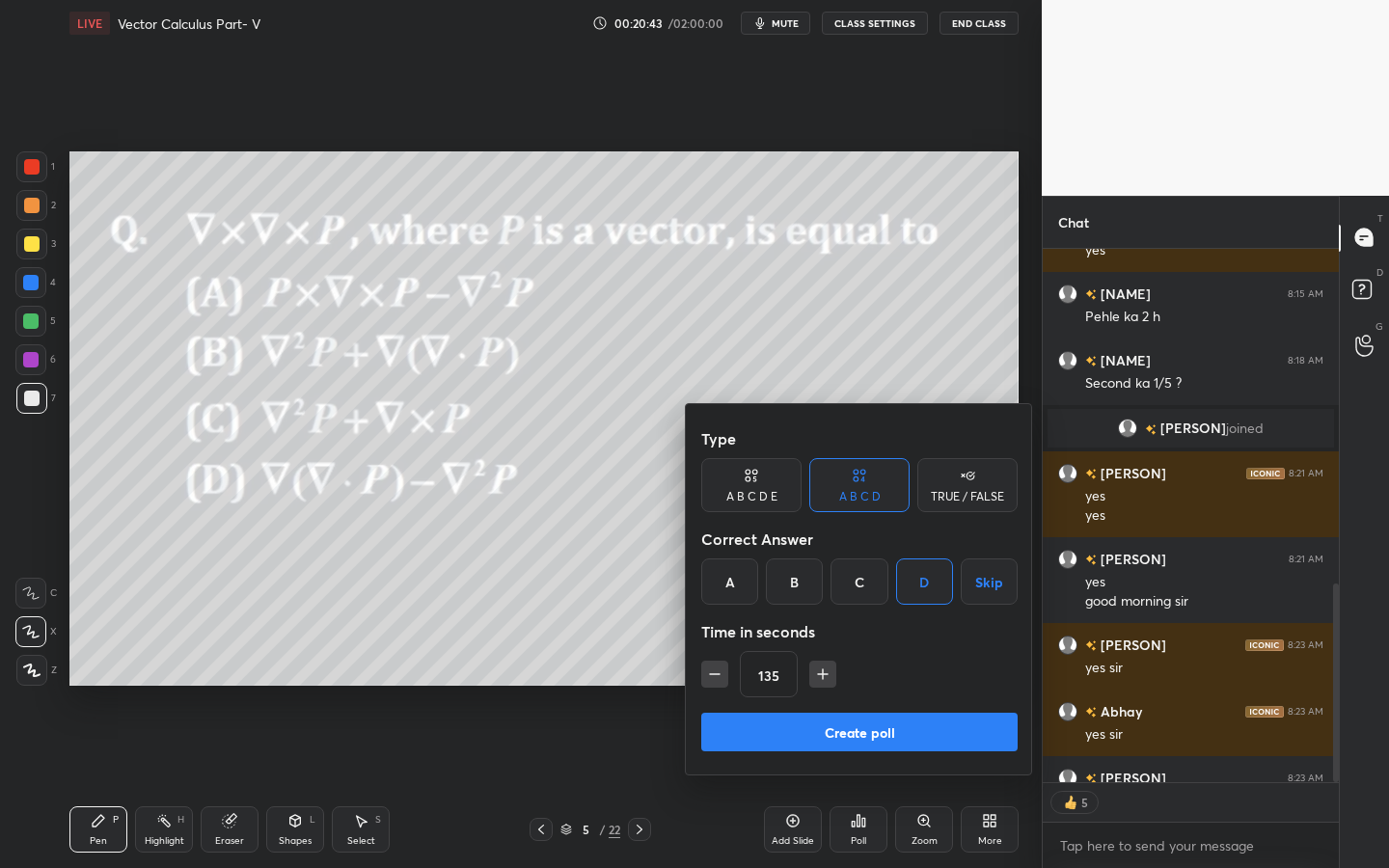 click 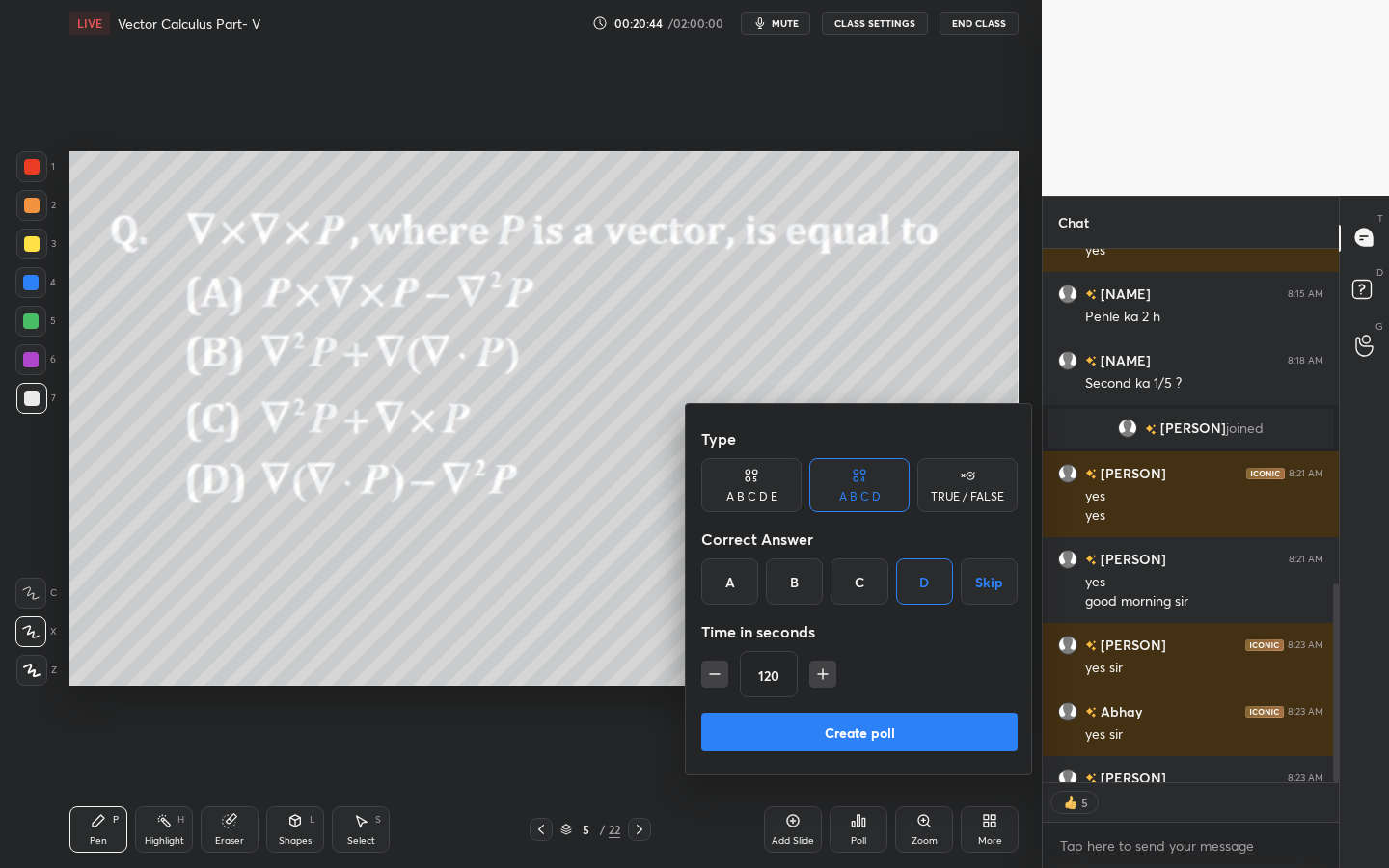 drag, startPoint x: 717, startPoint y: 675, endPoint x: 734, endPoint y: 686, distance: 20.248457 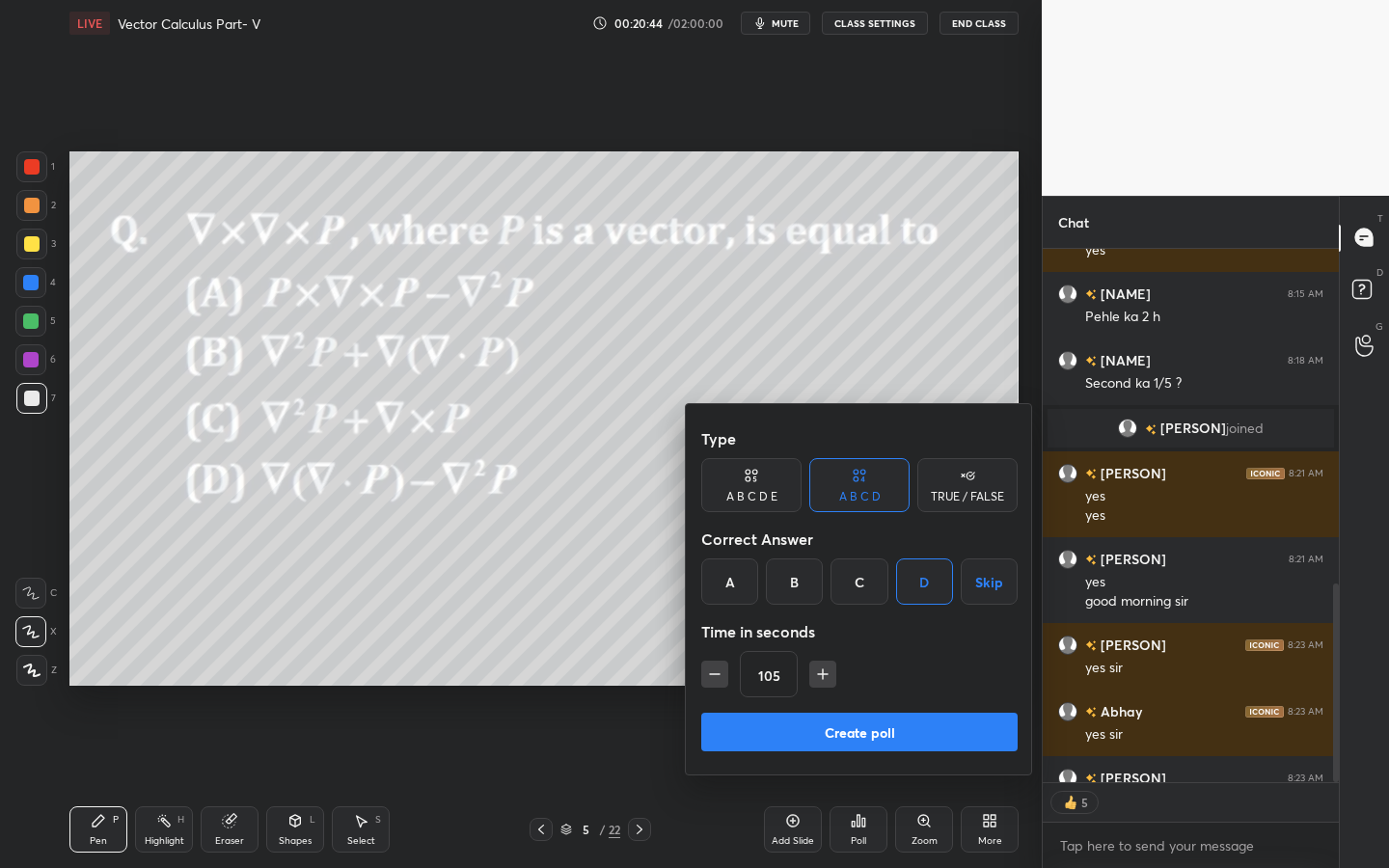 click on "Create poll" at bounding box center (859, 732) 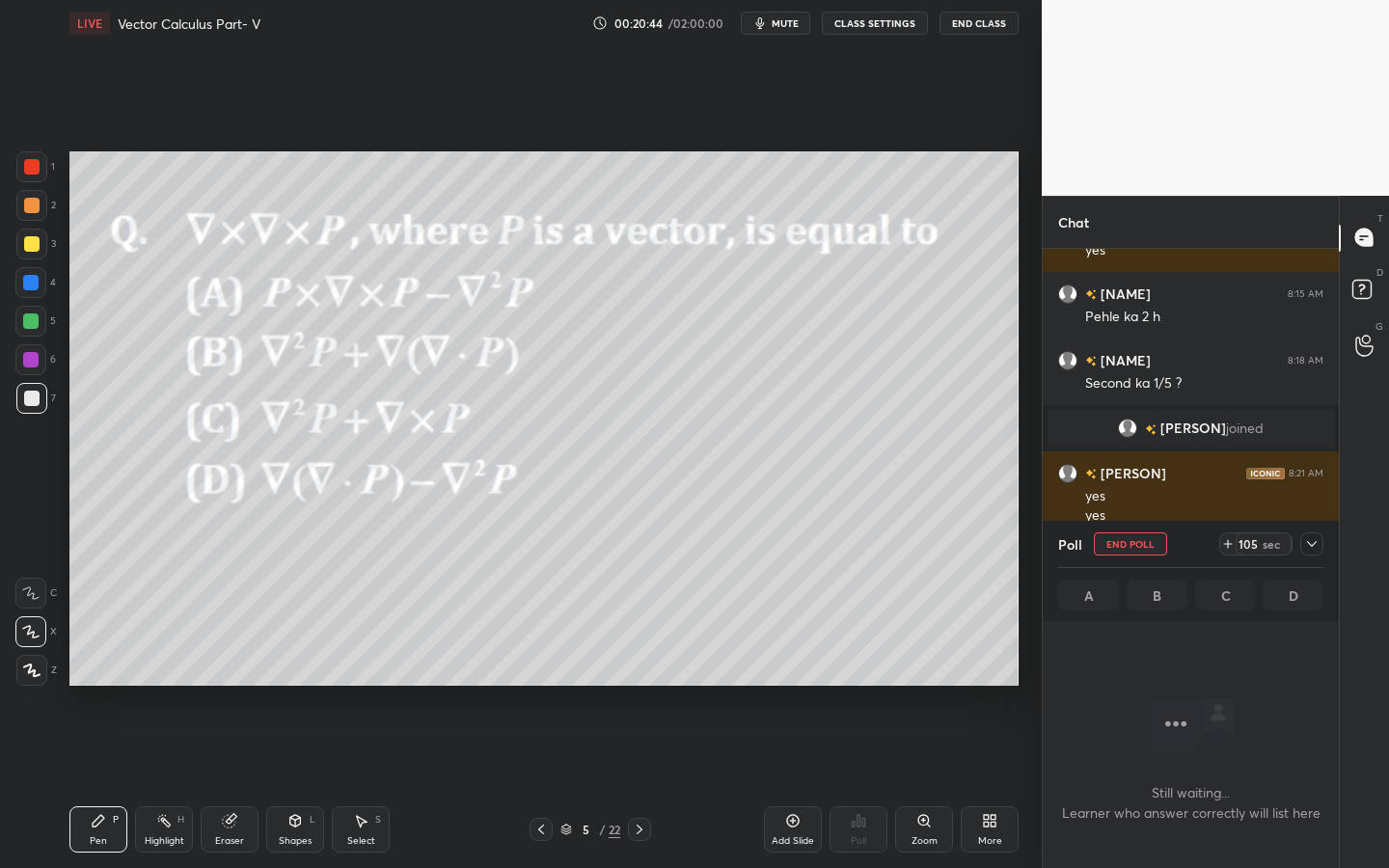 scroll, scrollTop: 438, scrollLeft: 290, axis: both 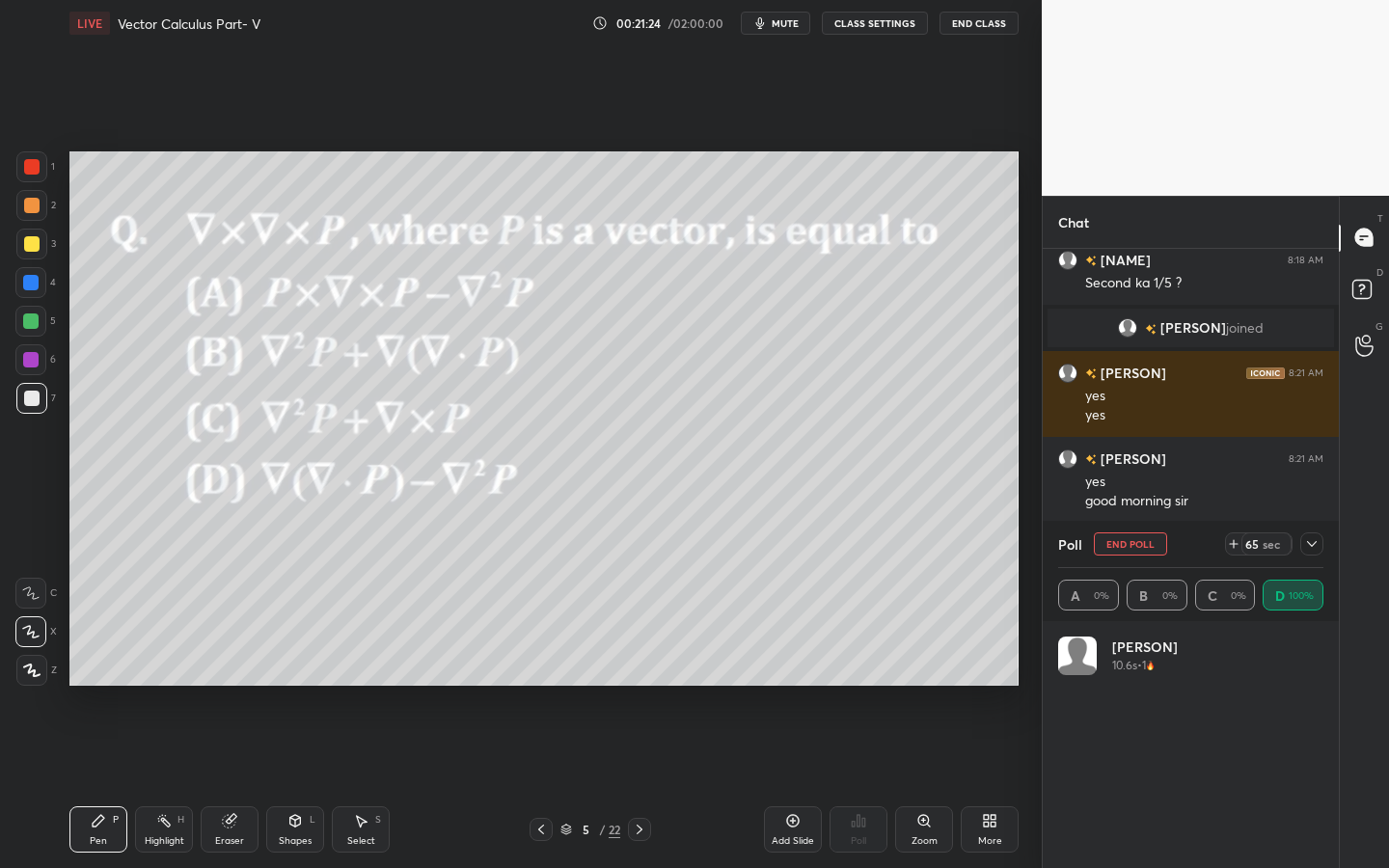 drag, startPoint x: 294, startPoint y: 828, endPoint x: 293, endPoint y: 811, distance: 17.029386 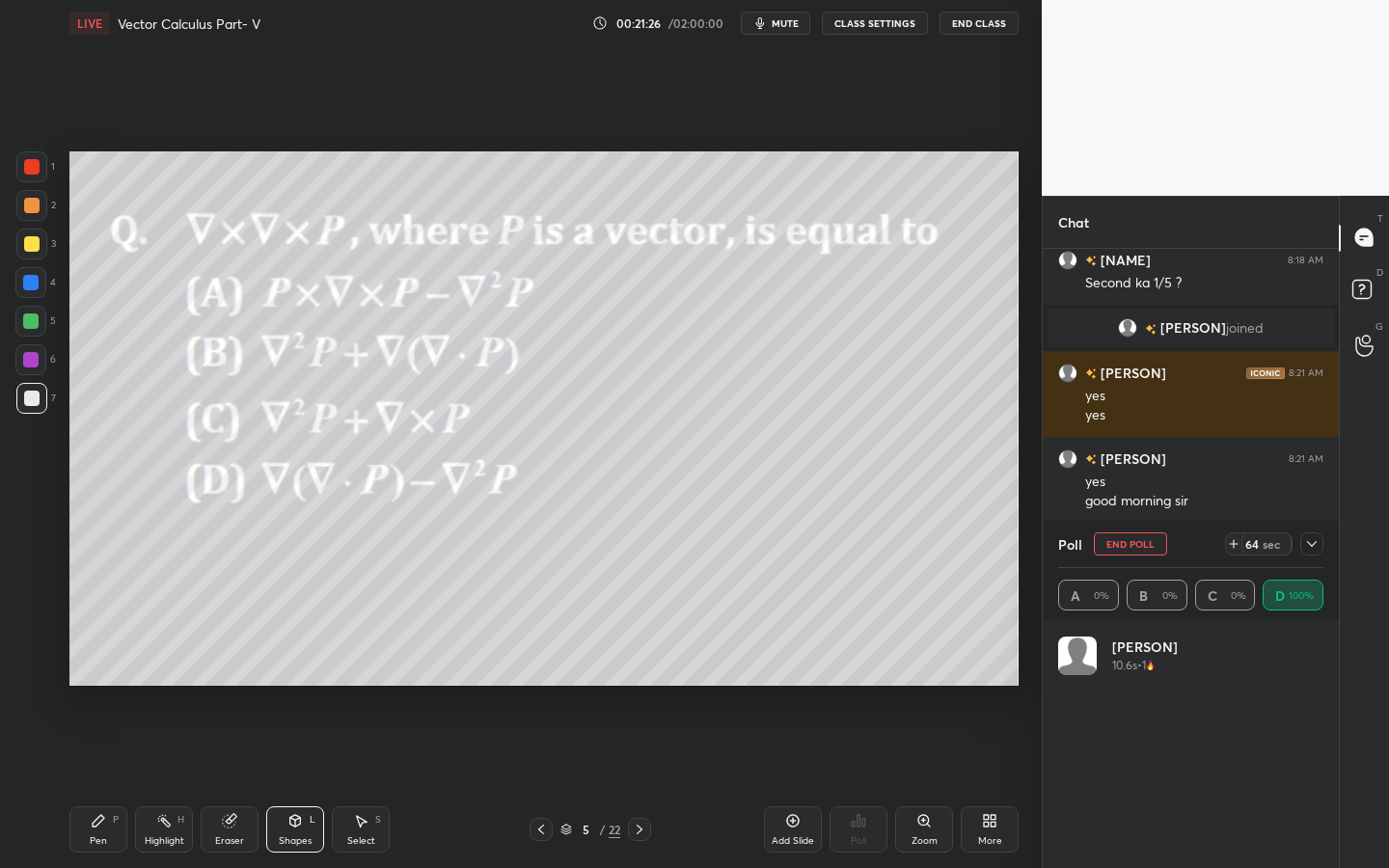 drag, startPoint x: 97, startPoint y: 827, endPoint x: 98, endPoint y: 818, distance: 9.055385 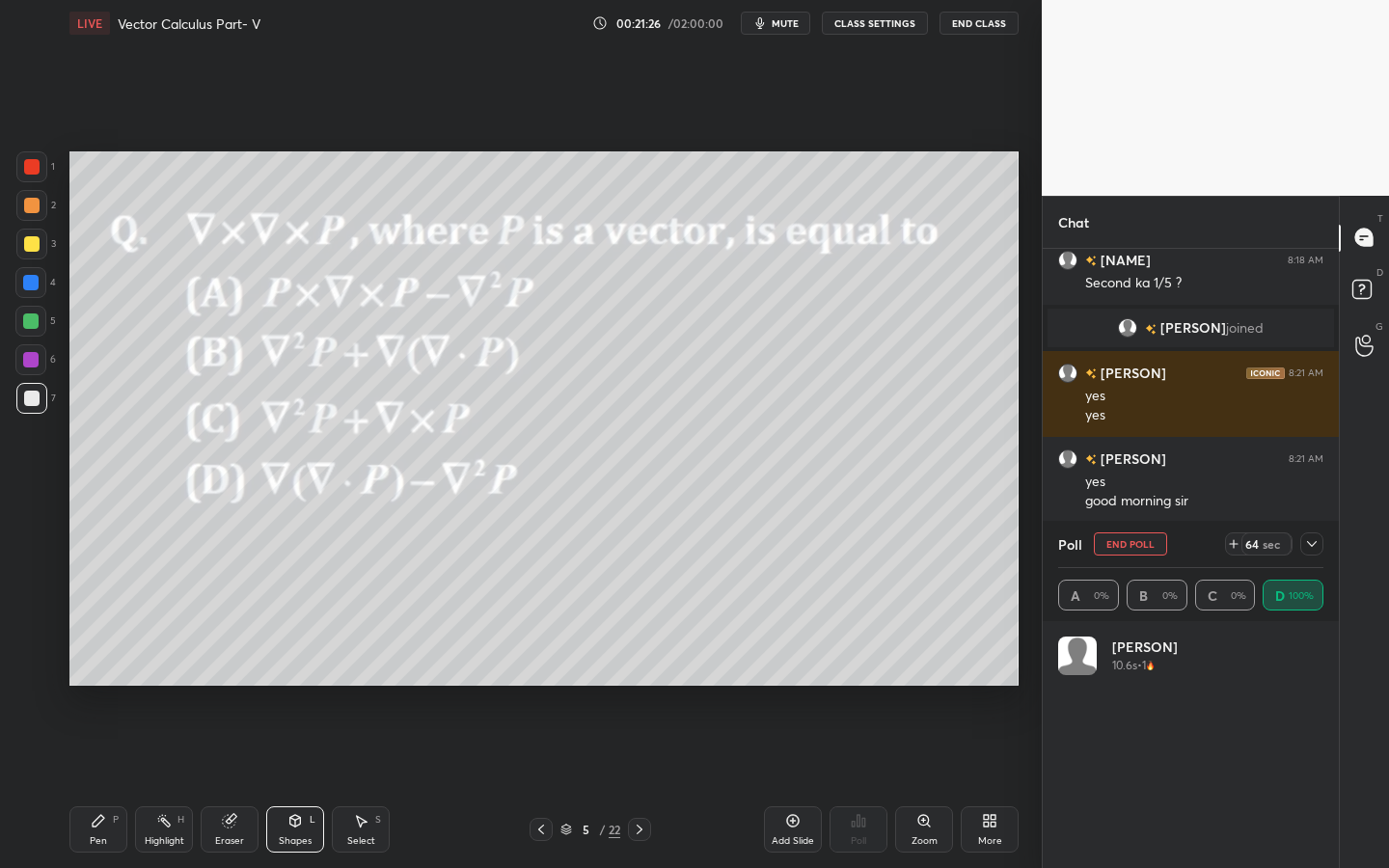 click 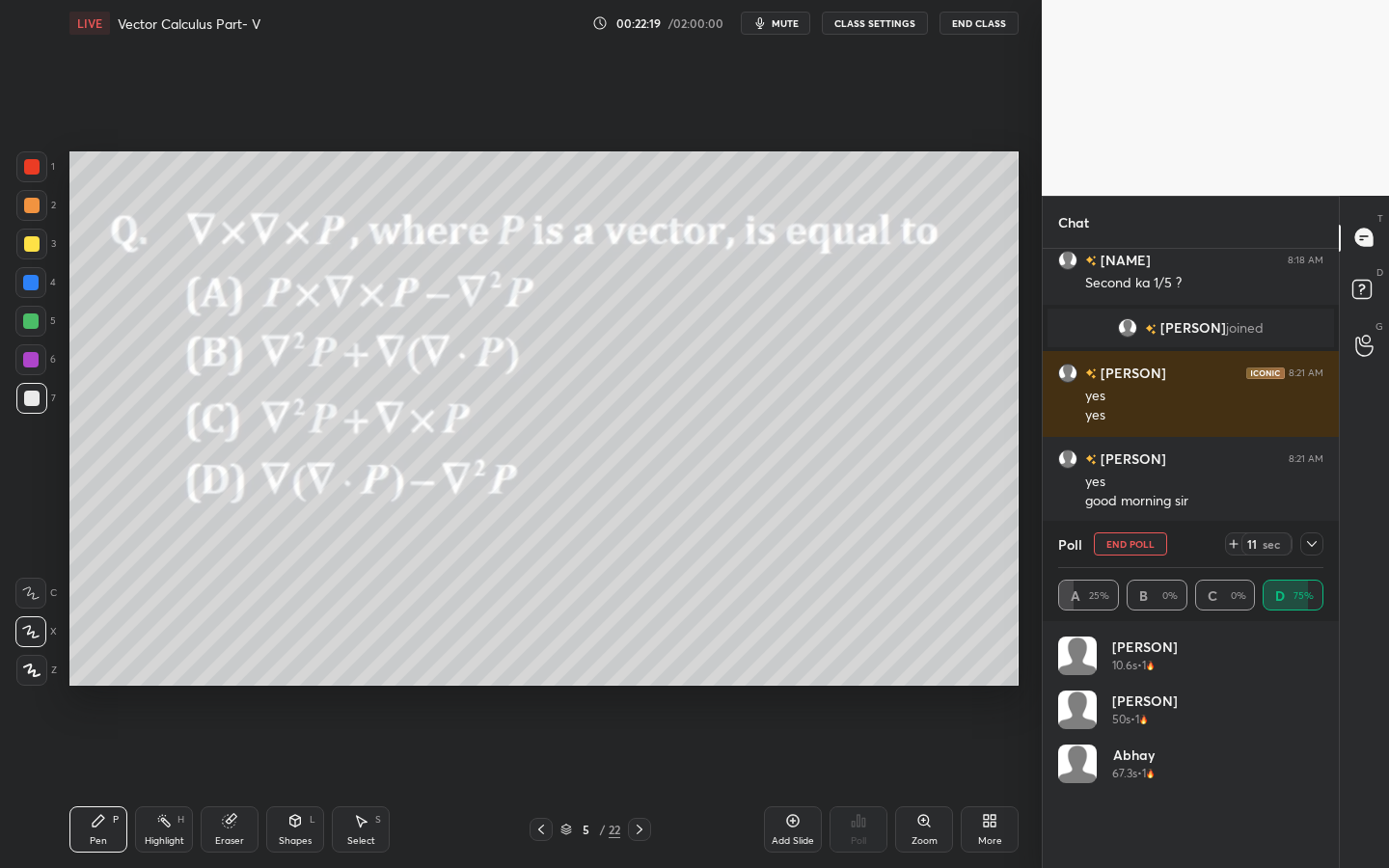 scroll, scrollTop: 1137, scrollLeft: 0, axis: vertical 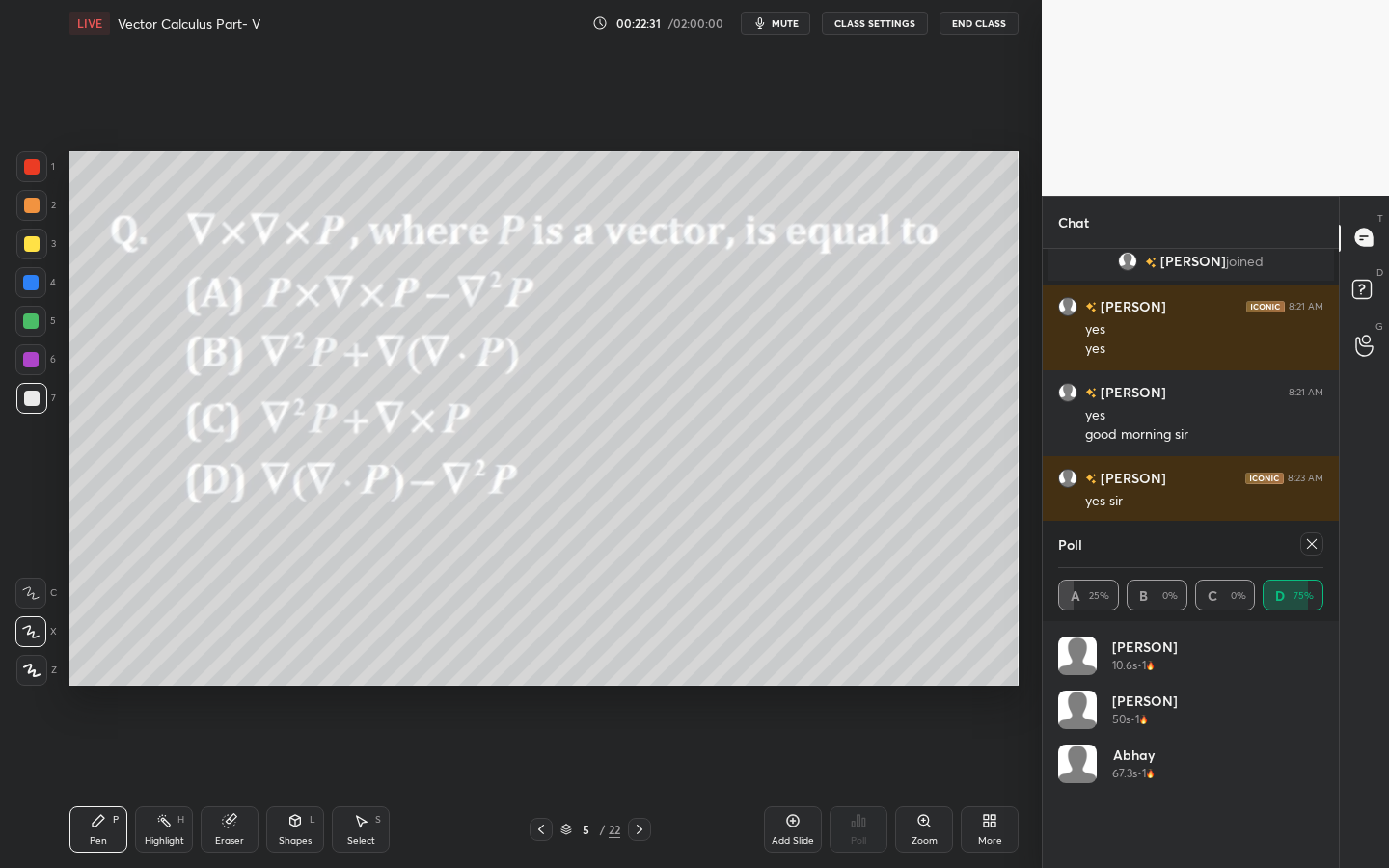 drag, startPoint x: 28, startPoint y: 356, endPoint x: 57, endPoint y: 370, distance: 32.20248 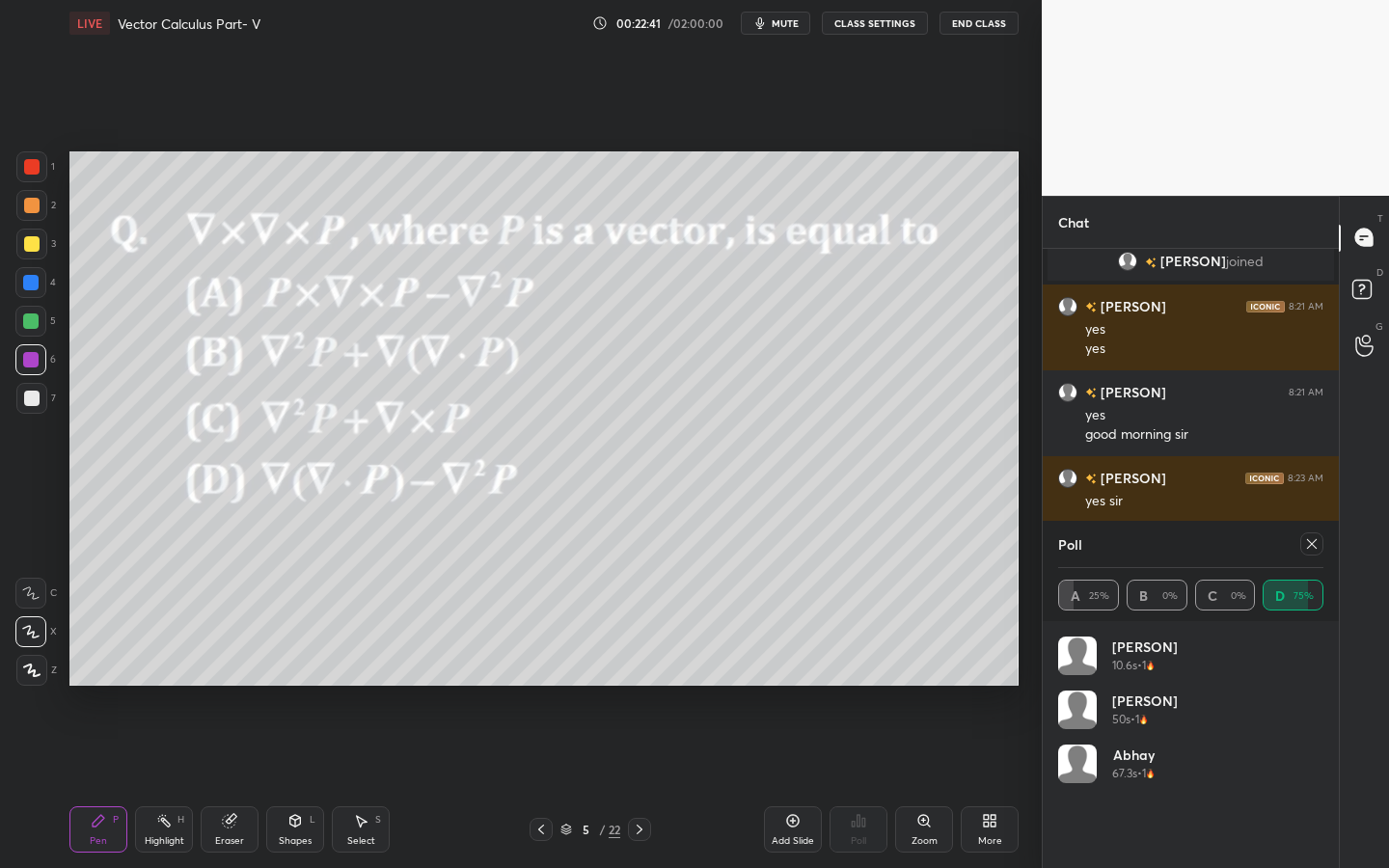 drag, startPoint x: 1318, startPoint y: 546, endPoint x: 1332, endPoint y: 548, distance: 14.142136 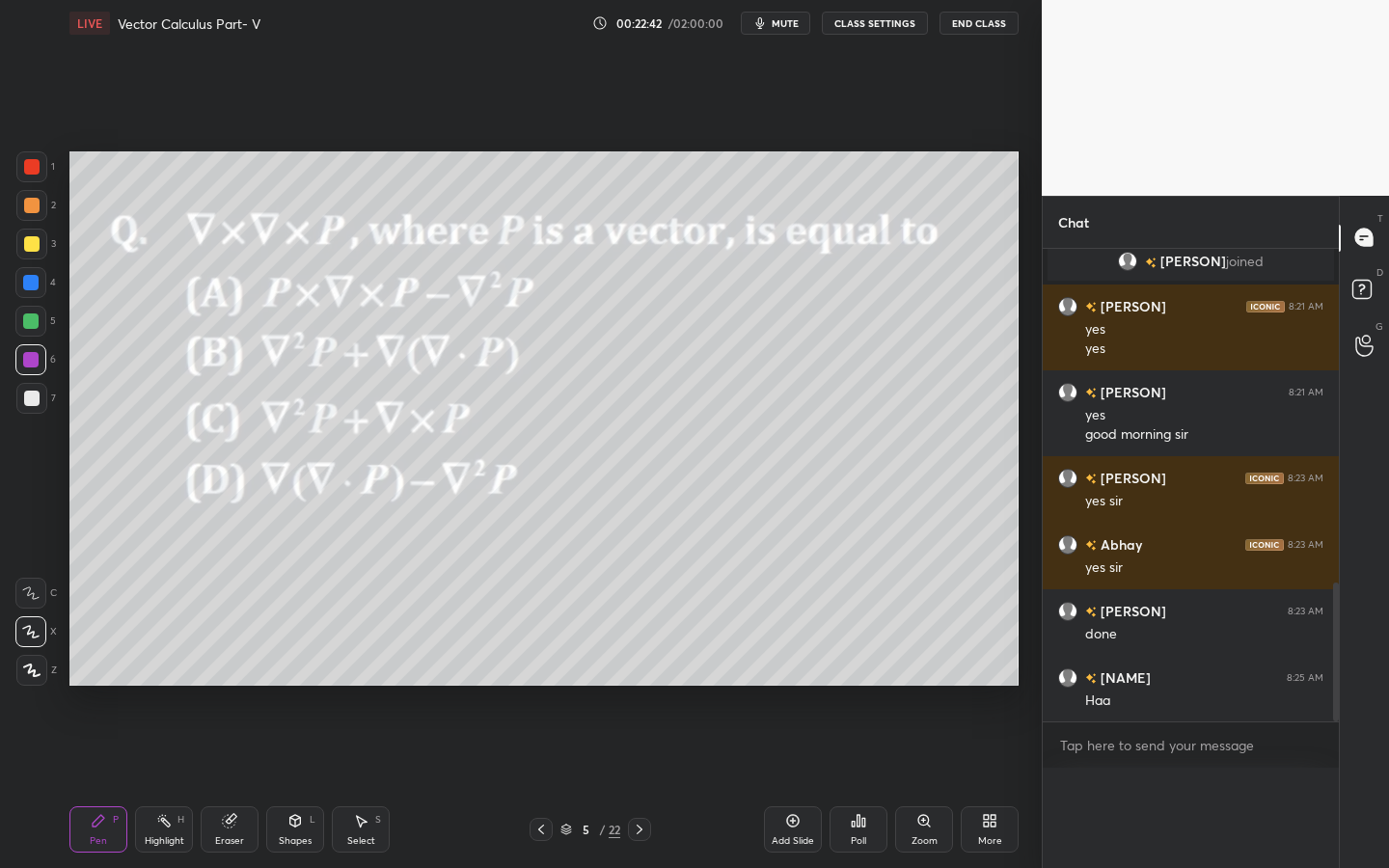 scroll, scrollTop: 0, scrollLeft: 0, axis: both 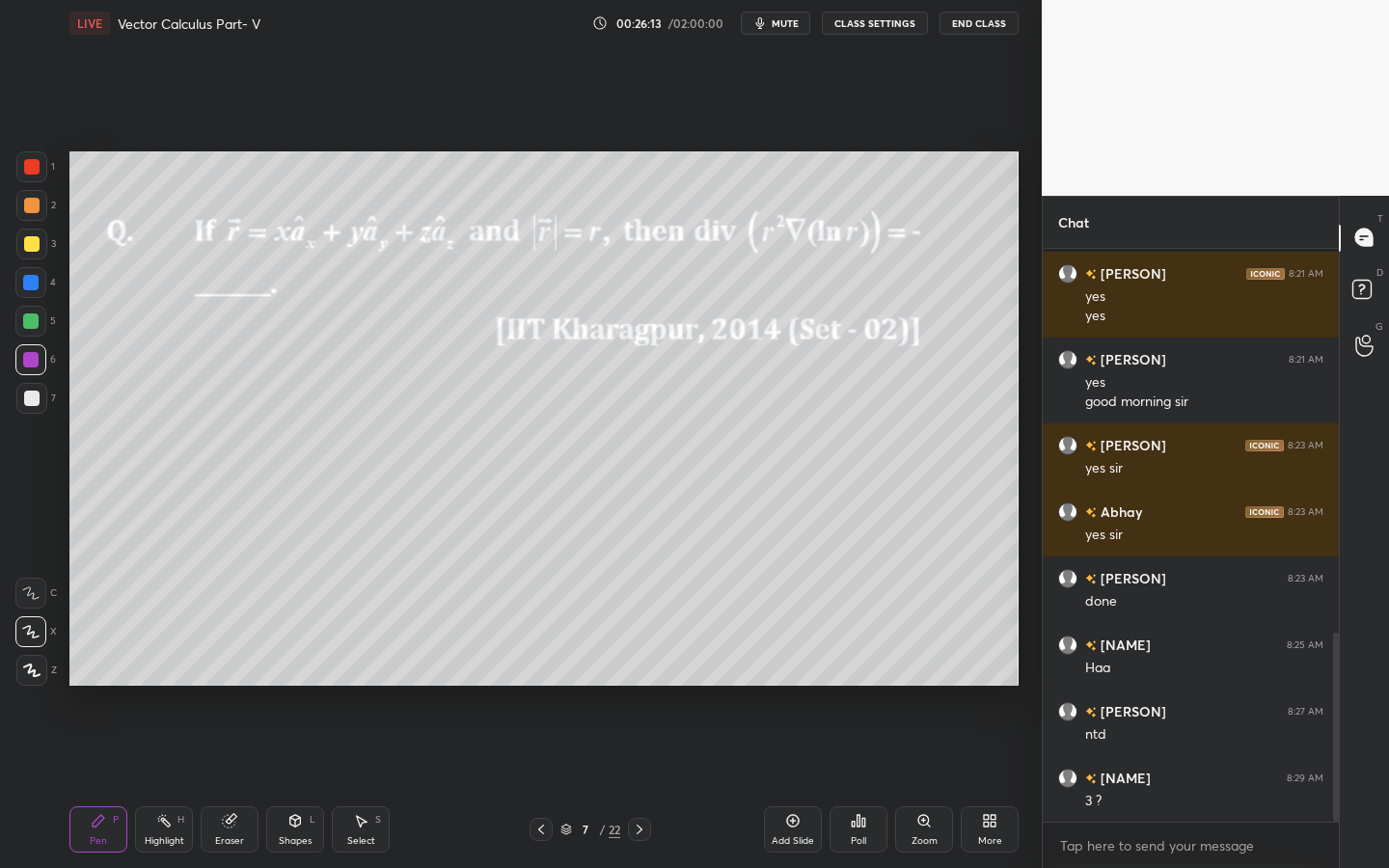 click at bounding box center (32, 167) 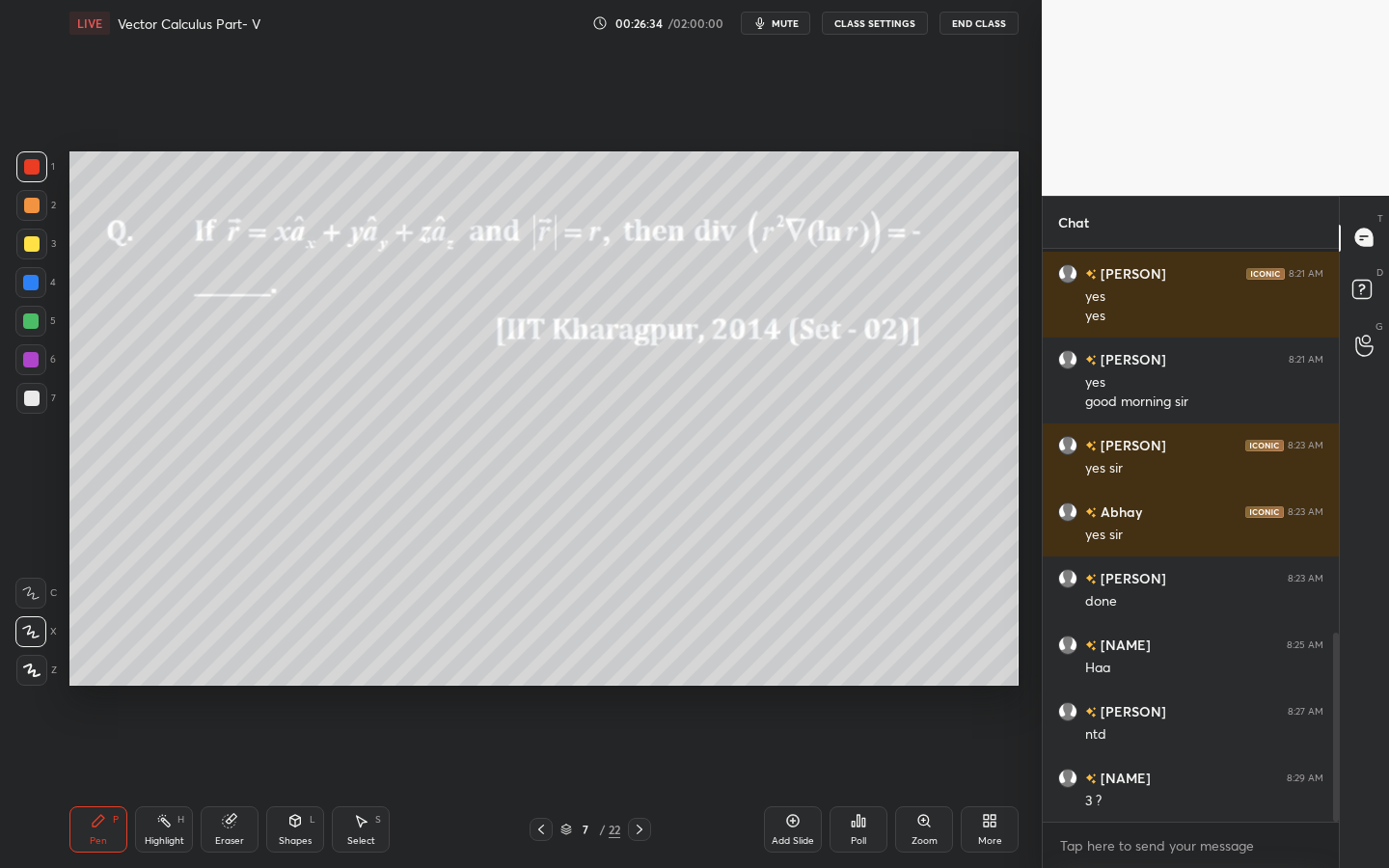 click at bounding box center (32, 244) 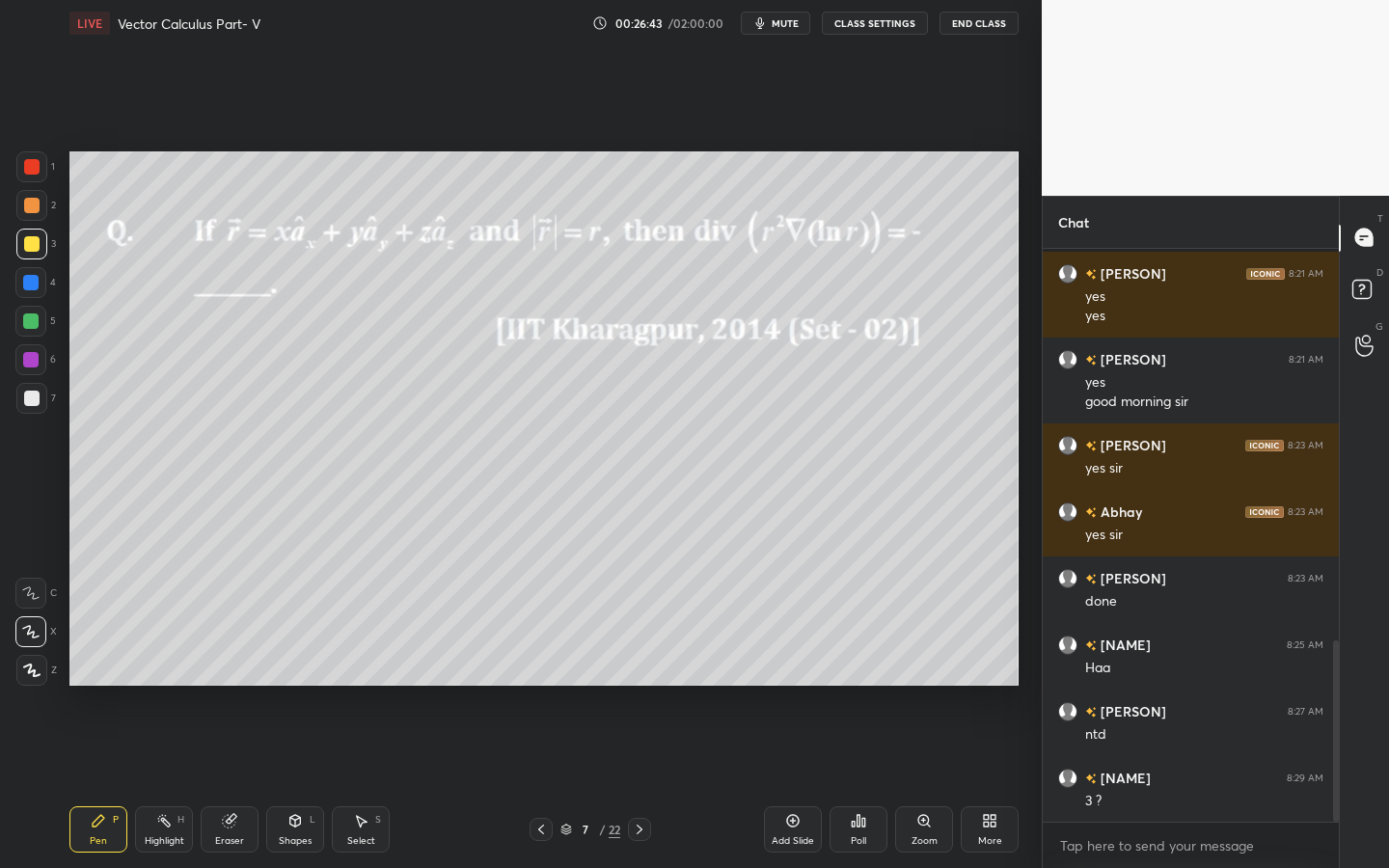 scroll, scrollTop: 1236, scrollLeft: 0, axis: vertical 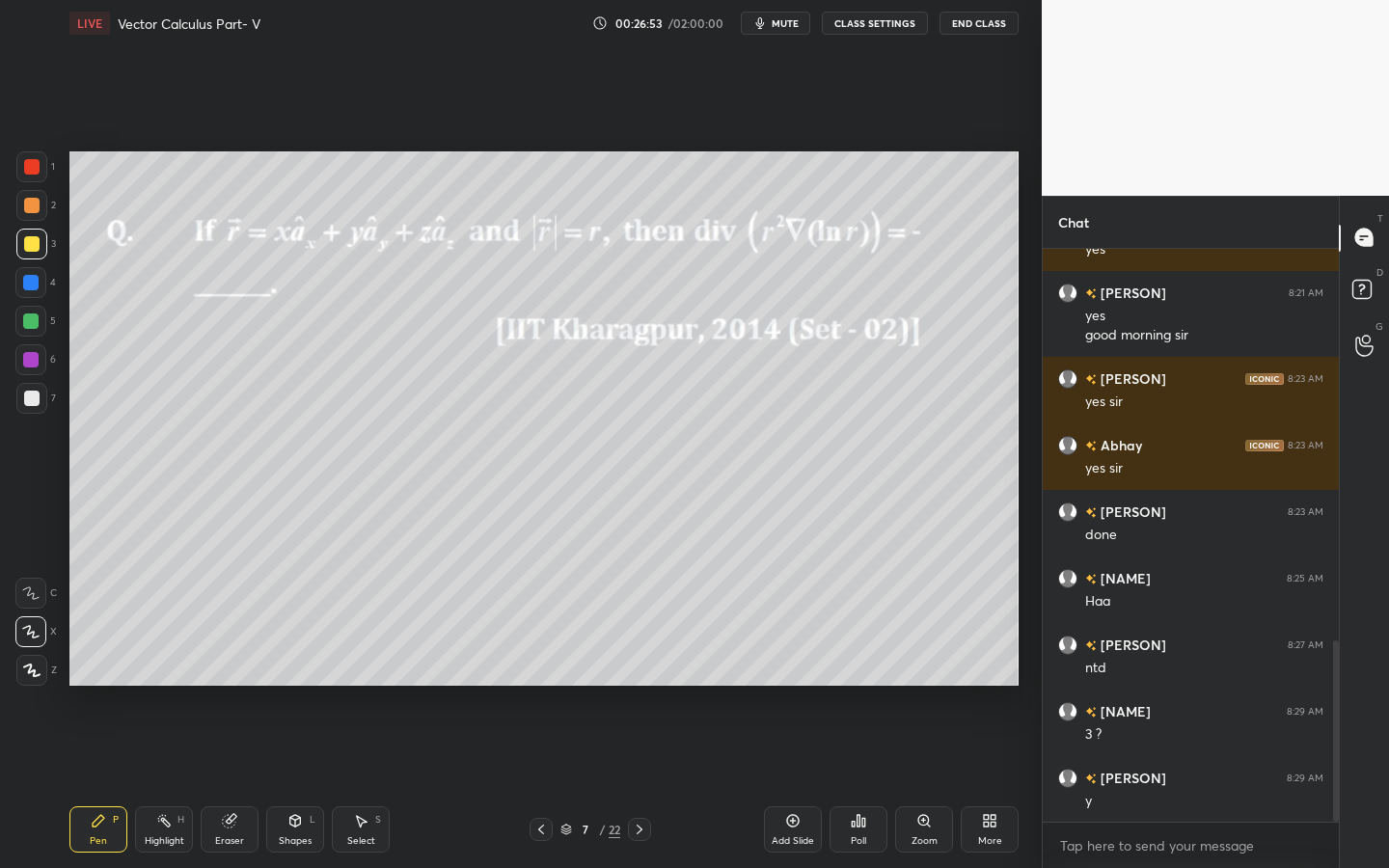 drag, startPoint x: 18, startPoint y: 319, endPoint x: 60, endPoint y: 319, distance: 42 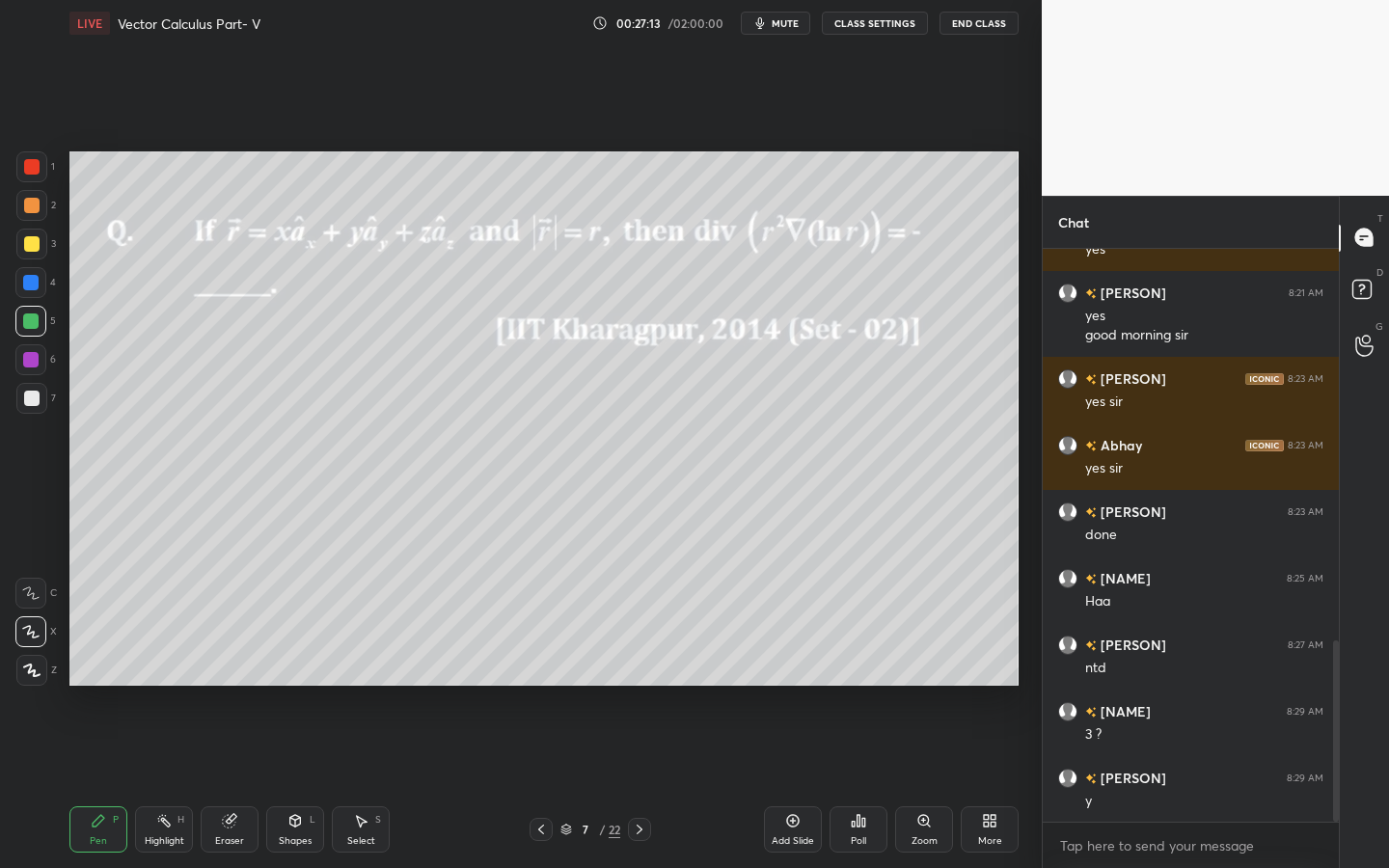 scroll, scrollTop: 1303, scrollLeft: 0, axis: vertical 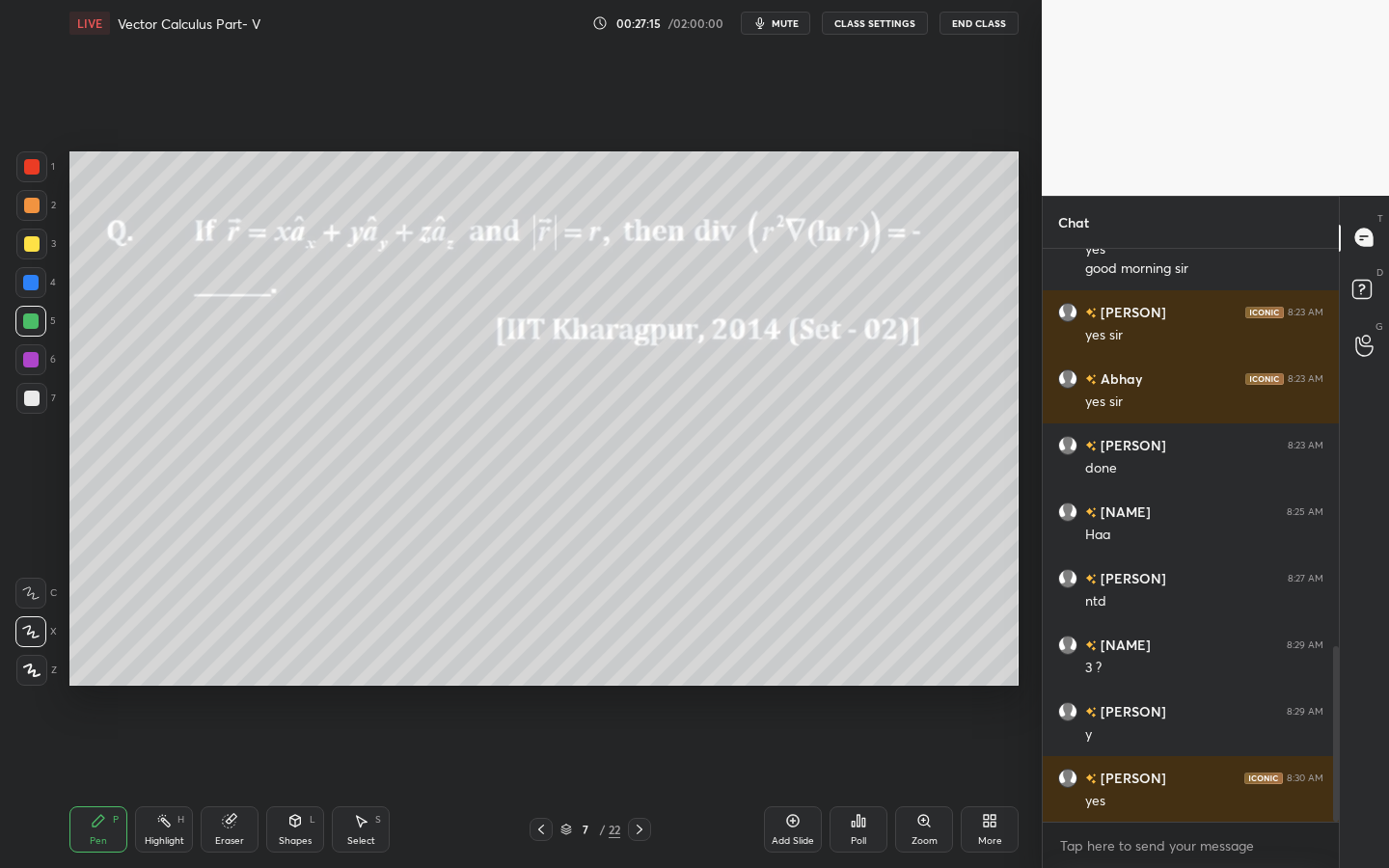 drag, startPoint x: 33, startPoint y: 249, endPoint x: 57, endPoint y: 251, distance: 24.083189 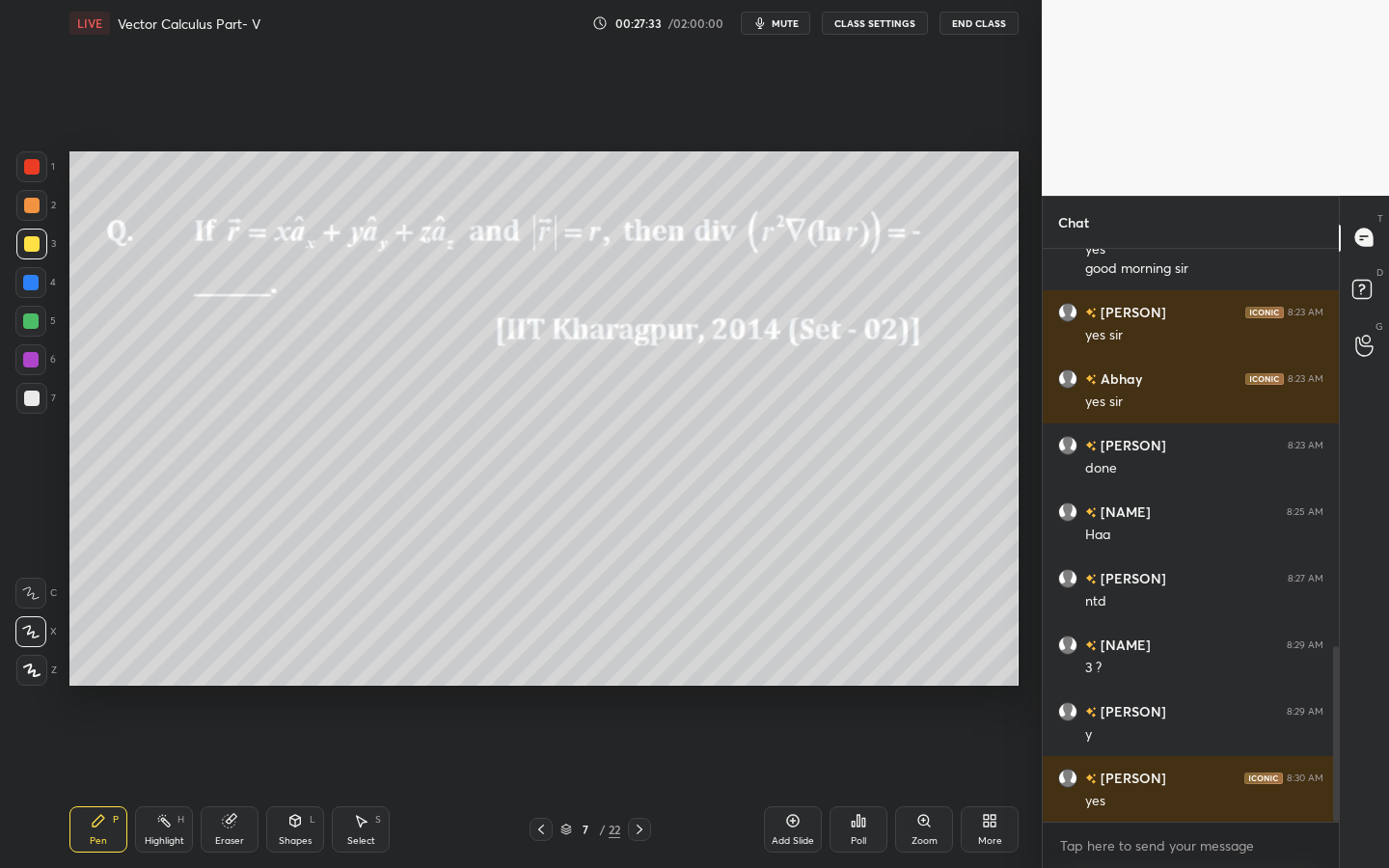 drag, startPoint x: 35, startPoint y: 348, endPoint x: 68, endPoint y: 350, distance: 33.060551 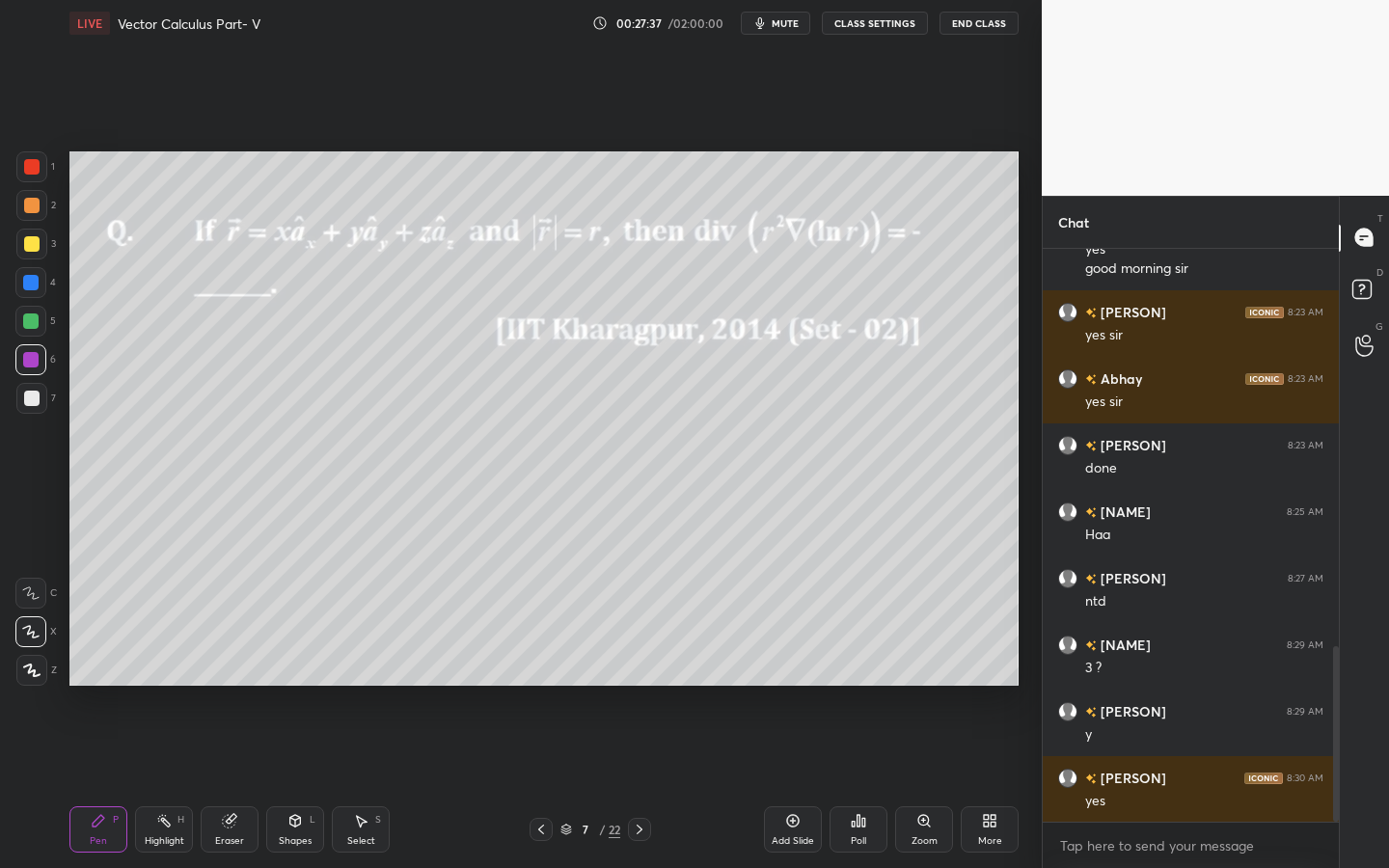 click at bounding box center [32, 244] 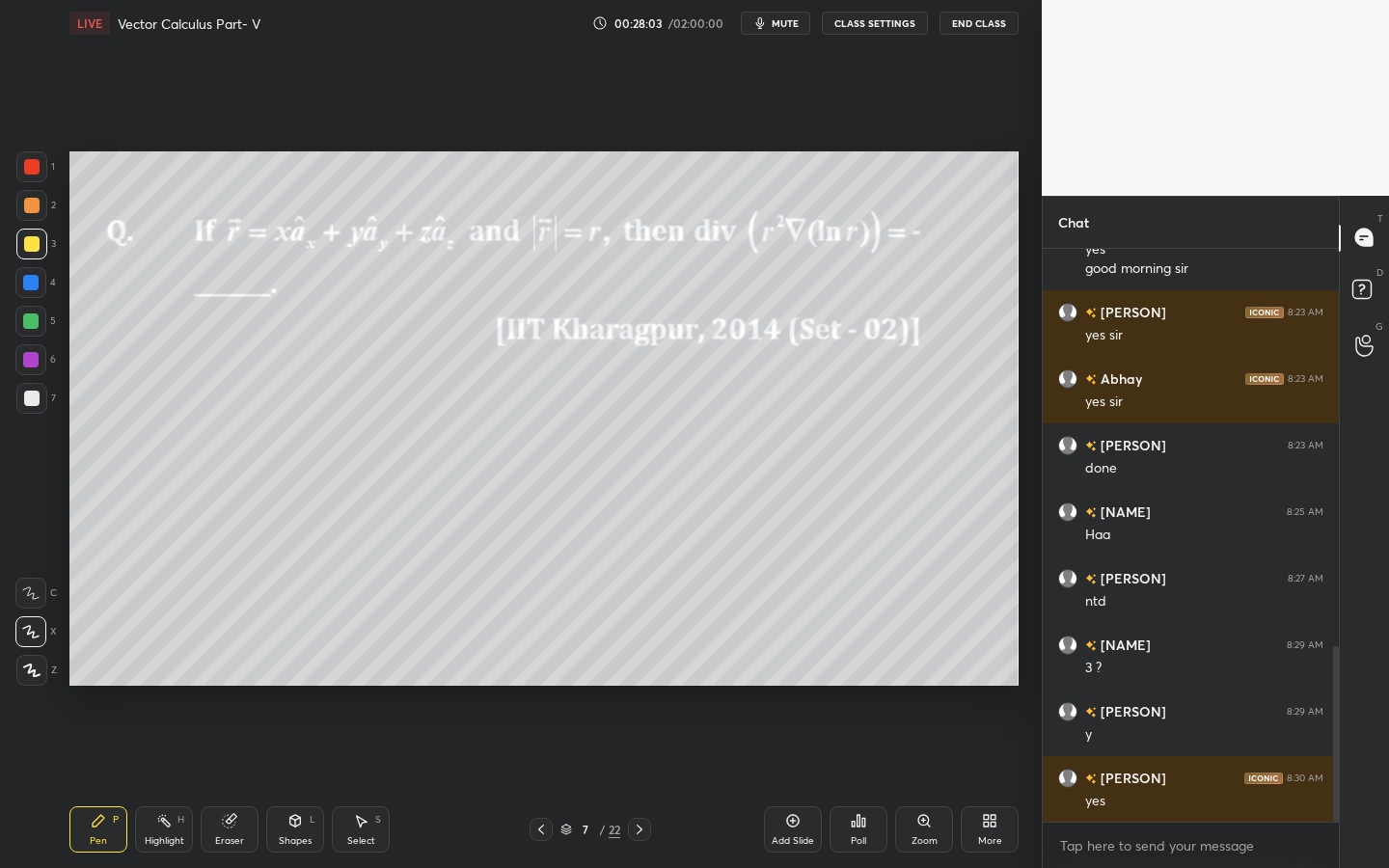 drag, startPoint x: 293, startPoint y: 827, endPoint x: 291, endPoint y: 803, distance: 24.083189 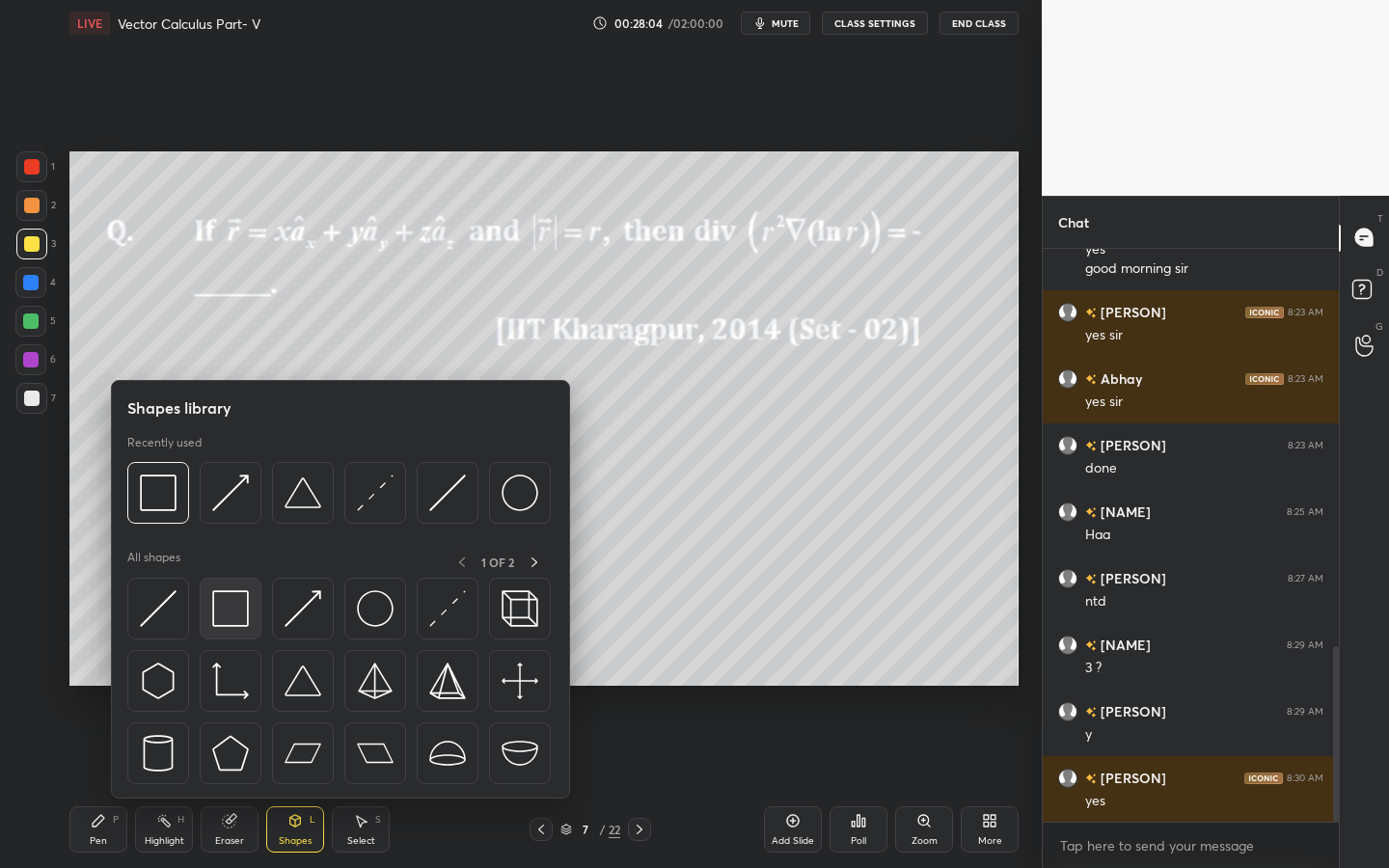 click at bounding box center [231, 609] 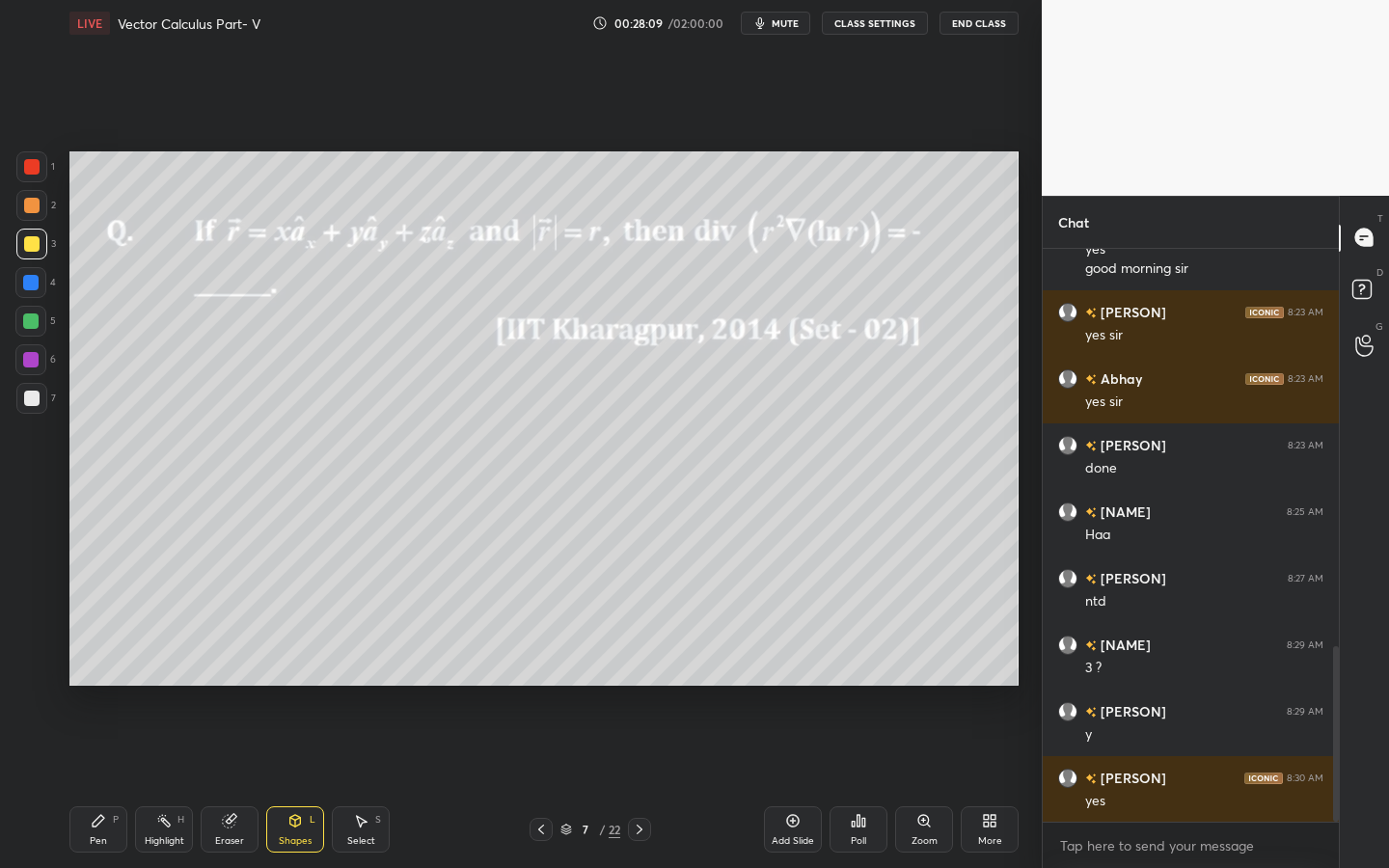 drag, startPoint x: 88, startPoint y: 820, endPoint x: 145, endPoint y: 793, distance: 63.07139 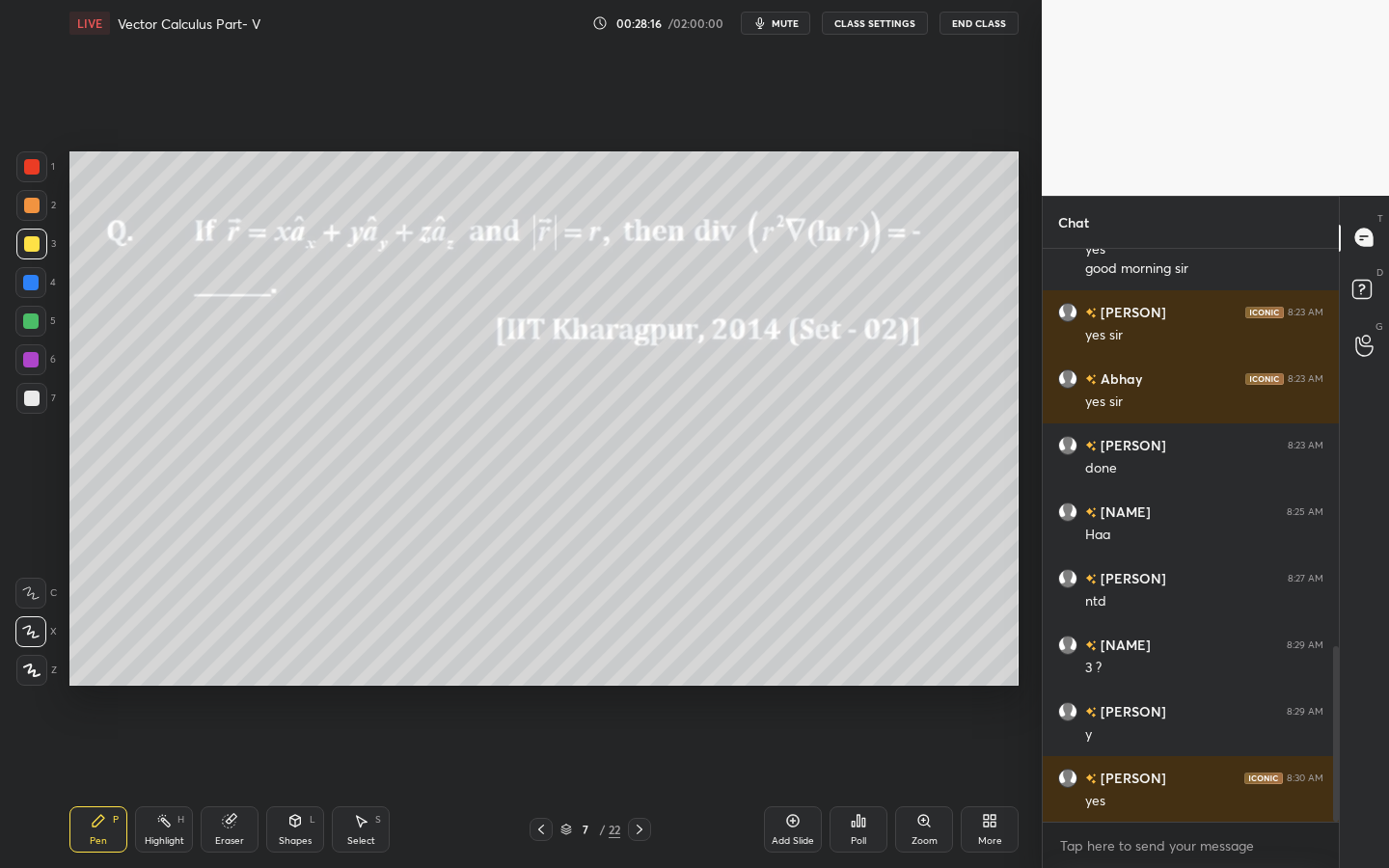 click on "Add Slide" at bounding box center [793, 829] 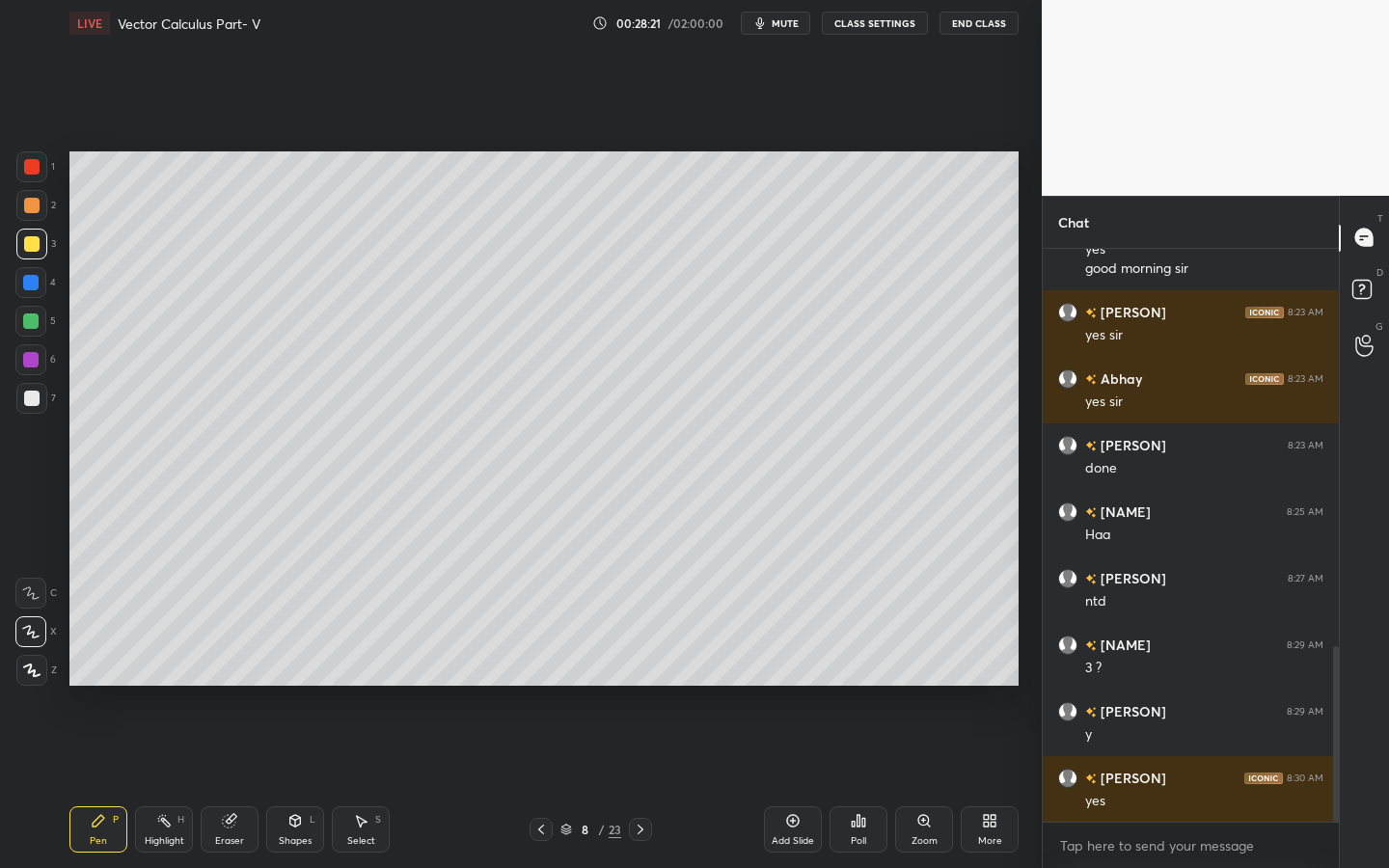 drag, startPoint x: 39, startPoint y: 321, endPoint x: 60, endPoint y: 307, distance: 25.238859 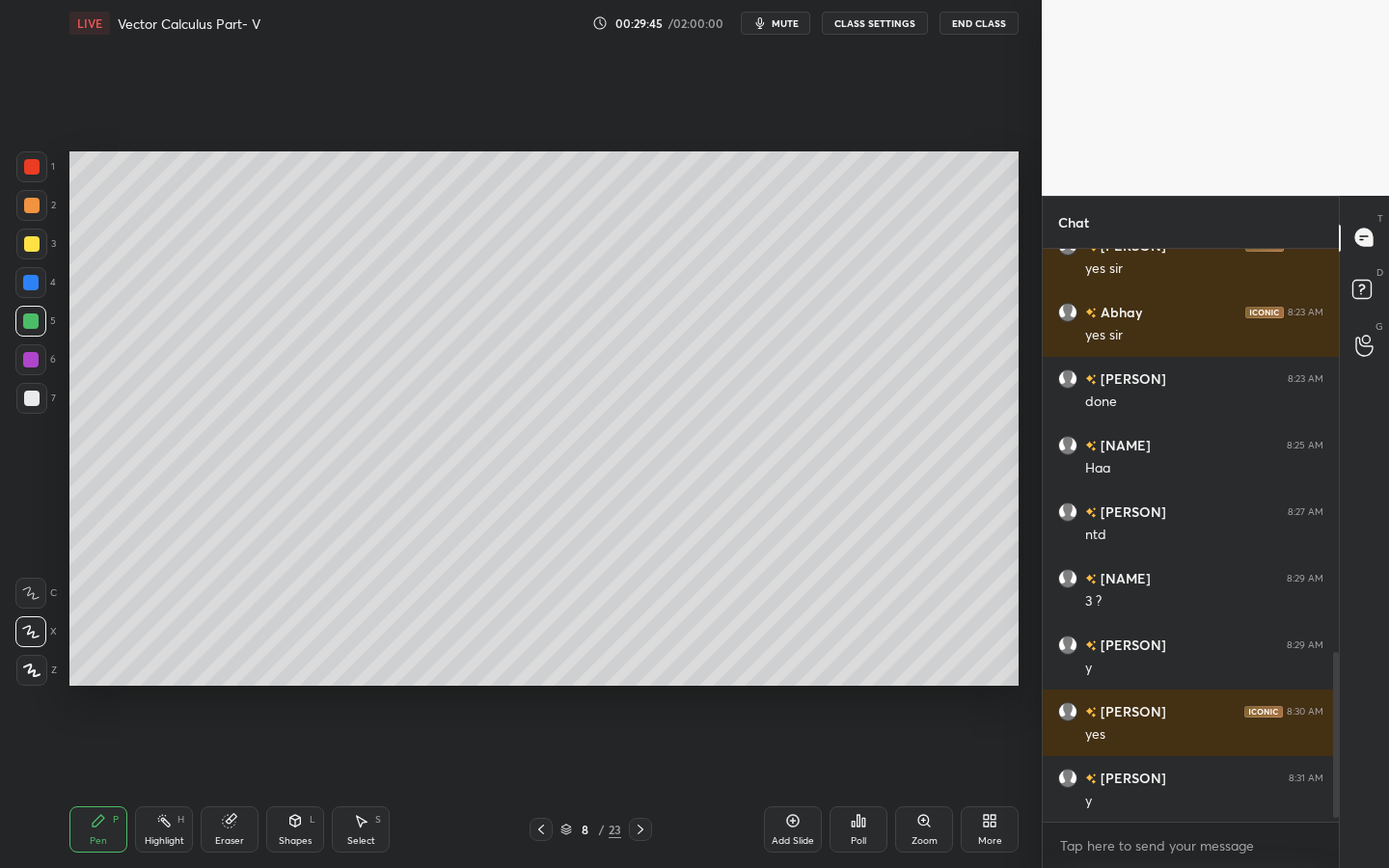 scroll, scrollTop: 1436, scrollLeft: 0, axis: vertical 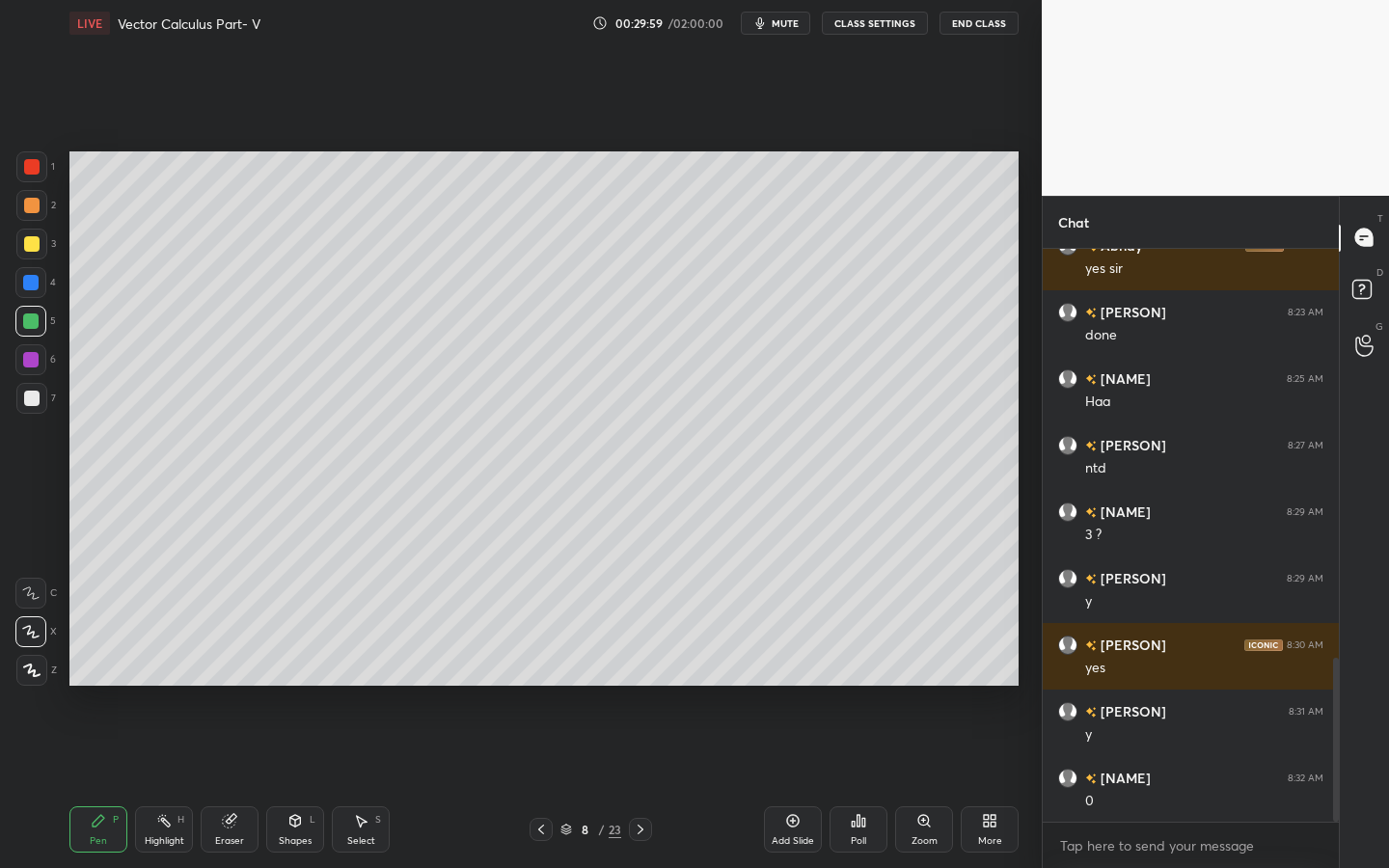 drag, startPoint x: 30, startPoint y: 404, endPoint x: 59, endPoint y: 376, distance: 40.311289 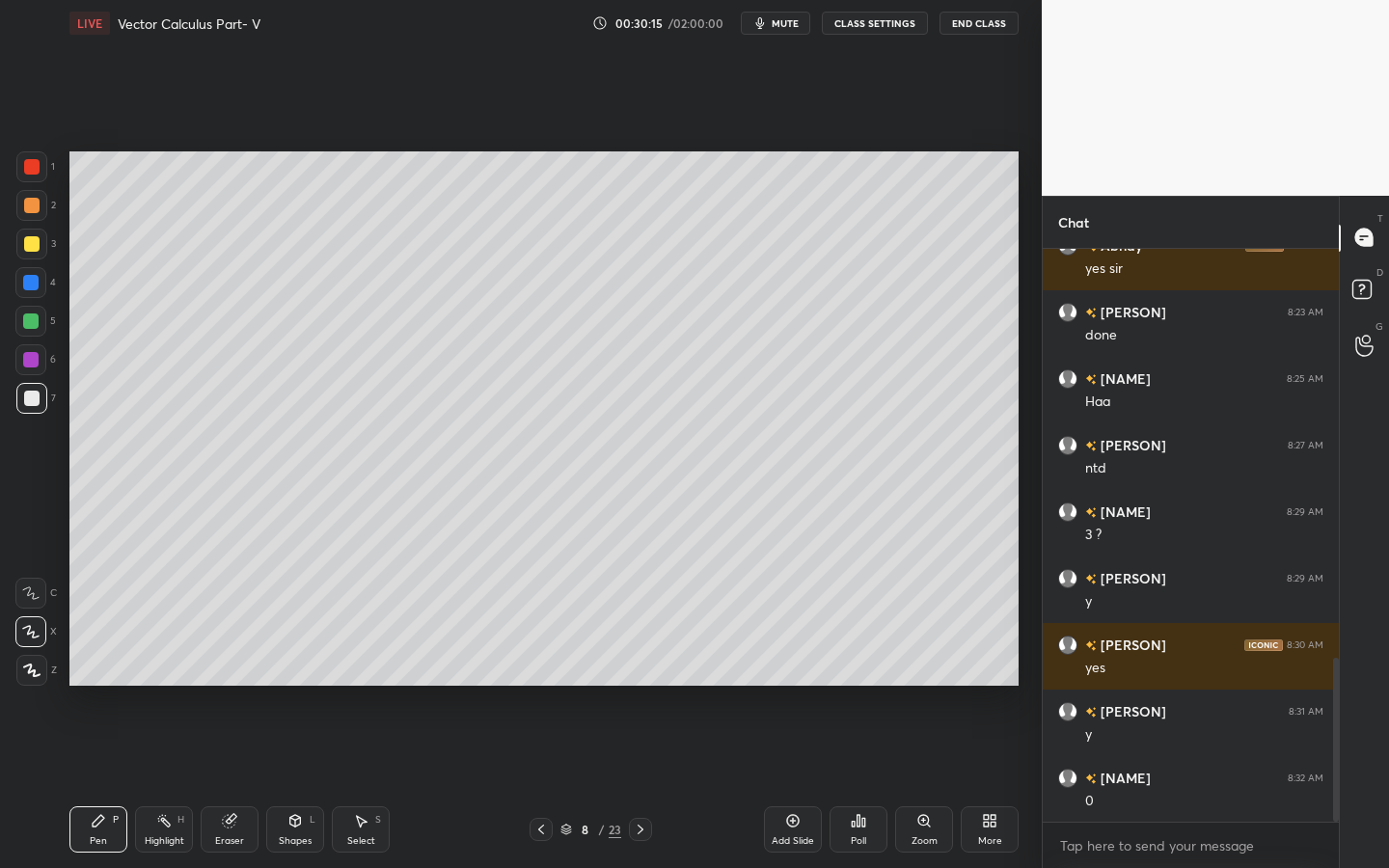click on "Shapes L" at bounding box center (295, 829) 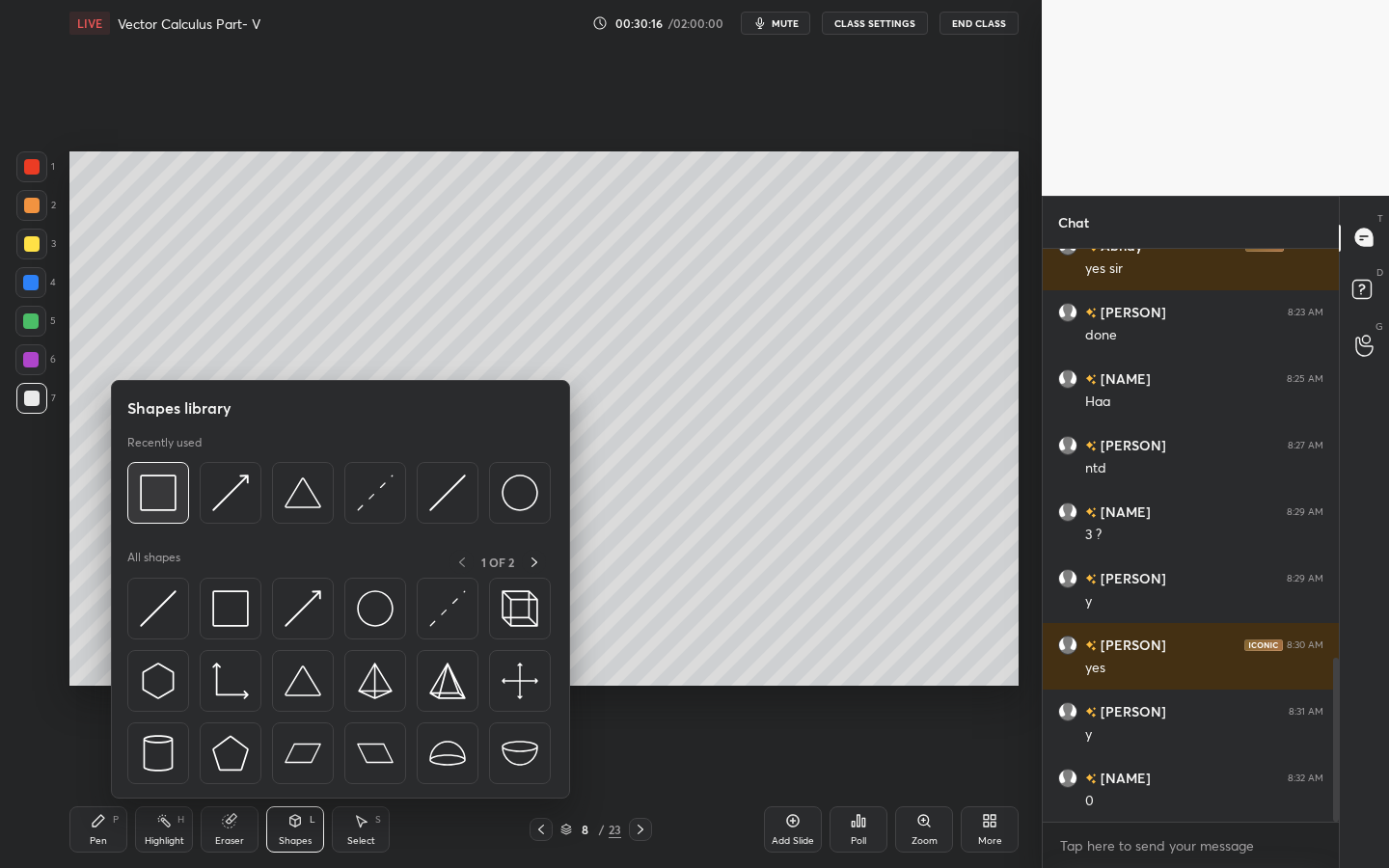 click at bounding box center (158, 493) 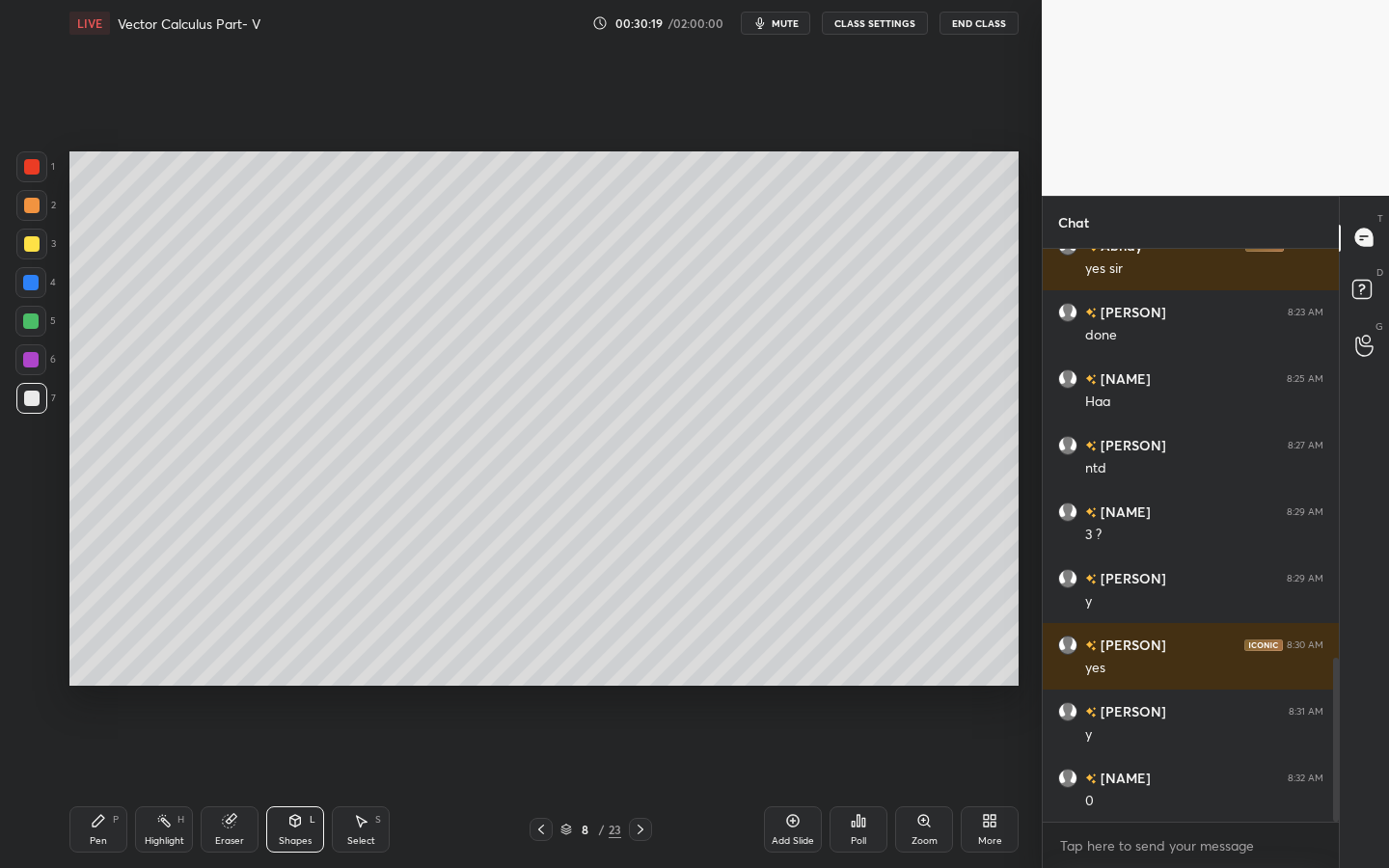 click on "Pen P" at bounding box center (98, 829) 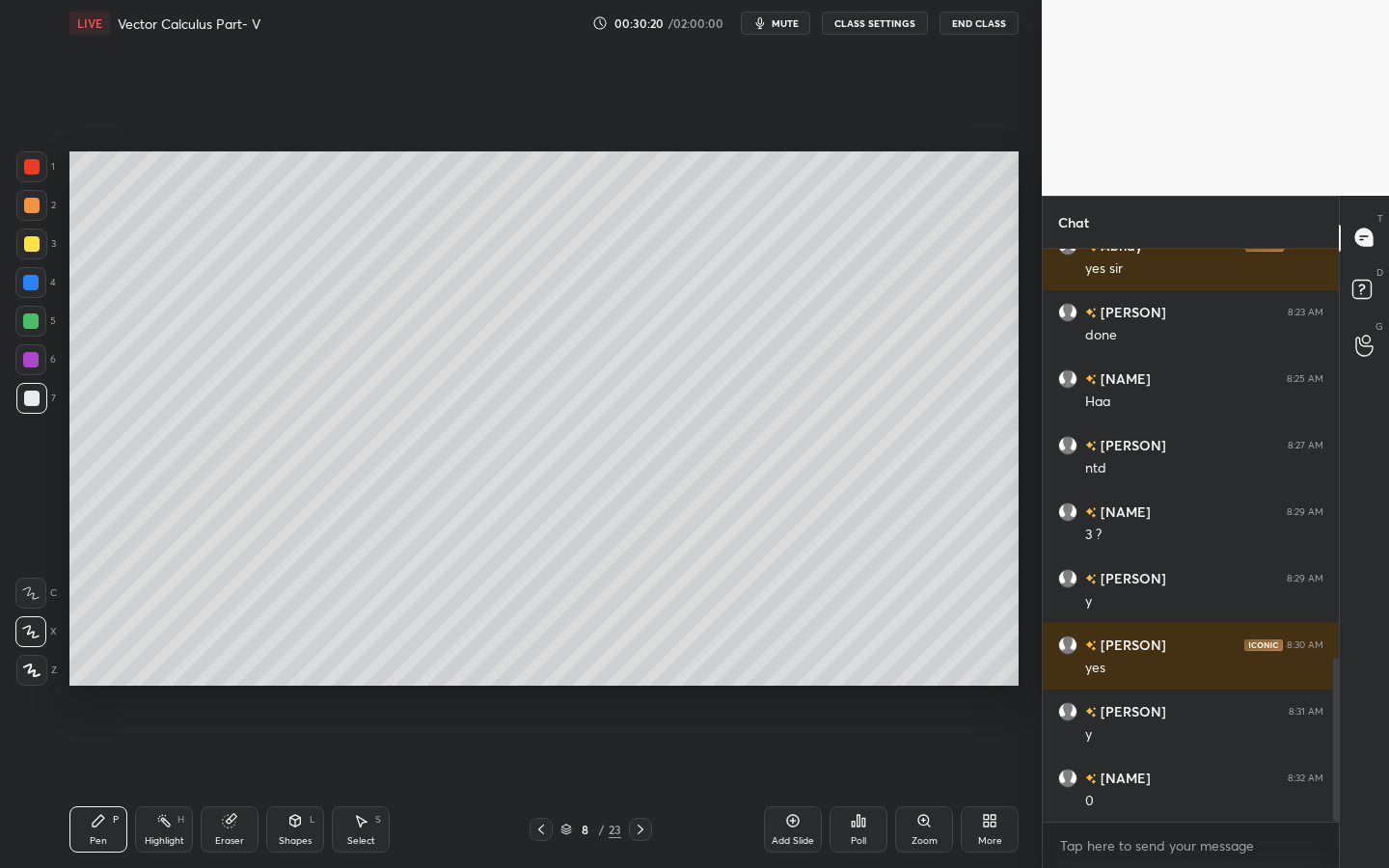 drag, startPoint x: 28, startPoint y: 314, endPoint x: 57, endPoint y: 312, distance: 29.068884 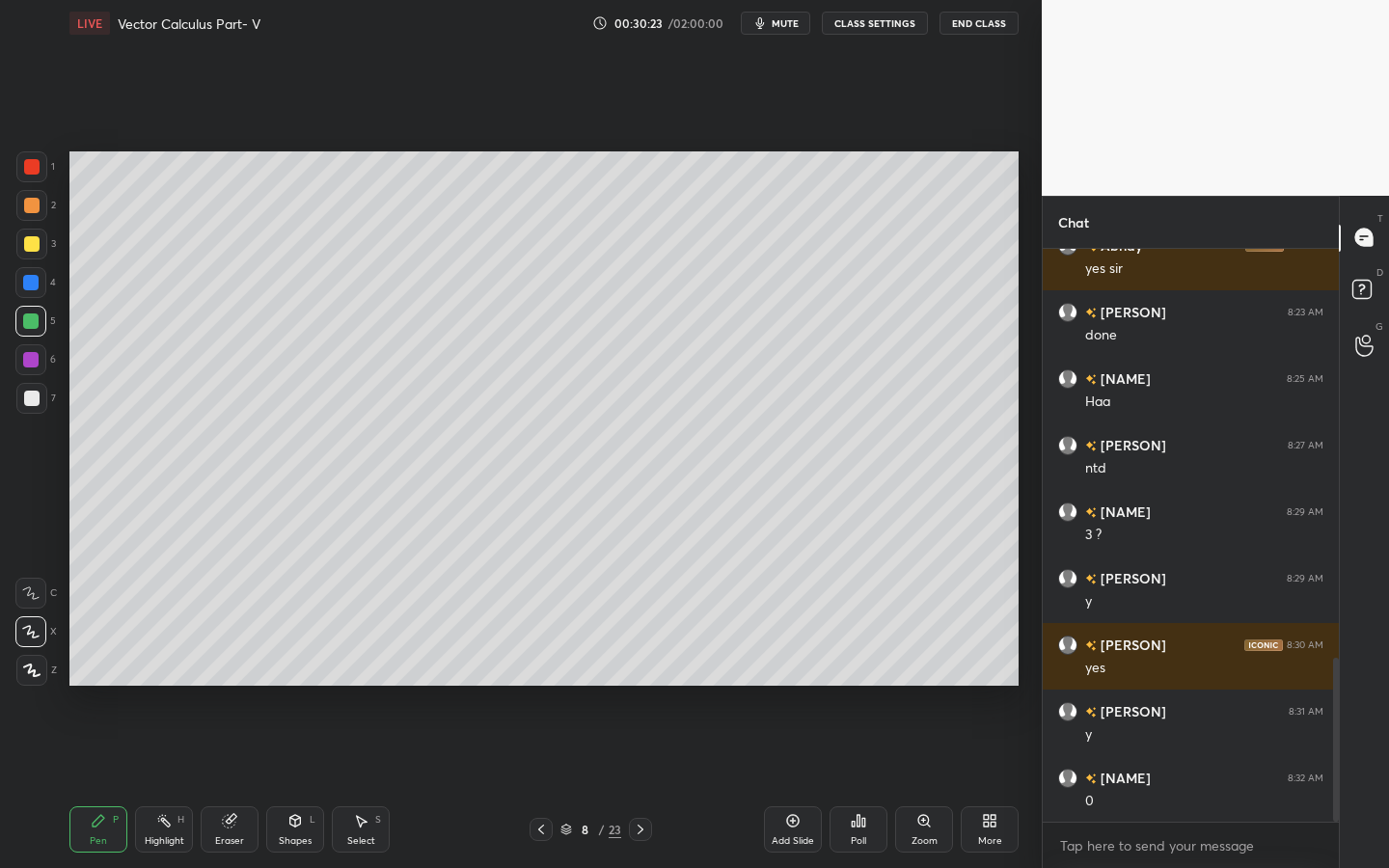 click at bounding box center (32, 167) 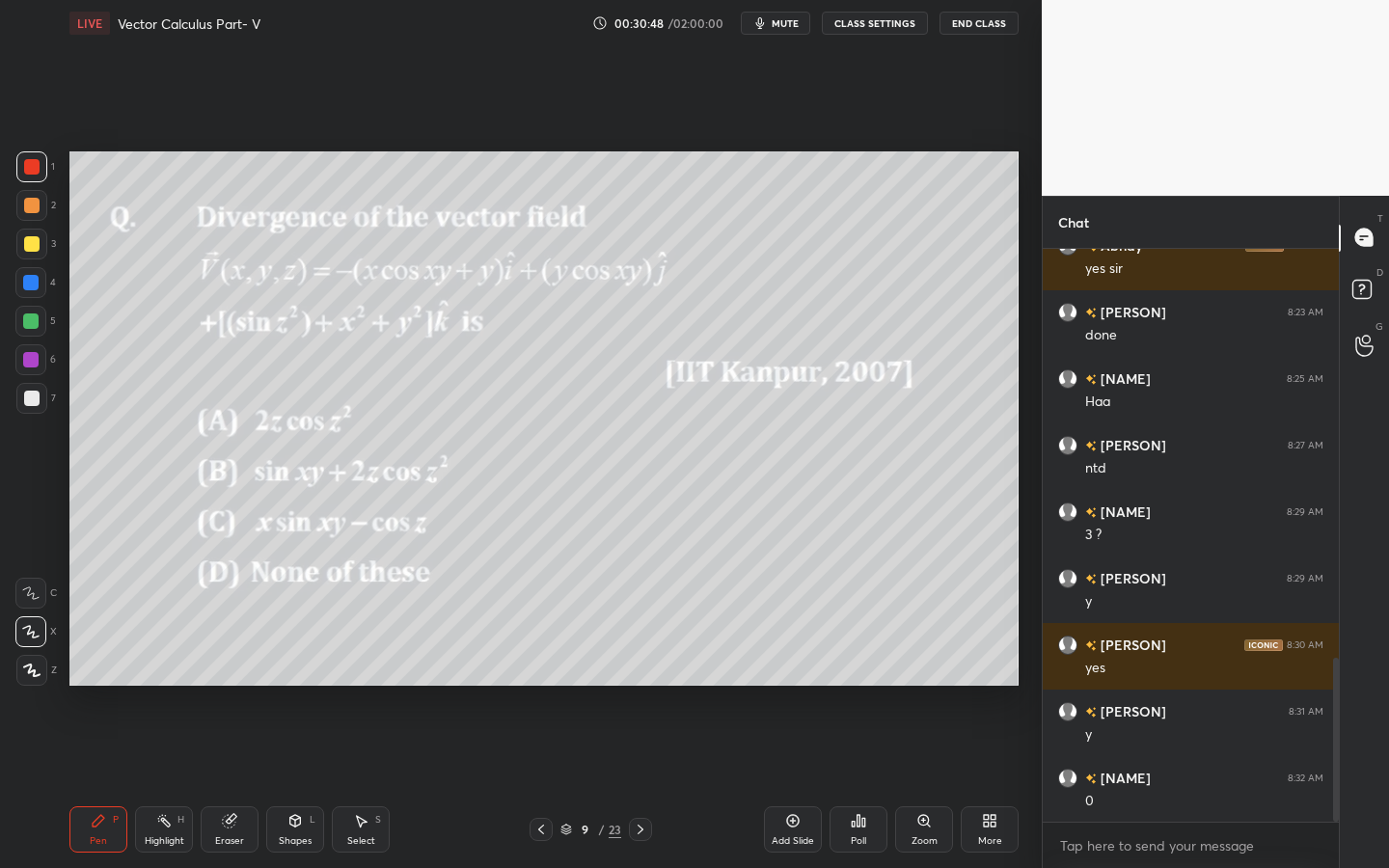 click at bounding box center [32, 205] 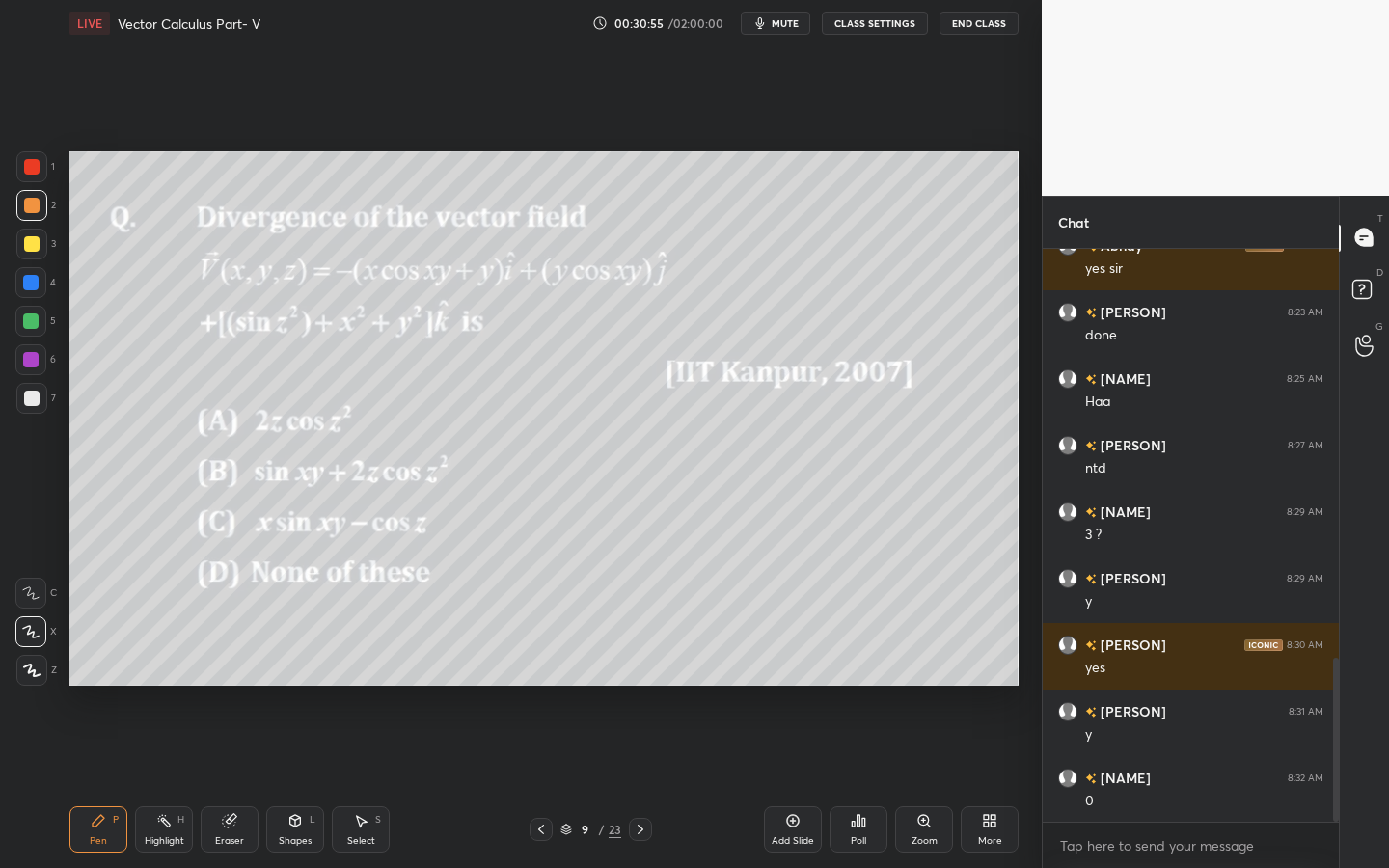 click 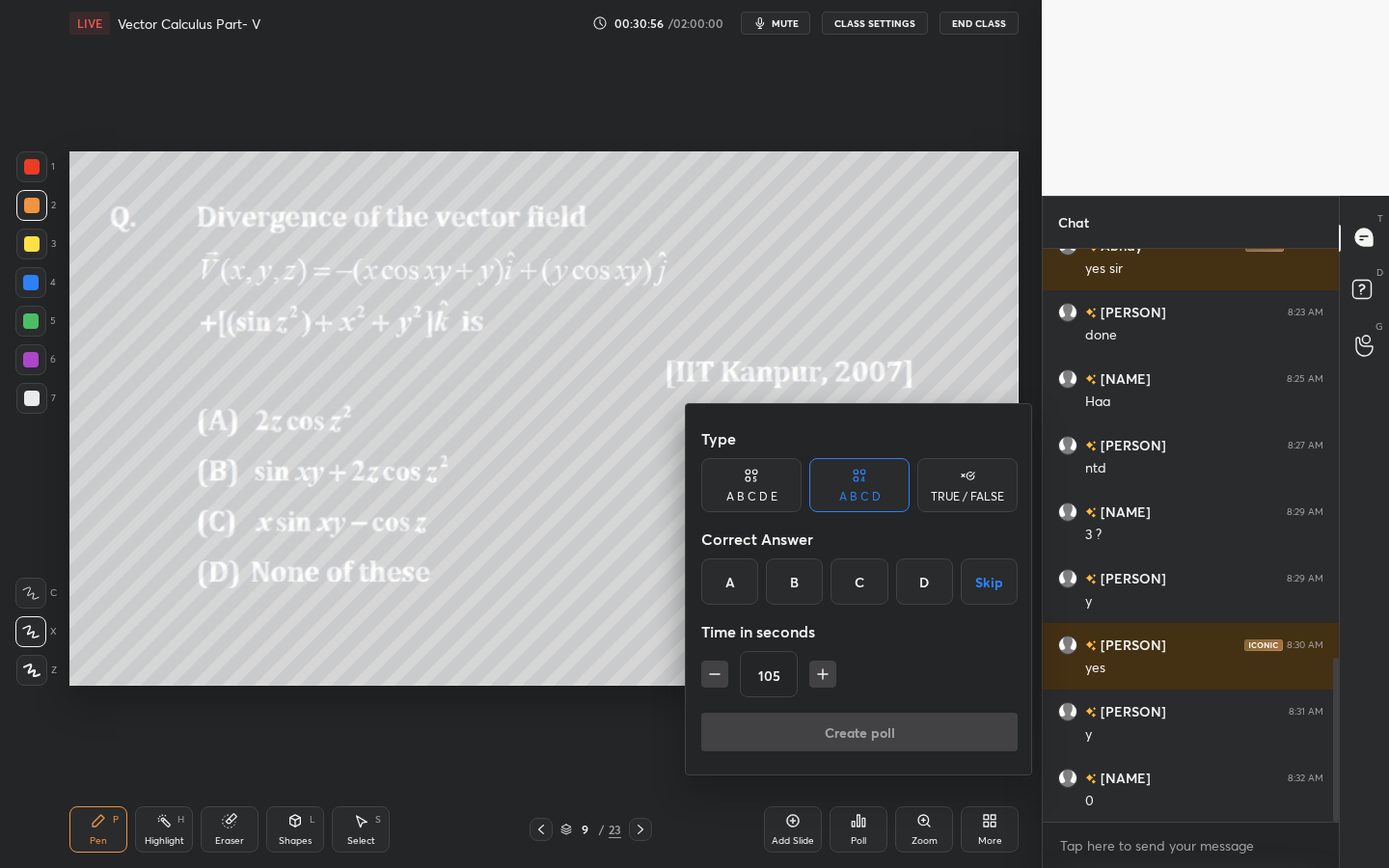 click on "A" at bounding box center [729, 582] 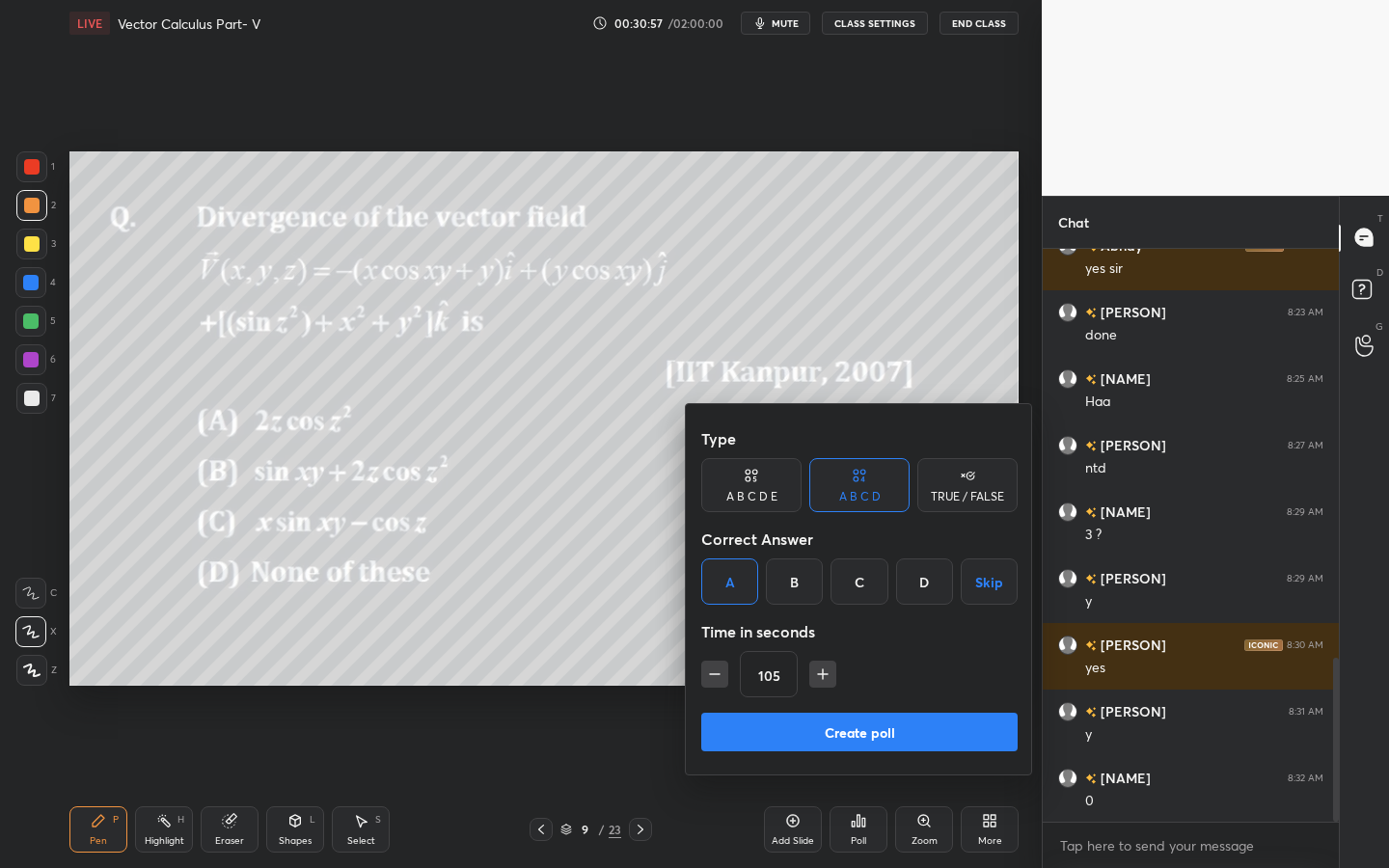 click on "105" at bounding box center [859, 674] 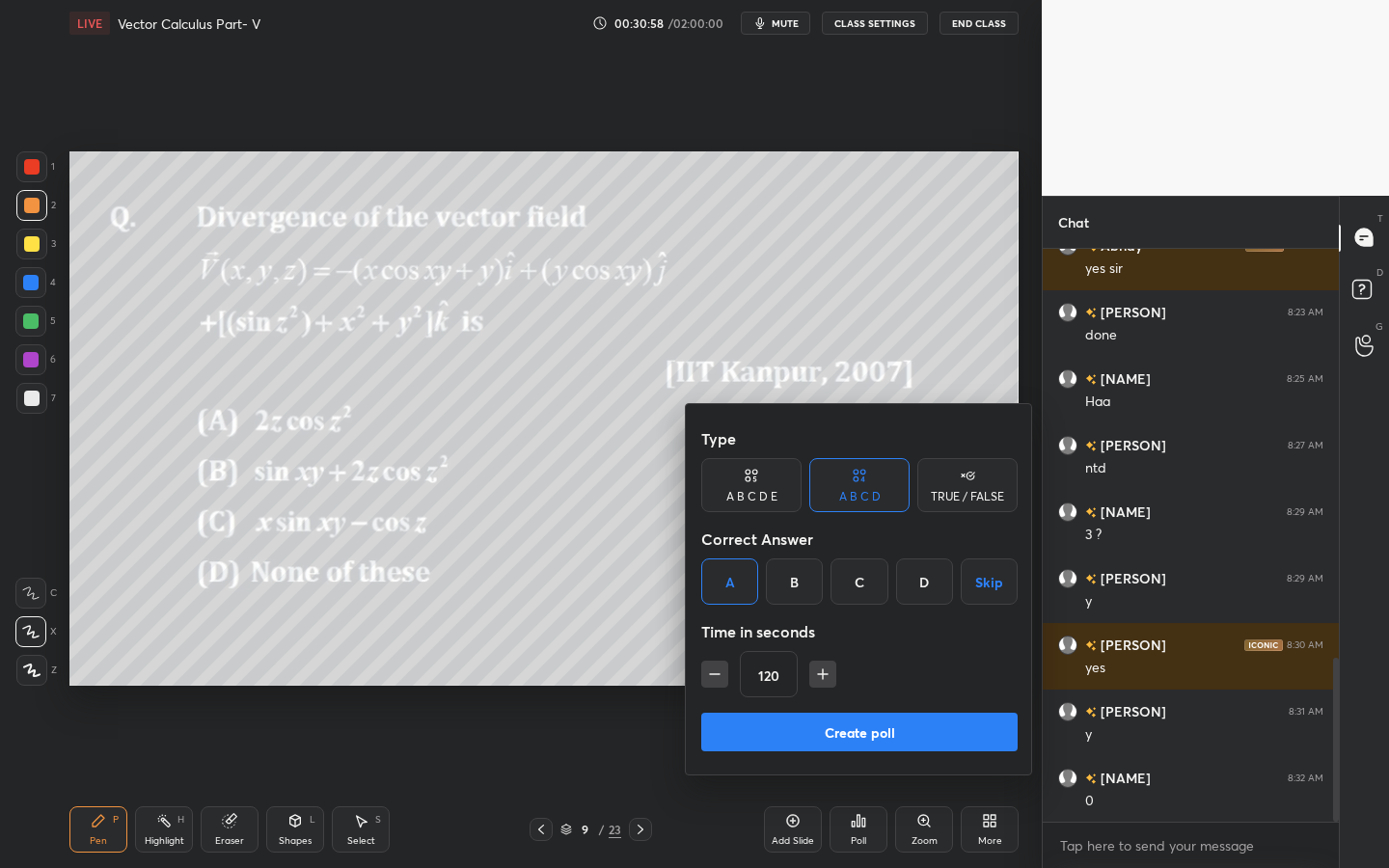 click 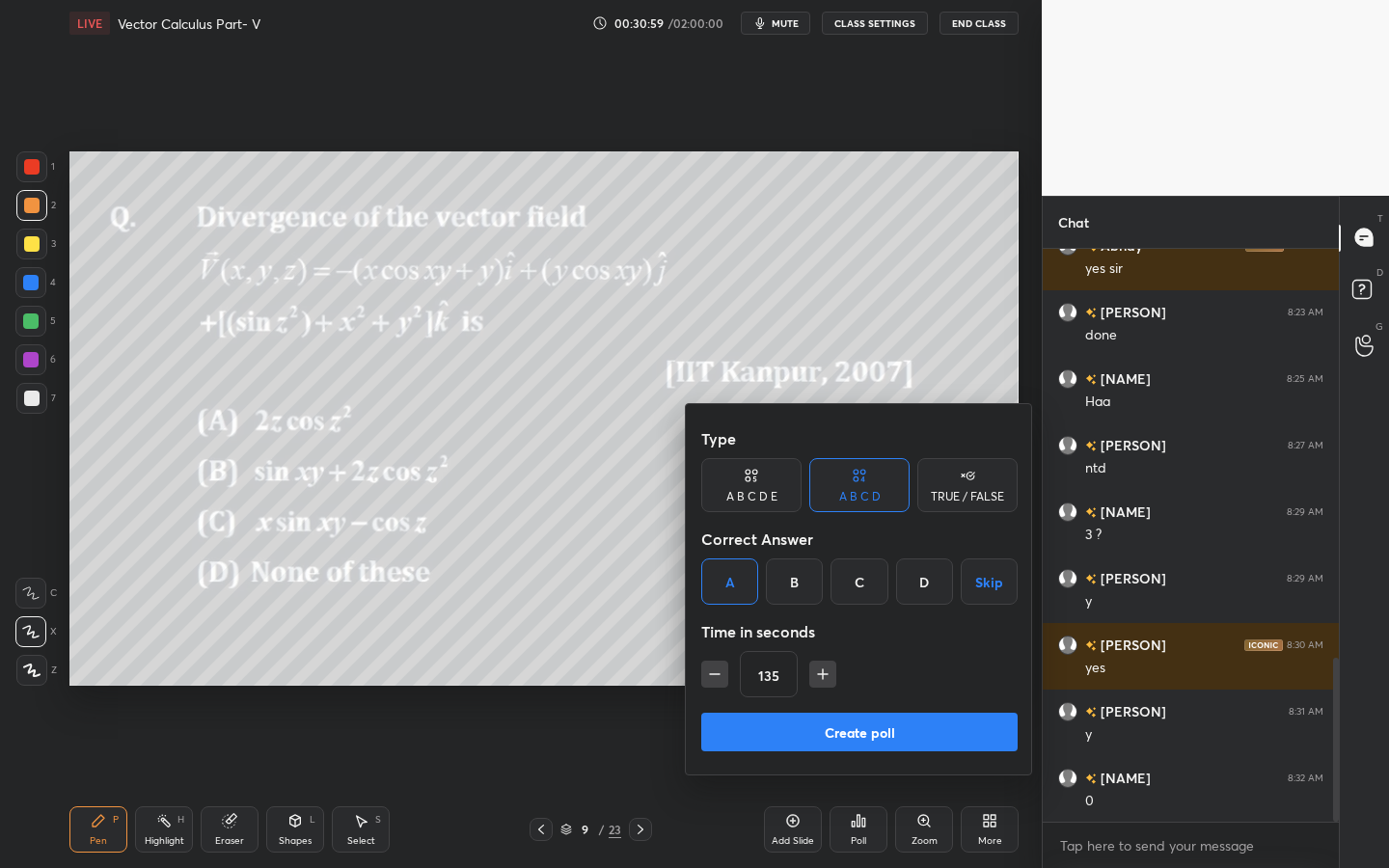click on "Create poll" at bounding box center [859, 732] 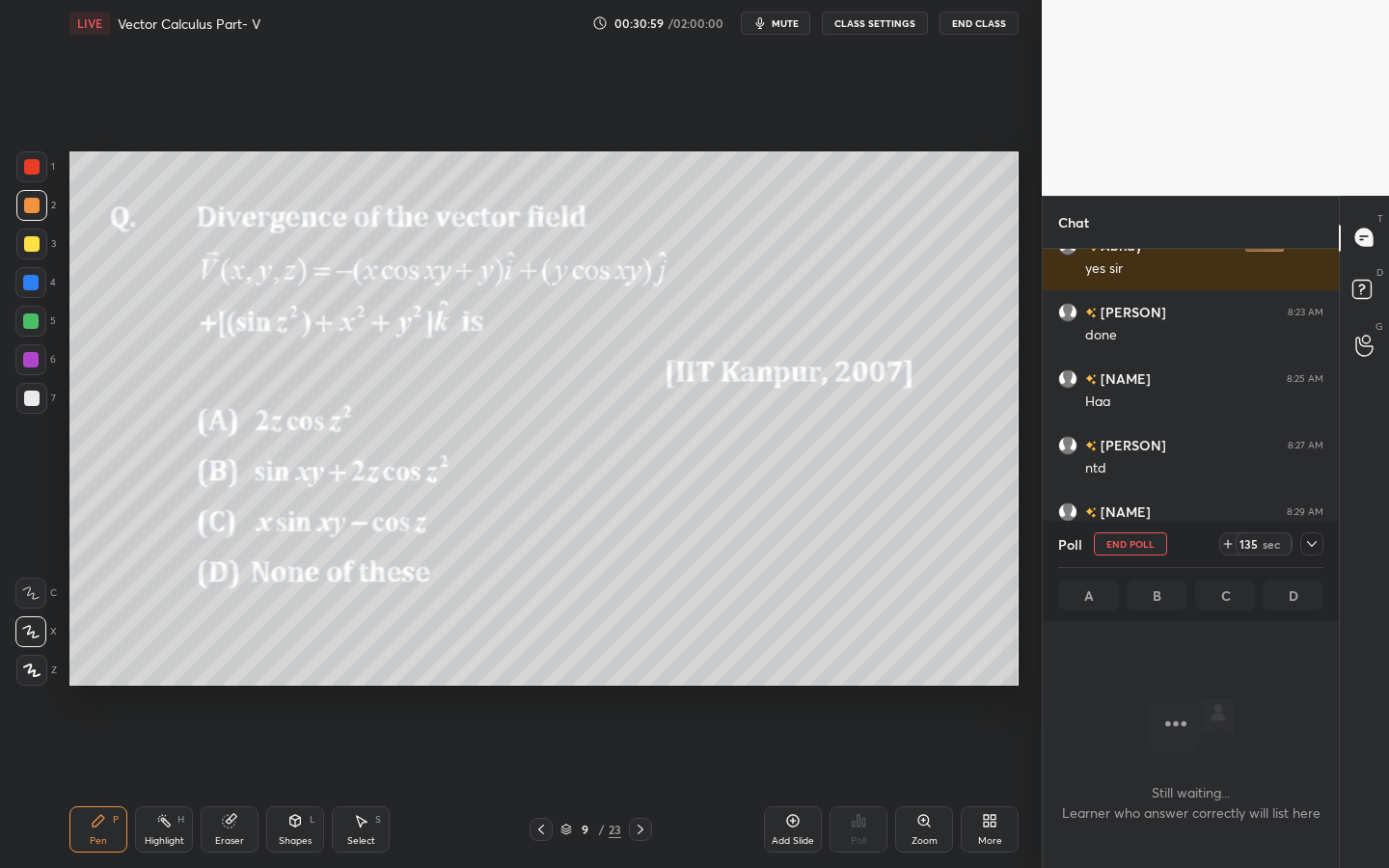 scroll, scrollTop: 508, scrollLeft: 290, axis: both 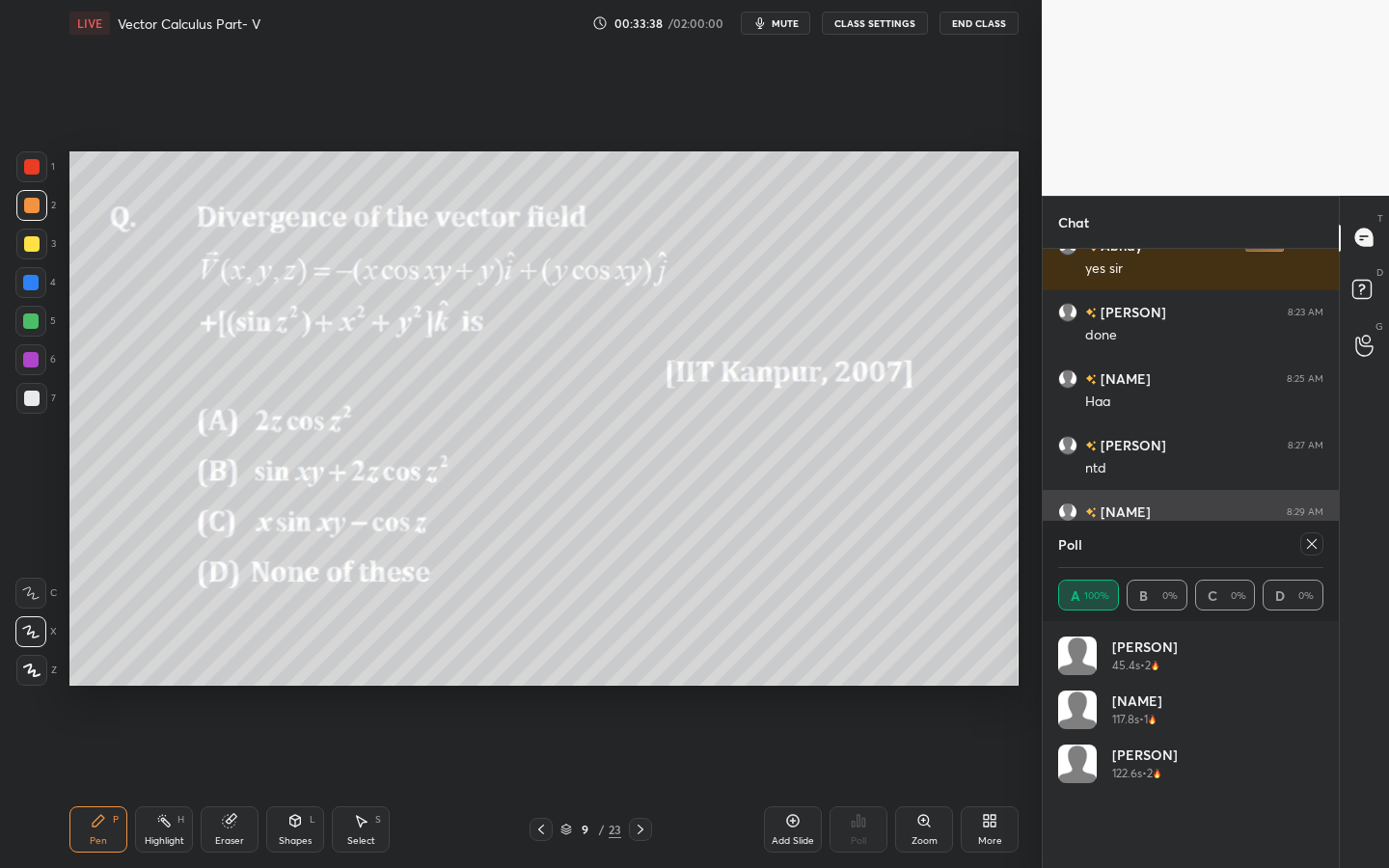 click 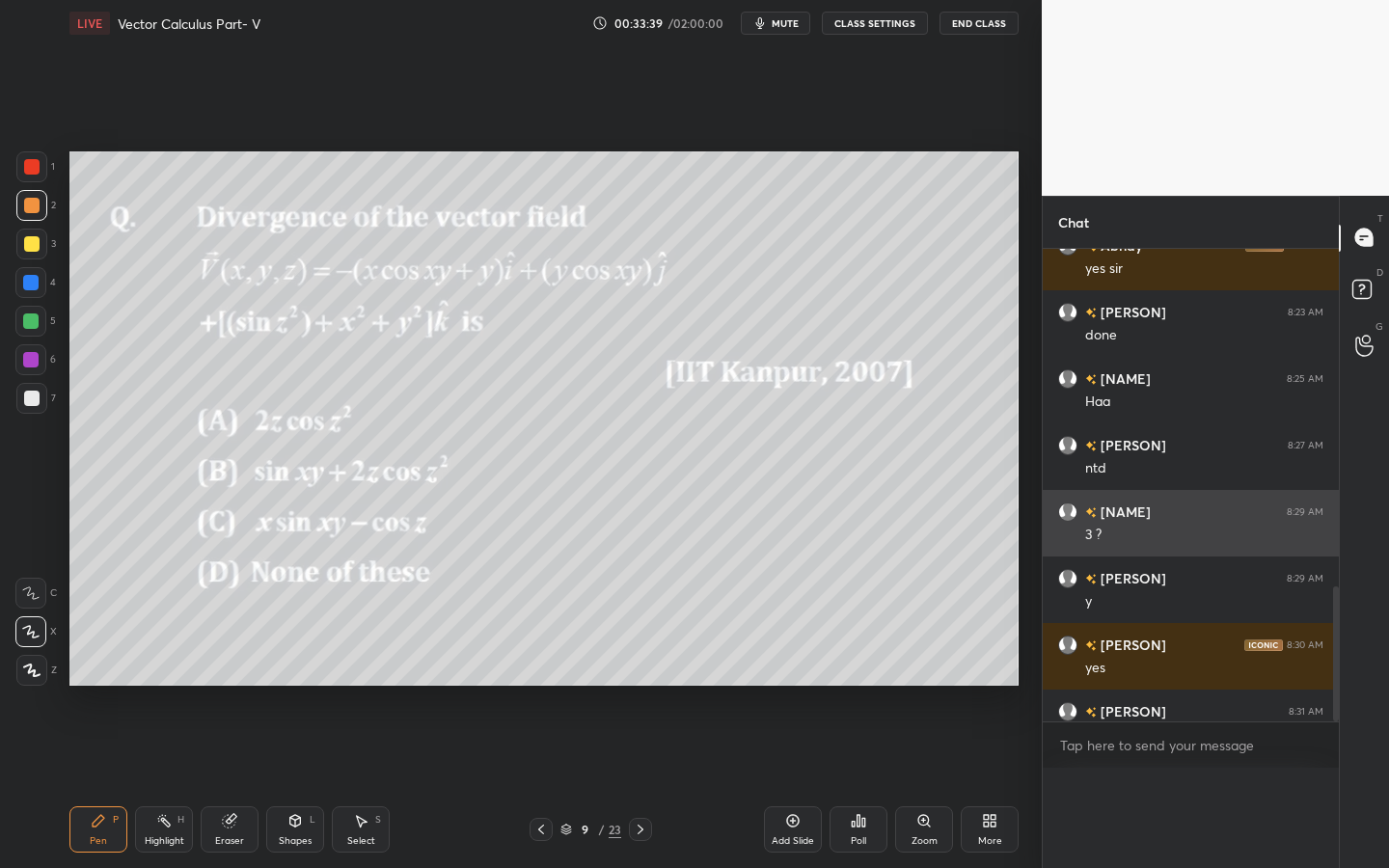 scroll, scrollTop: 0, scrollLeft: 0, axis: both 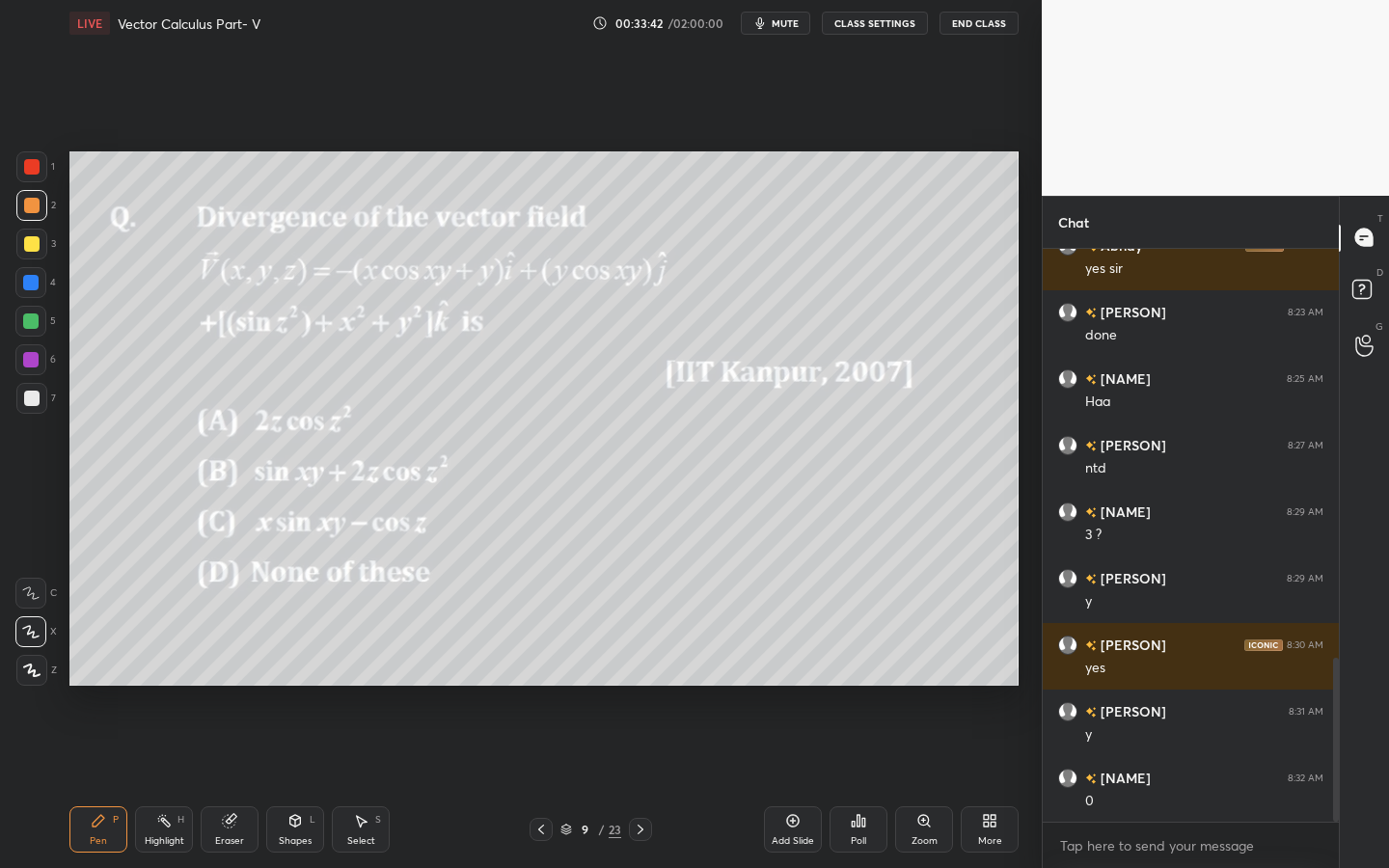 click at bounding box center [31, 360] 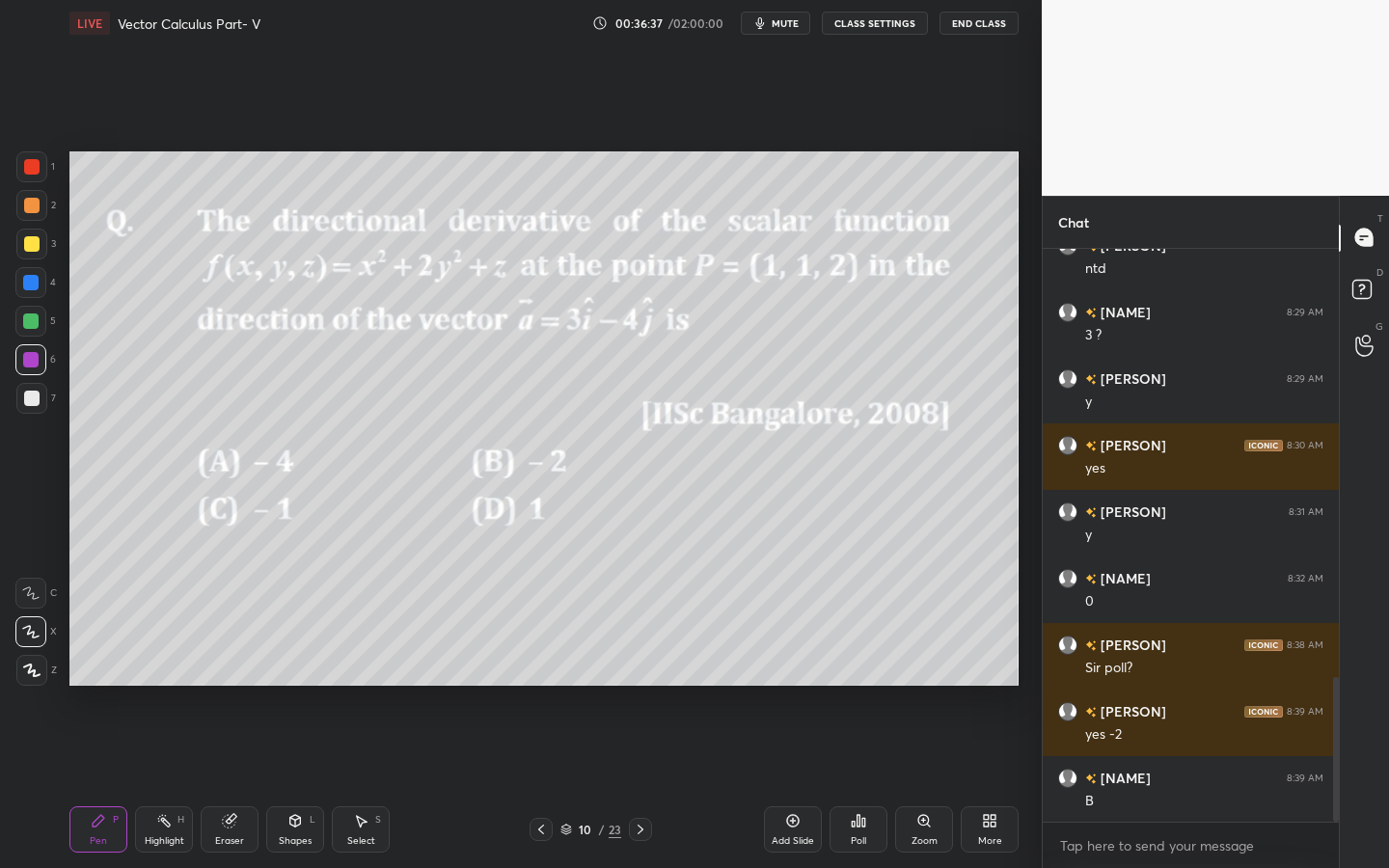 scroll, scrollTop: 1702, scrollLeft: 0, axis: vertical 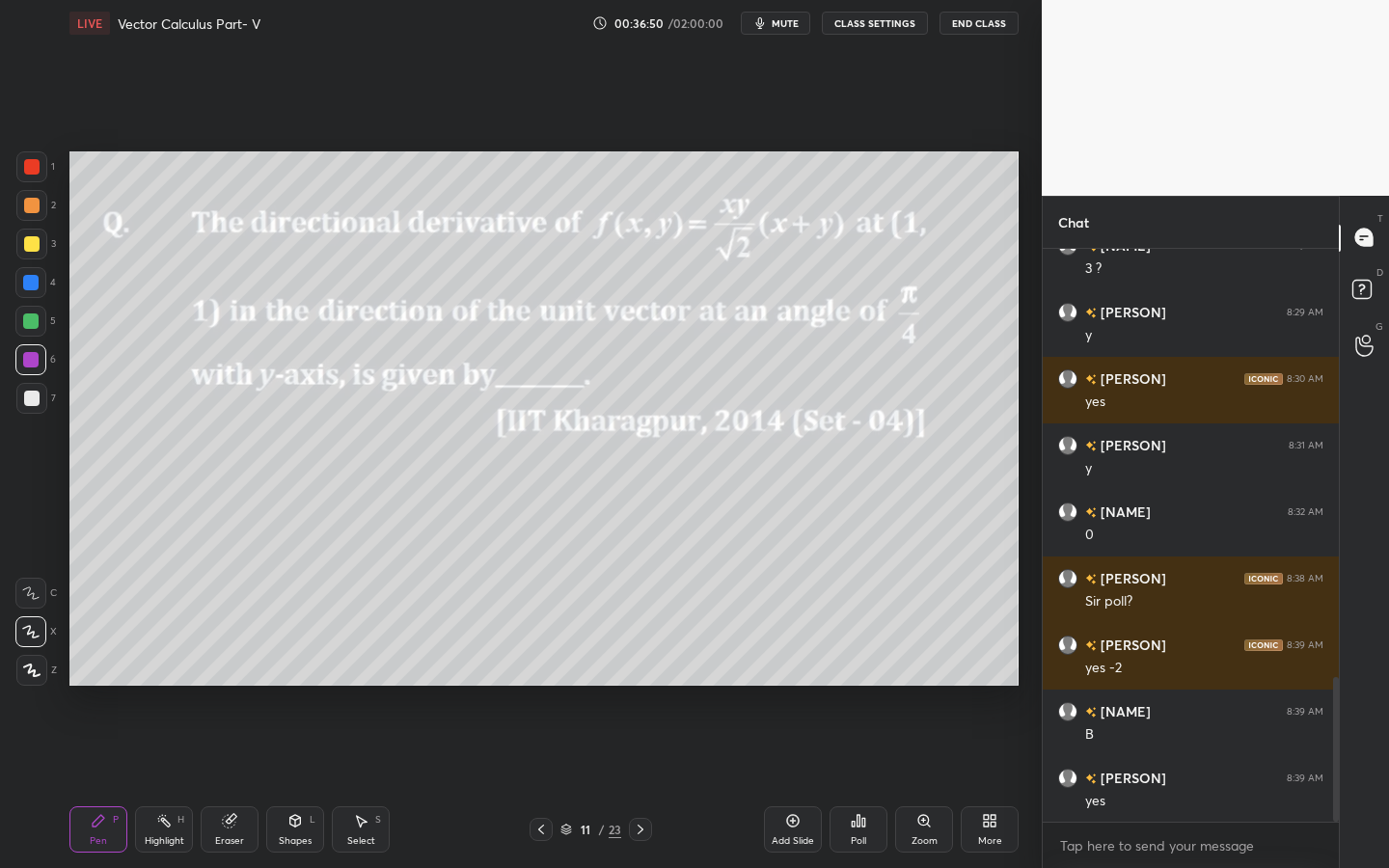 click at bounding box center (32, 167) 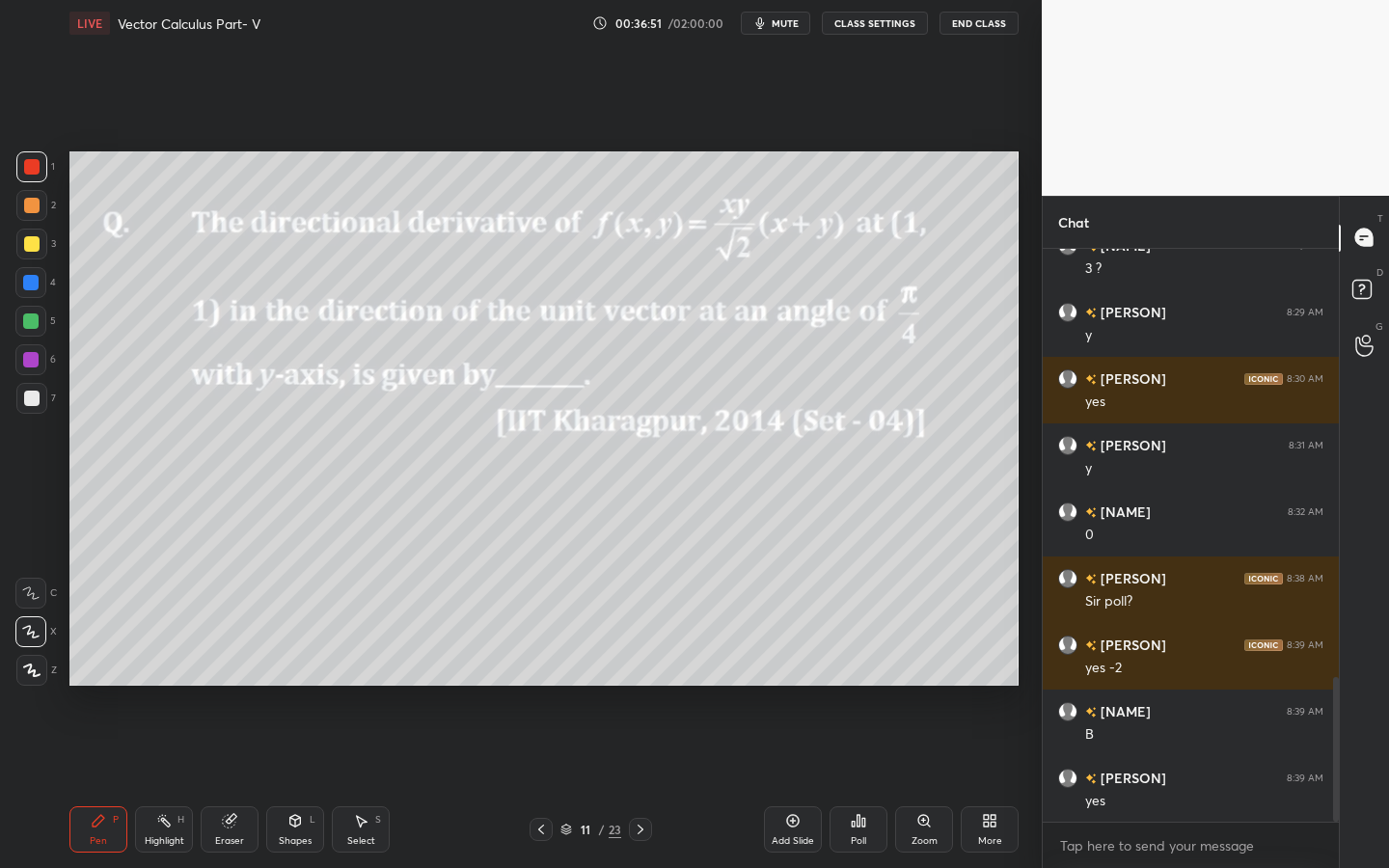 click at bounding box center (32, 167) 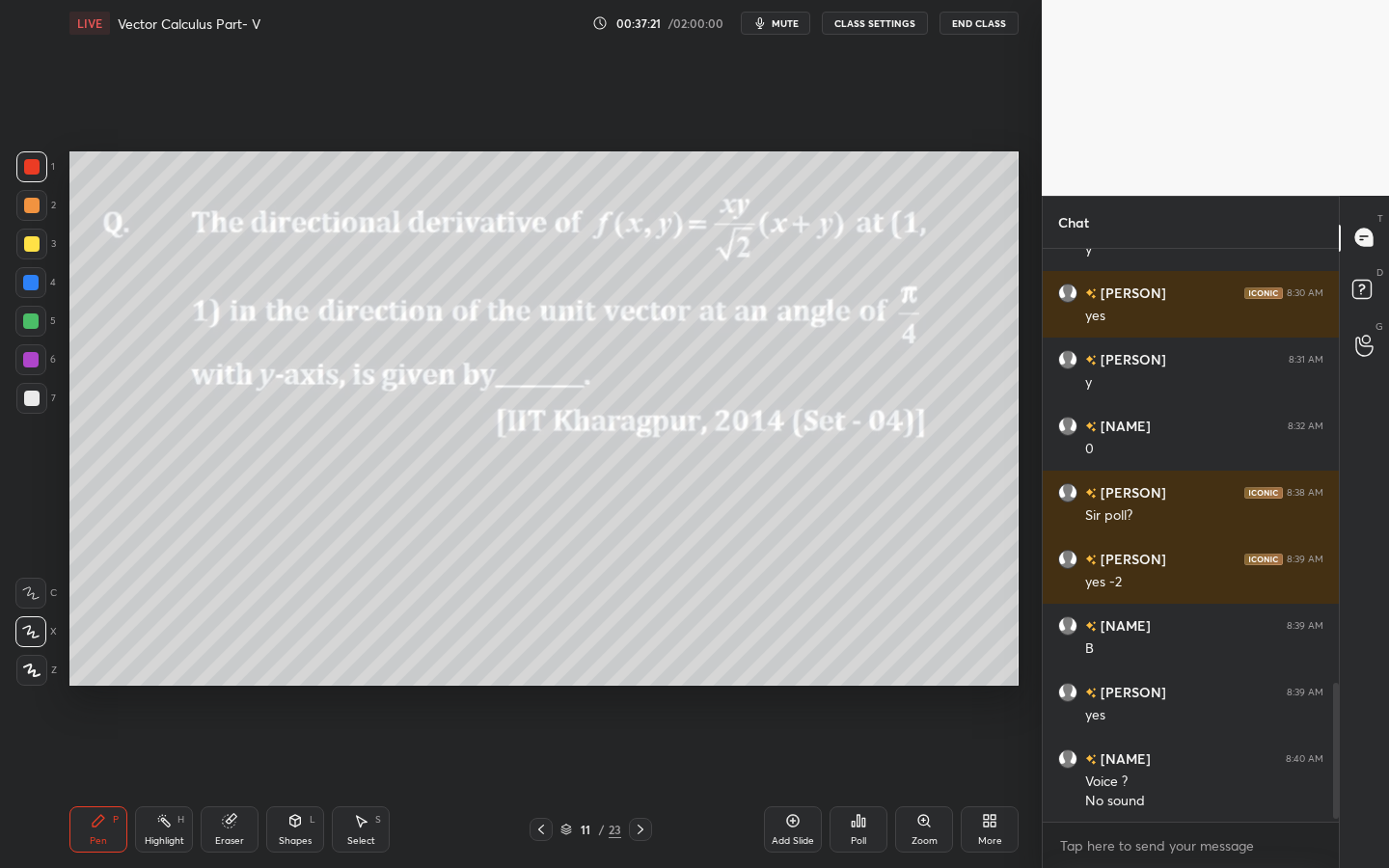 scroll, scrollTop: 1855, scrollLeft: 0, axis: vertical 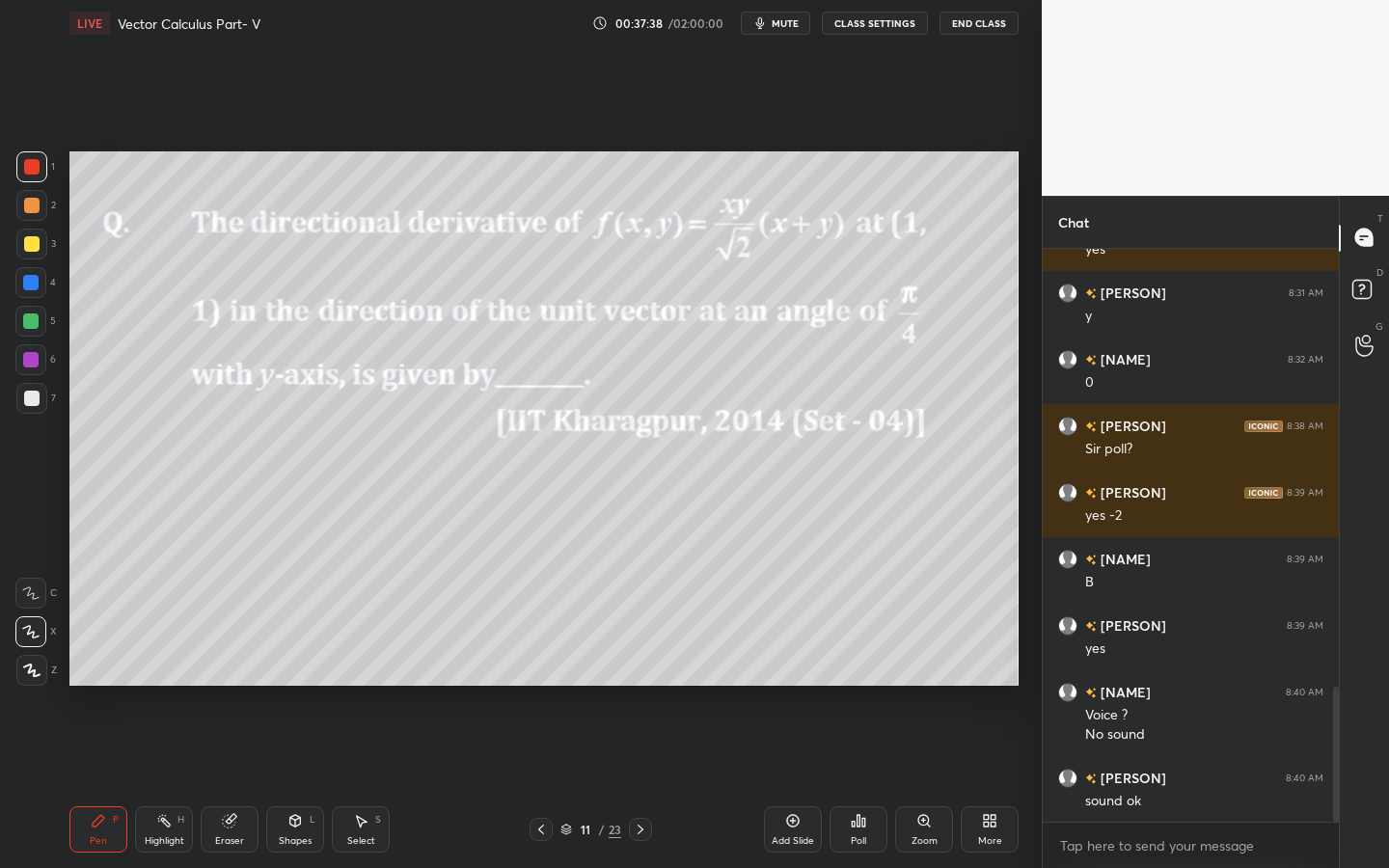 click on "Shapes L" at bounding box center (295, 829) 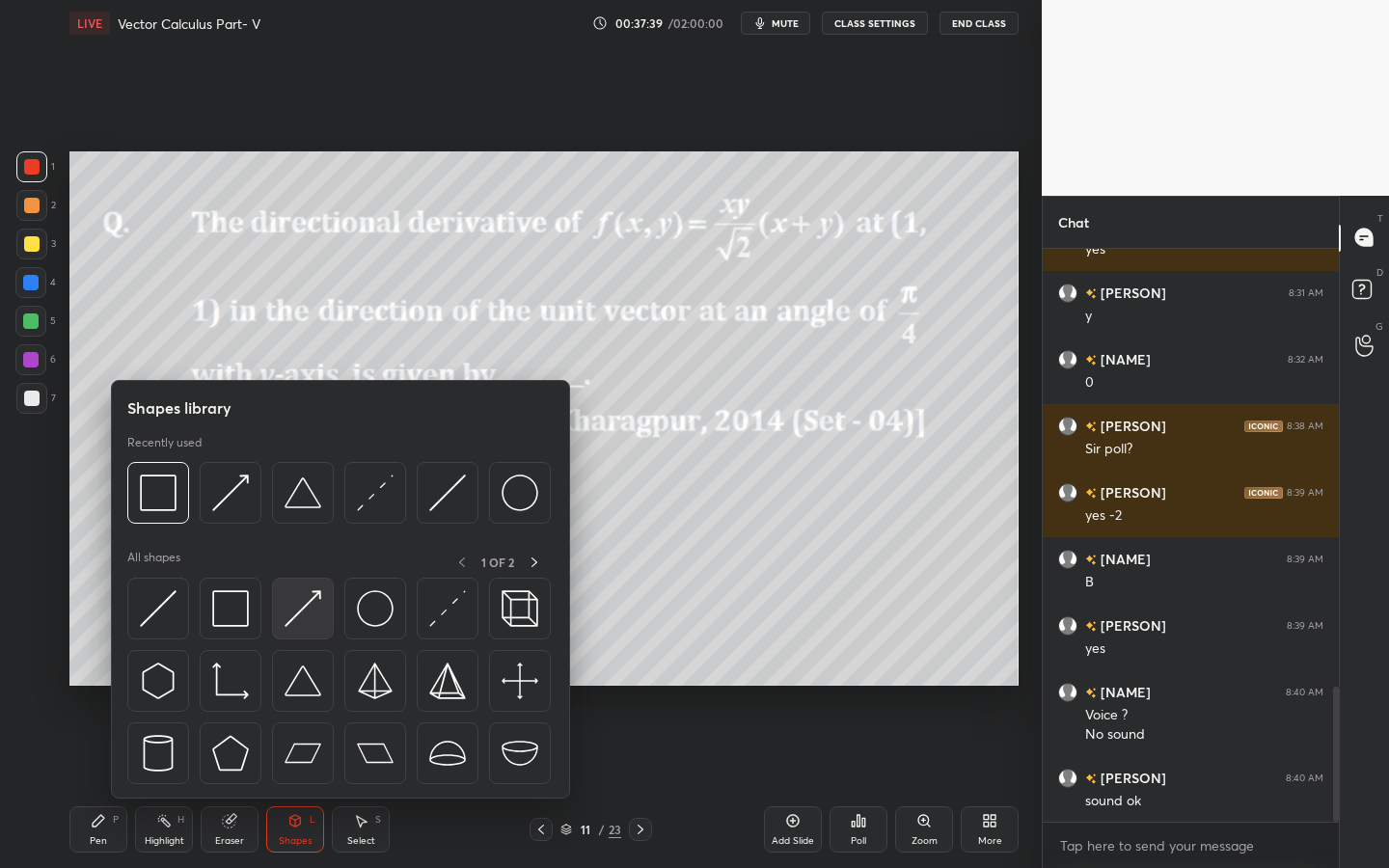 click at bounding box center (303, 609) 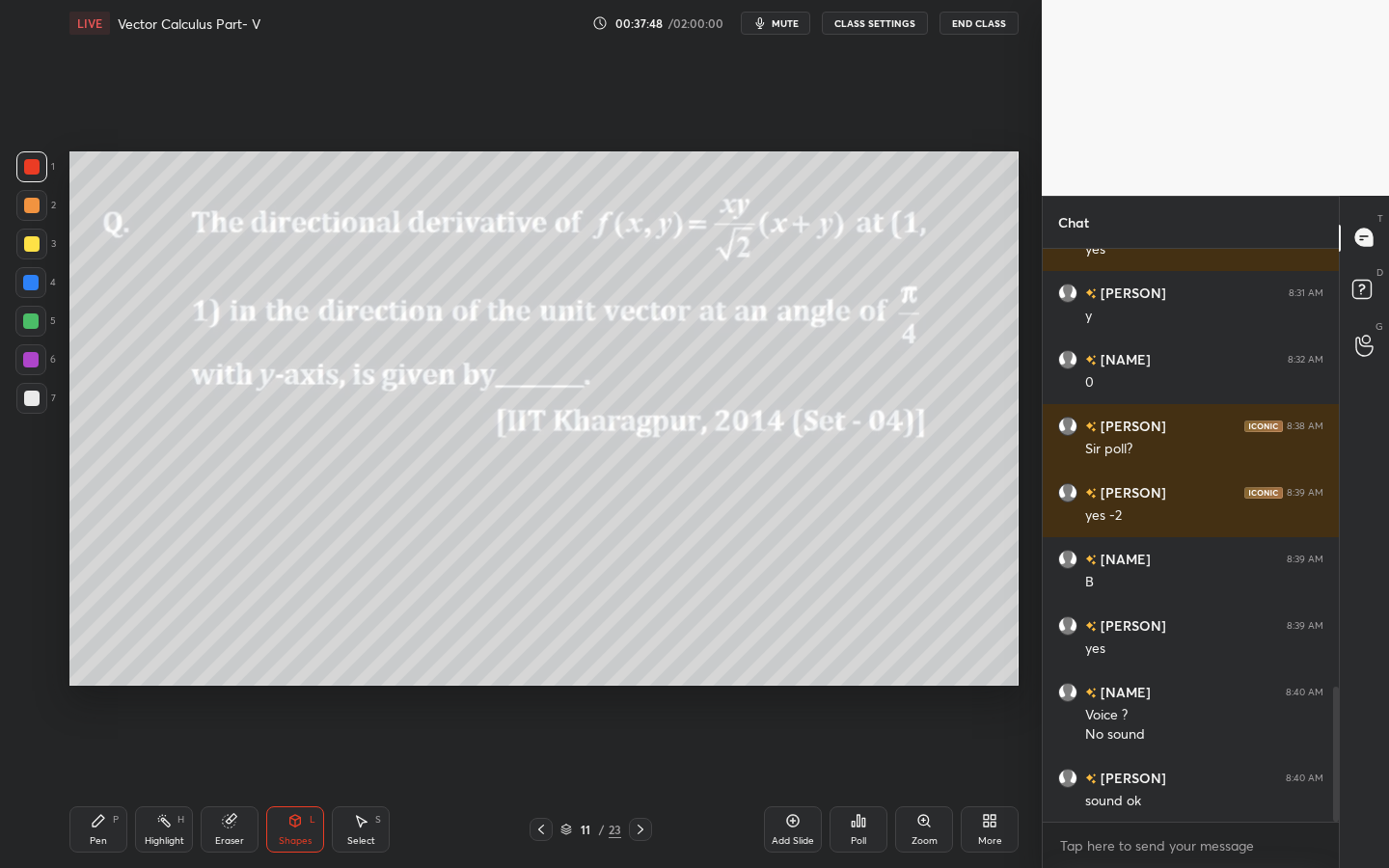 drag, startPoint x: 80, startPoint y: 845, endPoint x: 93, endPoint y: 835, distance: 16.40122 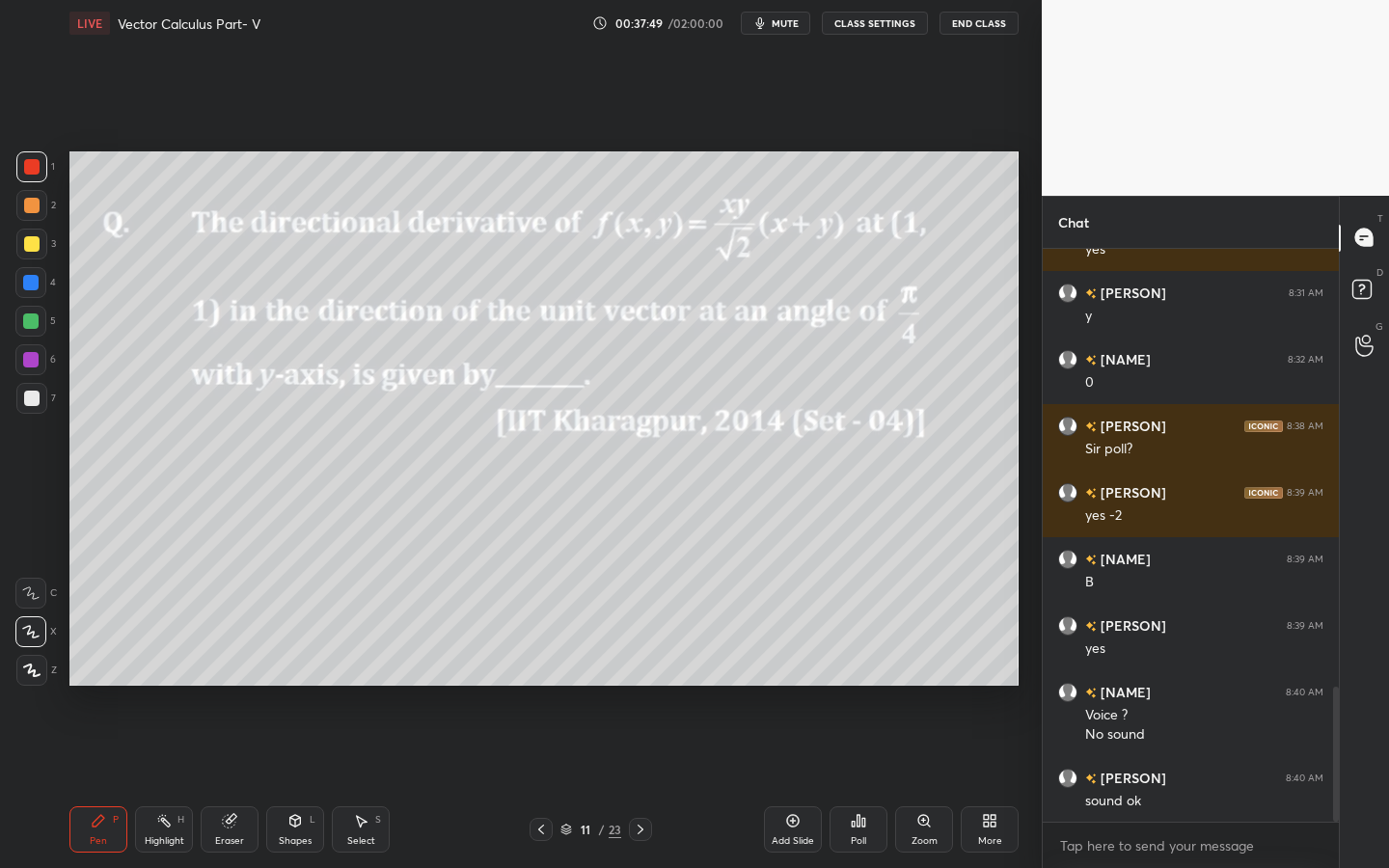 click at bounding box center (32, 244) 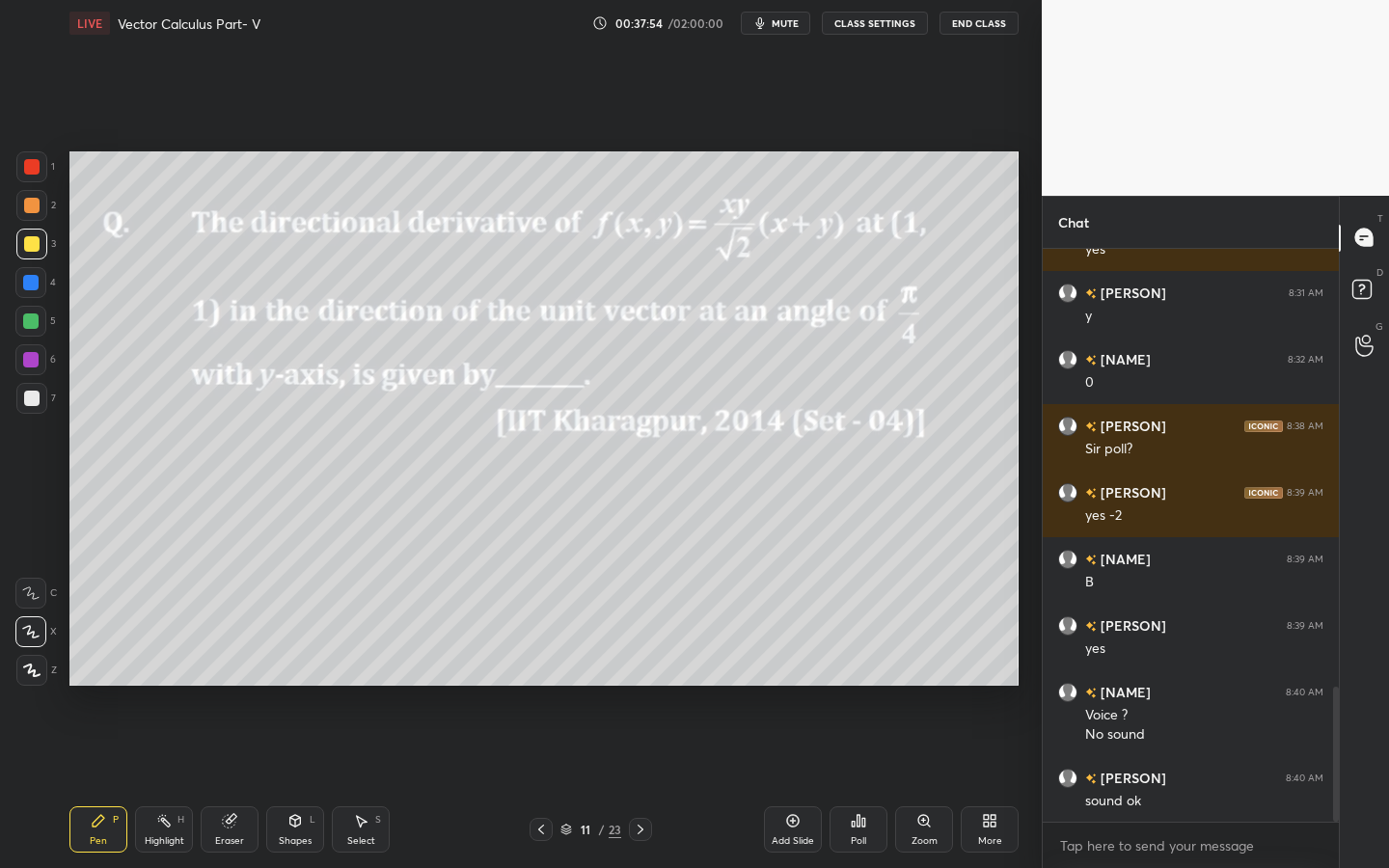 drag, startPoint x: 277, startPoint y: 818, endPoint x: 268, endPoint y: 808, distance: 13.453624 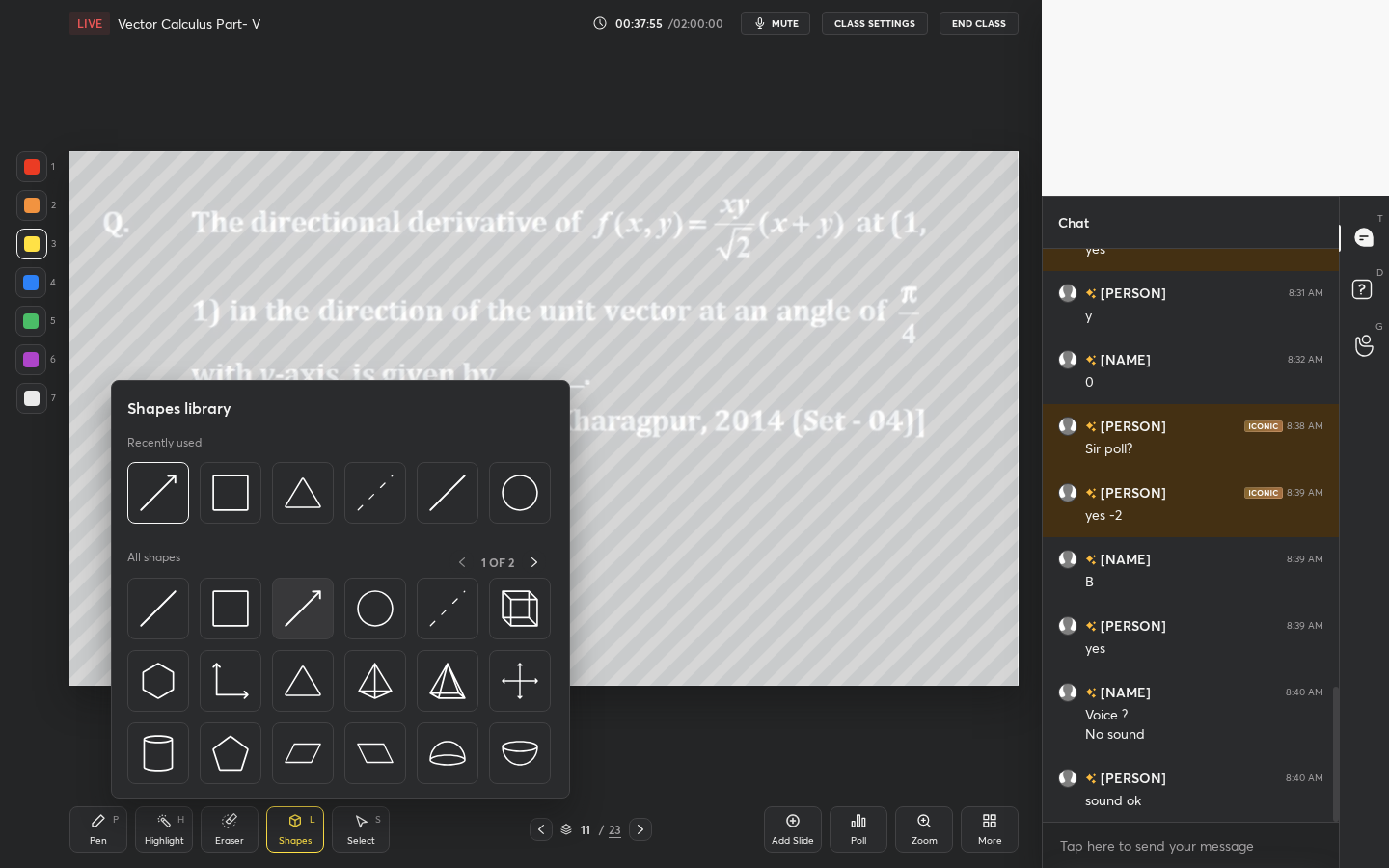 click at bounding box center [303, 609] 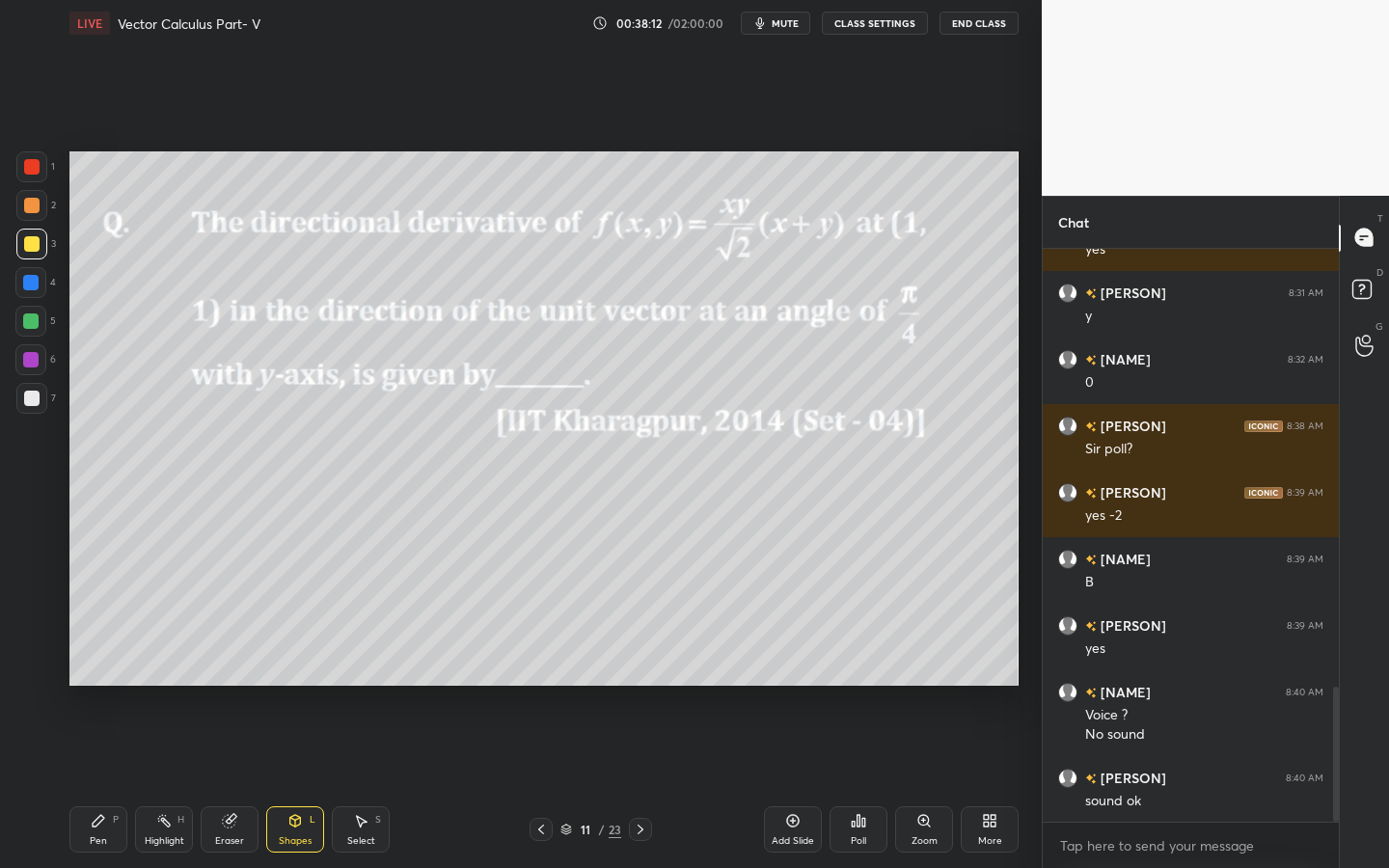 click on "Pen P" at bounding box center [98, 829] 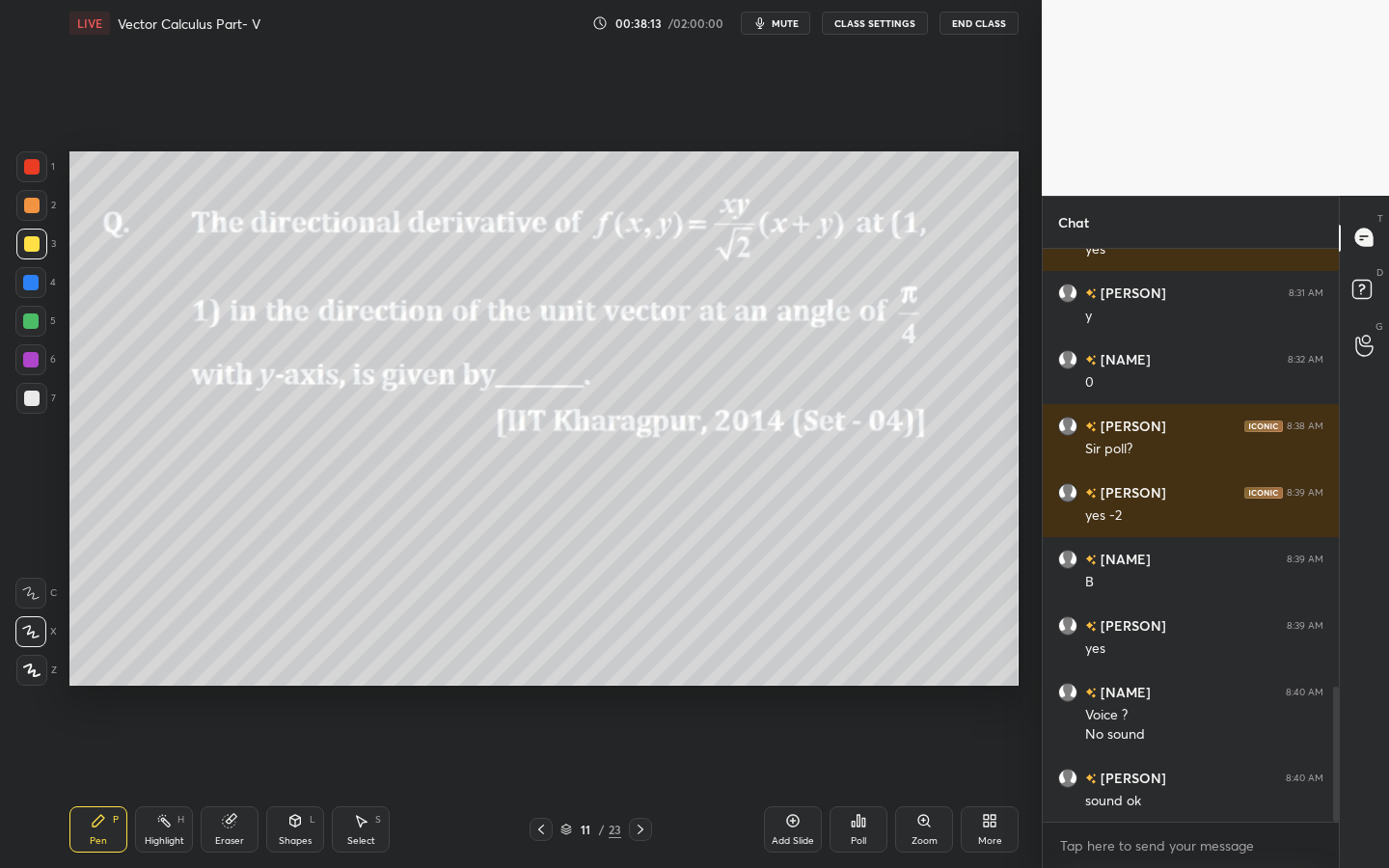drag, startPoint x: 36, startPoint y: 400, endPoint x: 53, endPoint y: 395, distance: 17.720045 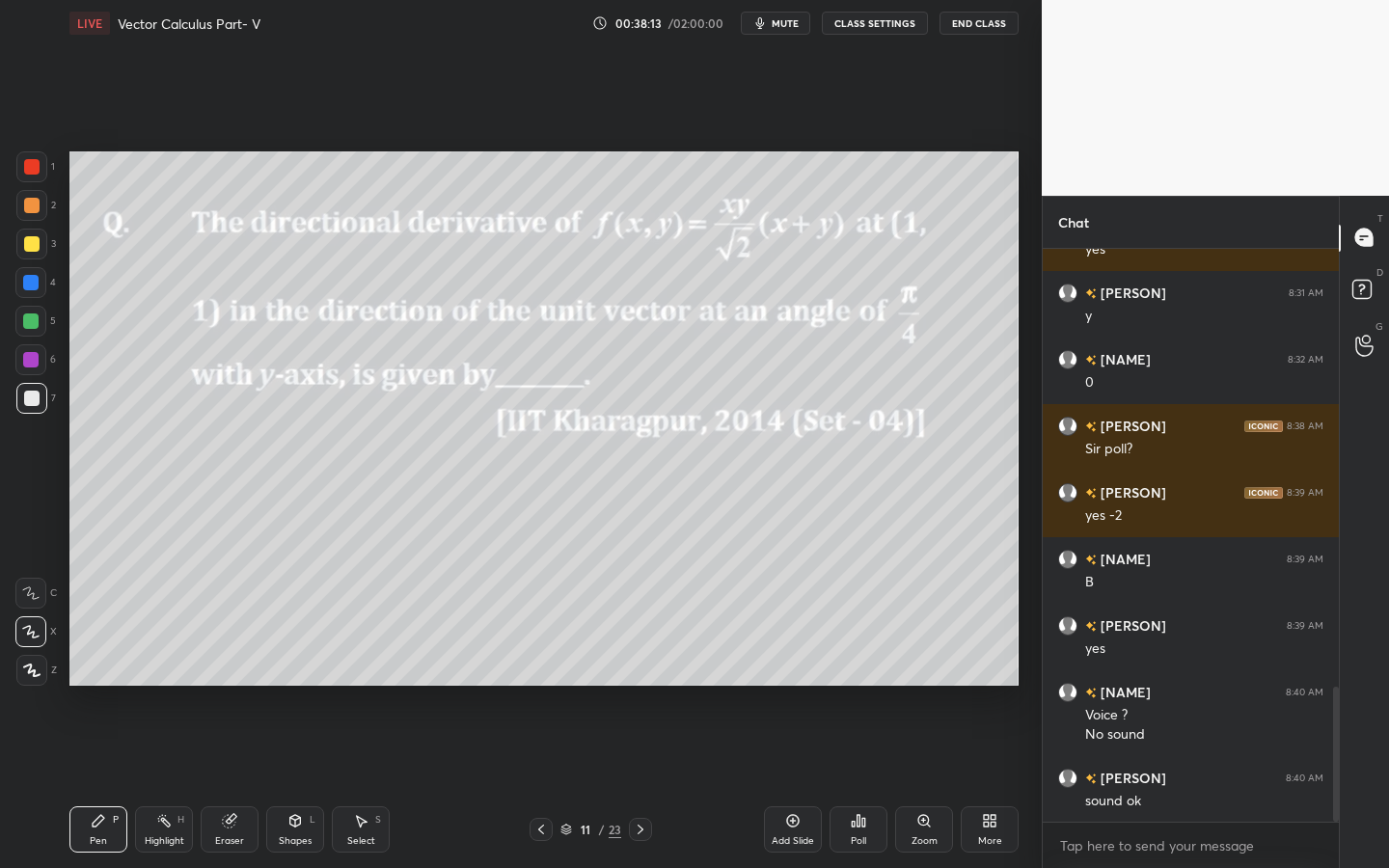 click at bounding box center [31, 360] 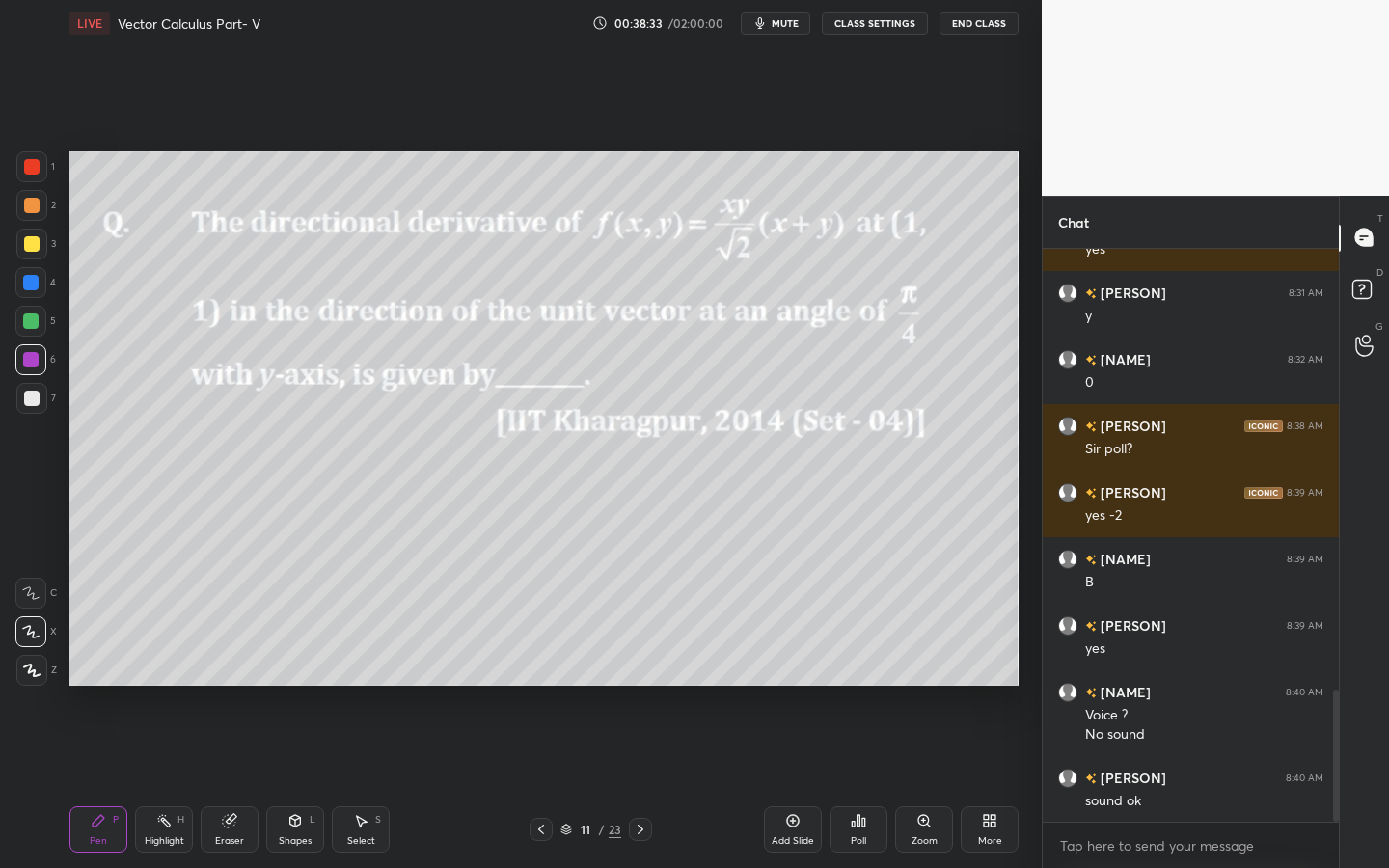 scroll, scrollTop: 1921, scrollLeft: 0, axis: vertical 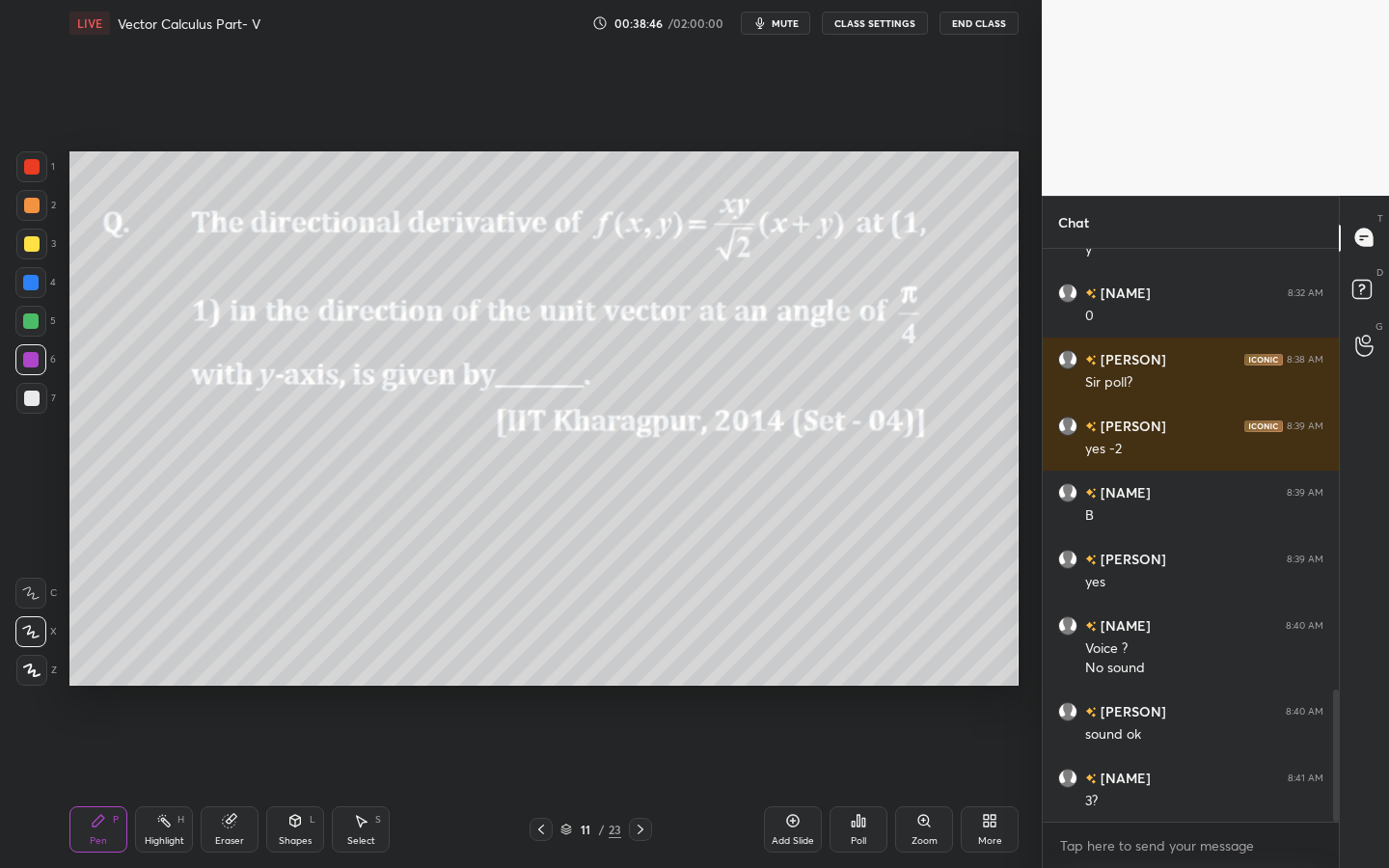 drag, startPoint x: 20, startPoint y: 394, endPoint x: 65, endPoint y: 382, distance: 46.572524 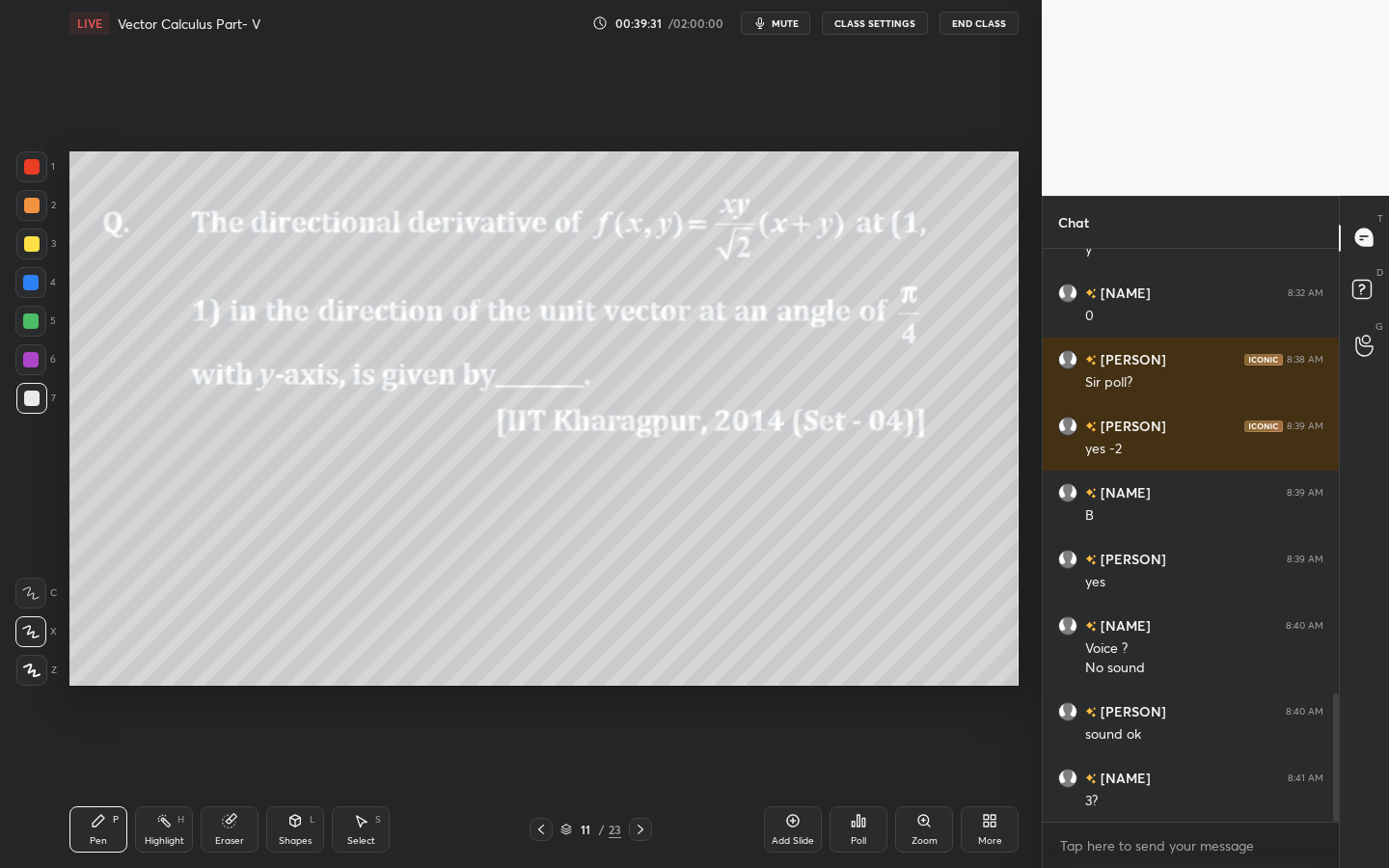scroll, scrollTop: 1988, scrollLeft: 0, axis: vertical 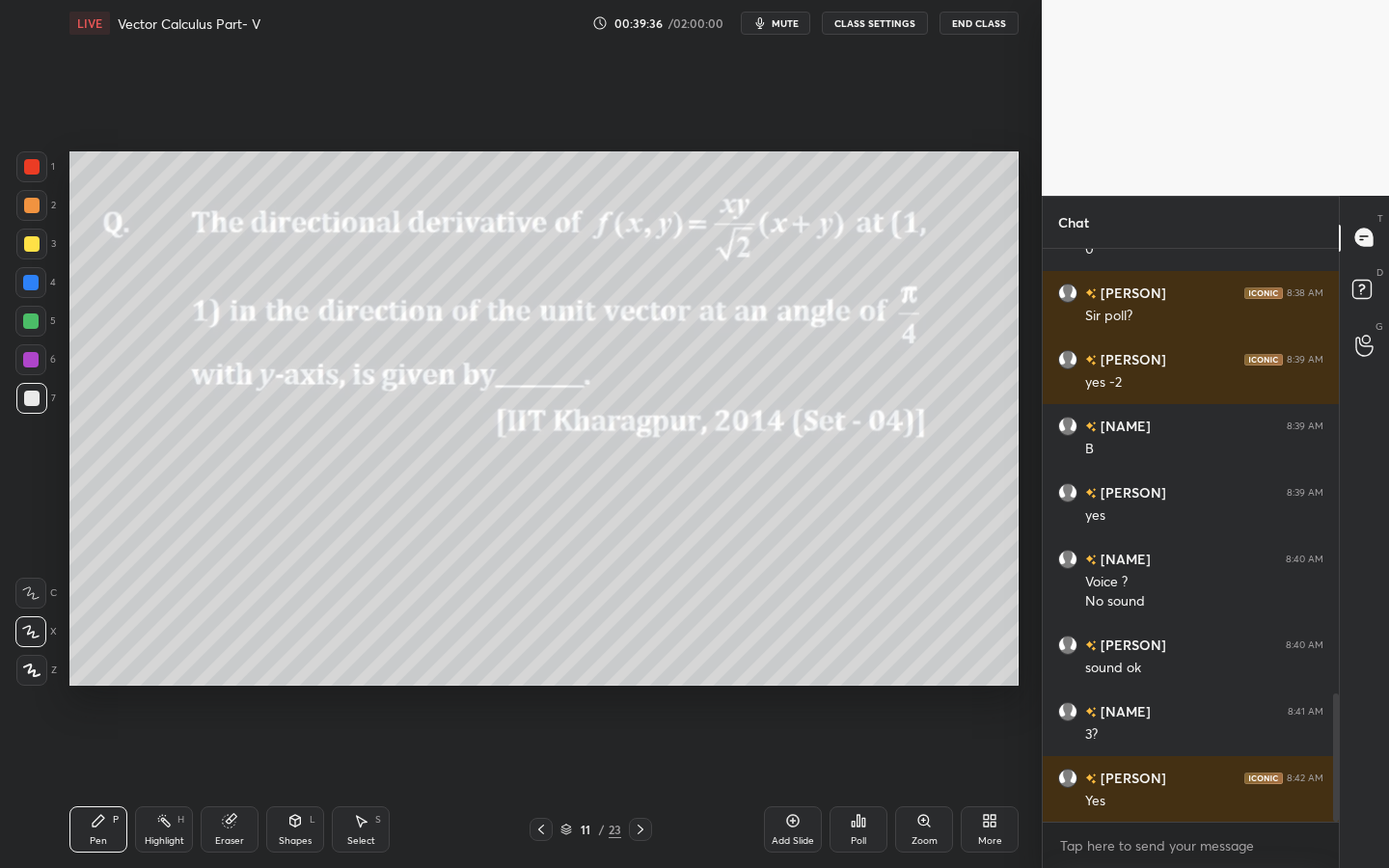drag, startPoint x: 231, startPoint y: 820, endPoint x: 295, endPoint y: 779, distance: 76.00658 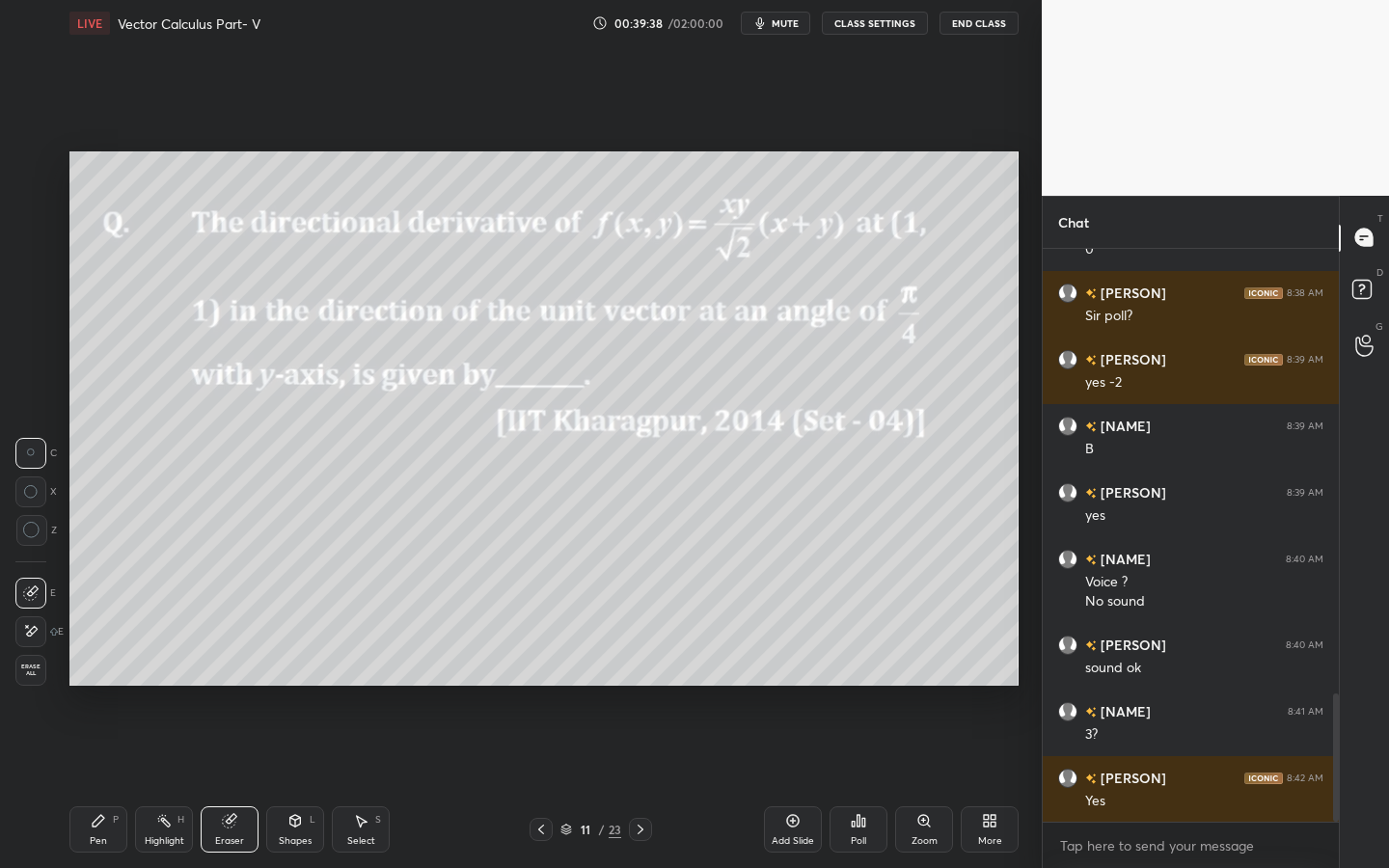 click on "Pen P" at bounding box center (98, 829) 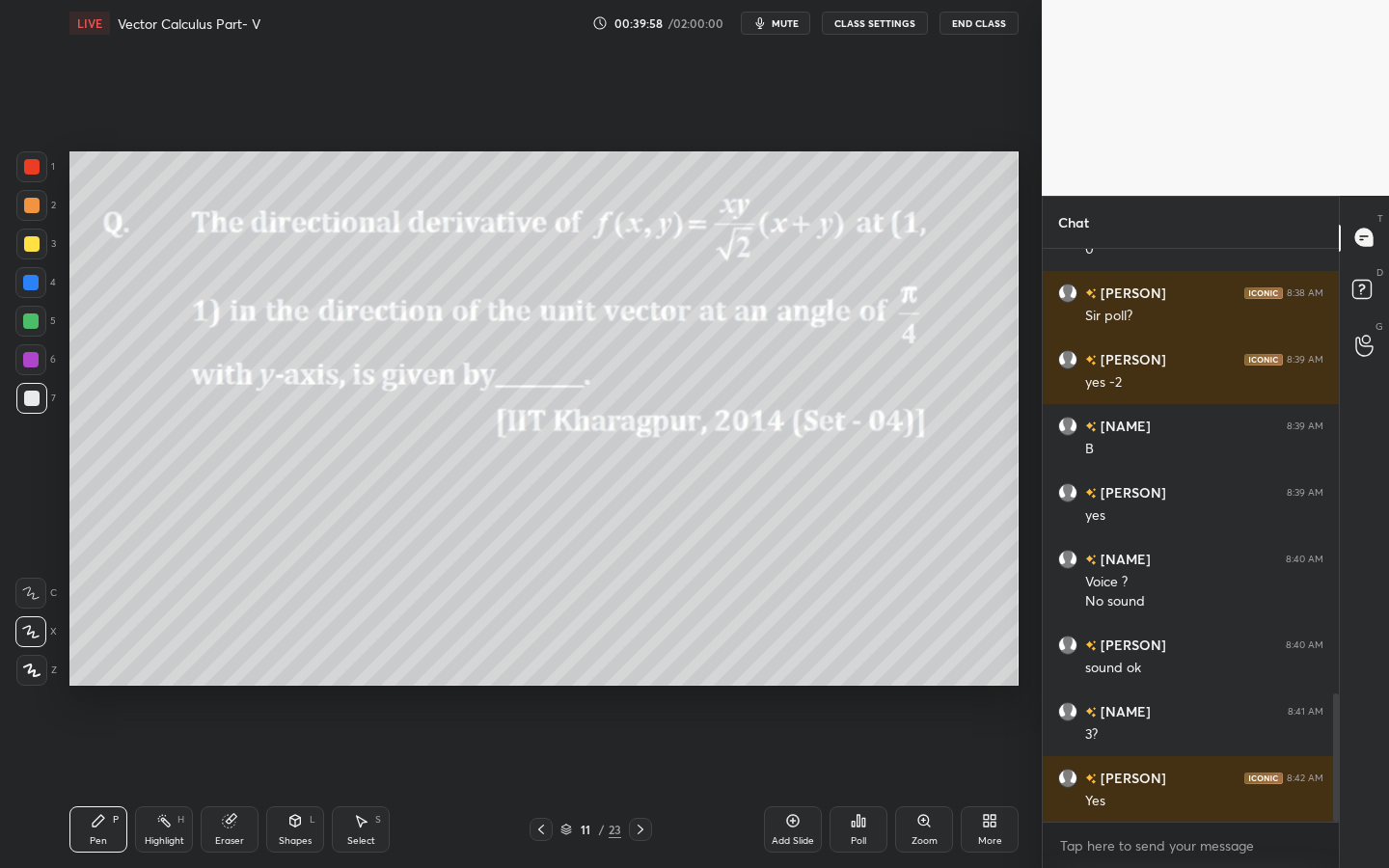drag, startPoint x: 277, startPoint y: 834, endPoint x: 286, endPoint y: 827, distance: 11.401754 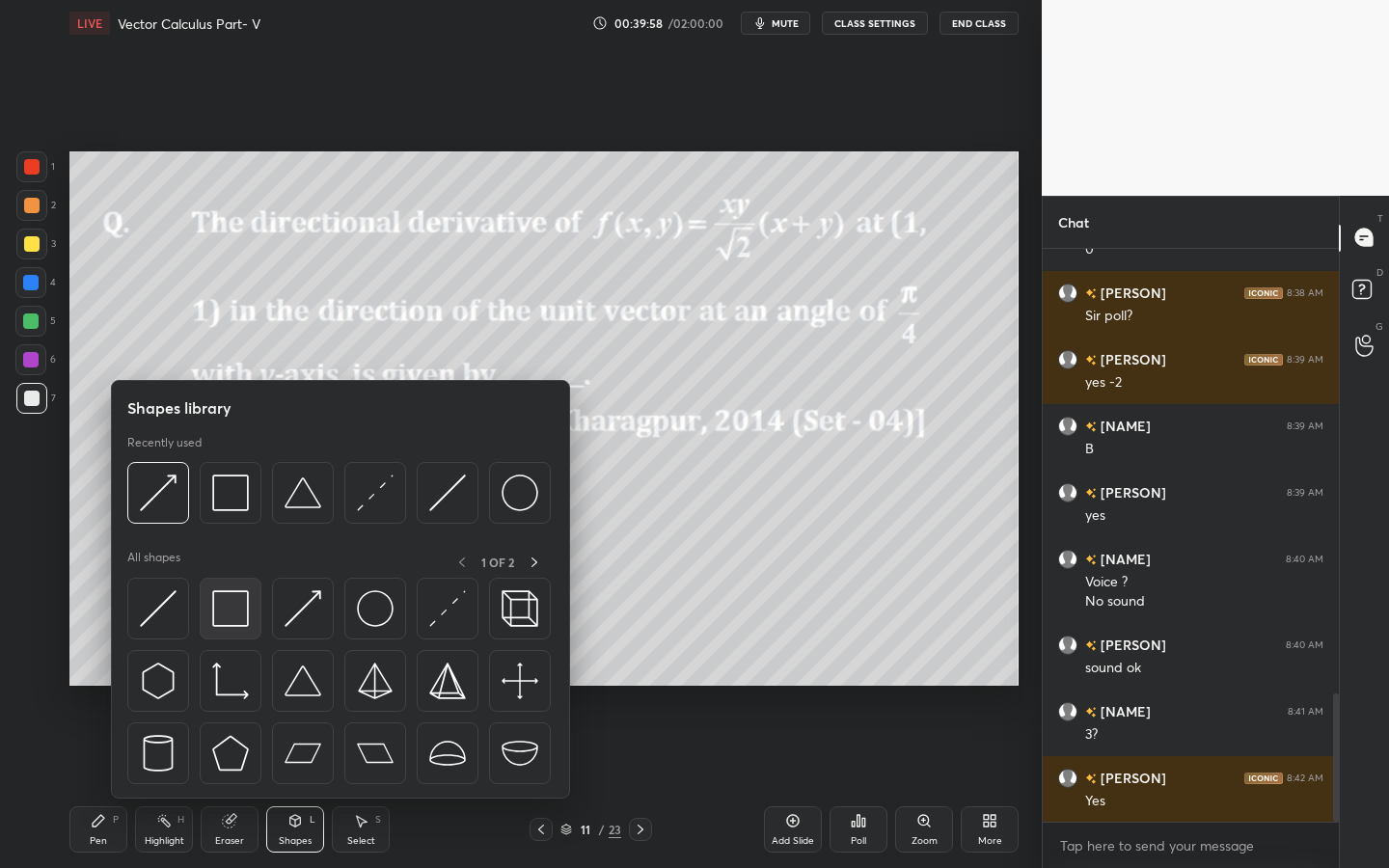 click at bounding box center [231, 609] 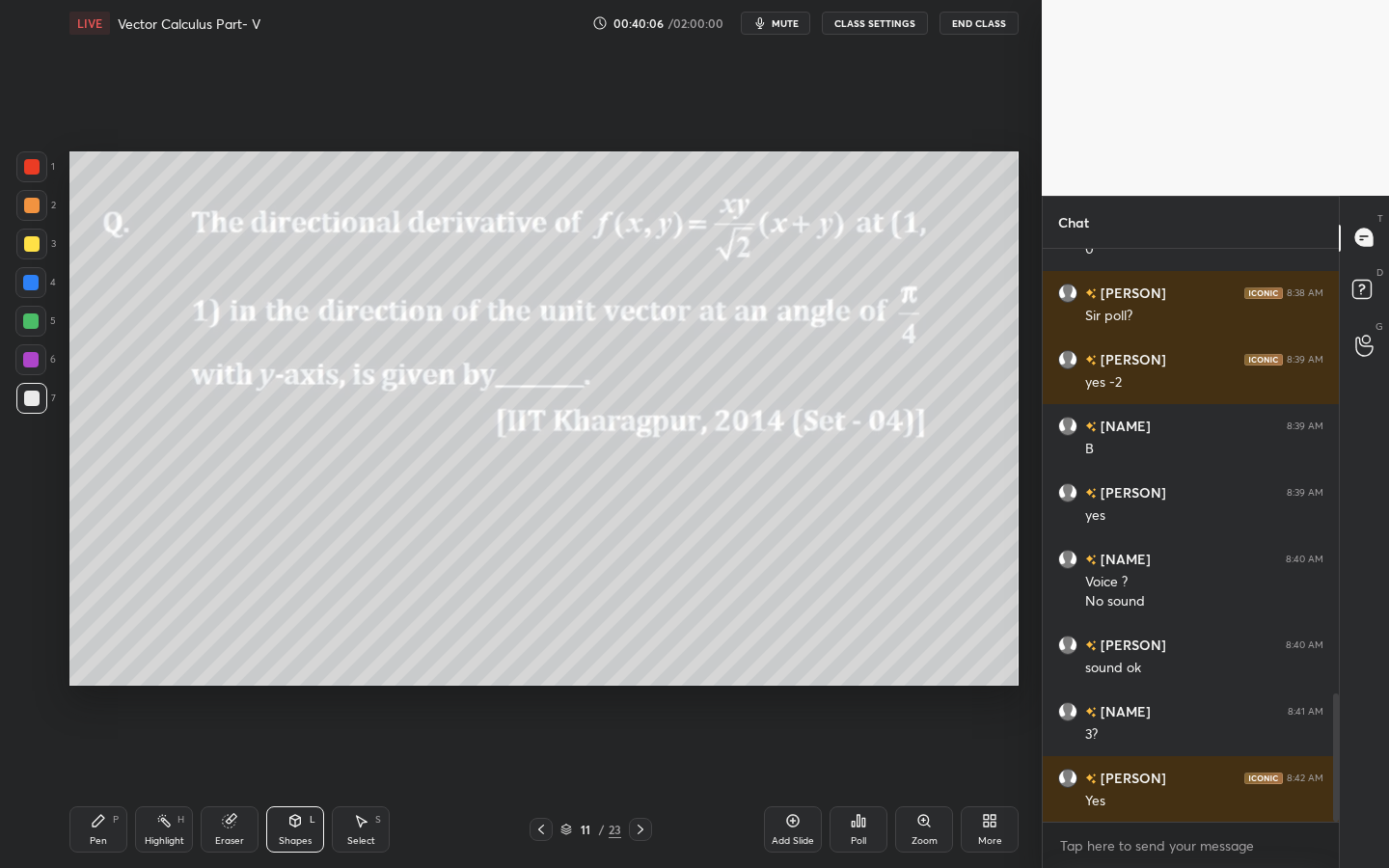 click 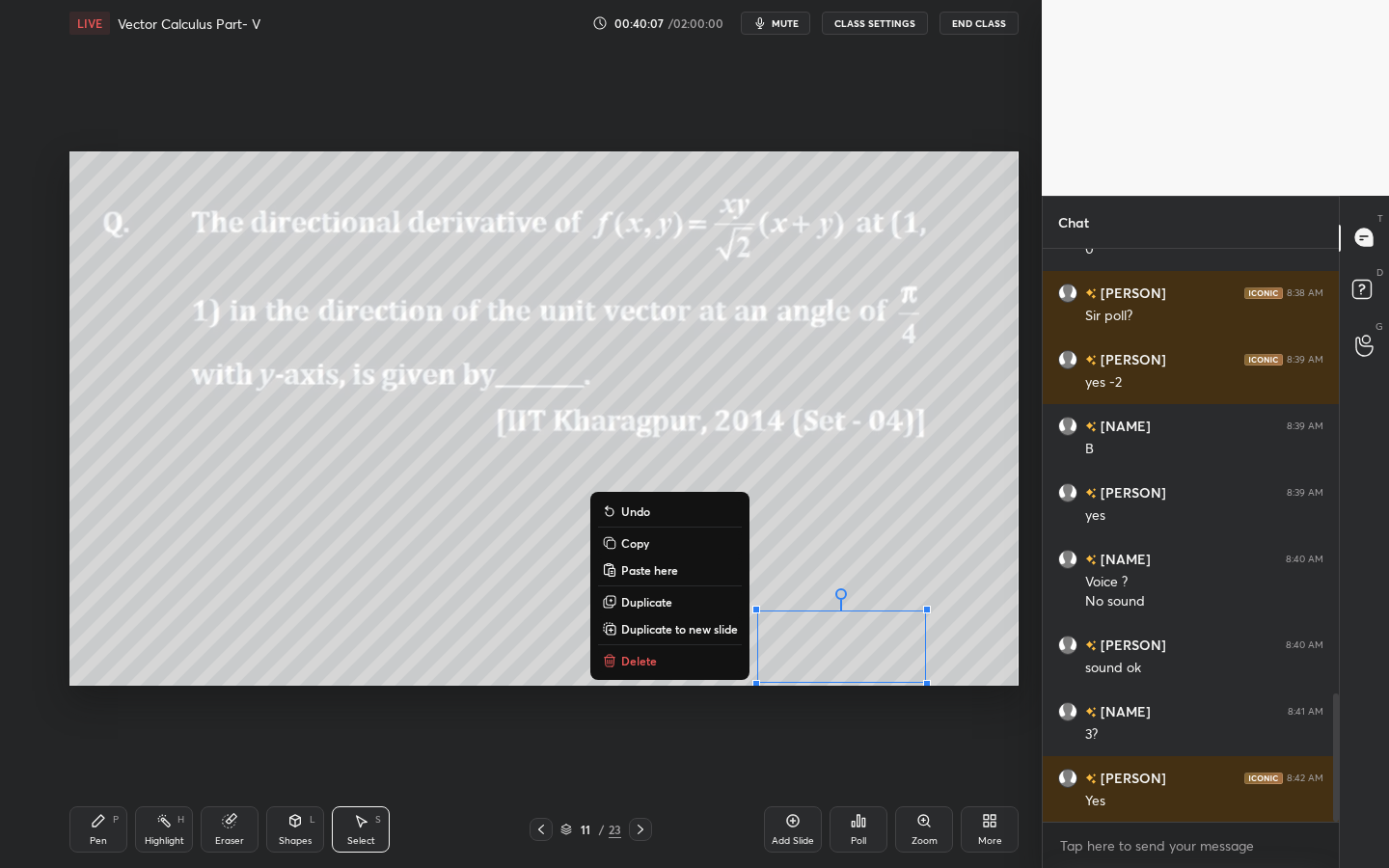 click on "0 ° Undo Copy Paste here Duplicate Duplicate to new slide Delete Setting up your live class Poll for   secs No correct answer Start poll" at bounding box center [544, 419] 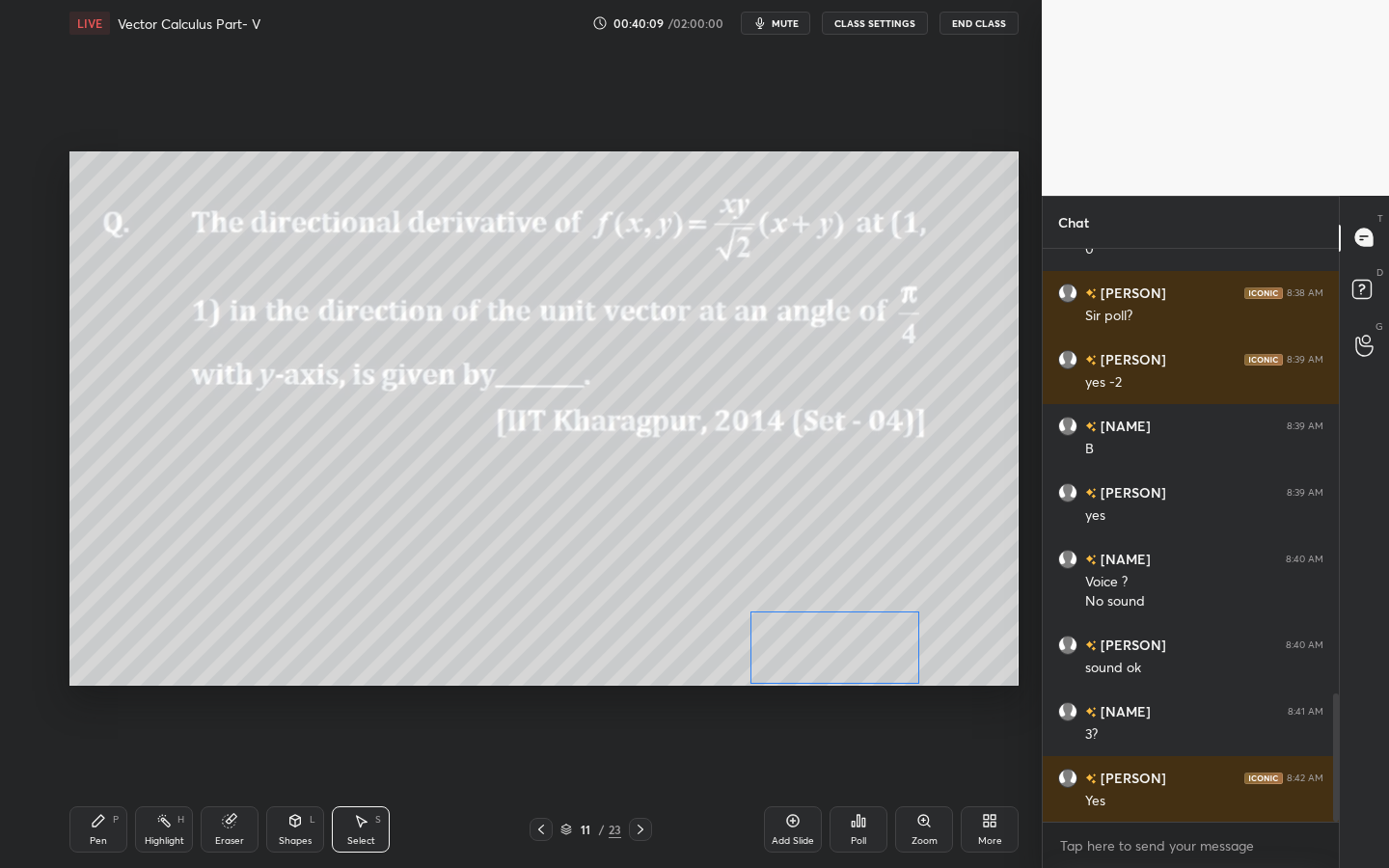 click on "0 ° Undo Copy Paste here Duplicate Duplicate to new slide Delete" at bounding box center [544, 419] 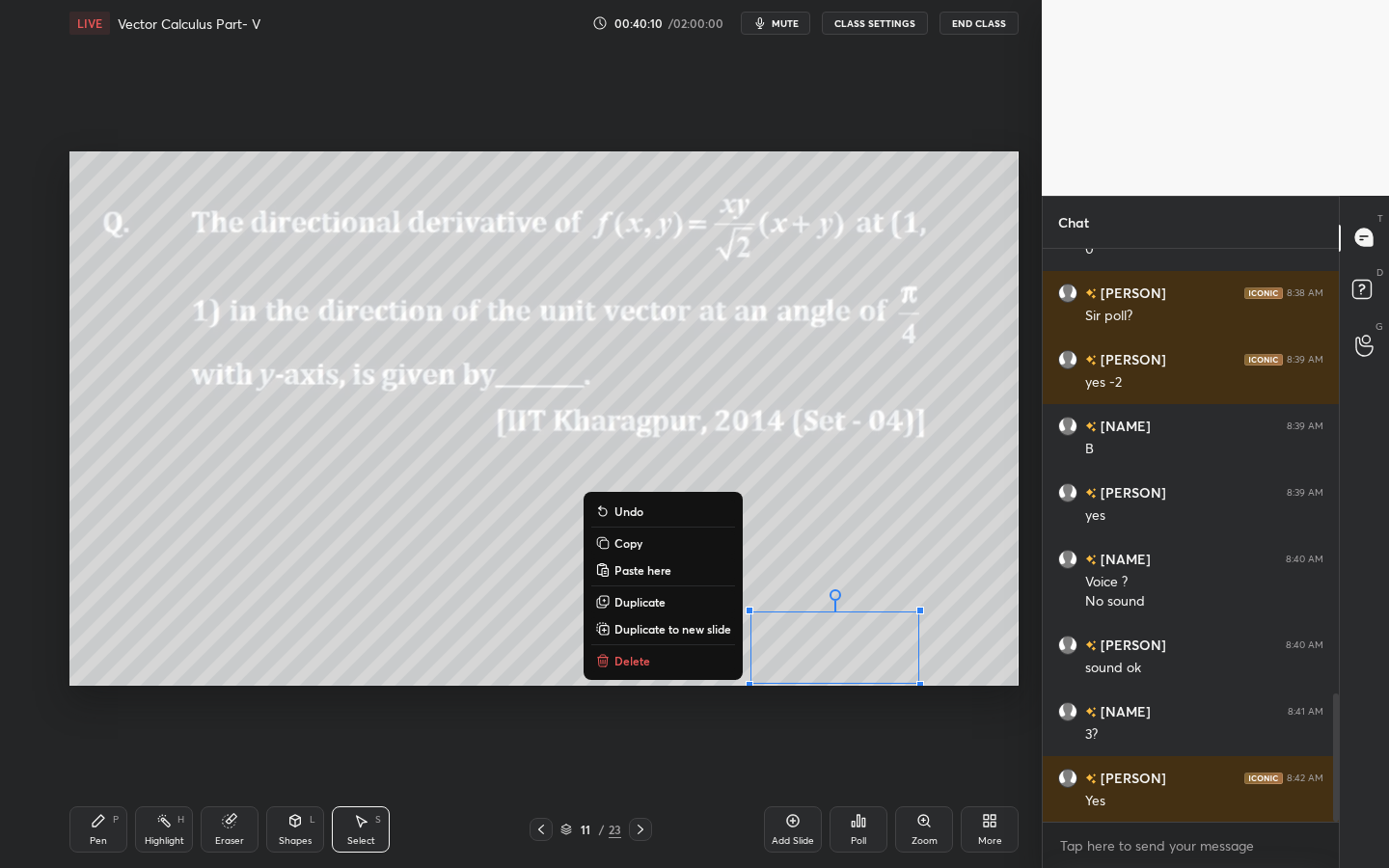 click on "Pen P" at bounding box center (98, 829) 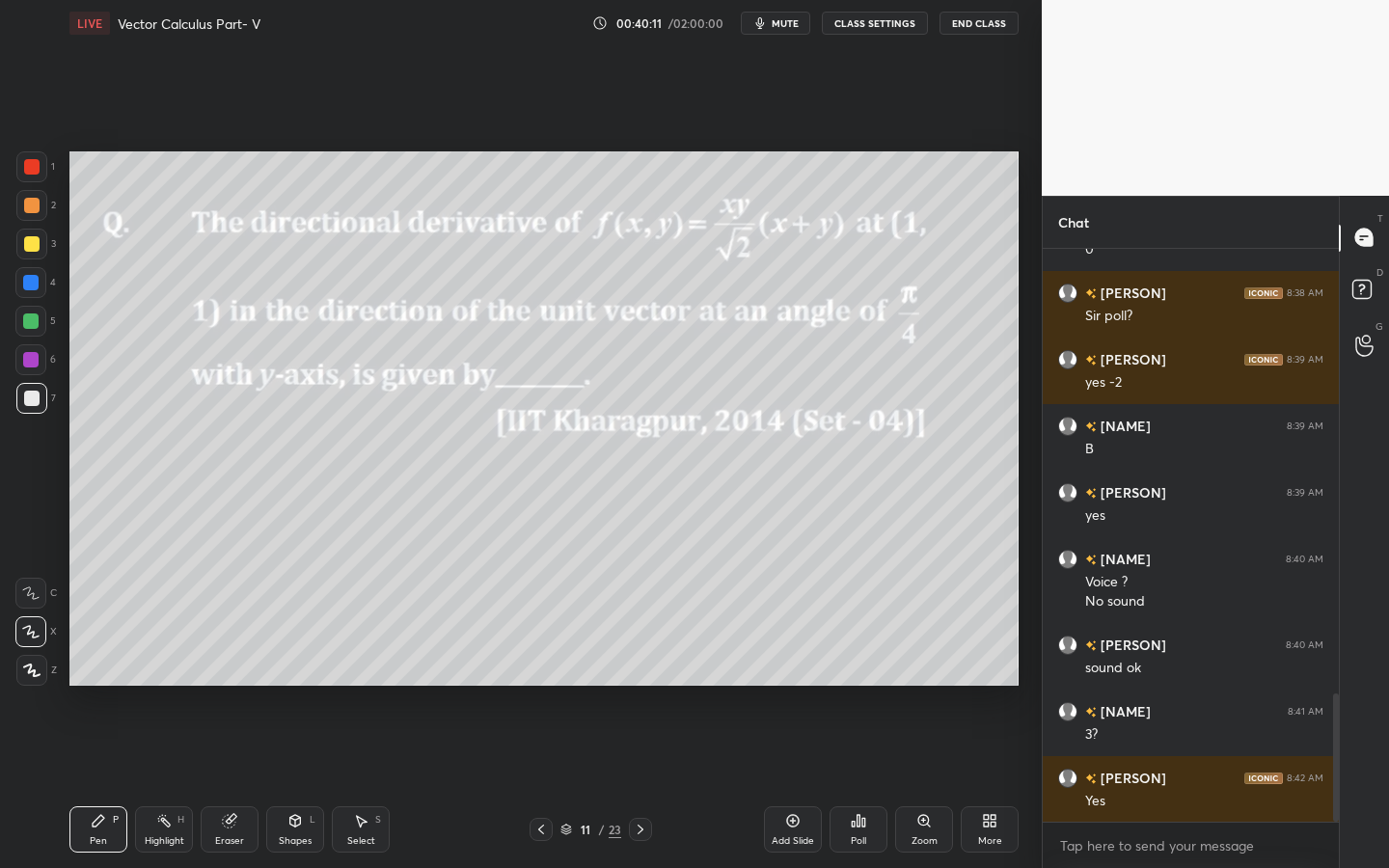 drag, startPoint x: 286, startPoint y: 813, endPoint x: 271, endPoint y: 802, distance: 18.601075 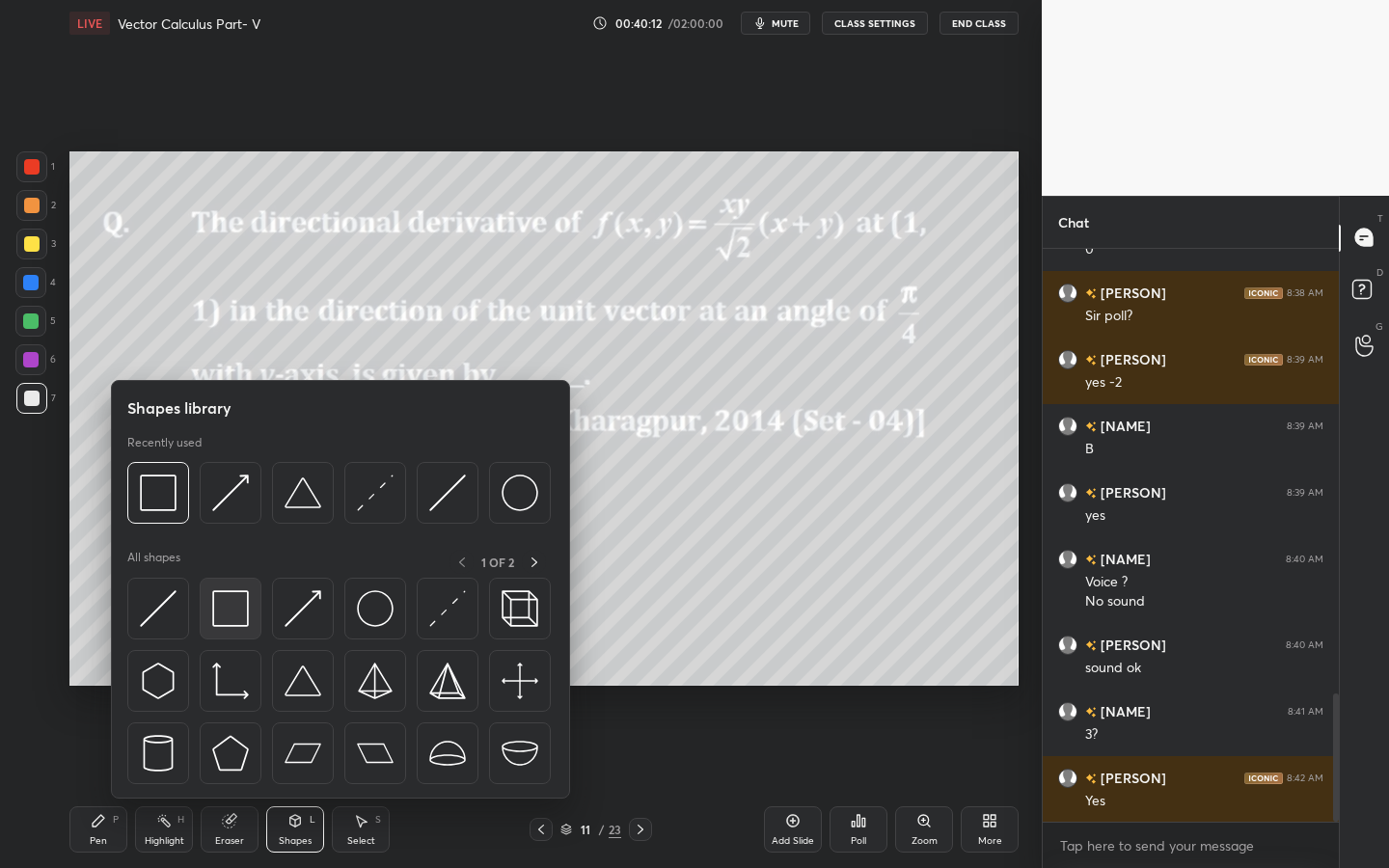 click at bounding box center (231, 609) 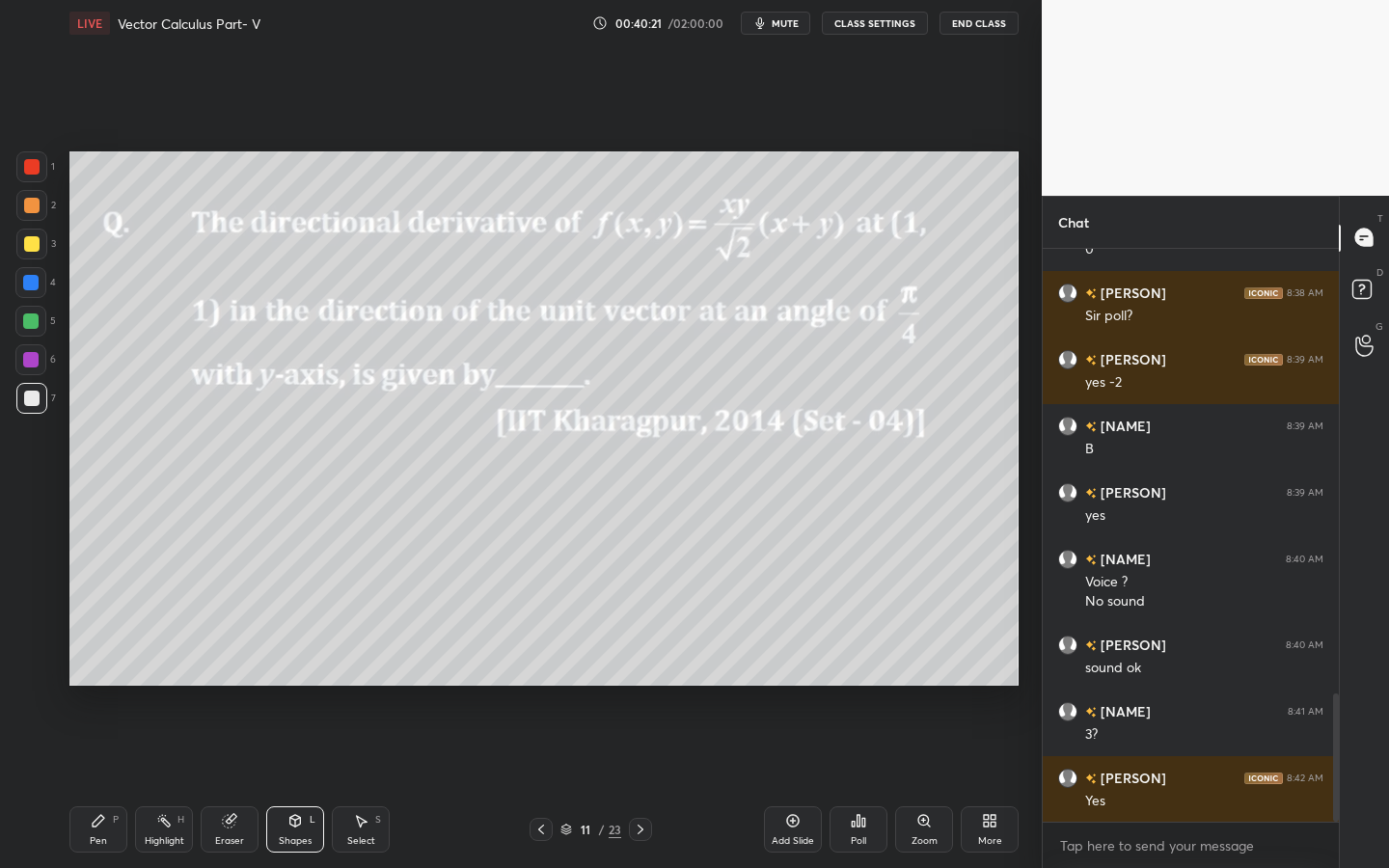 click 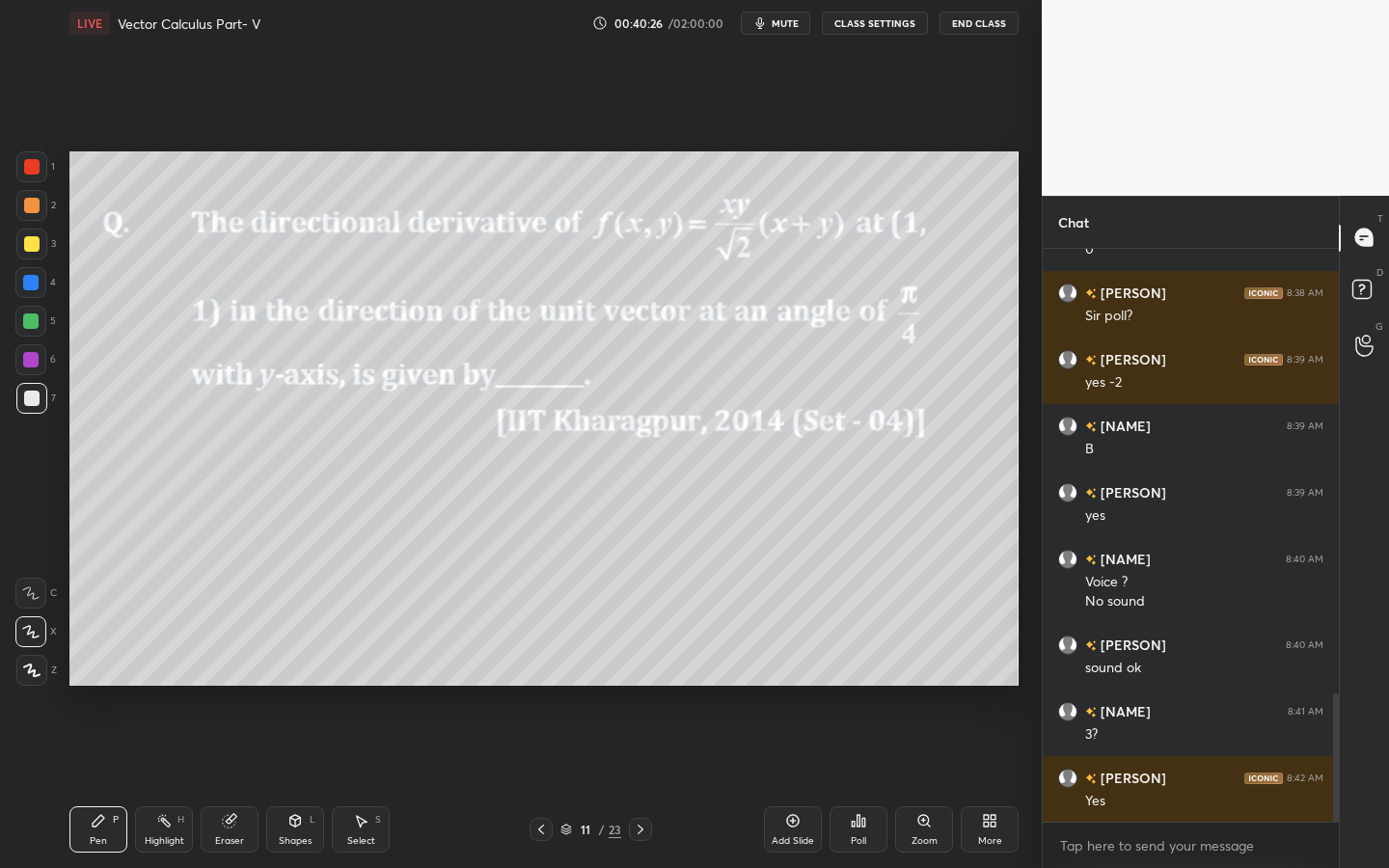 click at bounding box center [31, 321] 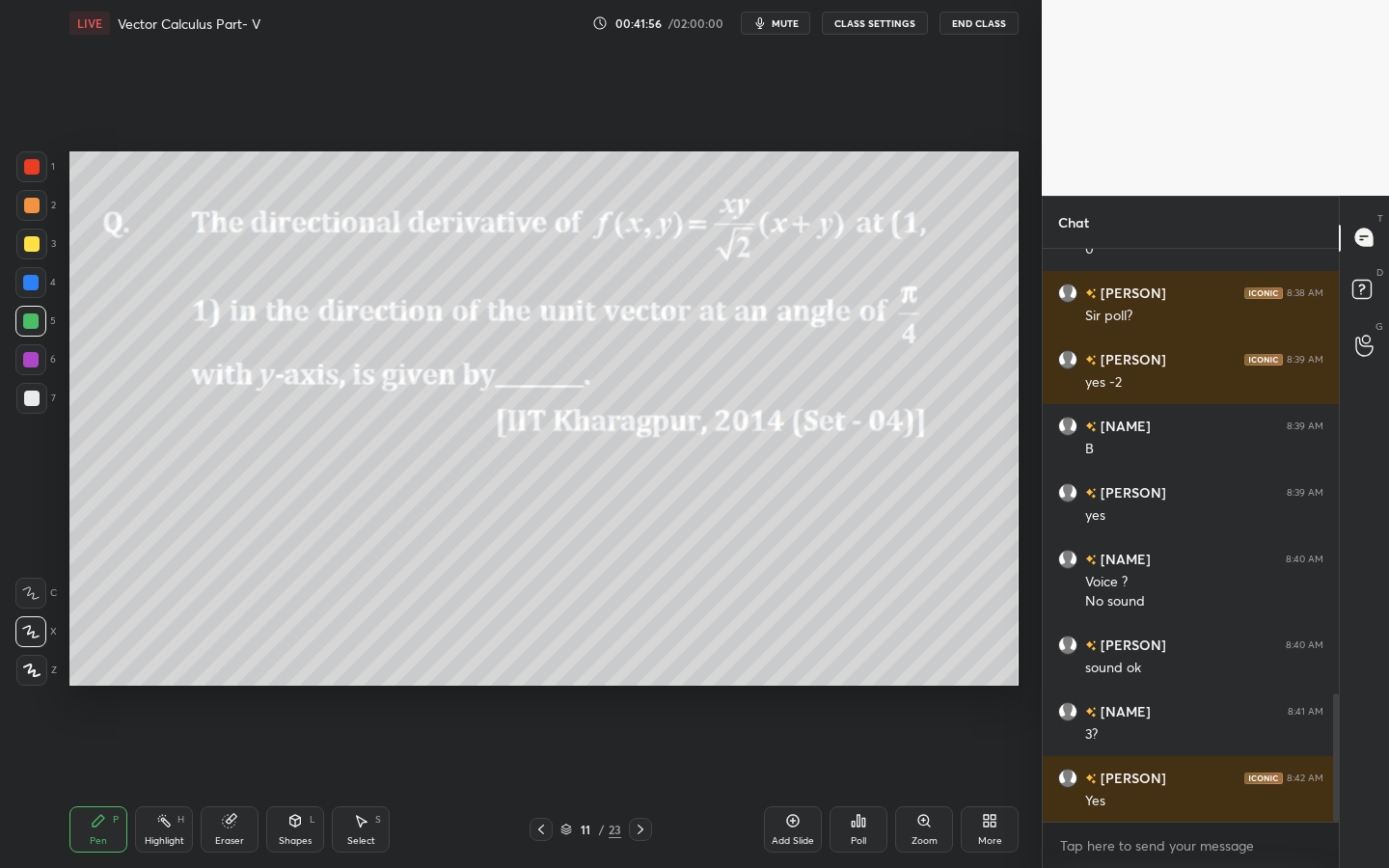 drag, startPoint x: 290, startPoint y: 835, endPoint x: 307, endPoint y: 802, distance: 37.121422 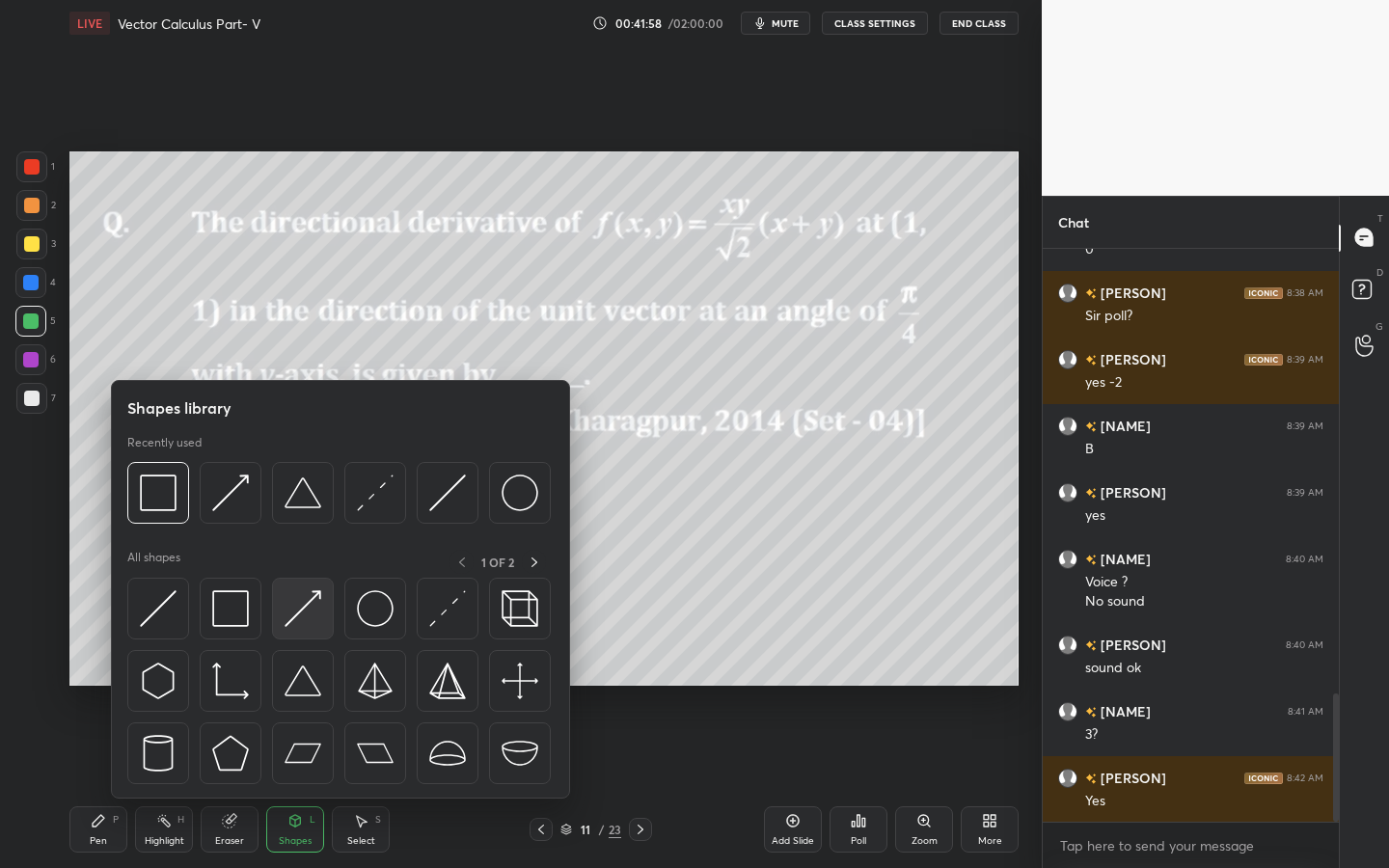 click at bounding box center (303, 609) 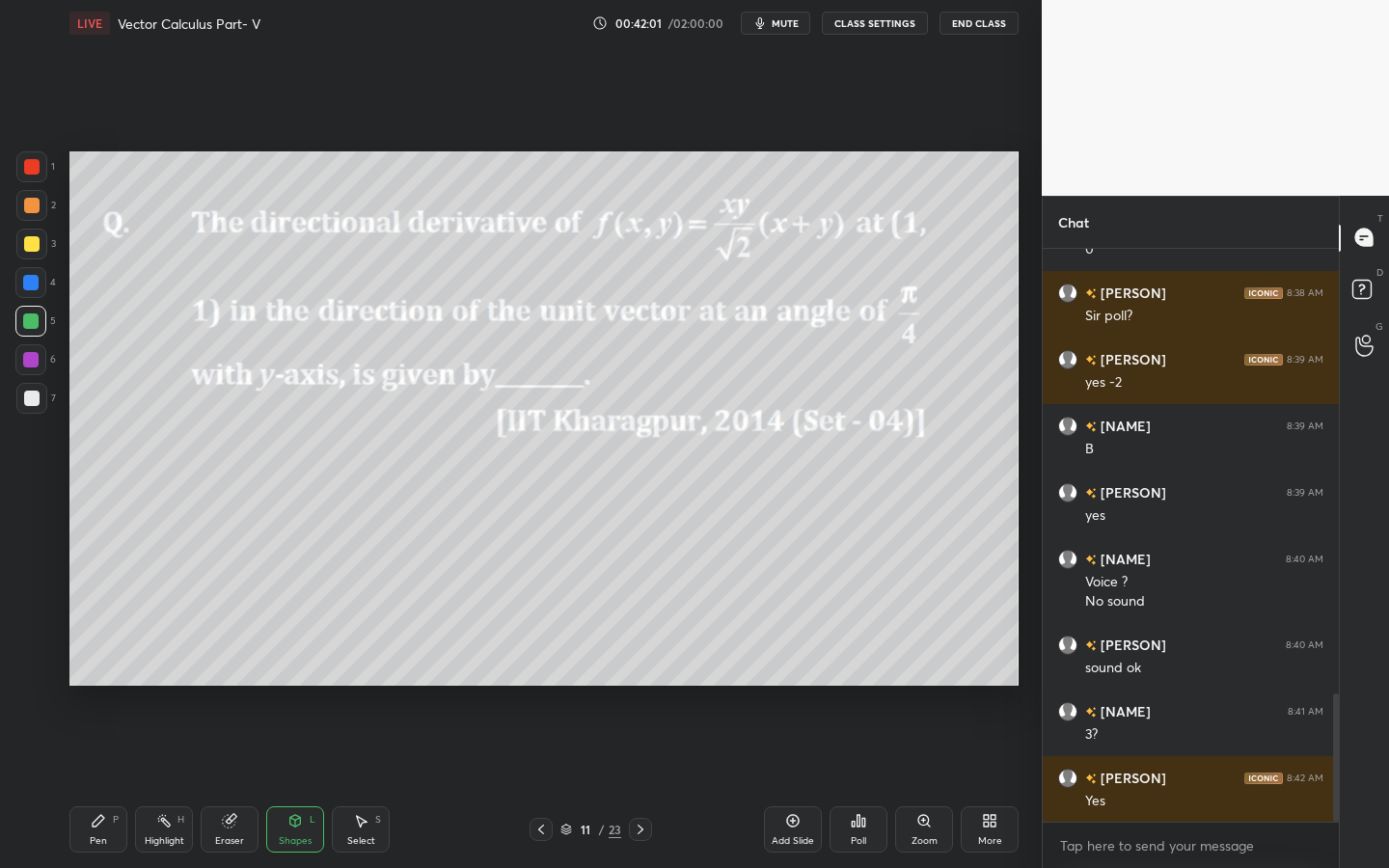 drag, startPoint x: 95, startPoint y: 814, endPoint x: 118, endPoint y: 792, distance: 31.827661 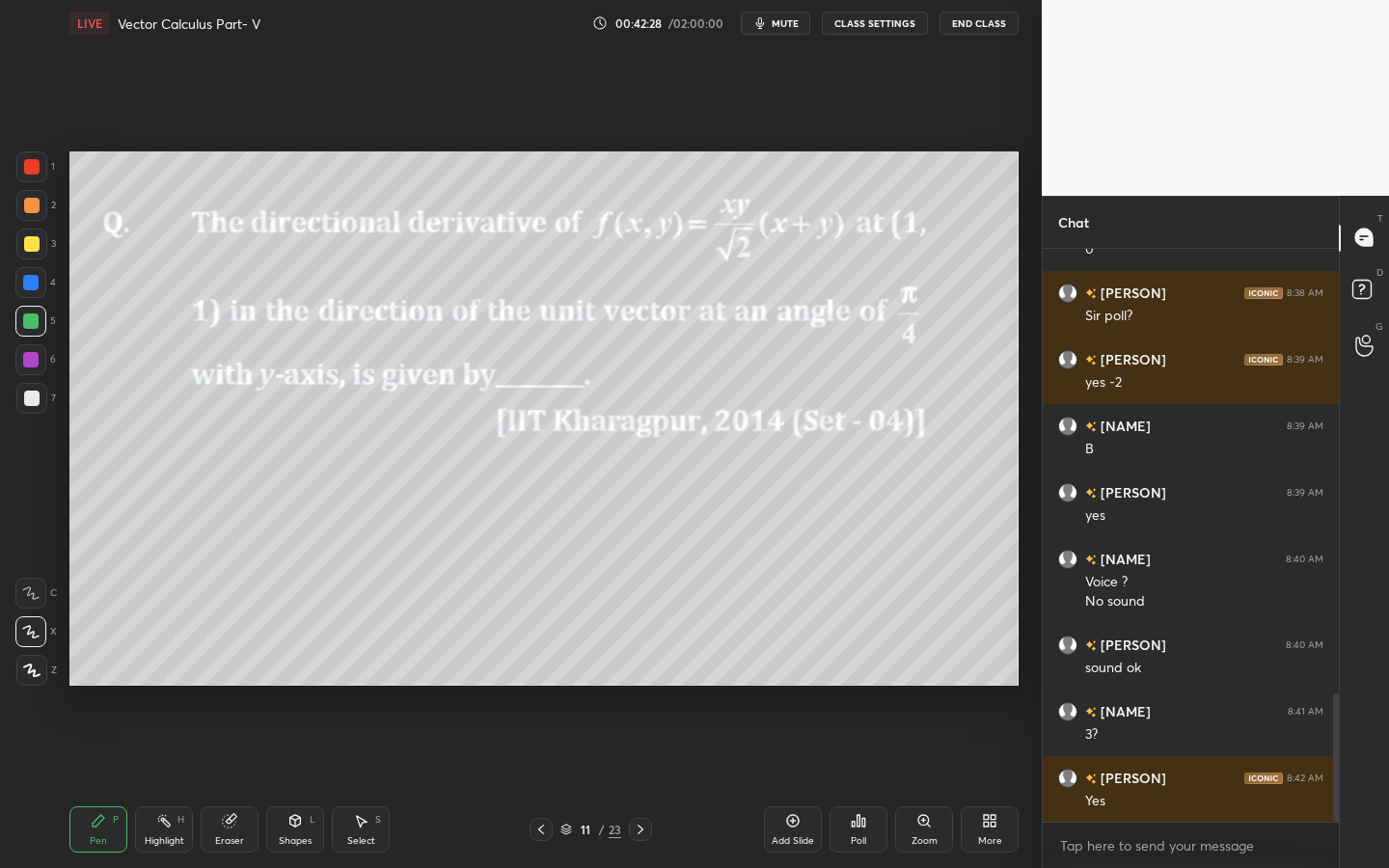 click at bounding box center (32, 398) 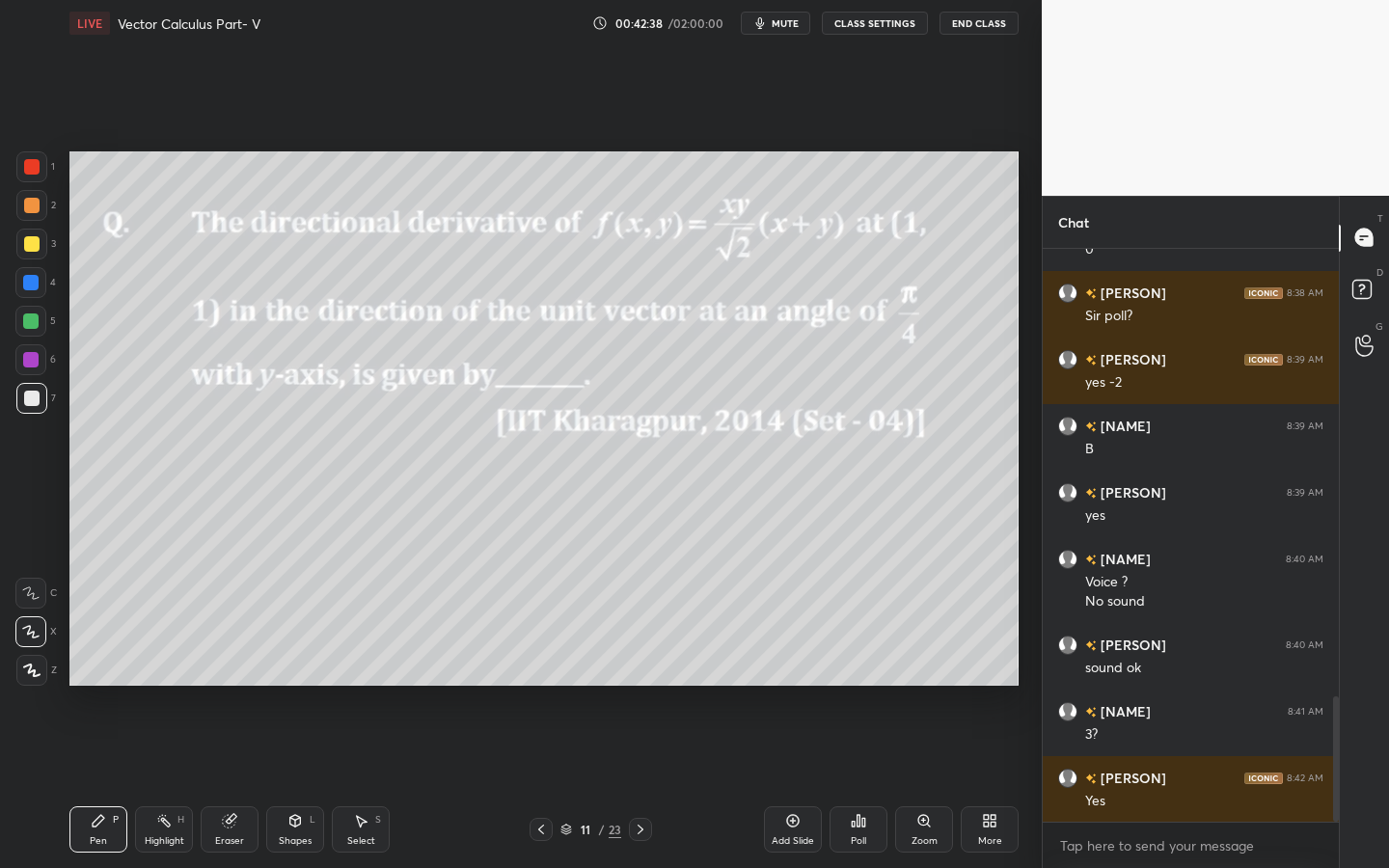 scroll, scrollTop: 2054, scrollLeft: 0, axis: vertical 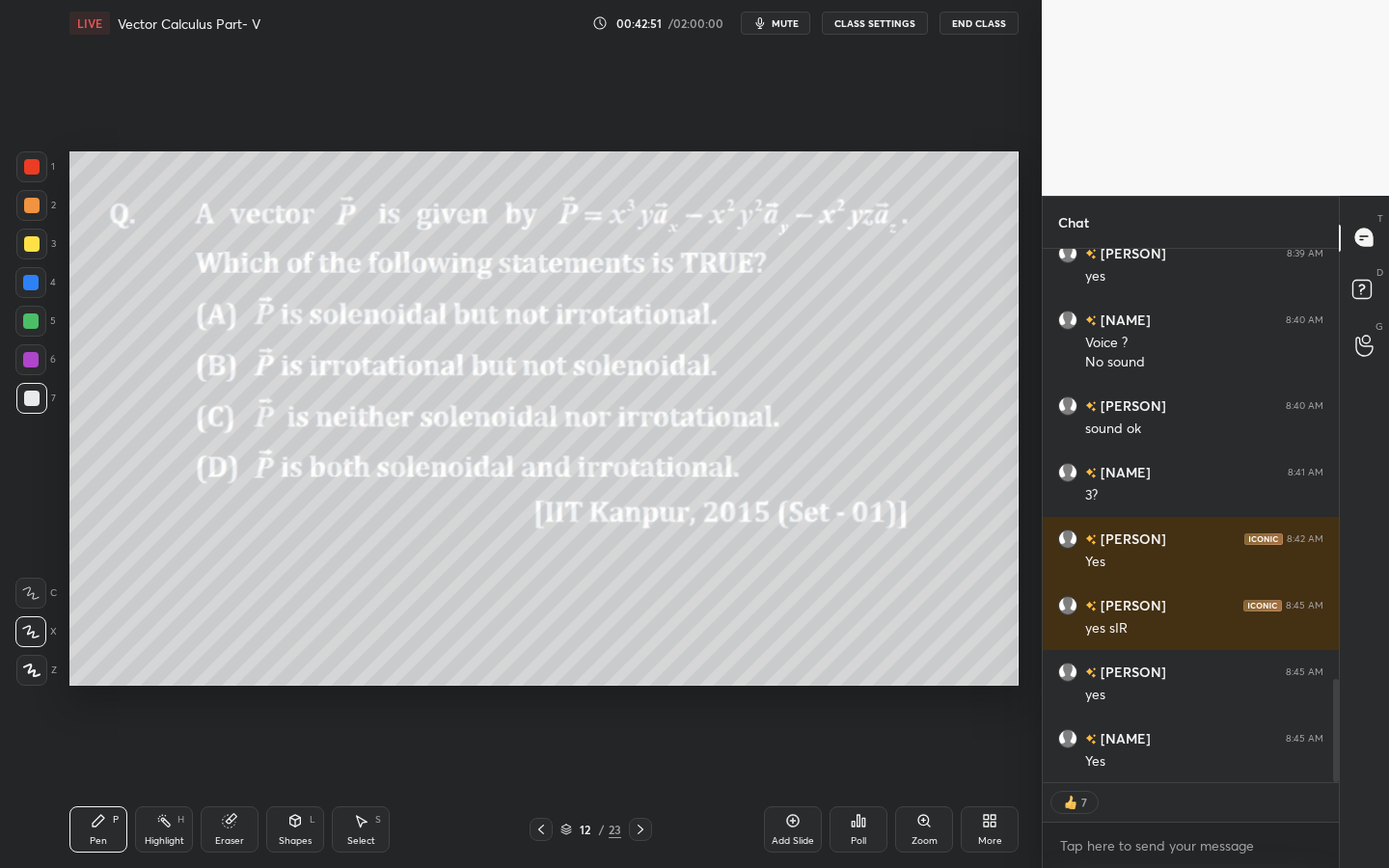 drag, startPoint x: 36, startPoint y: 251, endPoint x: 43, endPoint y: 242, distance: 11.4017543 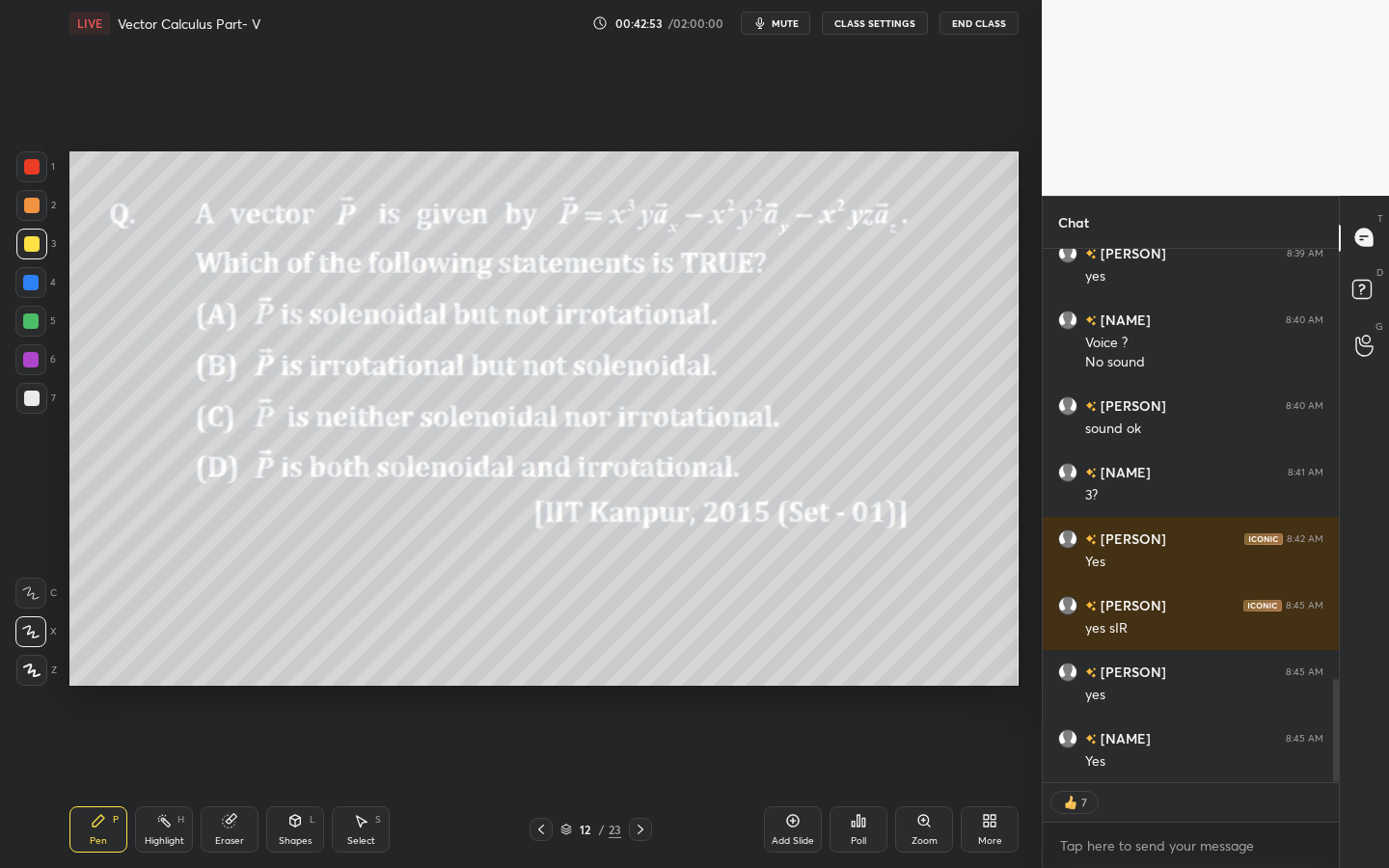 type on "x" 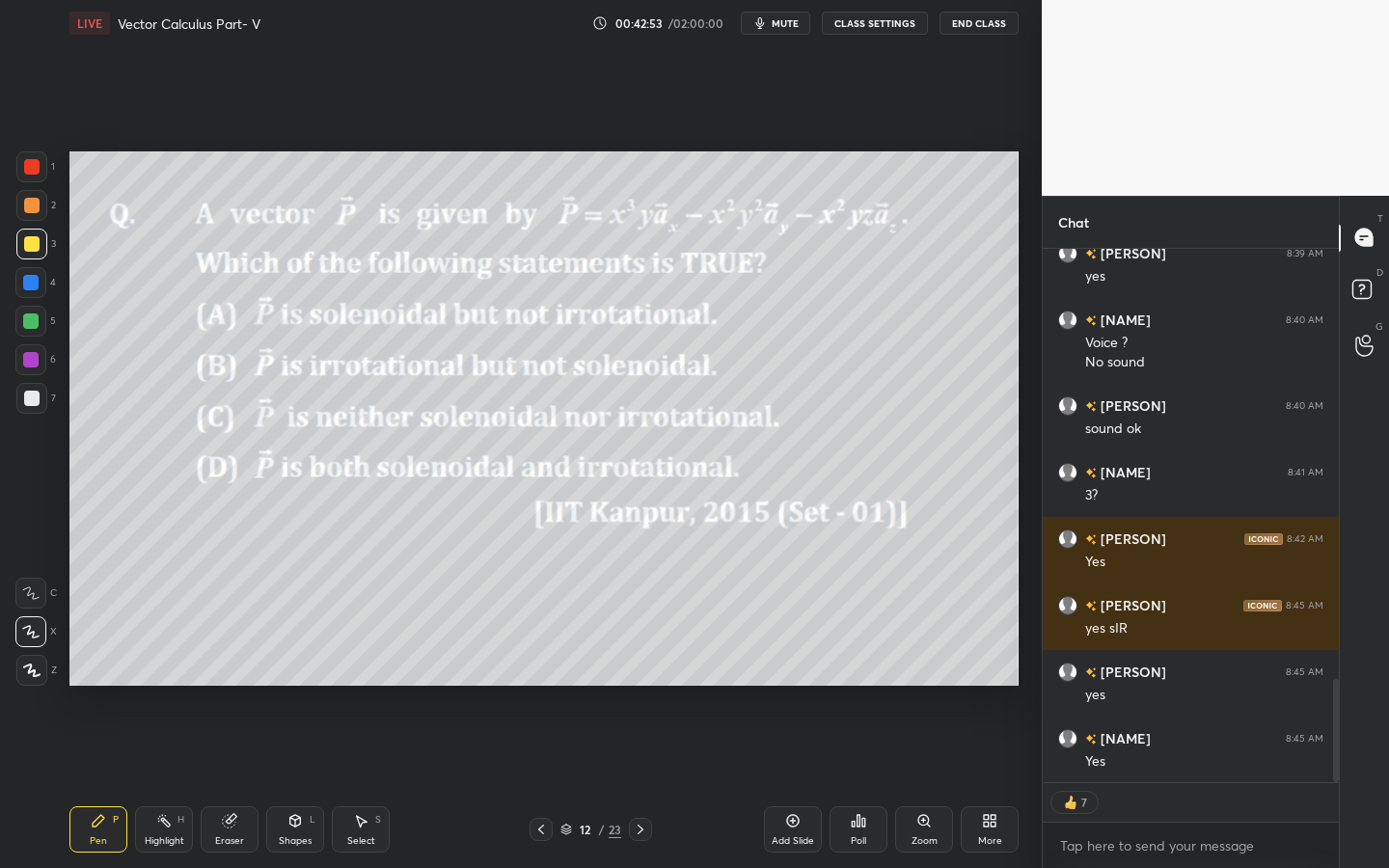 scroll, scrollTop: 7, scrollLeft: 7, axis: both 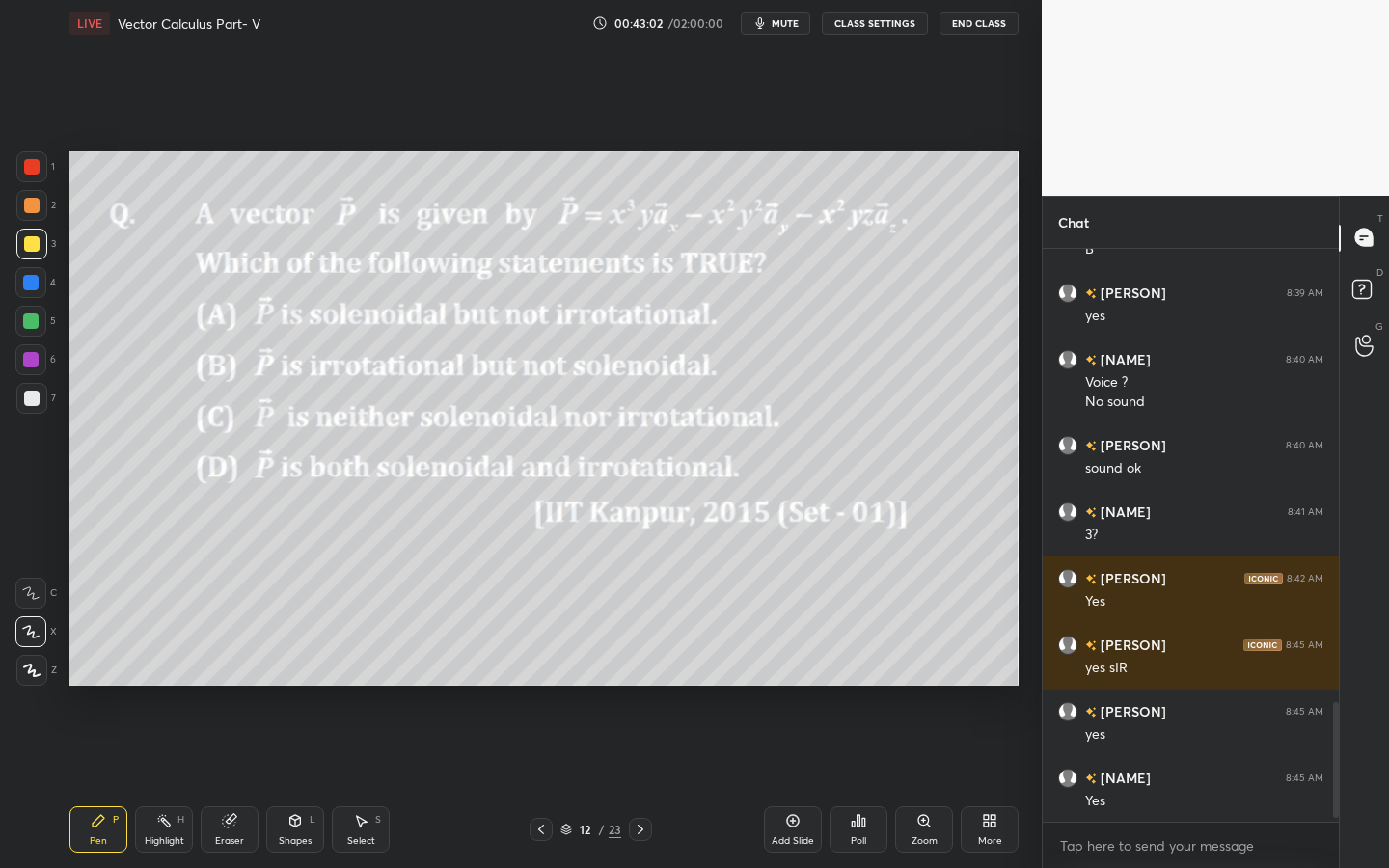 click on "Shapes" at bounding box center (295, 841) 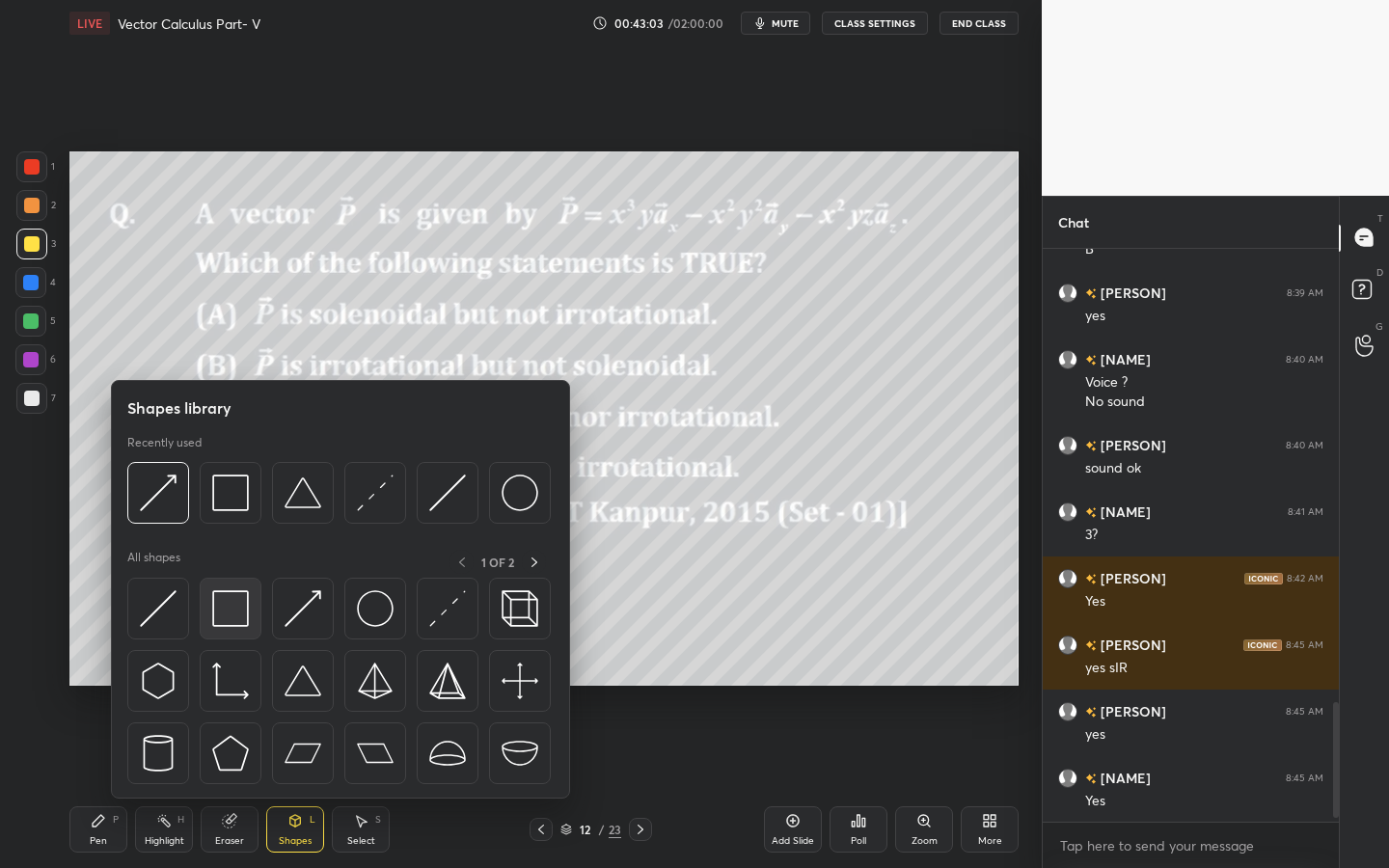 click at bounding box center (231, 609) 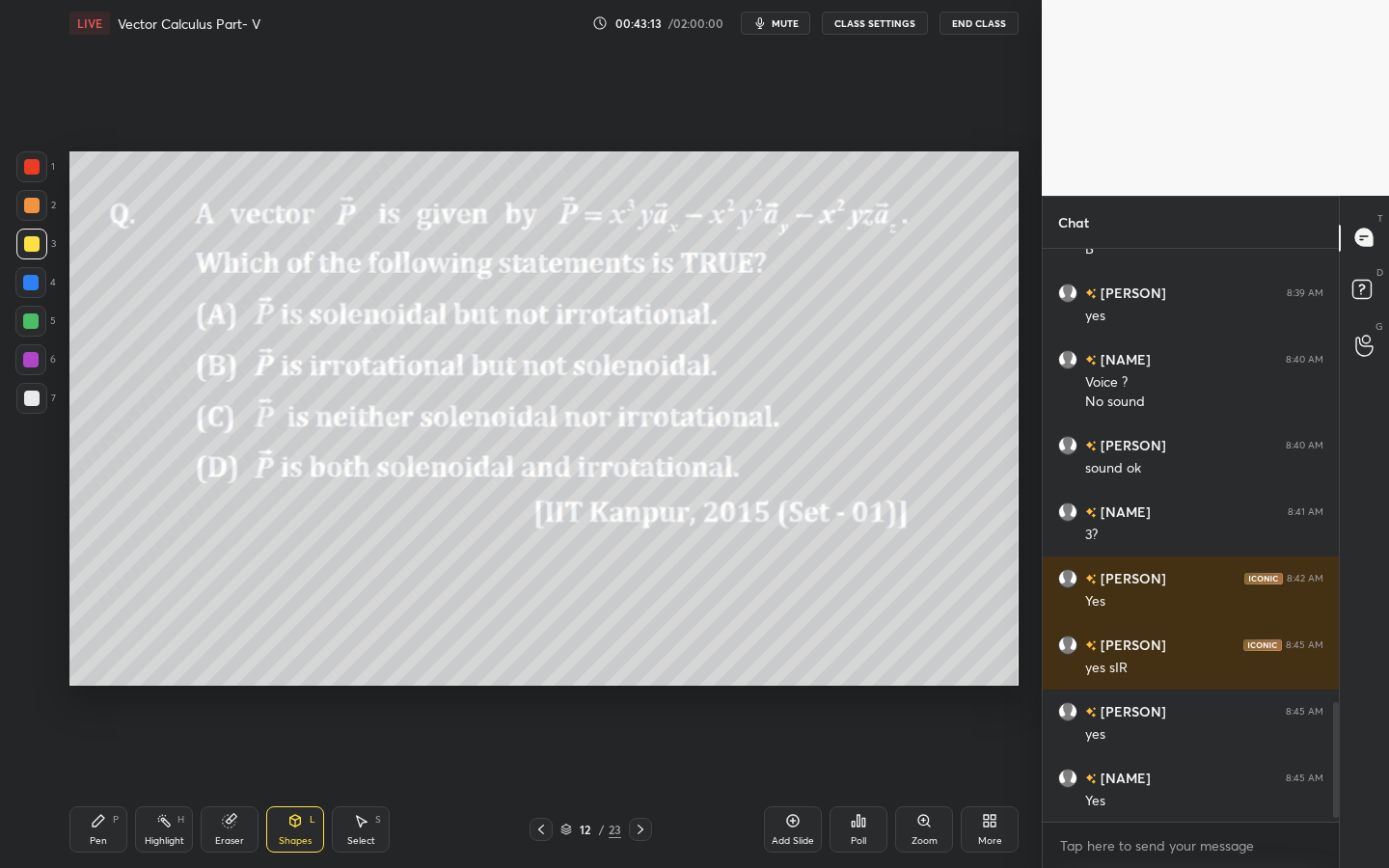 click 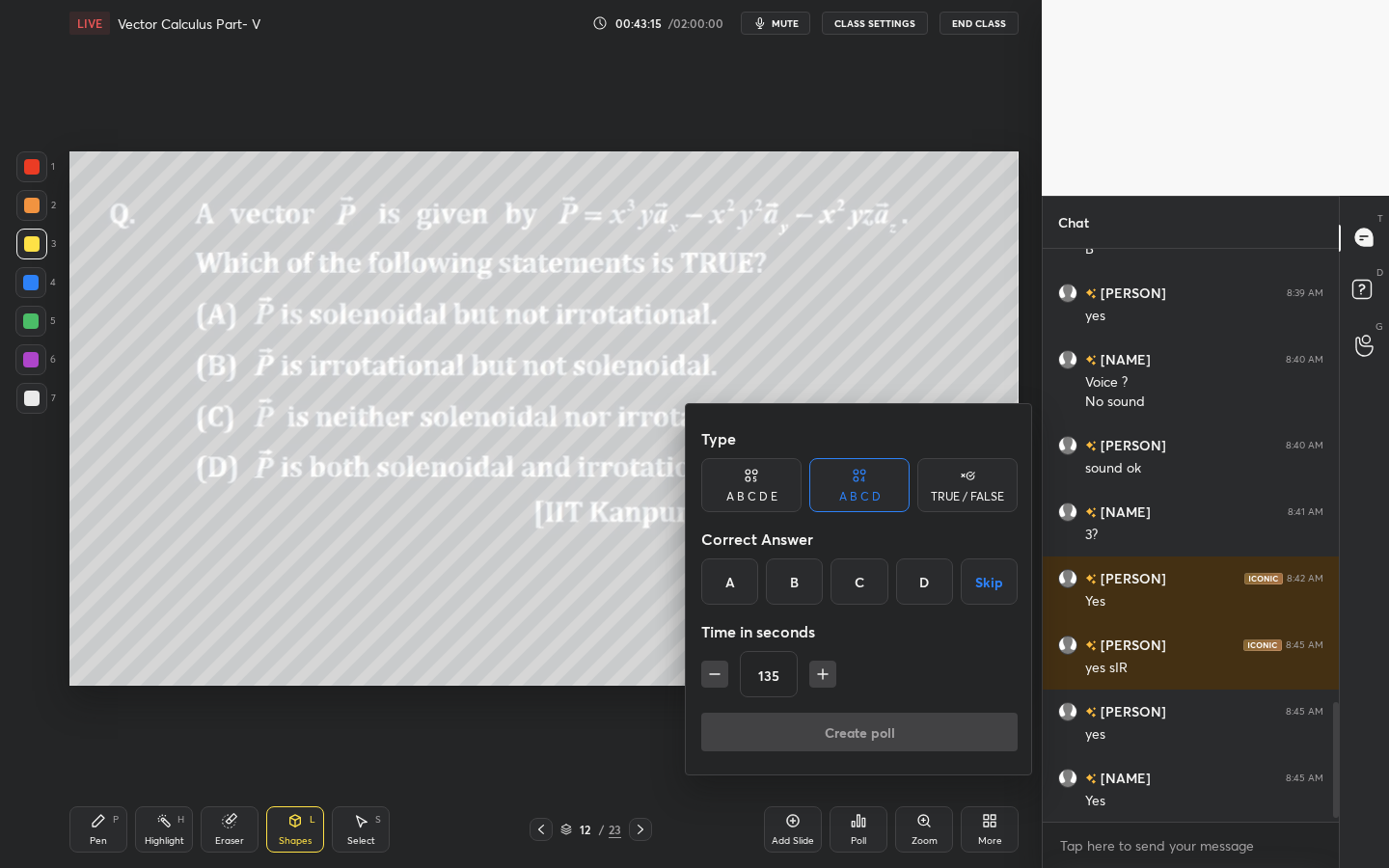 drag, startPoint x: 724, startPoint y: 580, endPoint x: 741, endPoint y: 594, distance: 22.022716 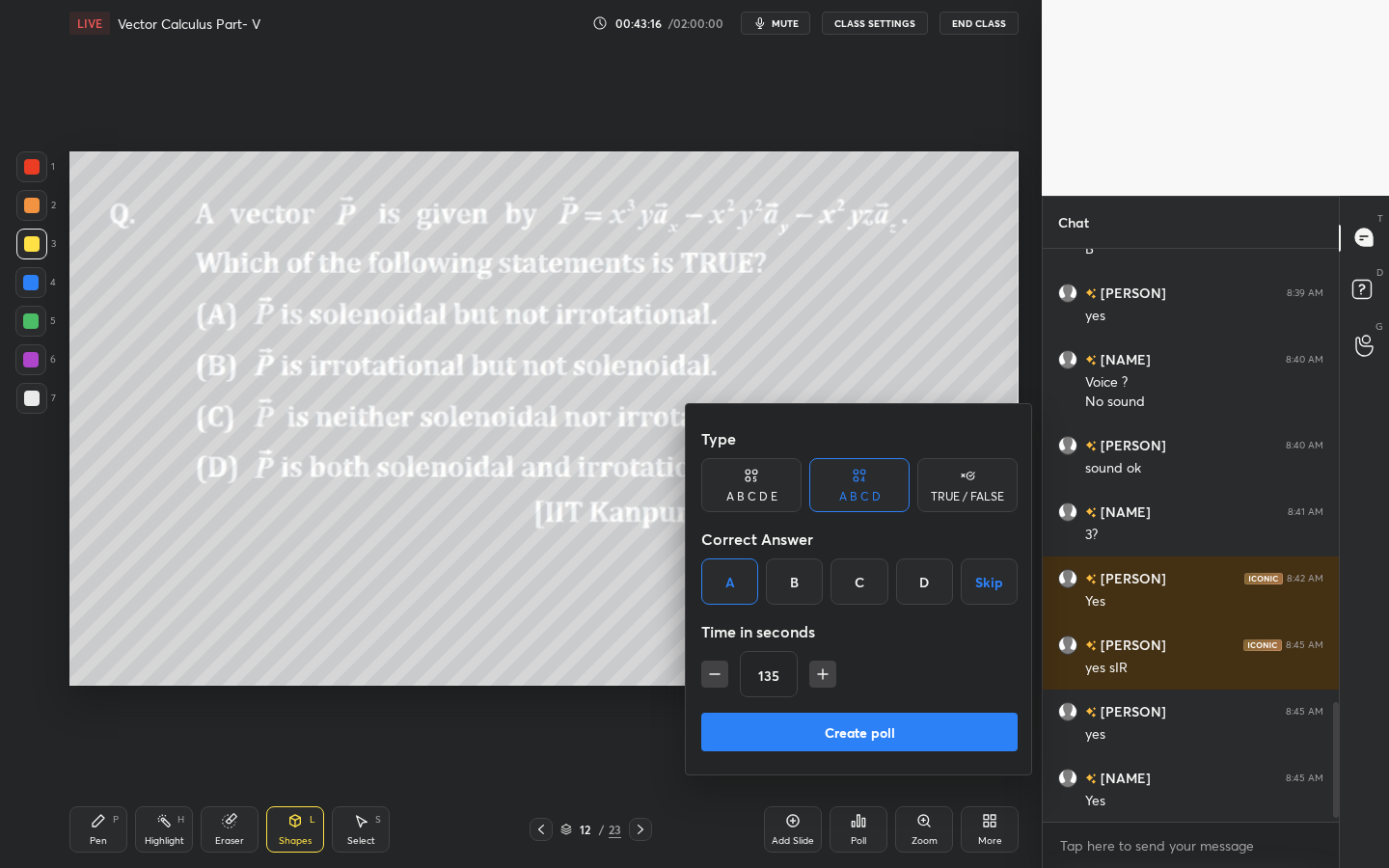 click 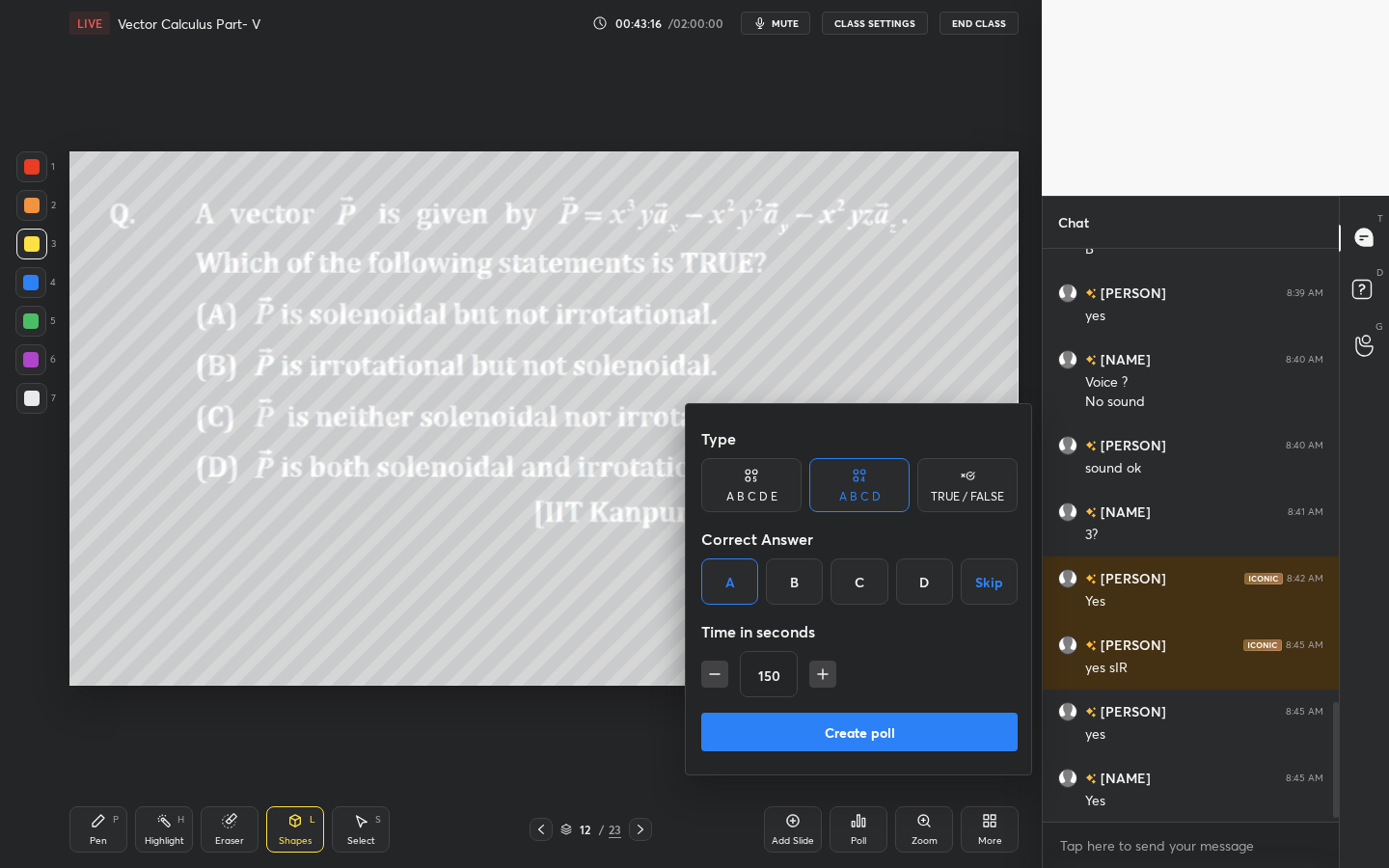 drag, startPoint x: 844, startPoint y: 738, endPoint x: 838, endPoint y: 723, distance: 16.155494 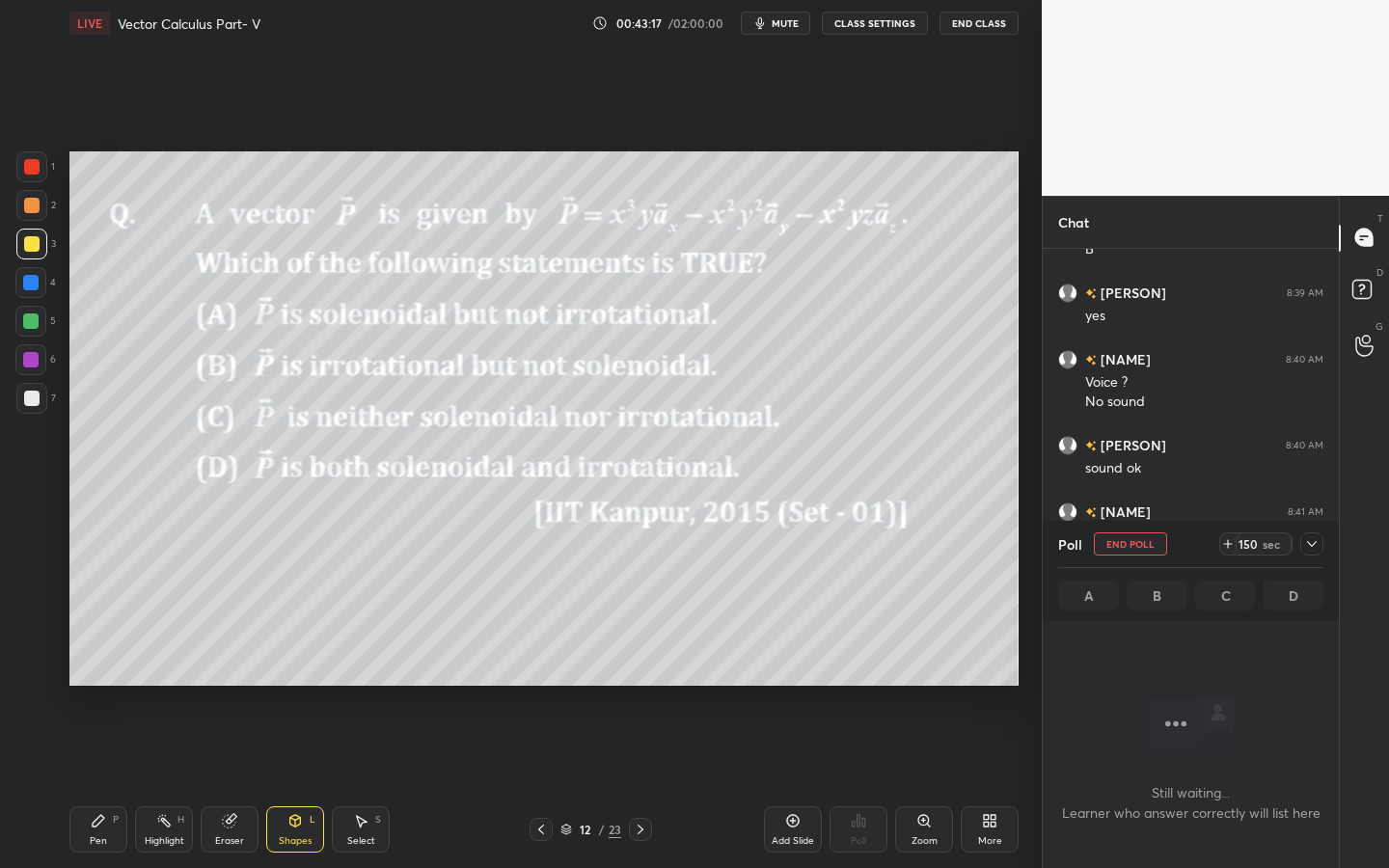 scroll, scrollTop: 483, scrollLeft: 290, axis: both 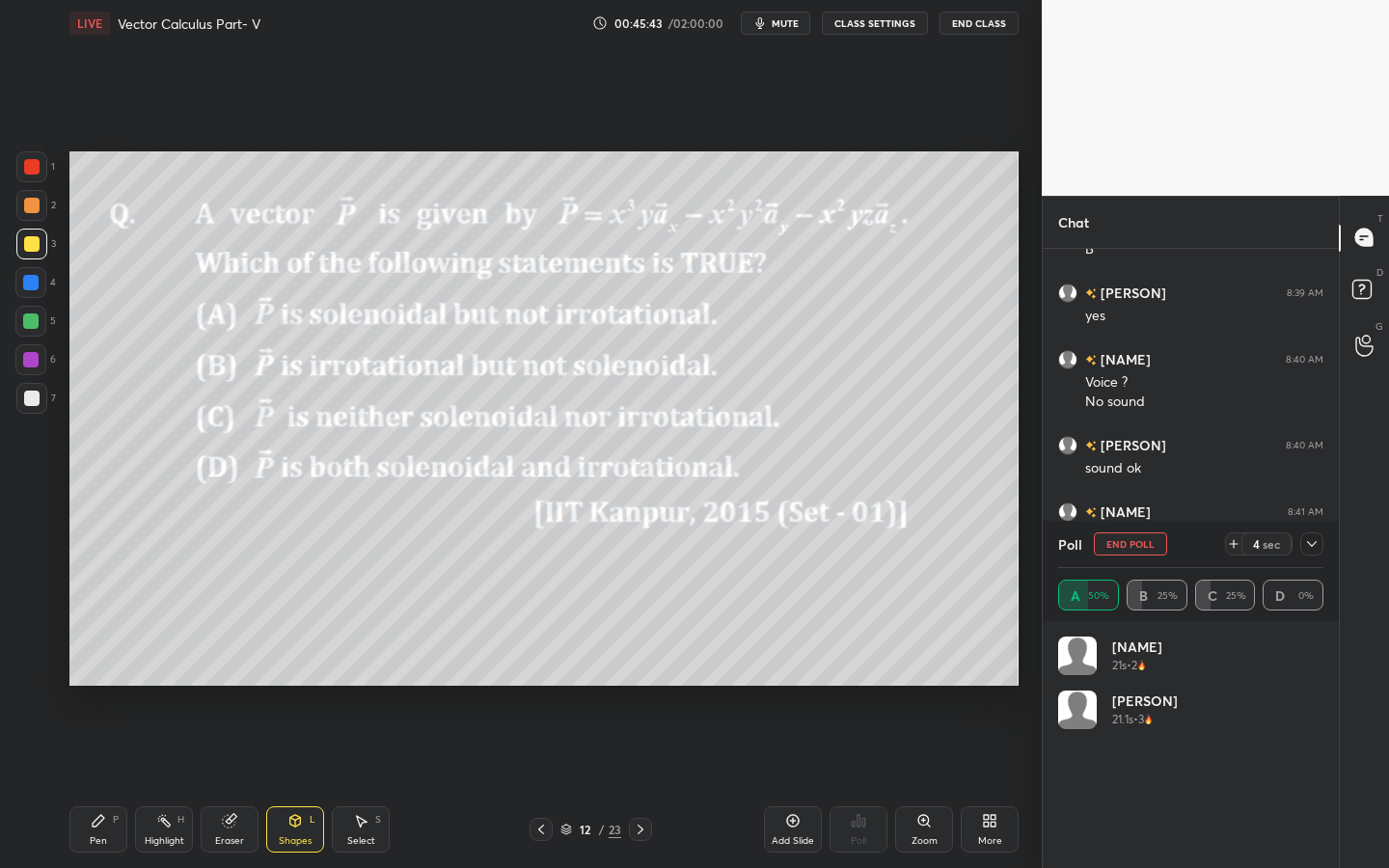 drag, startPoint x: 1158, startPoint y: 543, endPoint x: 1164, endPoint y: 533, distance: 11.661904 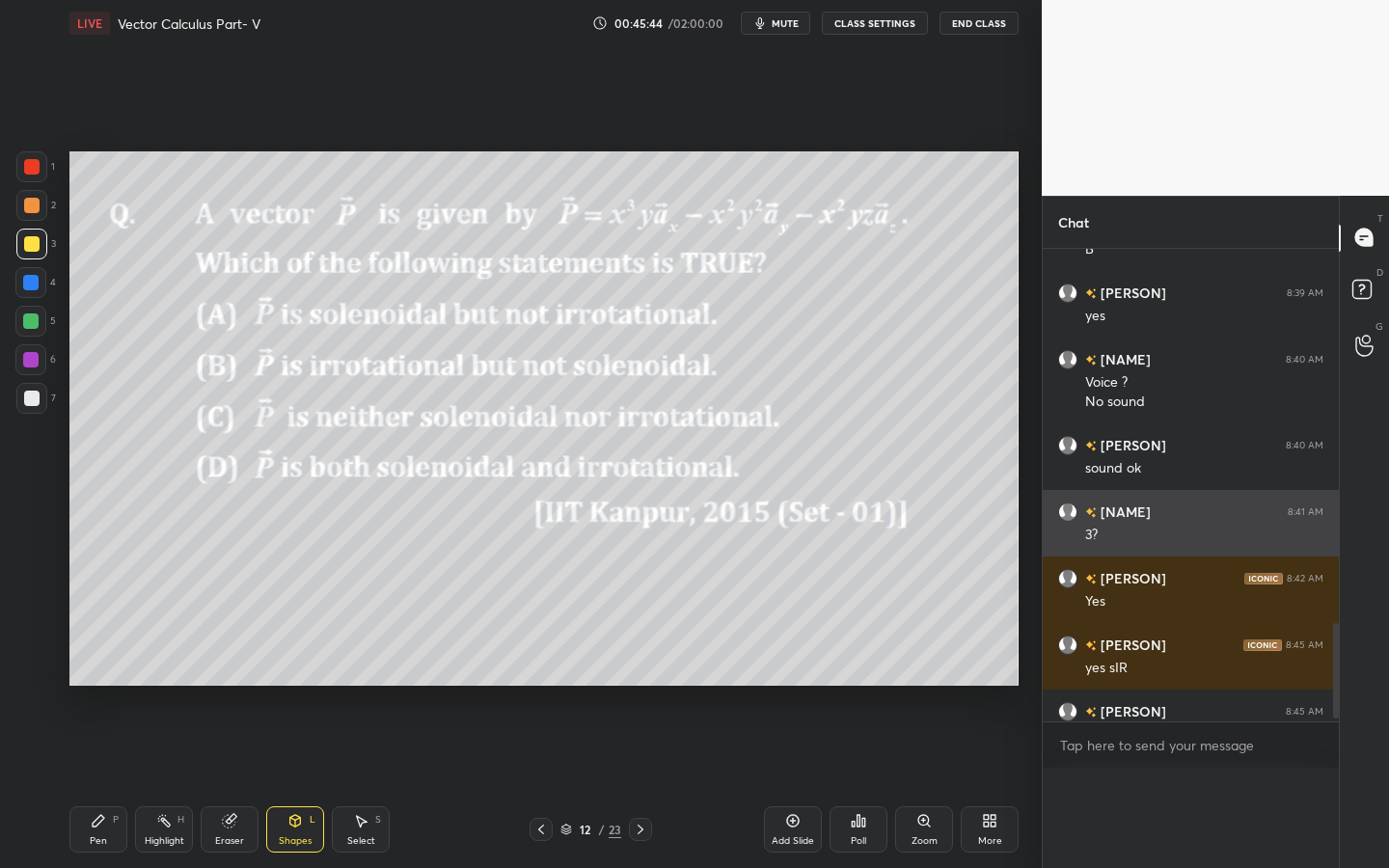scroll, scrollTop: 0, scrollLeft: 0, axis: both 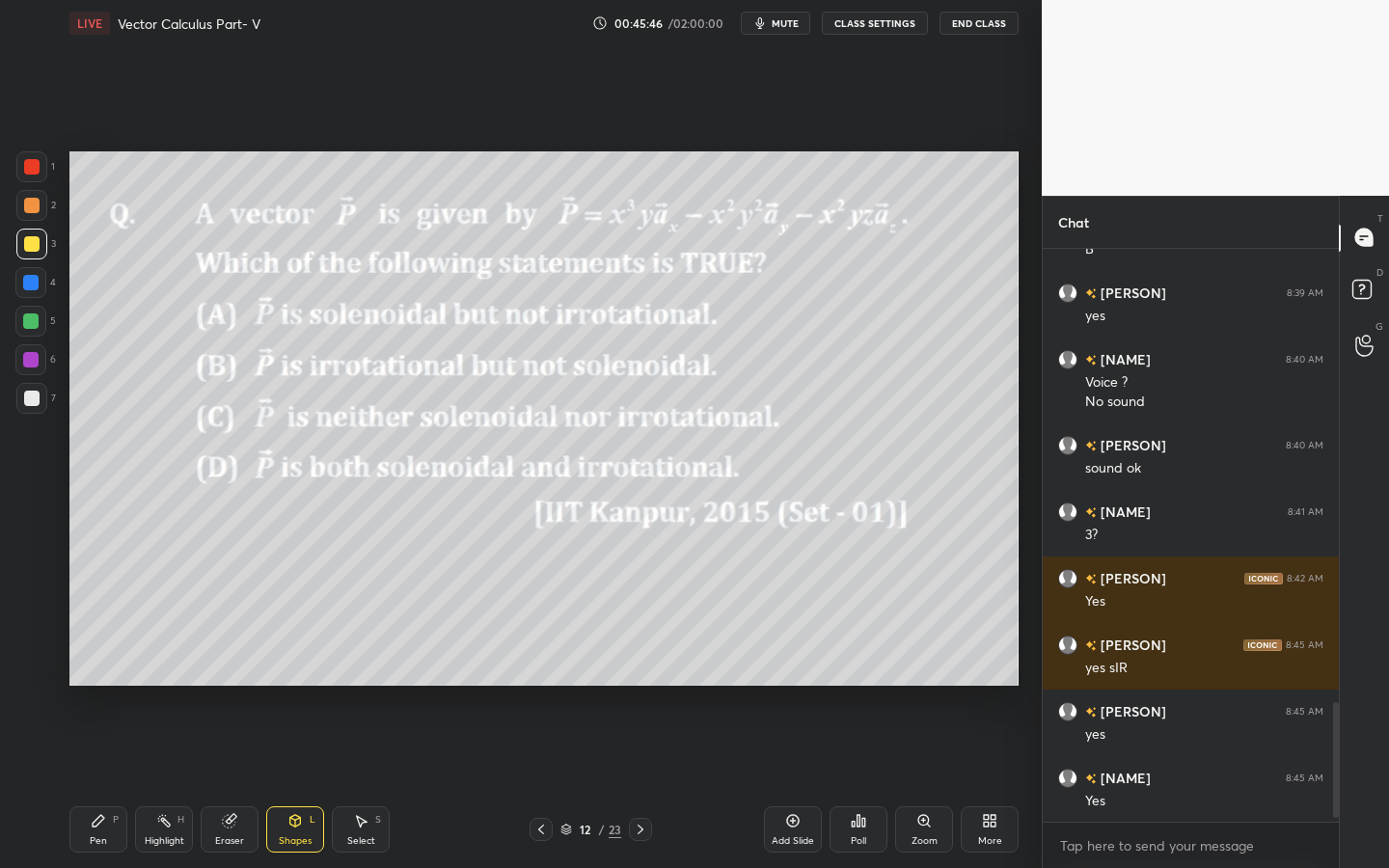 click on "Pen" at bounding box center [98, 841] 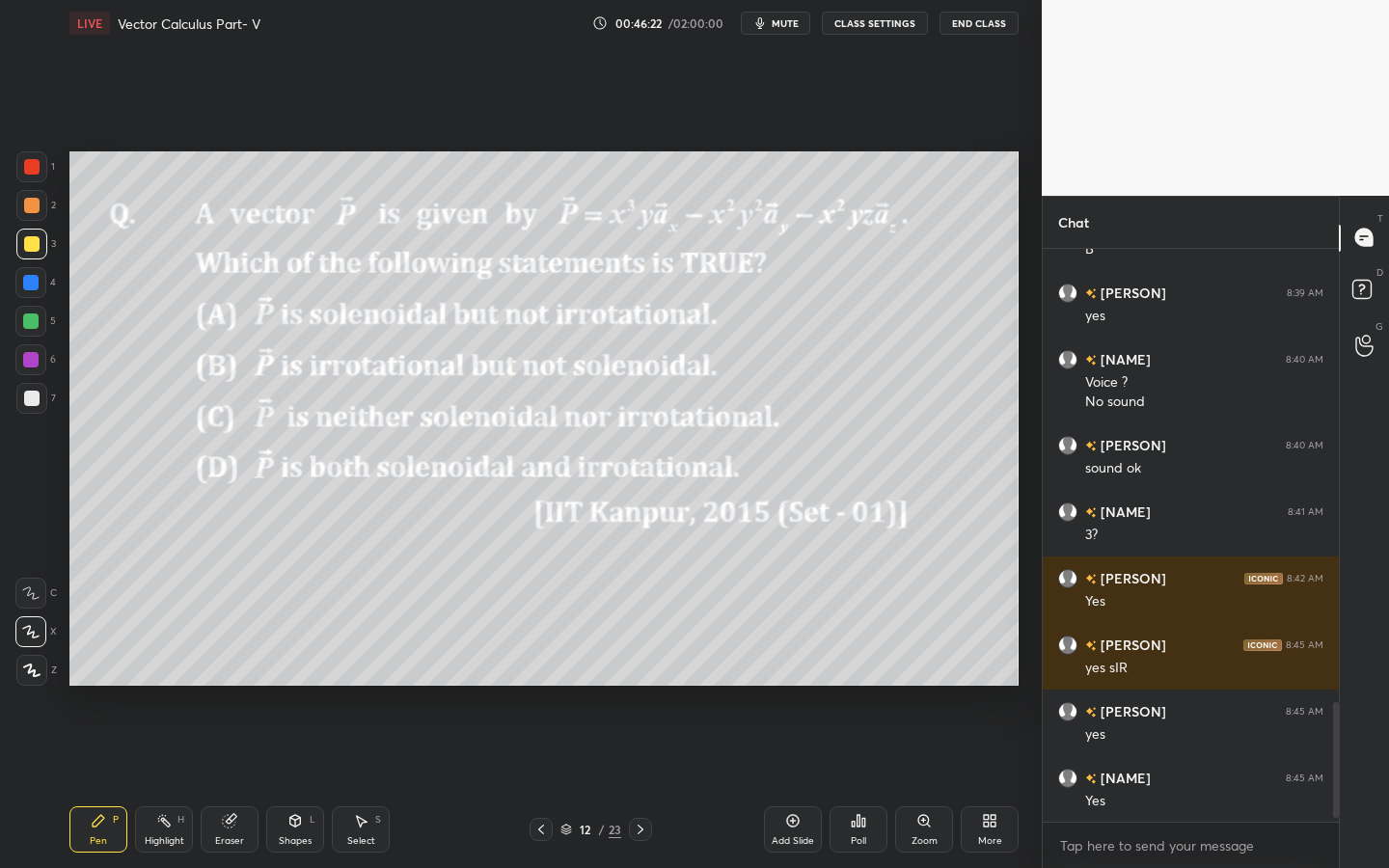 drag, startPoint x: 41, startPoint y: 318, endPoint x: 57, endPoint y: 321, distance: 16.278821 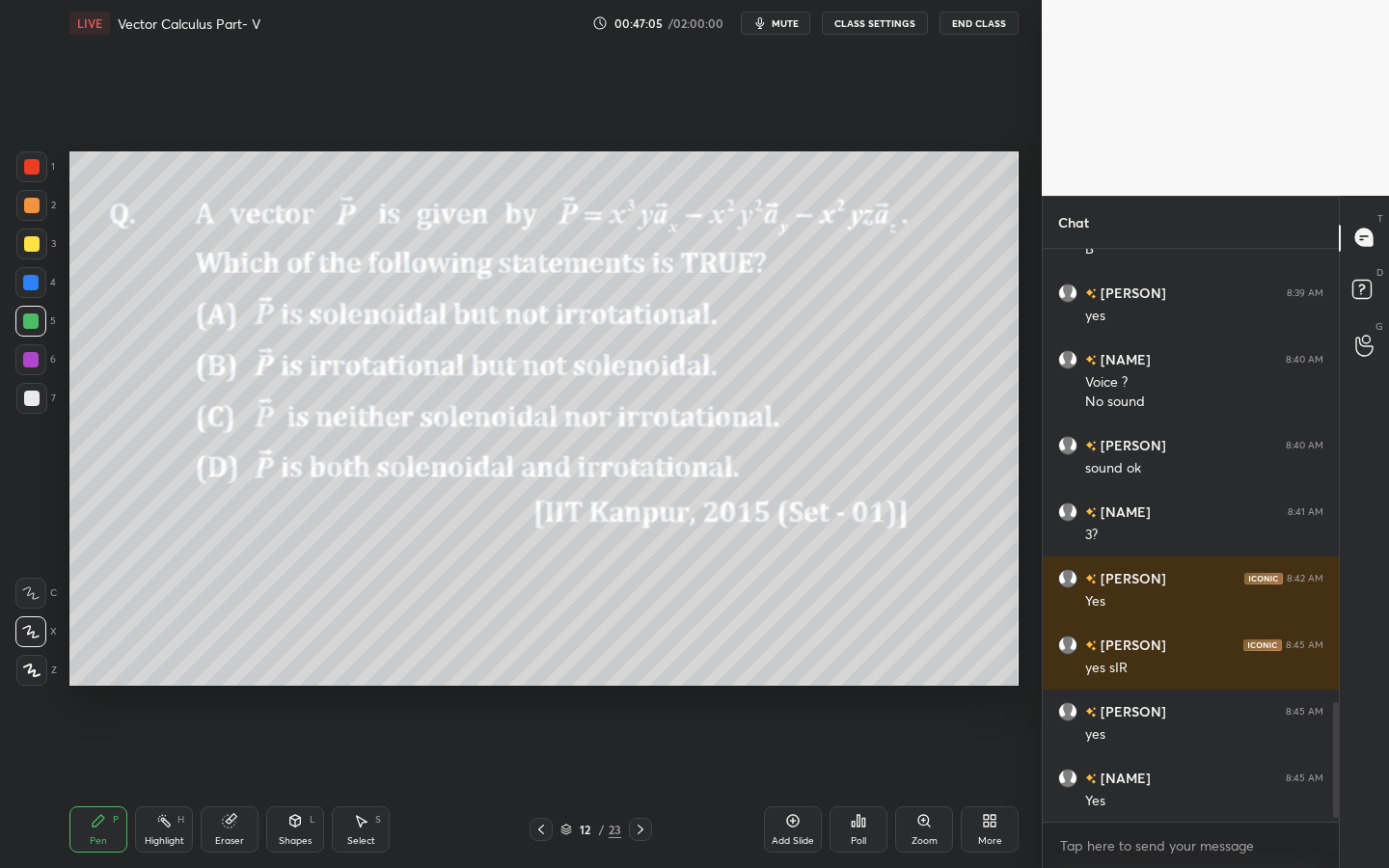 click at bounding box center [32, 398] 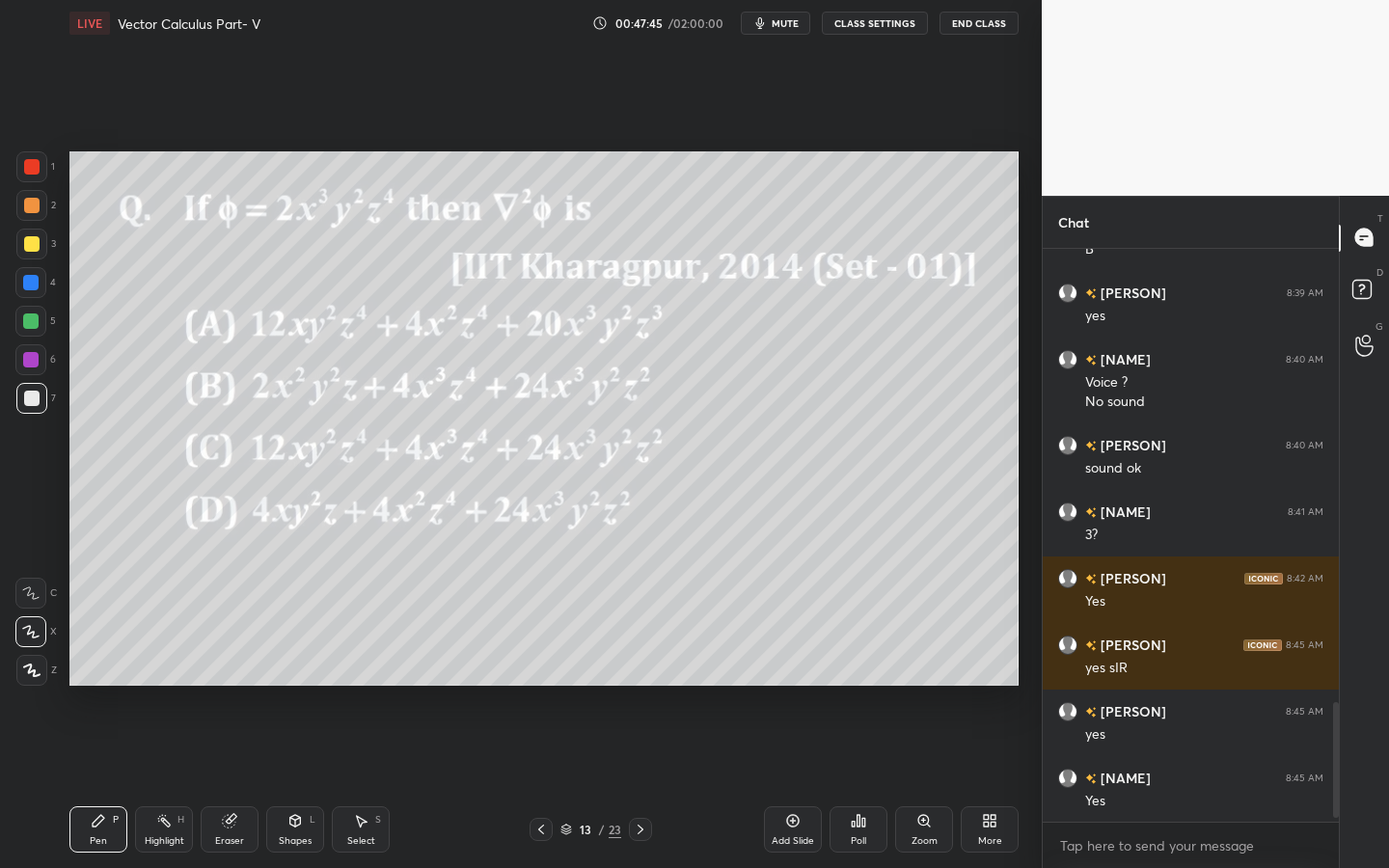 drag, startPoint x: 36, startPoint y: 162, endPoint x: 57, endPoint y: 164, distance: 21.095023 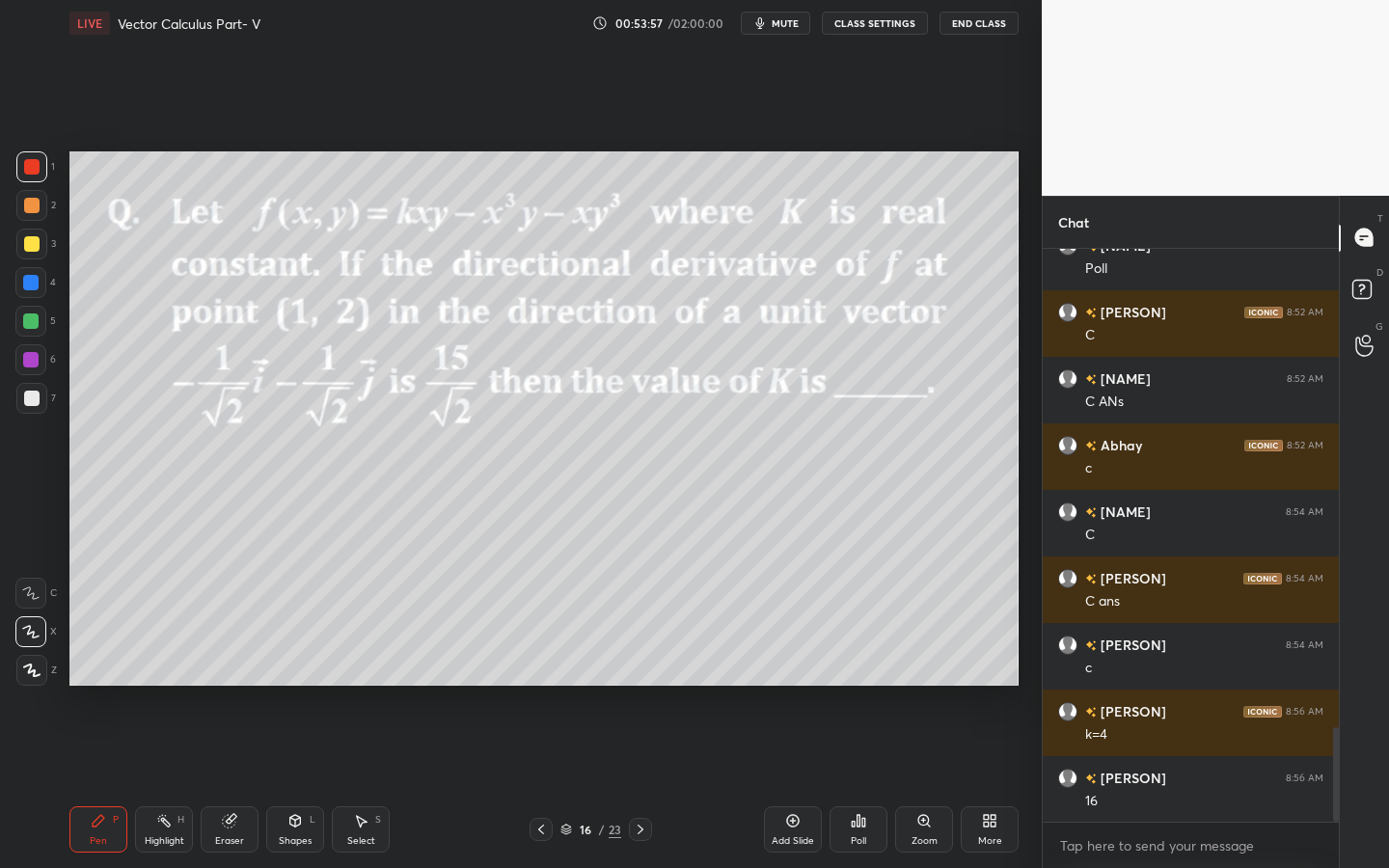 scroll, scrollTop: 2919, scrollLeft: 0, axis: vertical 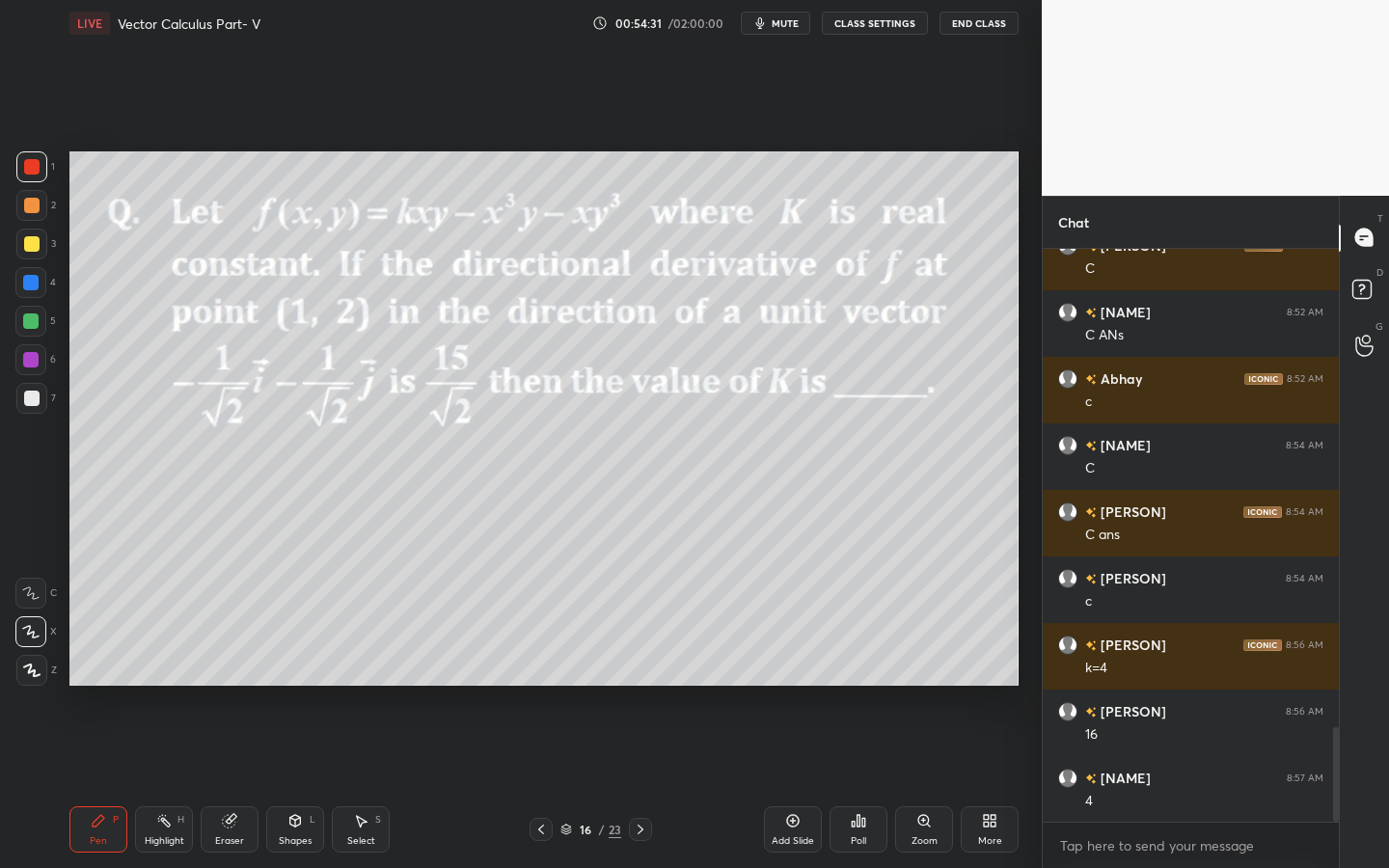 click at bounding box center (32, 205) 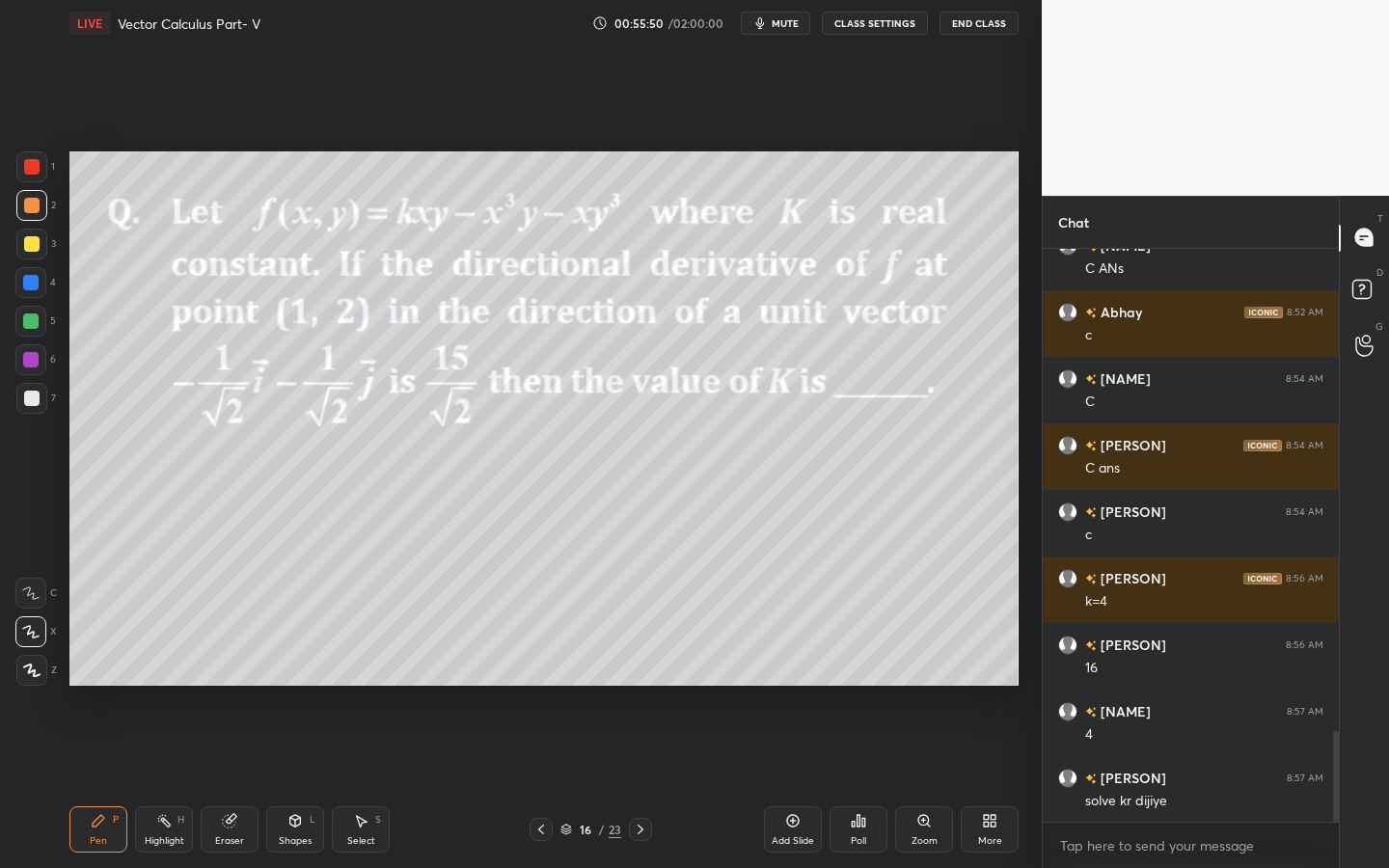 scroll, scrollTop: 3052, scrollLeft: 0, axis: vertical 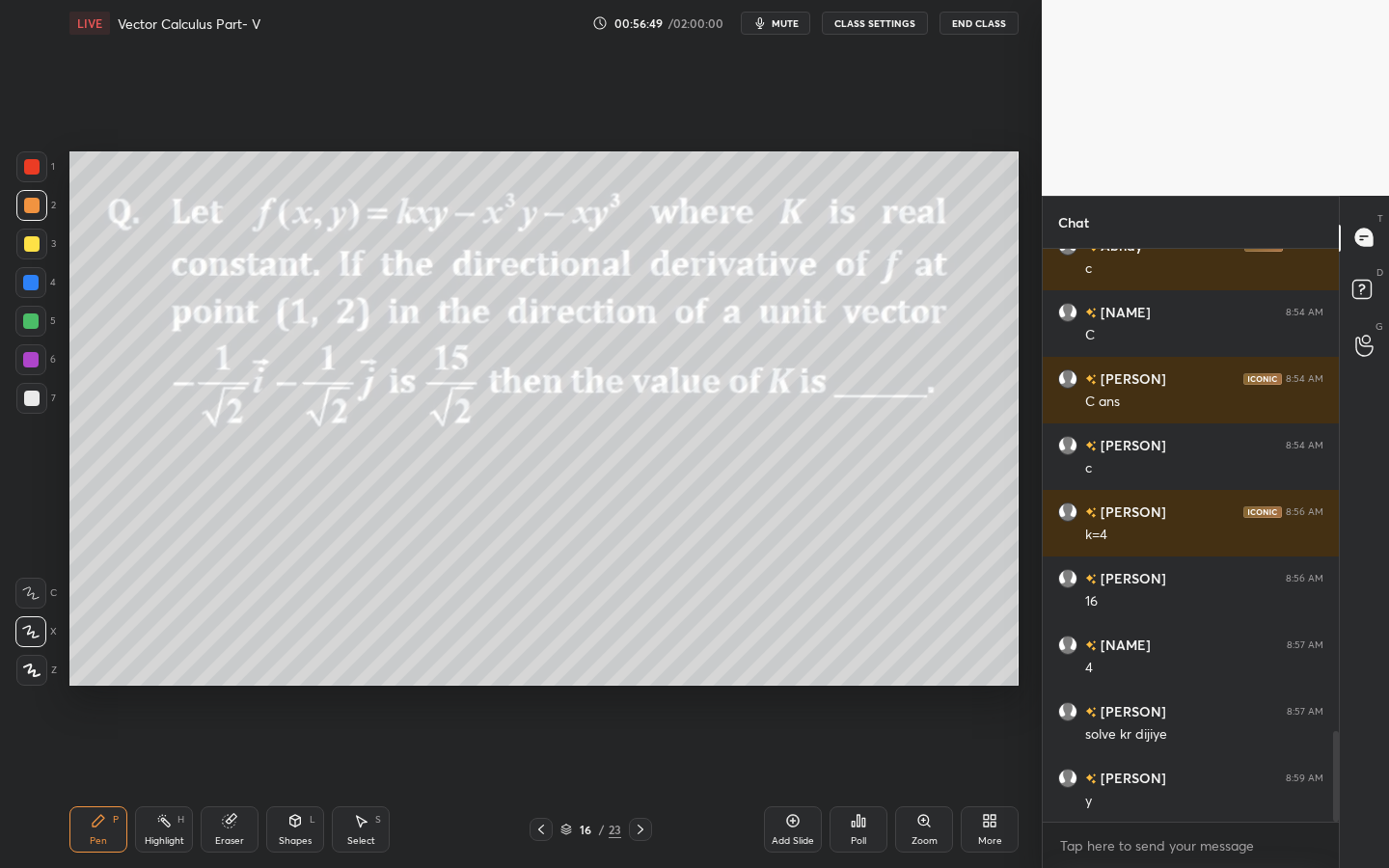 click at bounding box center [32, 398] 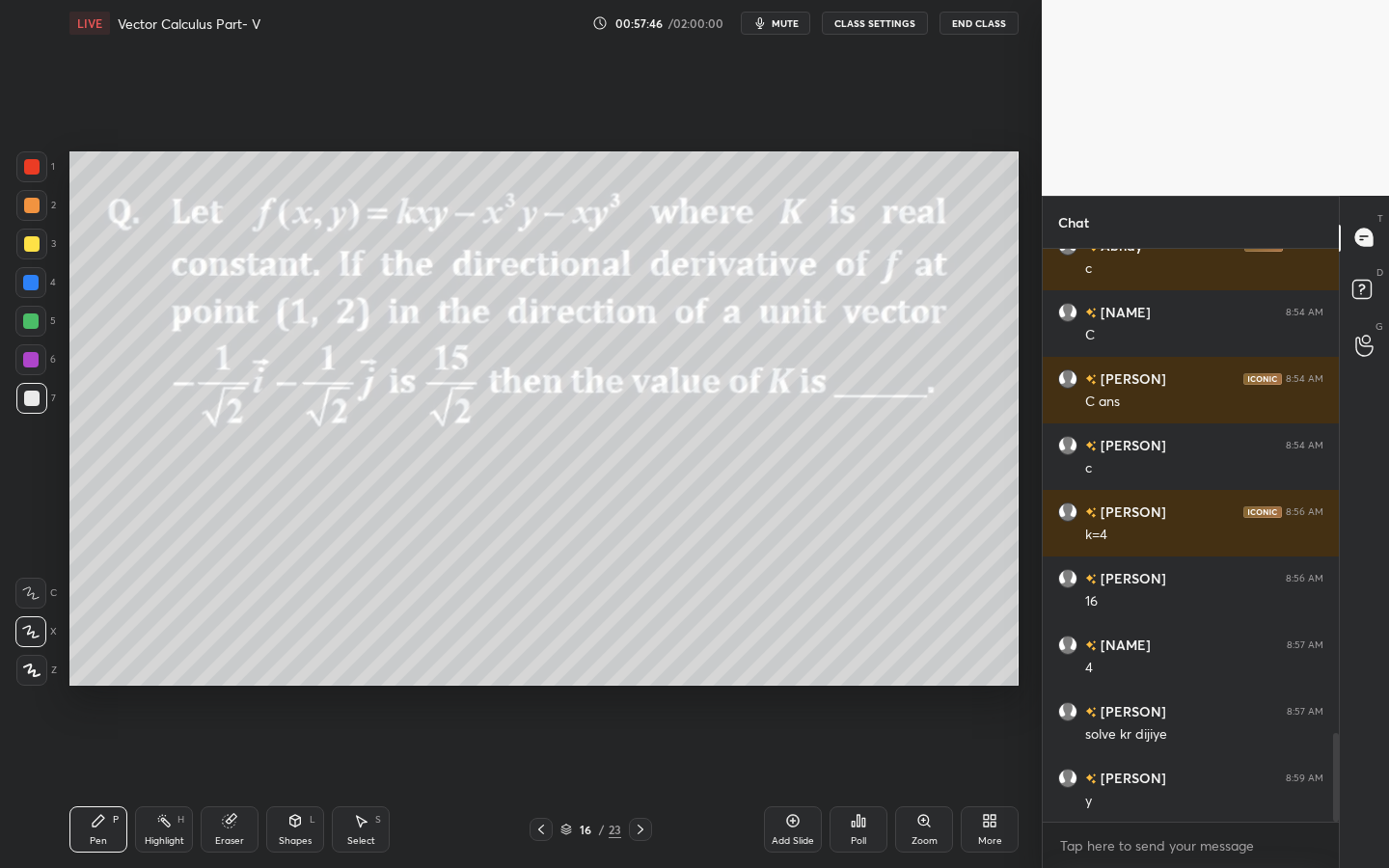 scroll, scrollTop: 3119, scrollLeft: 0, axis: vertical 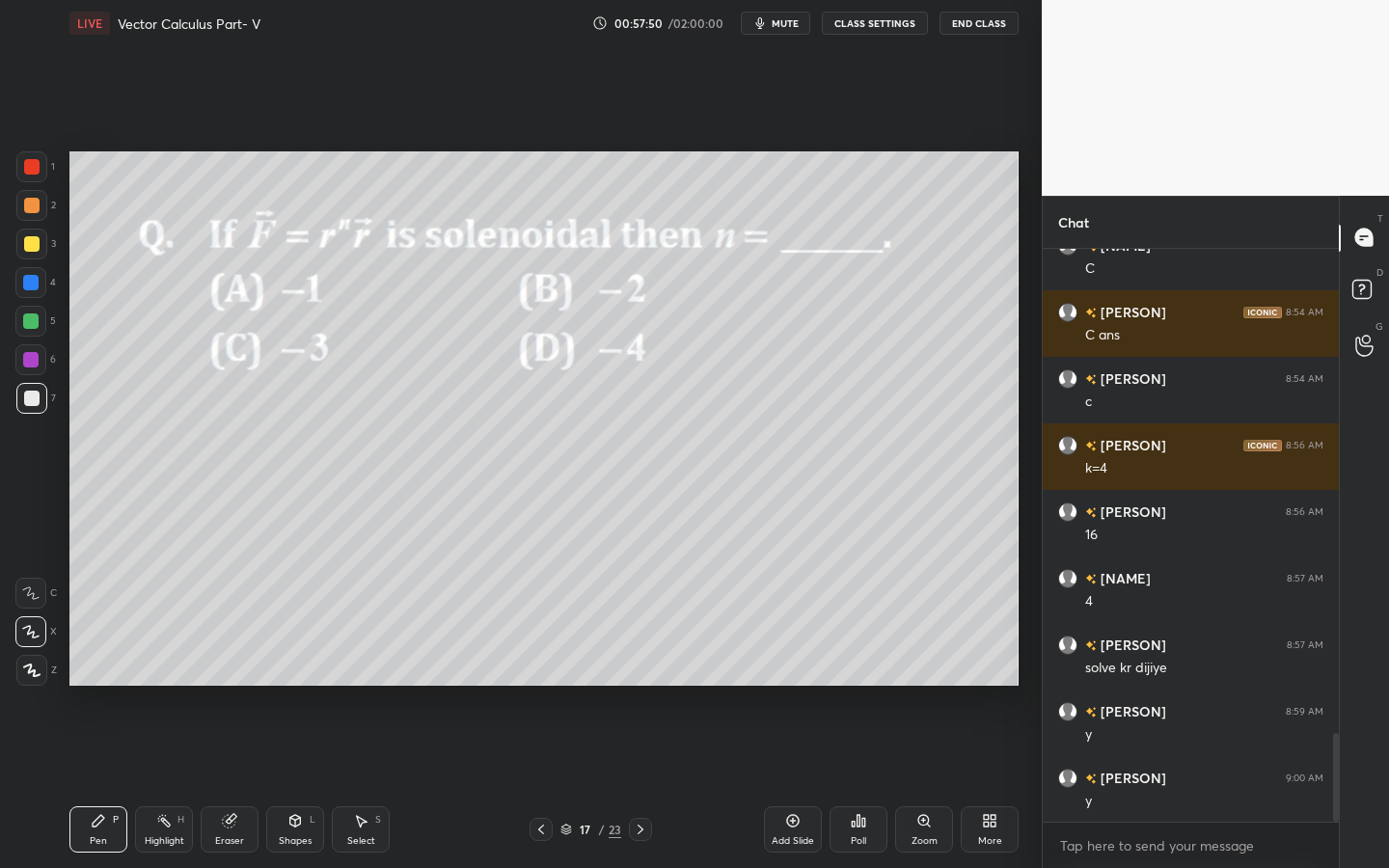 click at bounding box center [32, 205] 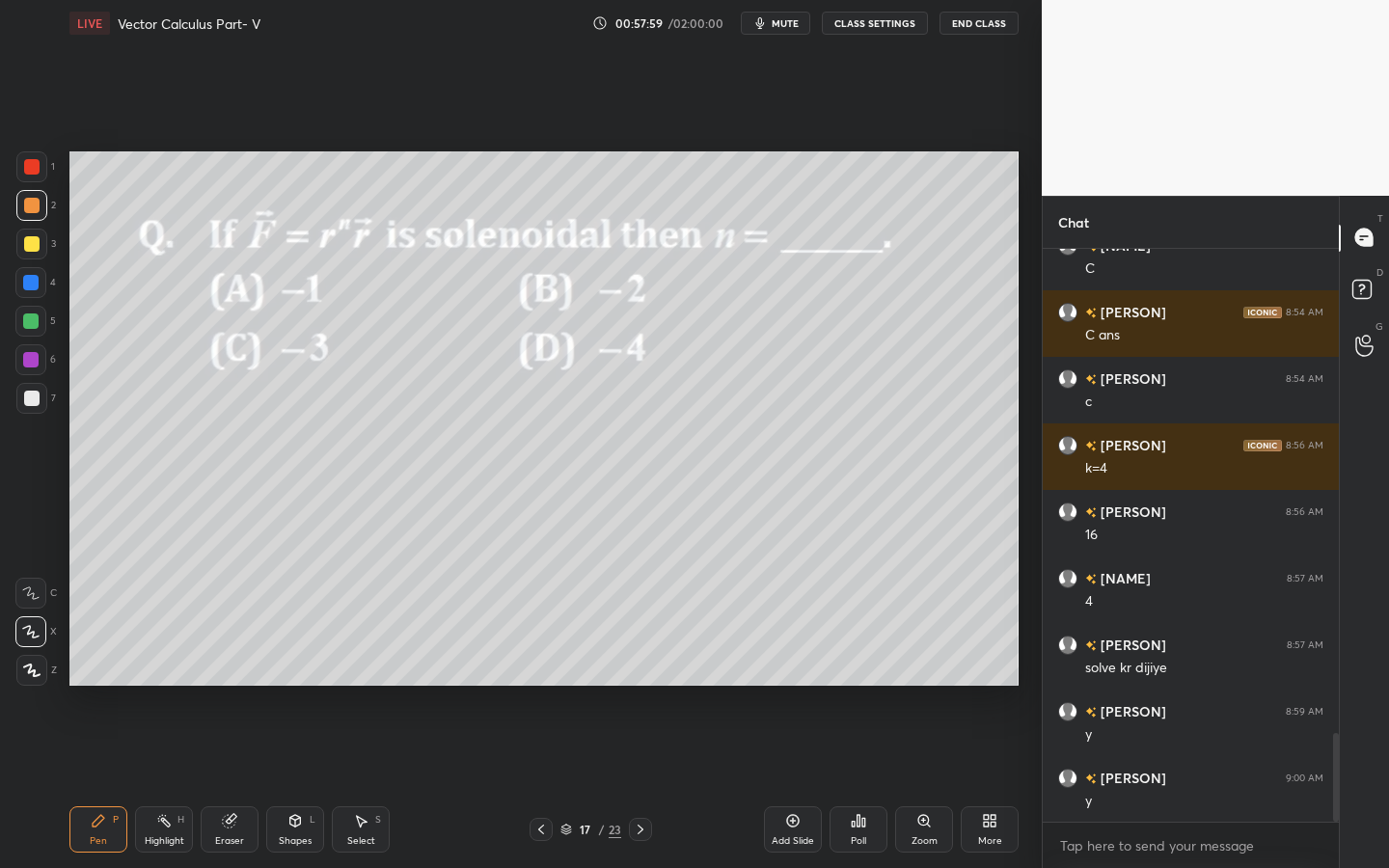 click 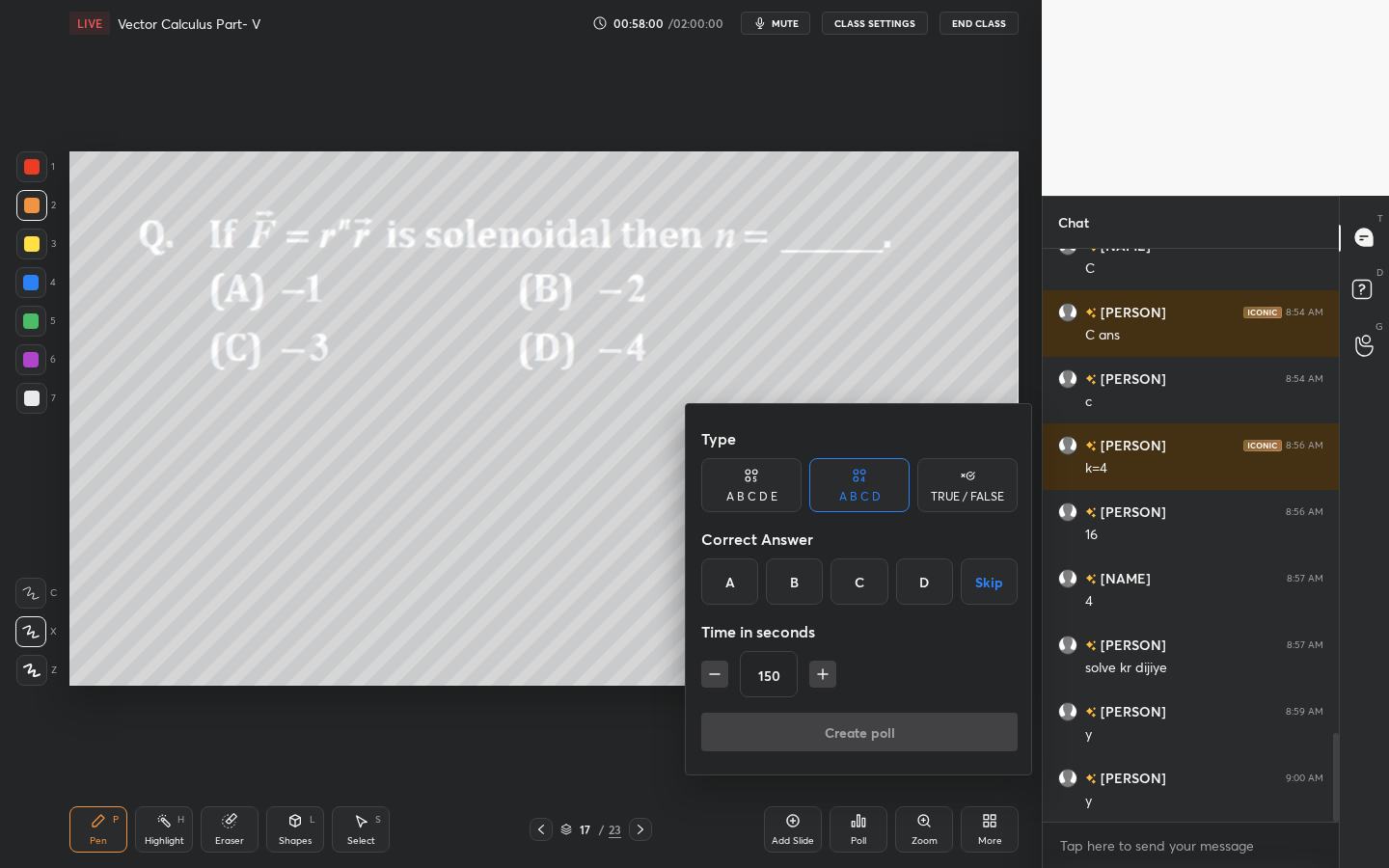 click 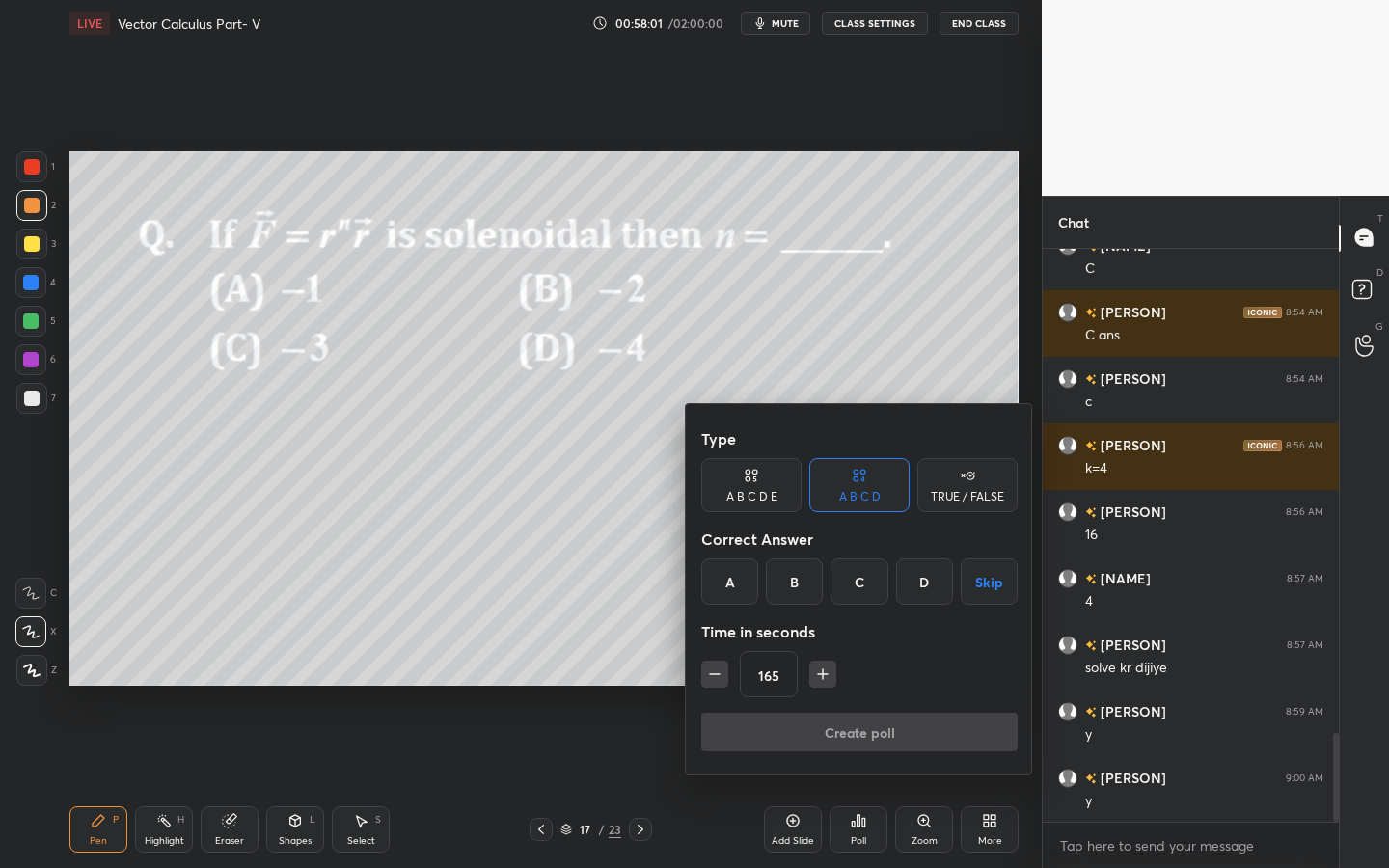drag, startPoint x: 853, startPoint y: 594, endPoint x: 847, endPoint y: 605, distance: 12.529964 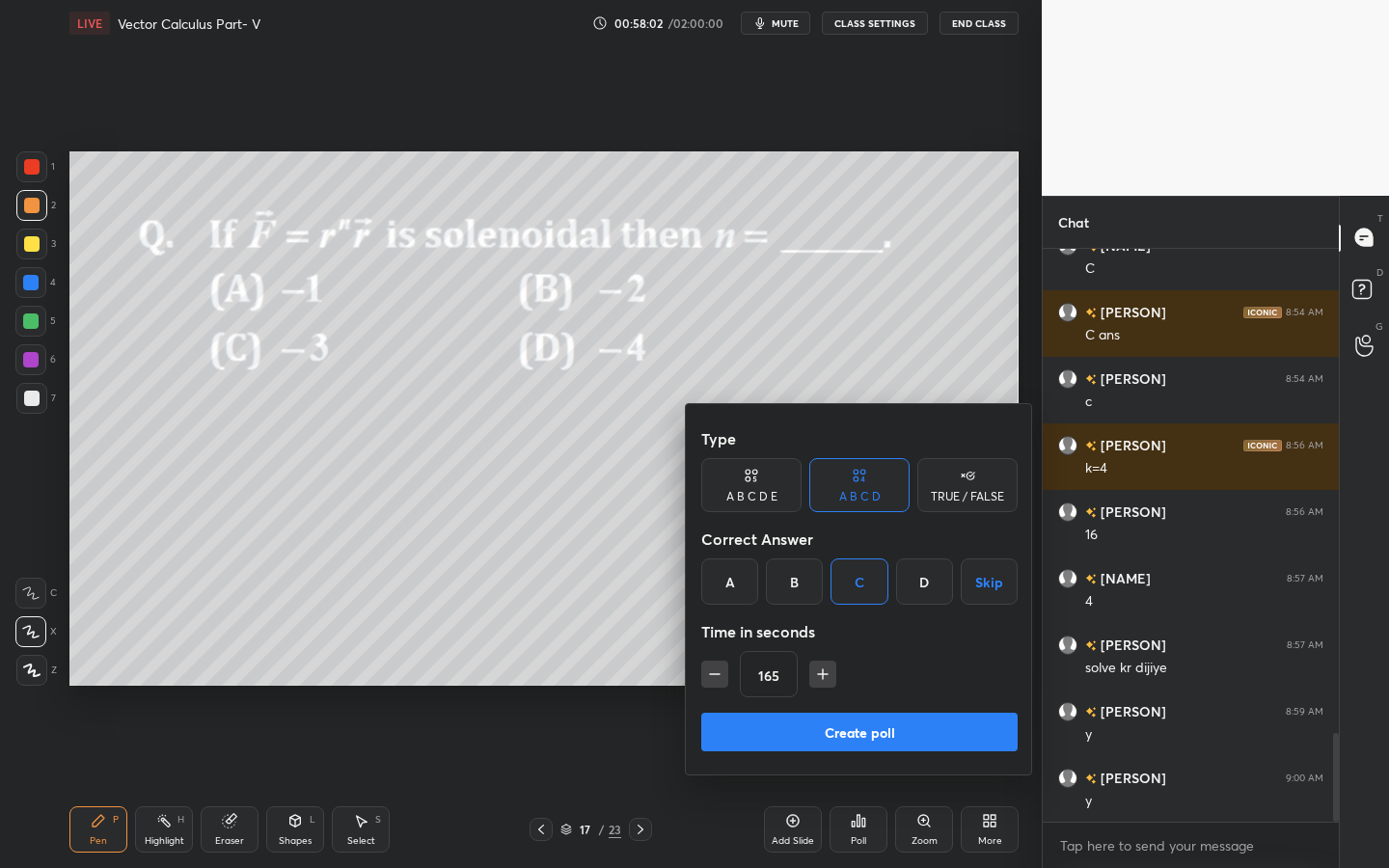 click on "Create poll" at bounding box center [859, 732] 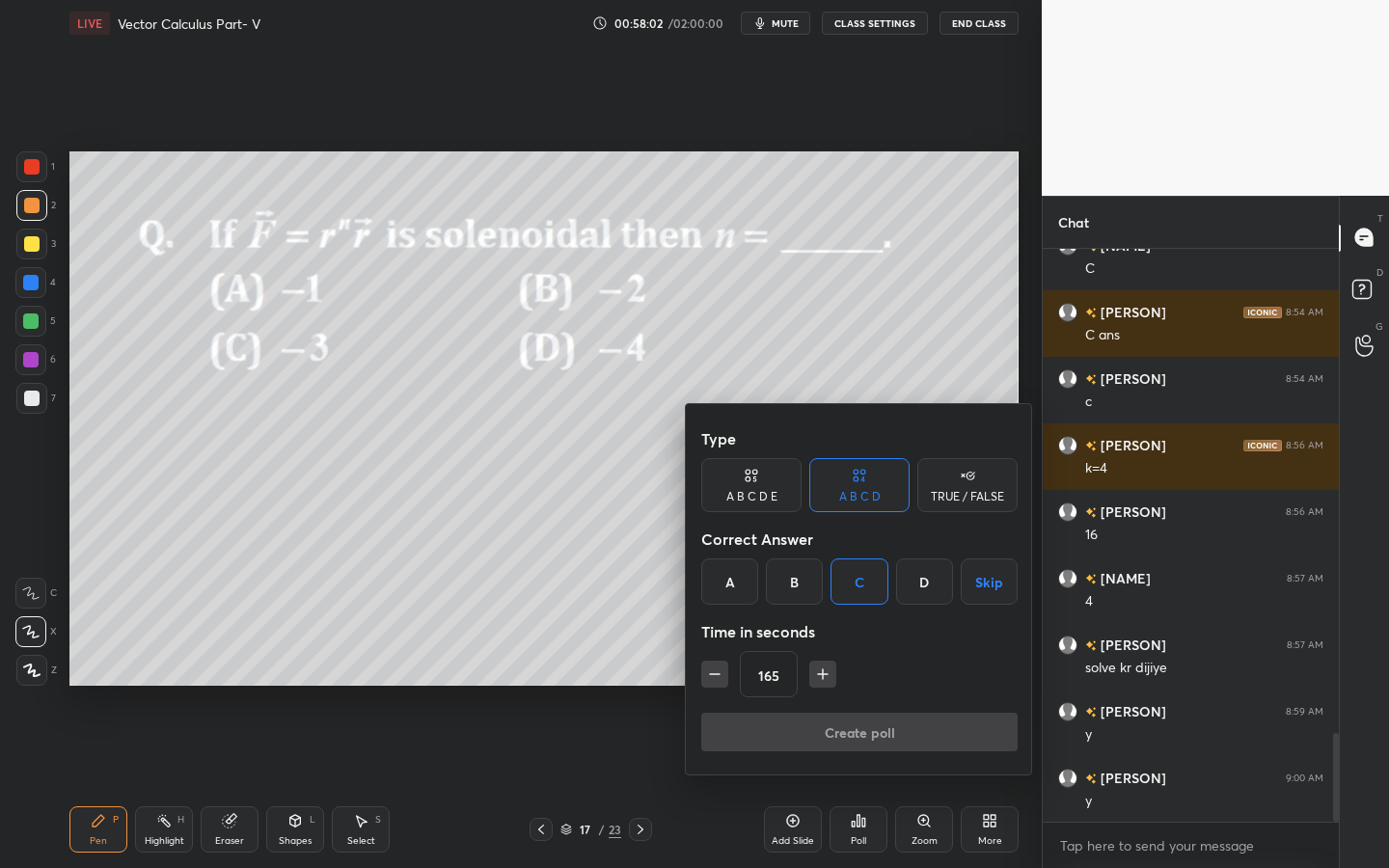 scroll, scrollTop: 491, scrollLeft: 290, axis: both 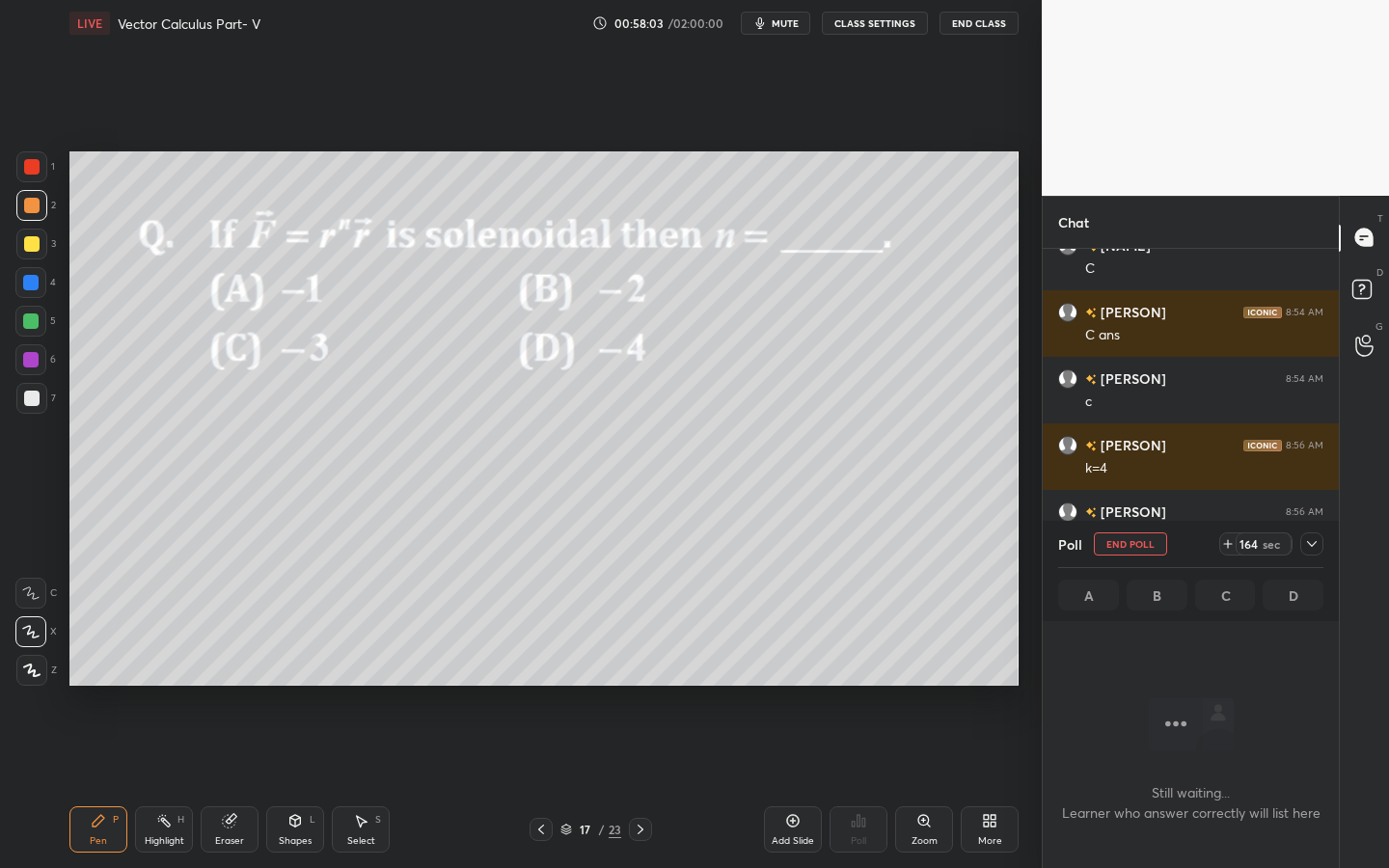 click at bounding box center (1312, 544) 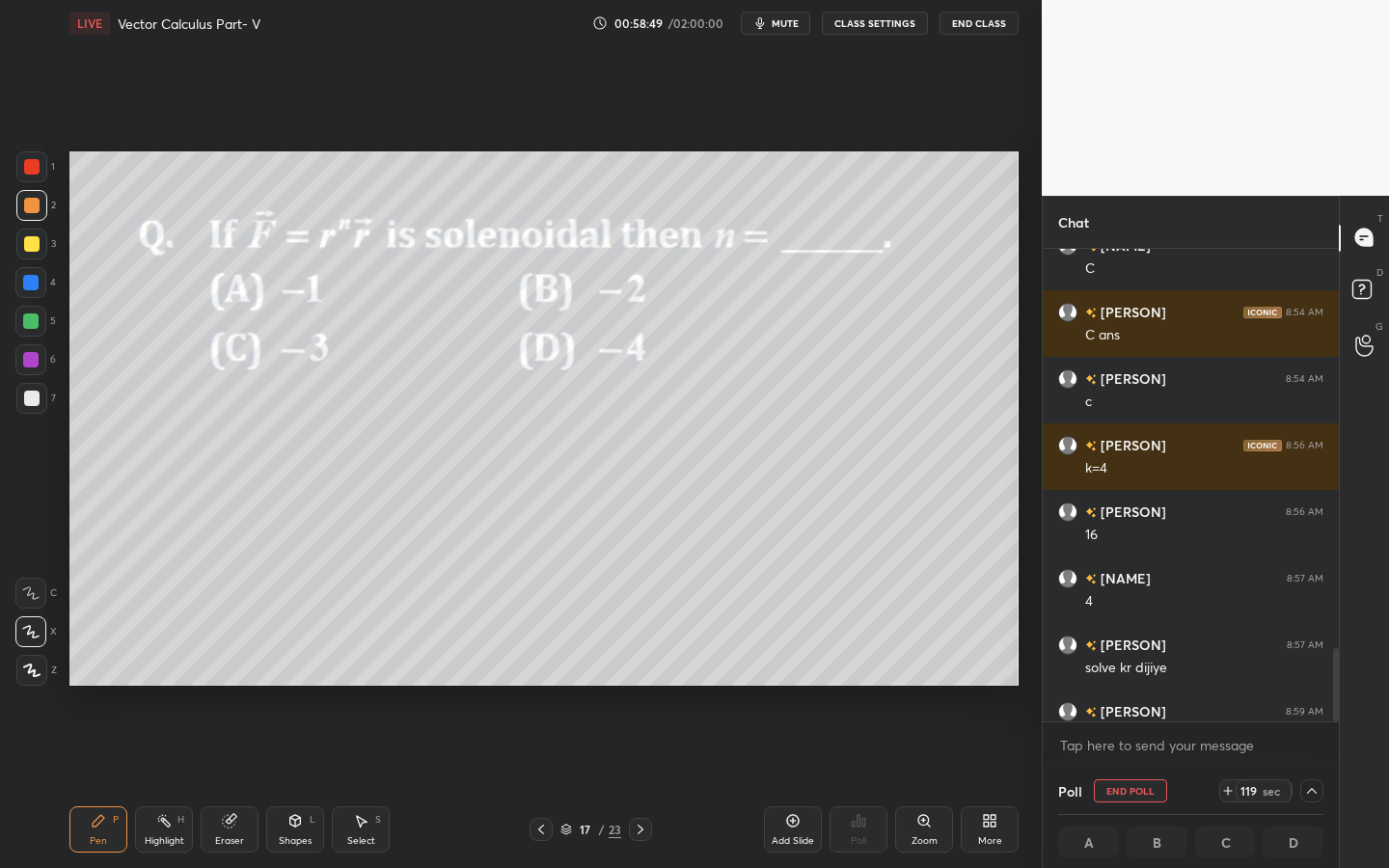 click at bounding box center [31, 321] 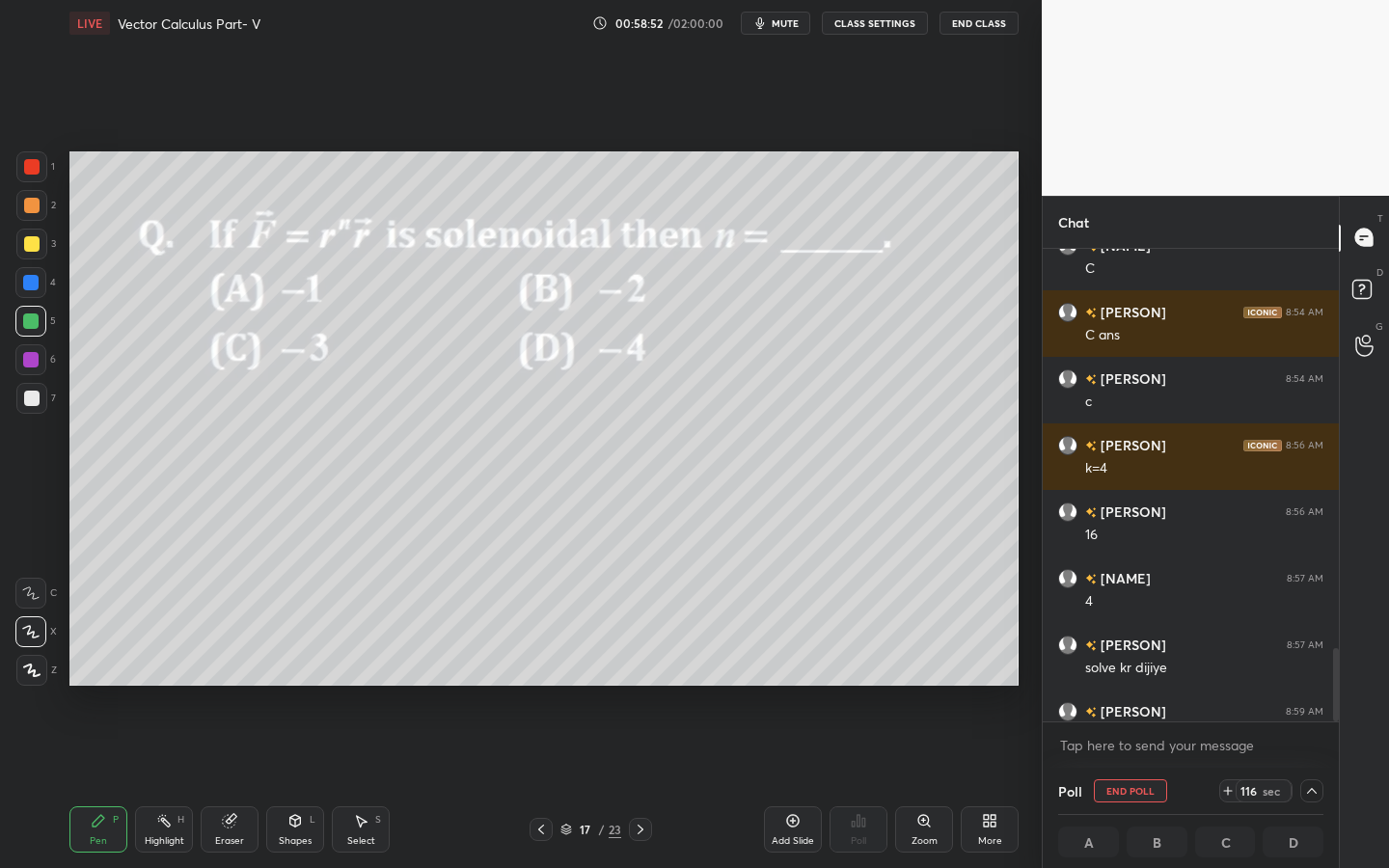 click on "Shapes L" at bounding box center [295, 829] 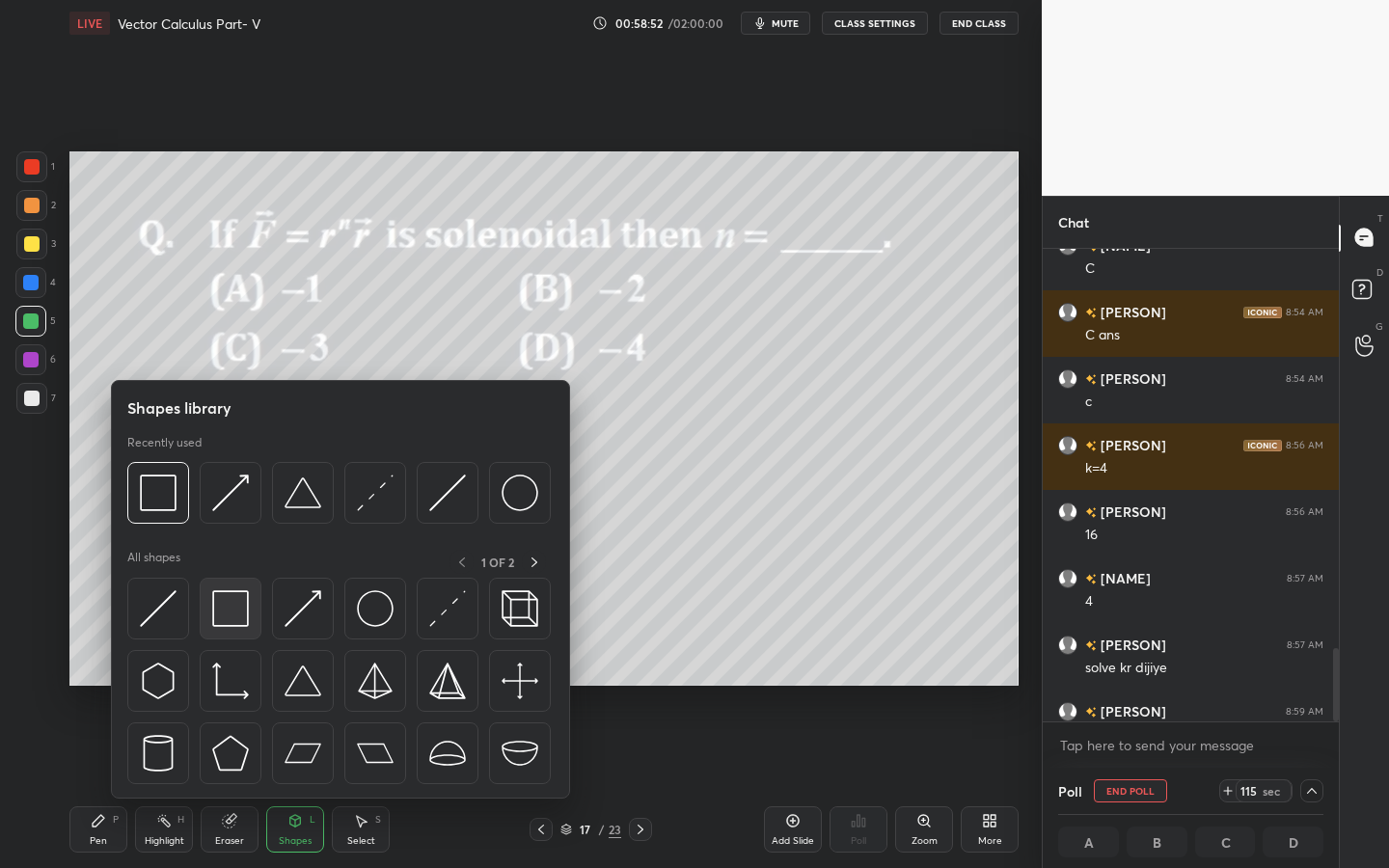 click at bounding box center (231, 609) 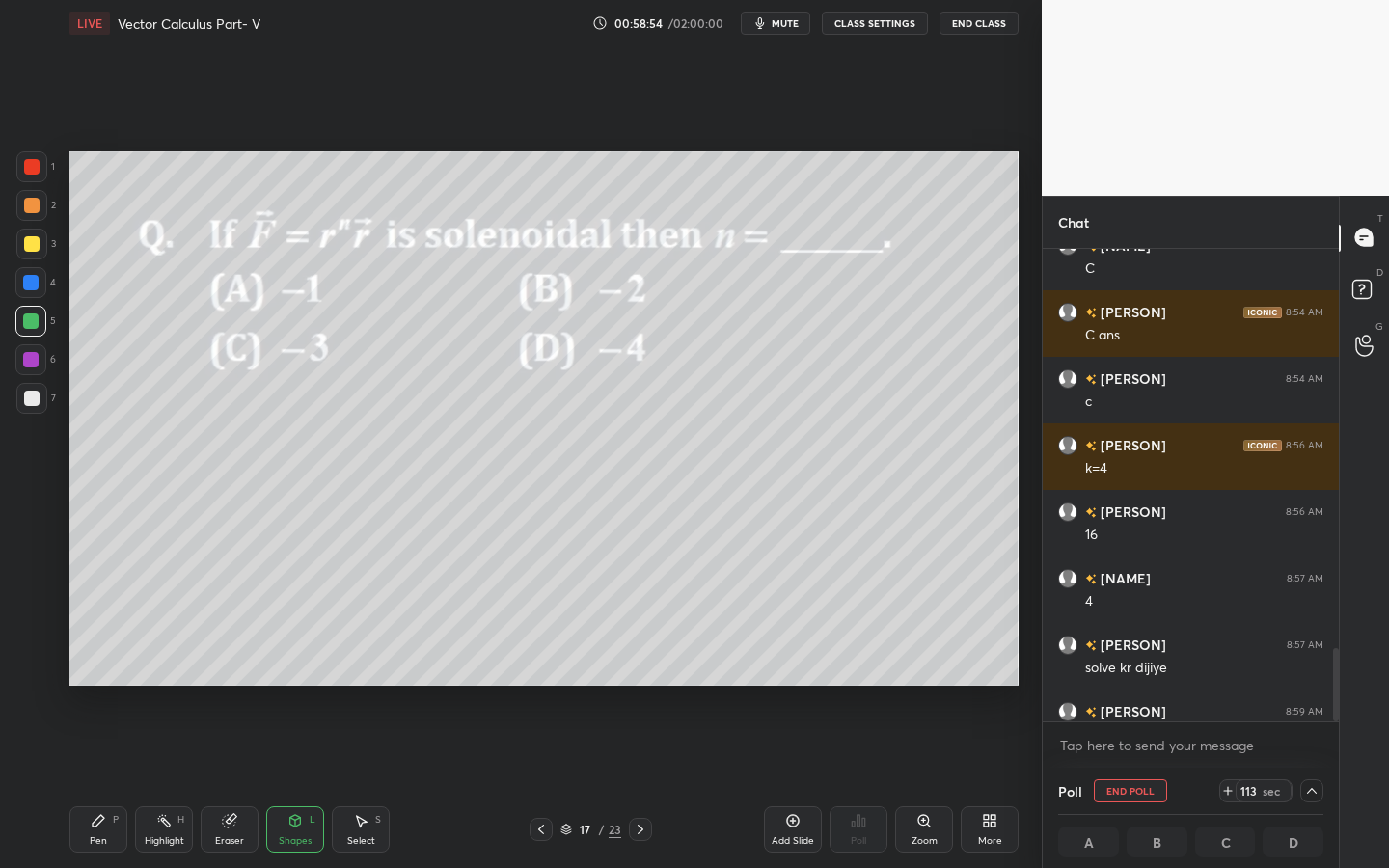 scroll, scrollTop: 1, scrollLeft: 7, axis: both 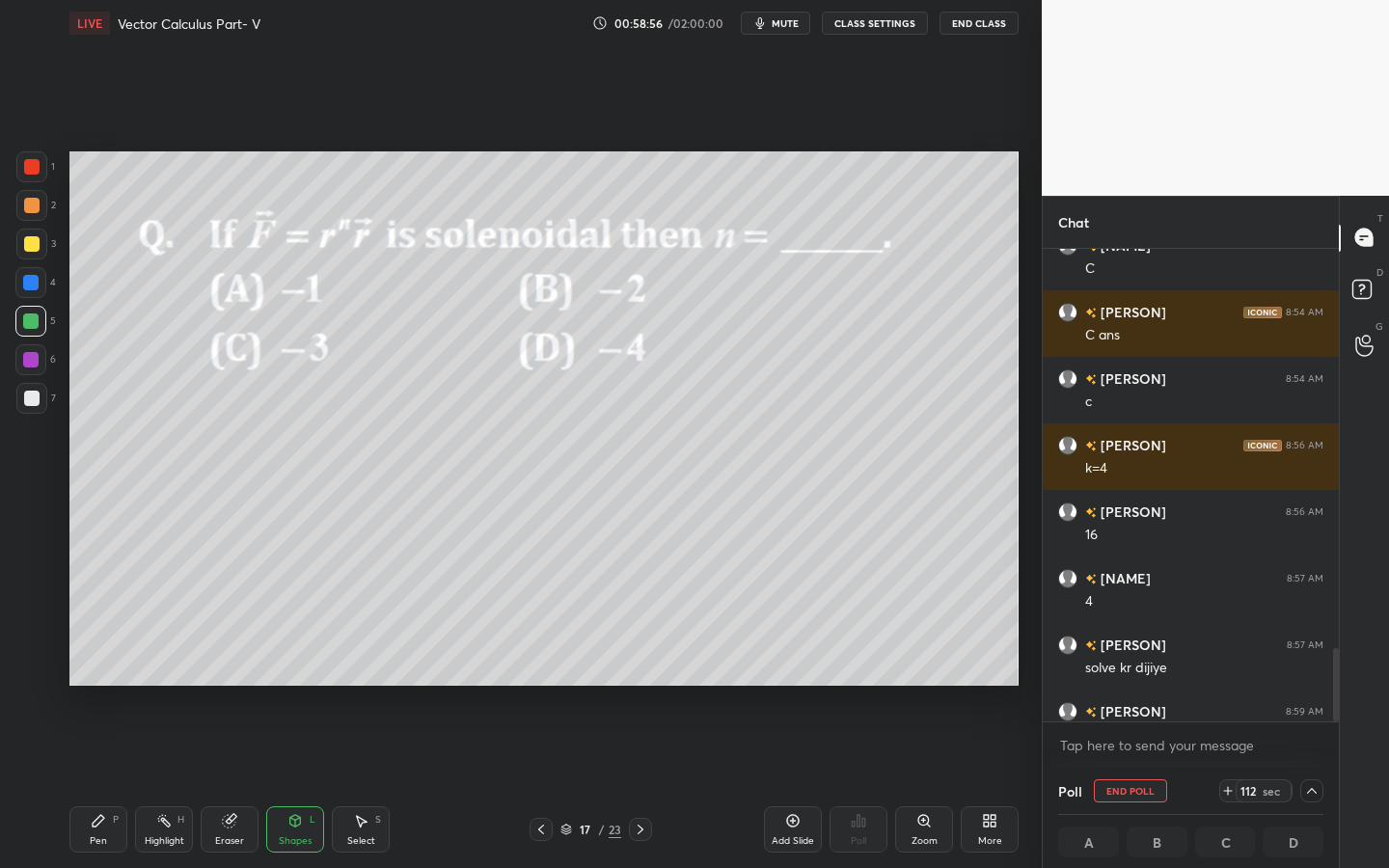 drag, startPoint x: 101, startPoint y: 828, endPoint x: 162, endPoint y: 735, distance: 111.2205 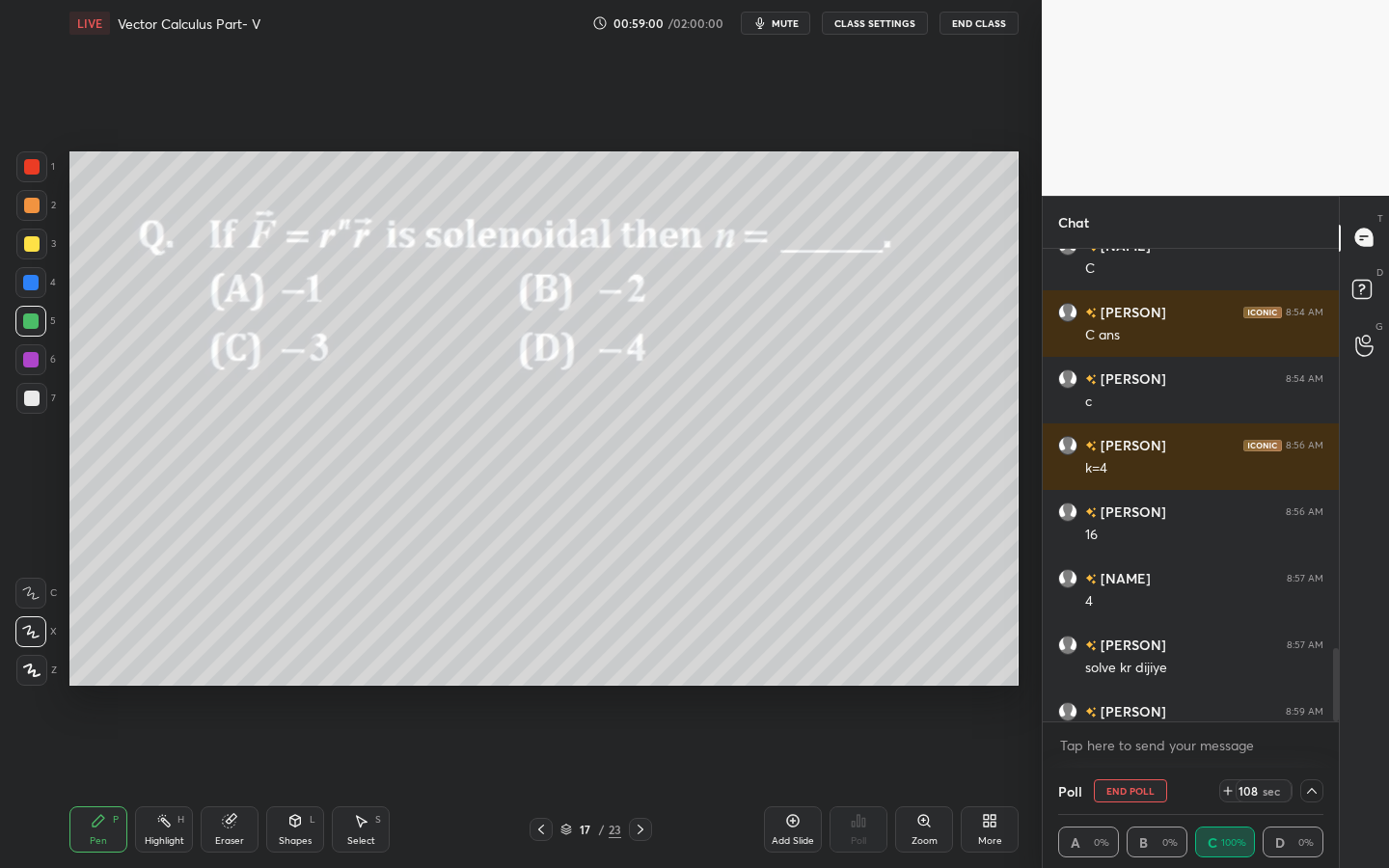 click 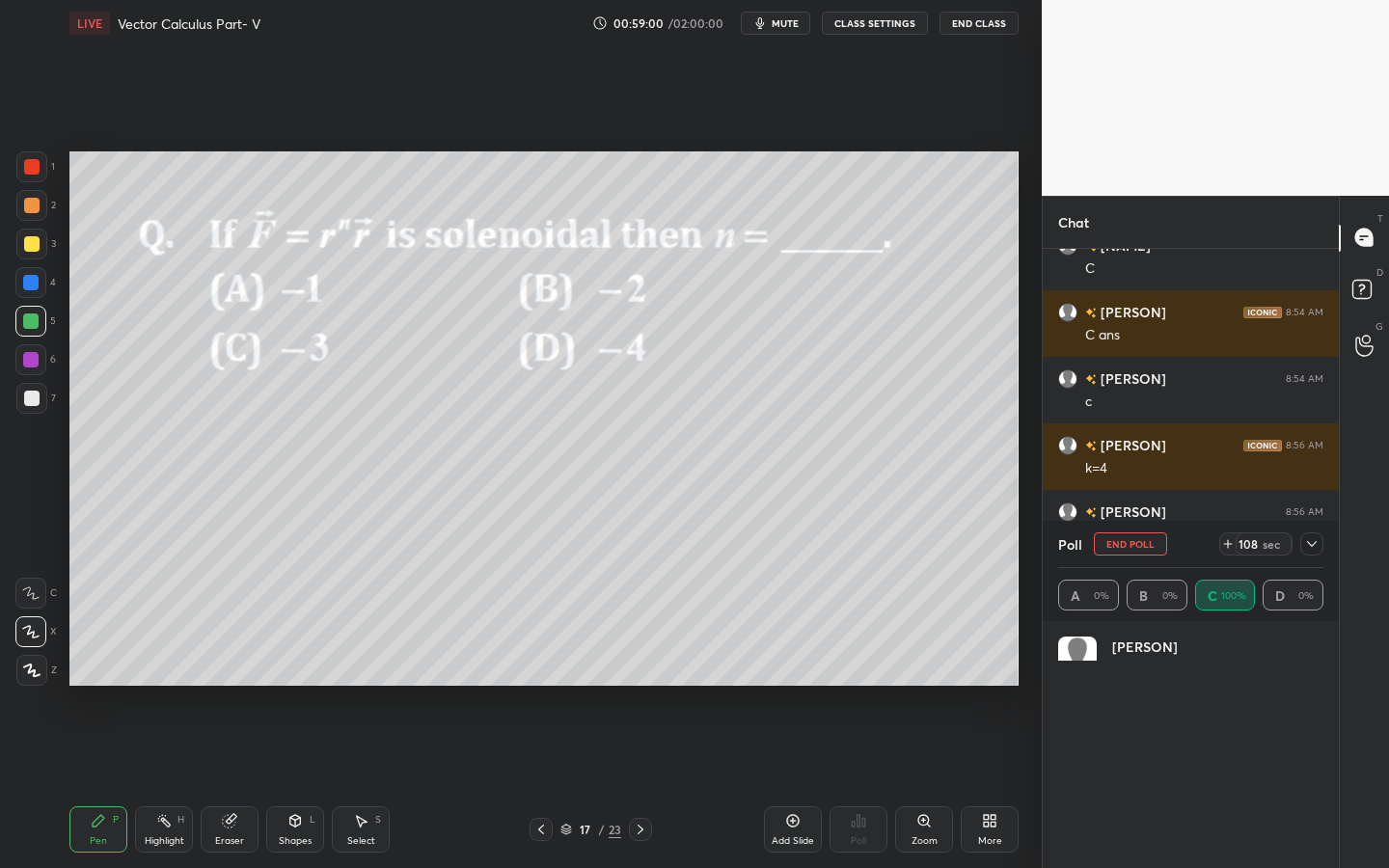 scroll, scrollTop: 7, scrollLeft: 7, axis: both 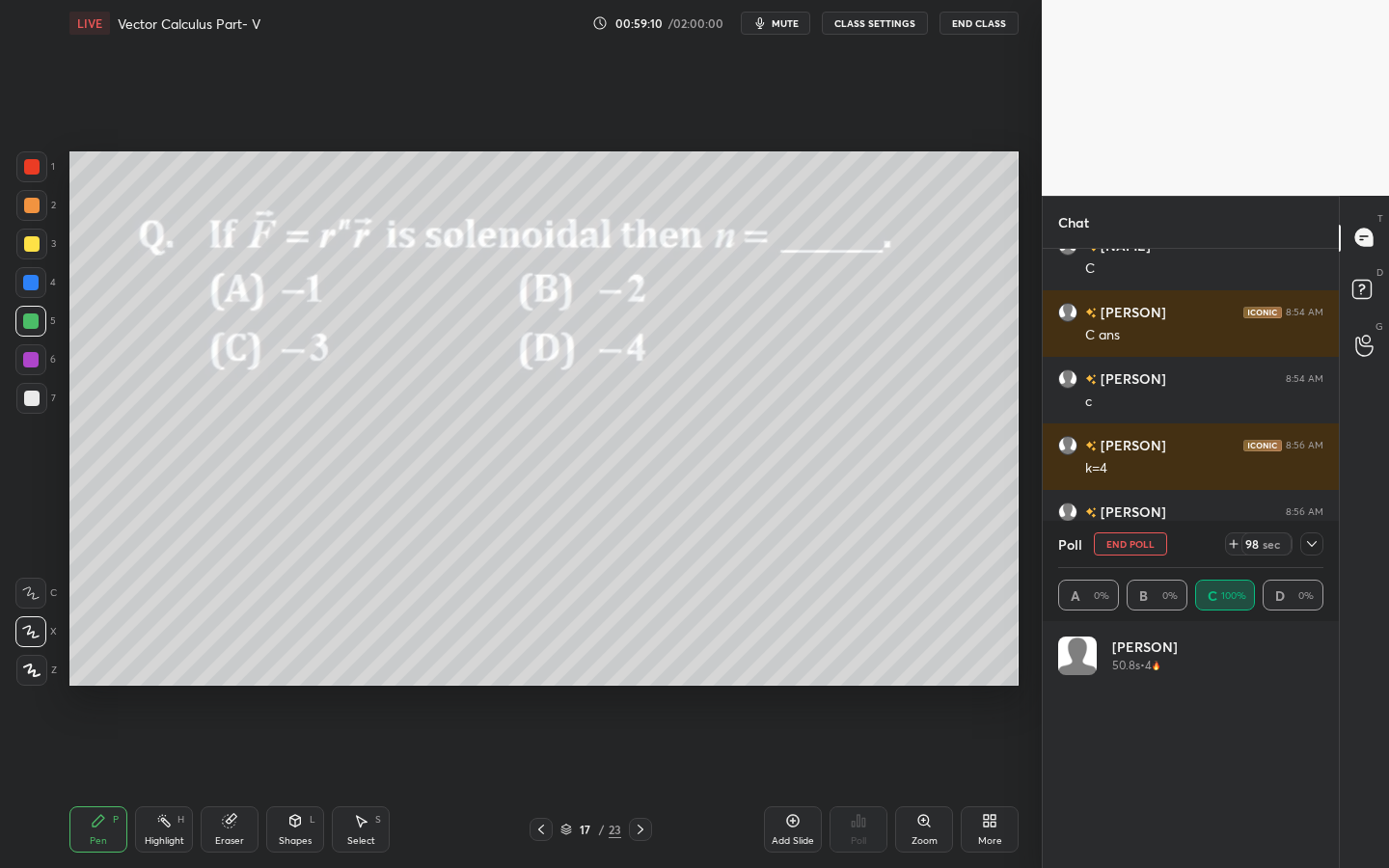 click 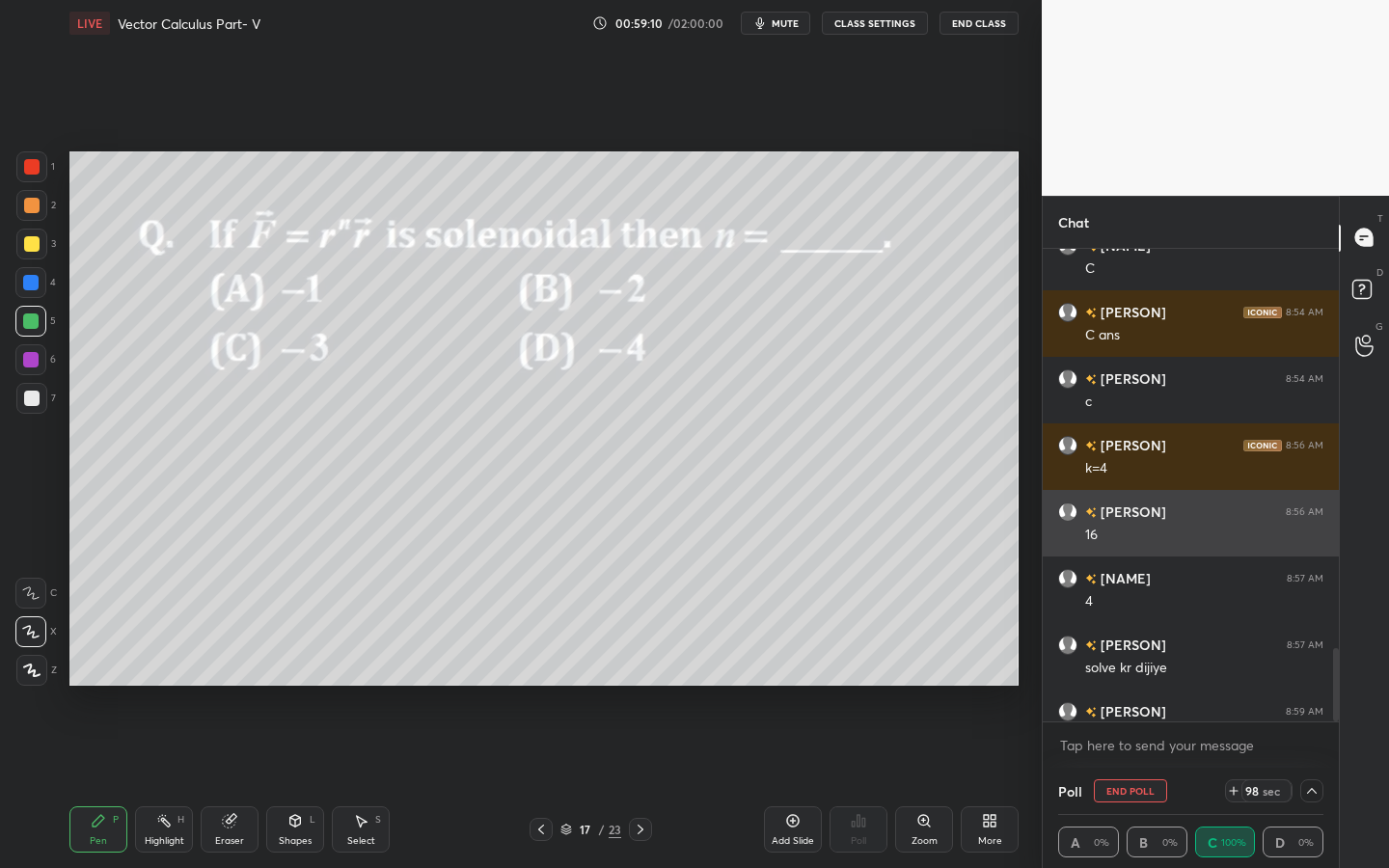scroll, scrollTop: 0, scrollLeft: 0, axis: both 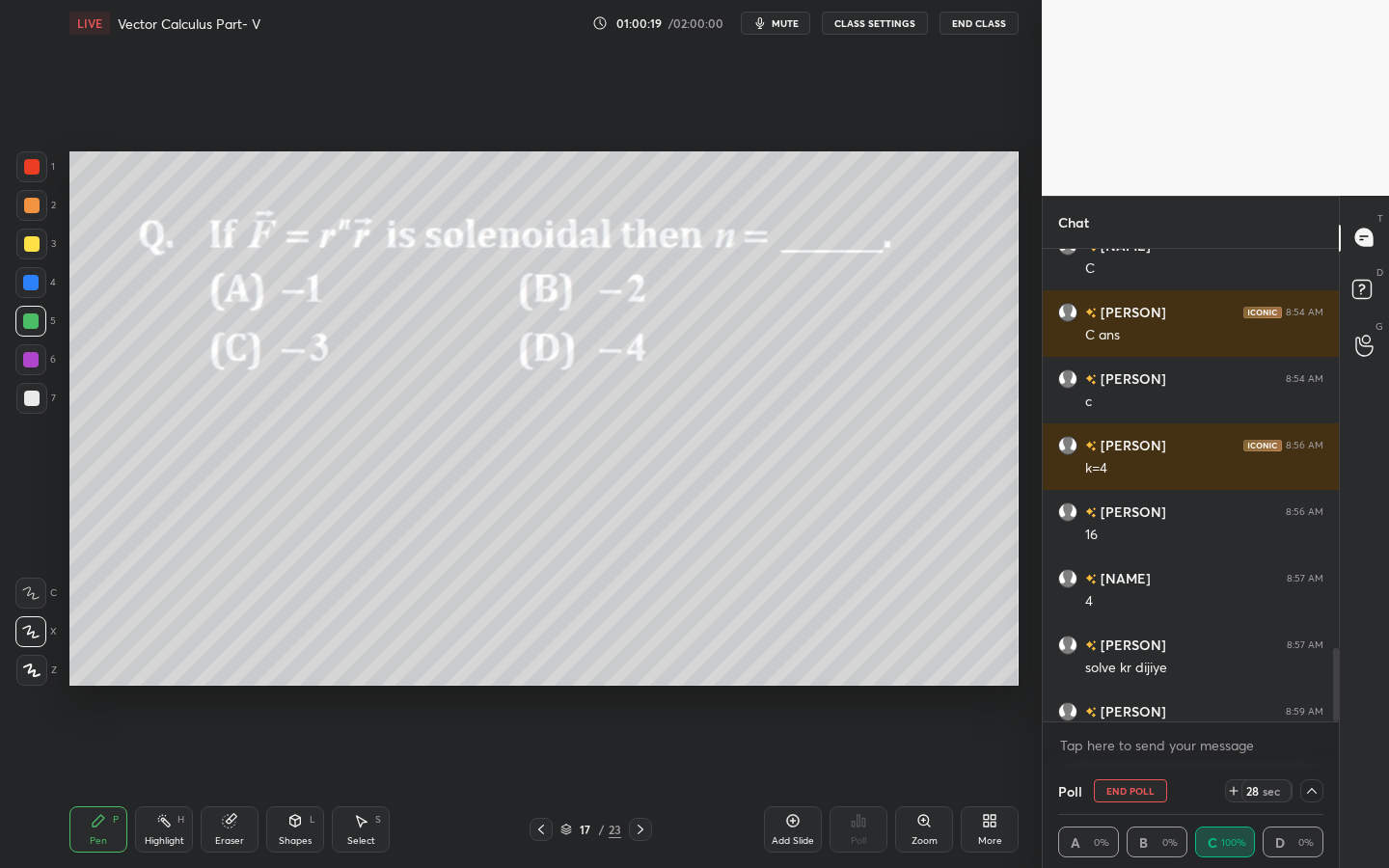 click on "28  sec" at bounding box center [1274, 791] 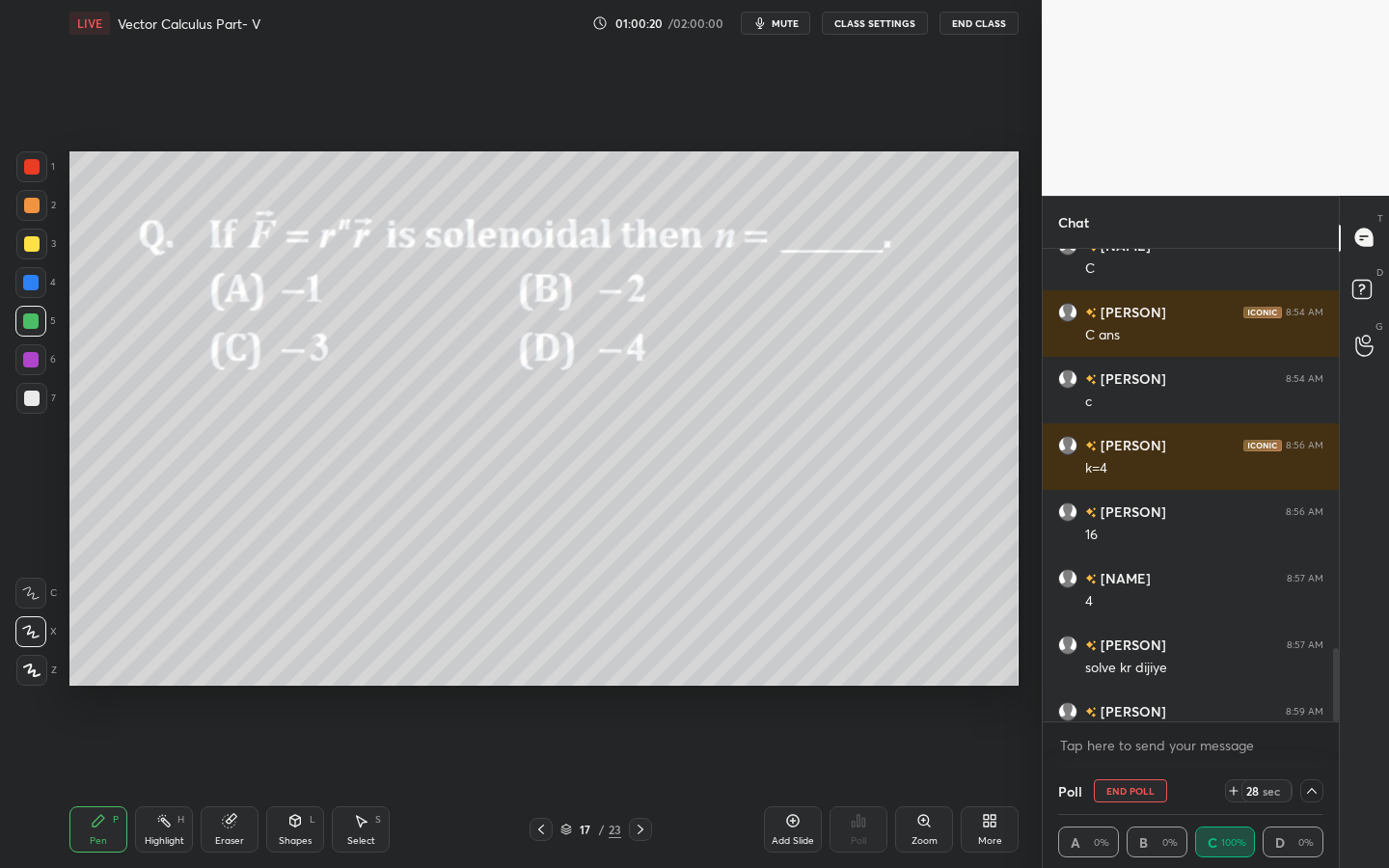 click 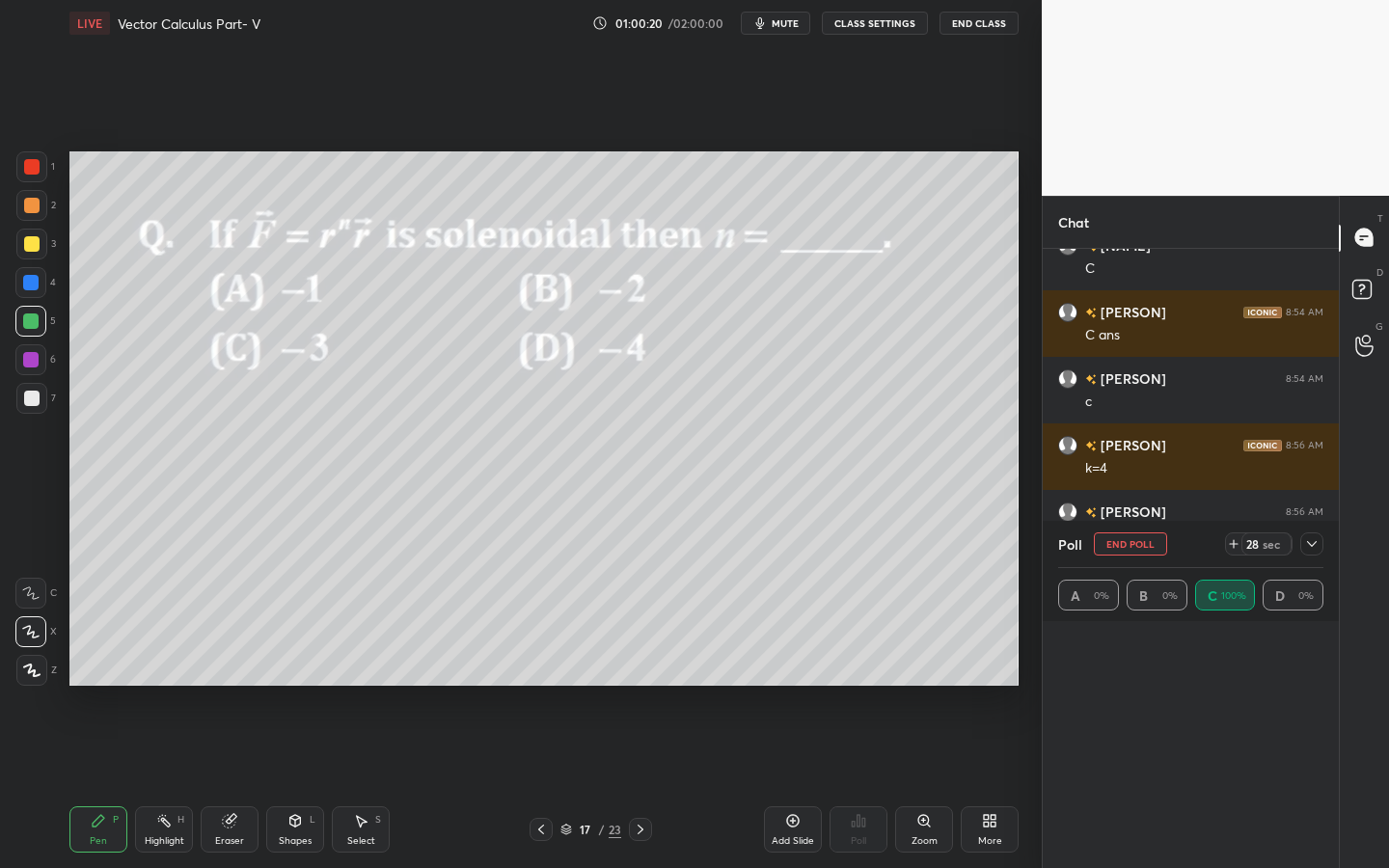 scroll, scrollTop: 0, scrollLeft: 1, axis: horizontal 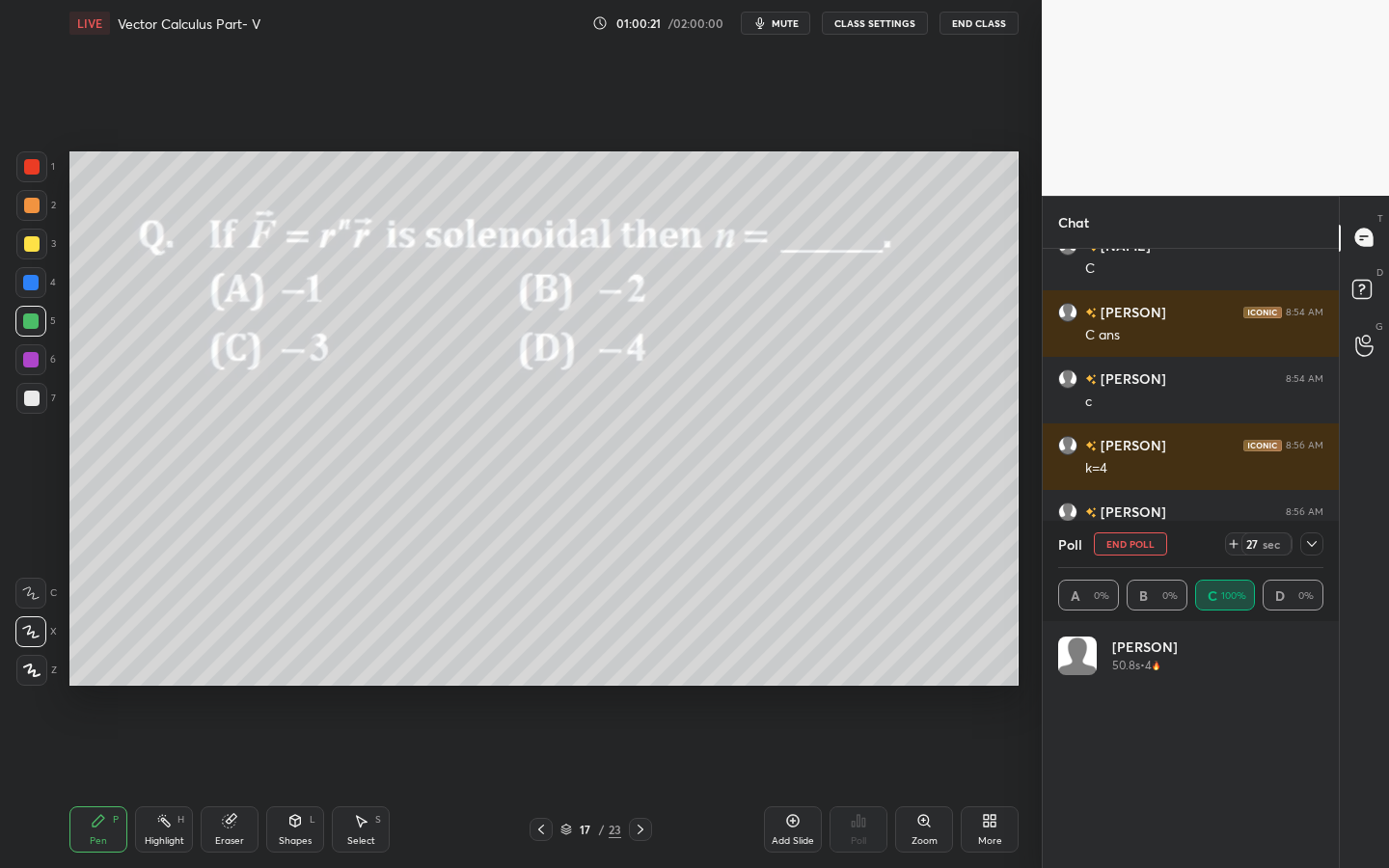 click on "End Poll" at bounding box center [1130, 544] 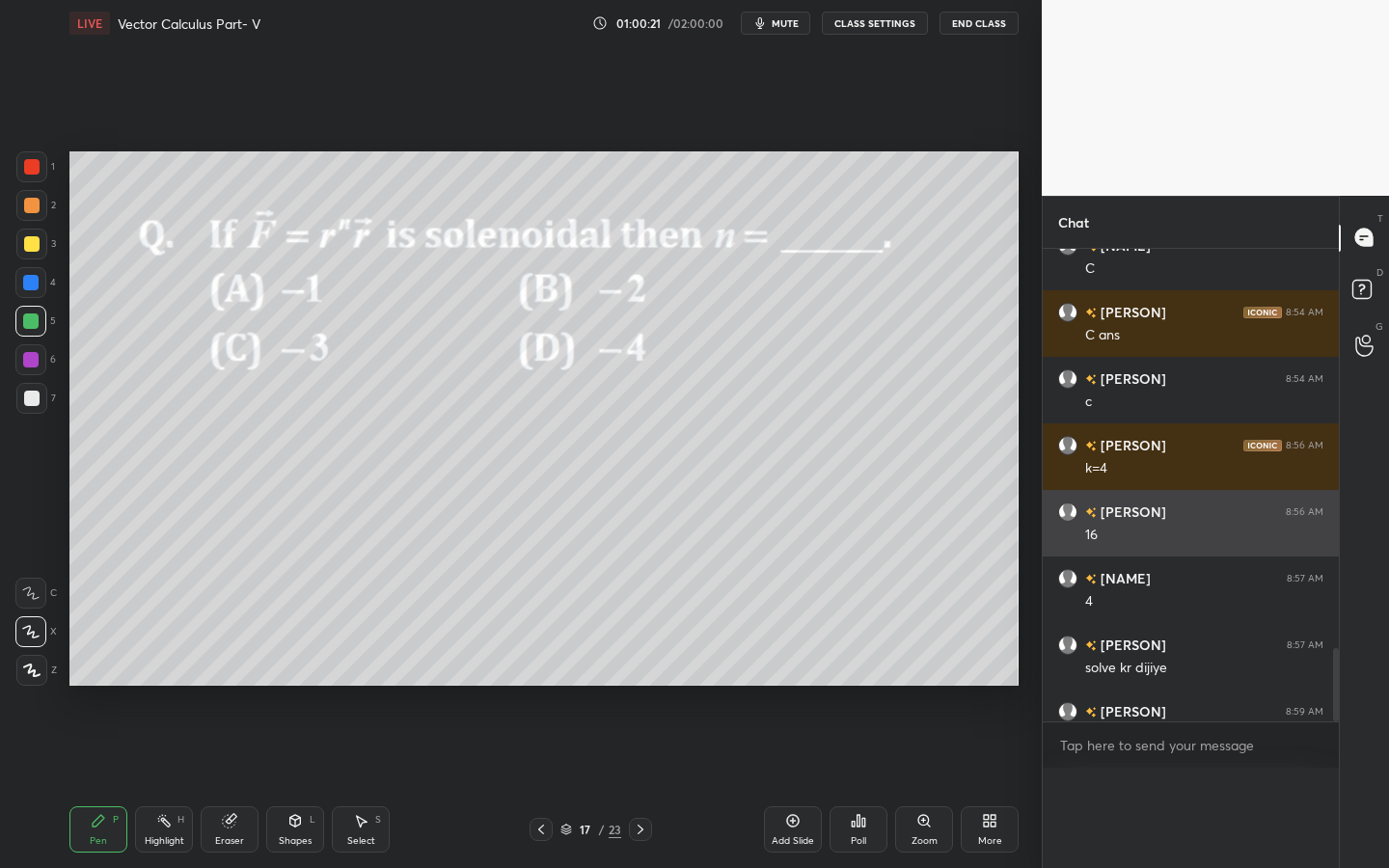 scroll, scrollTop: 0, scrollLeft: 0, axis: both 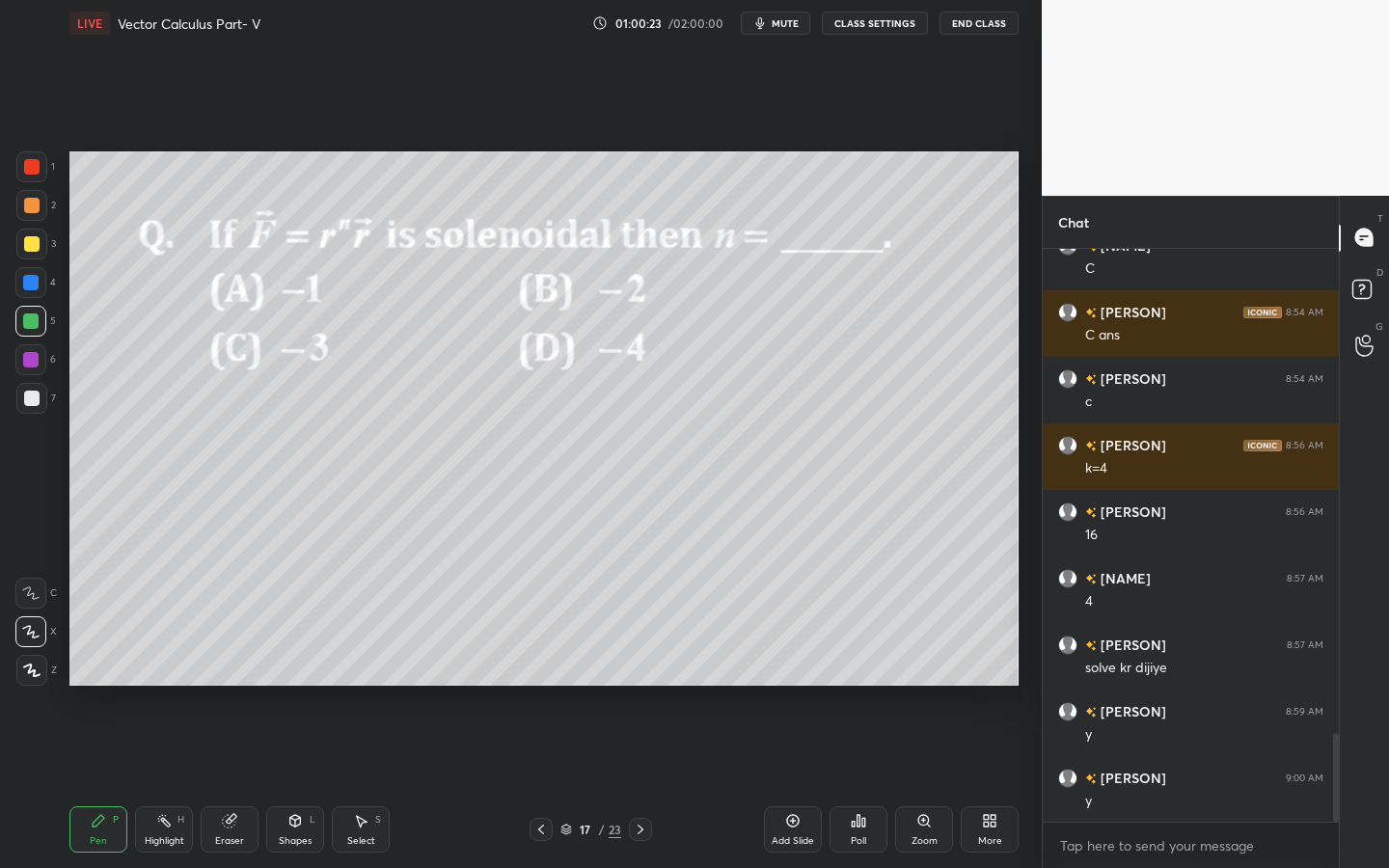 click at bounding box center [32, 398] 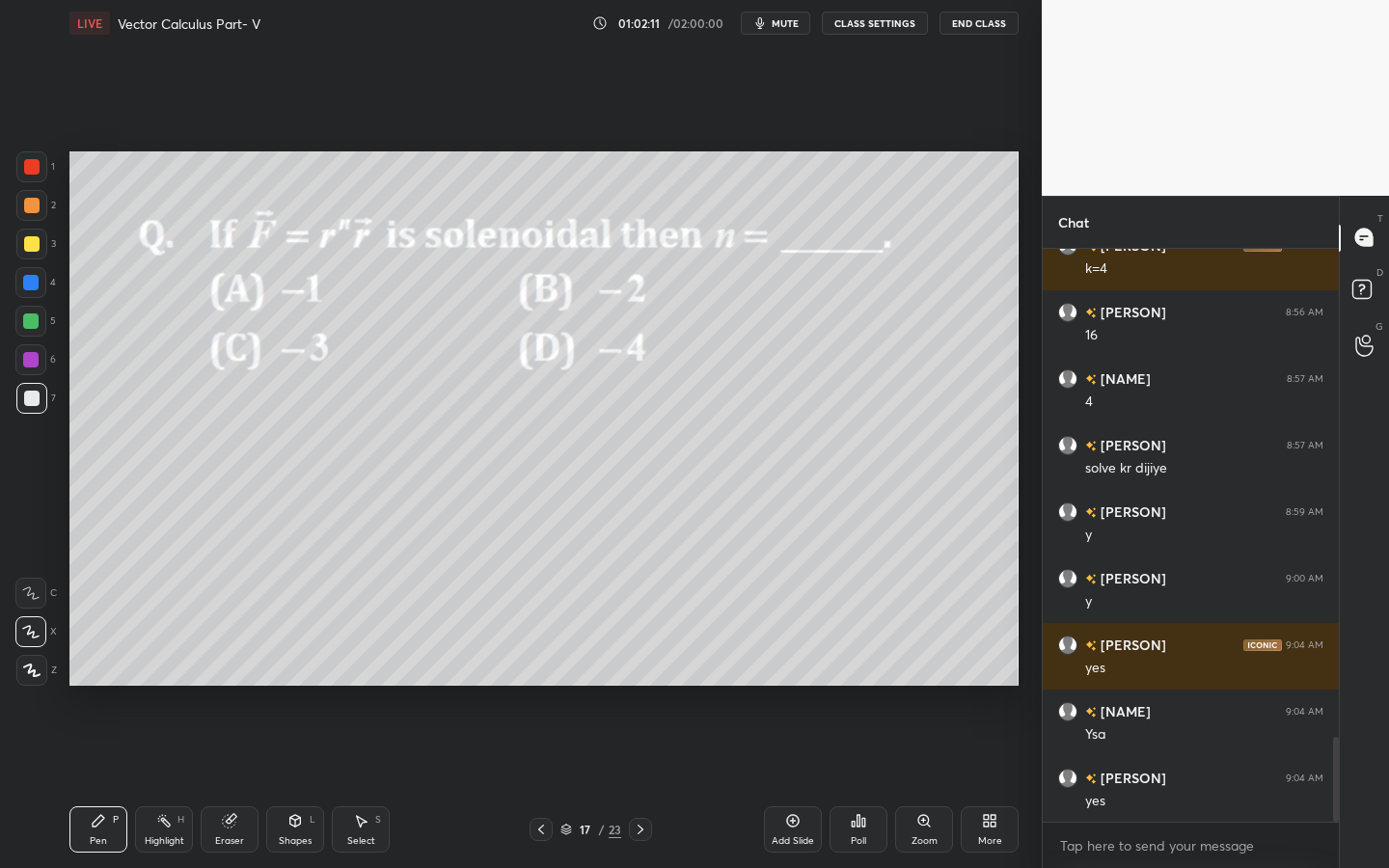 scroll, scrollTop: 3385, scrollLeft: 0, axis: vertical 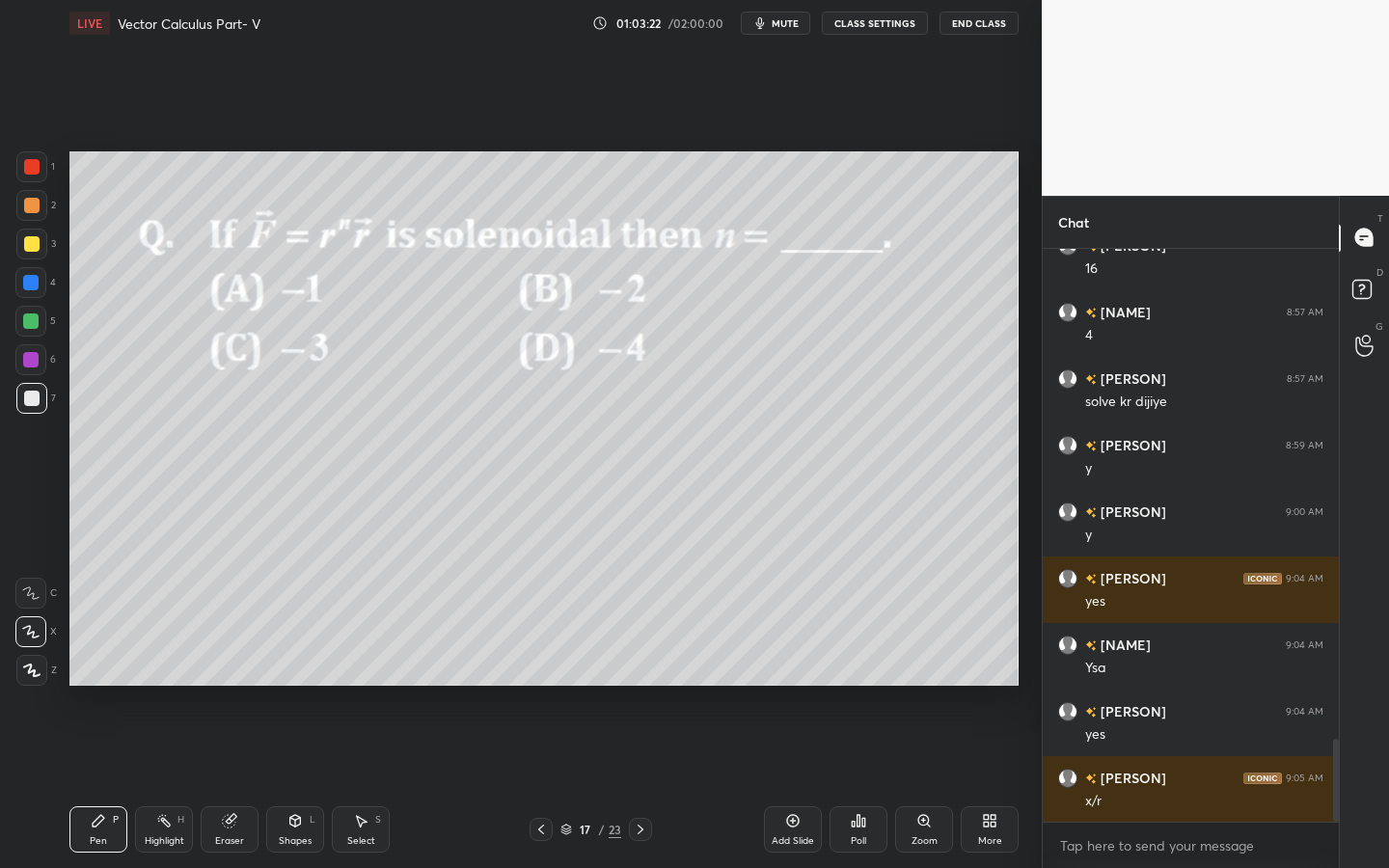 click on "Shapes L" at bounding box center (295, 829) 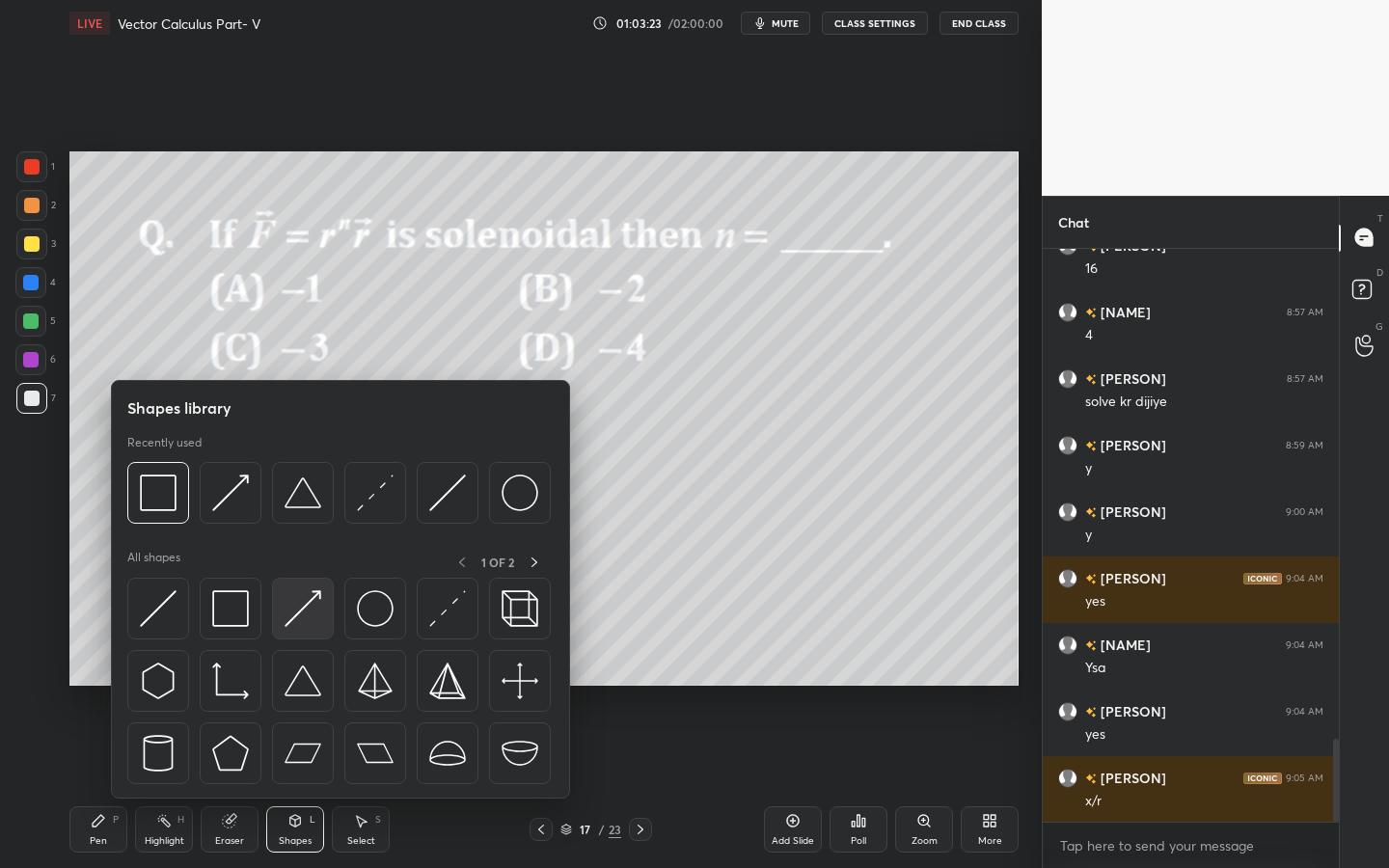 click at bounding box center [303, 609] 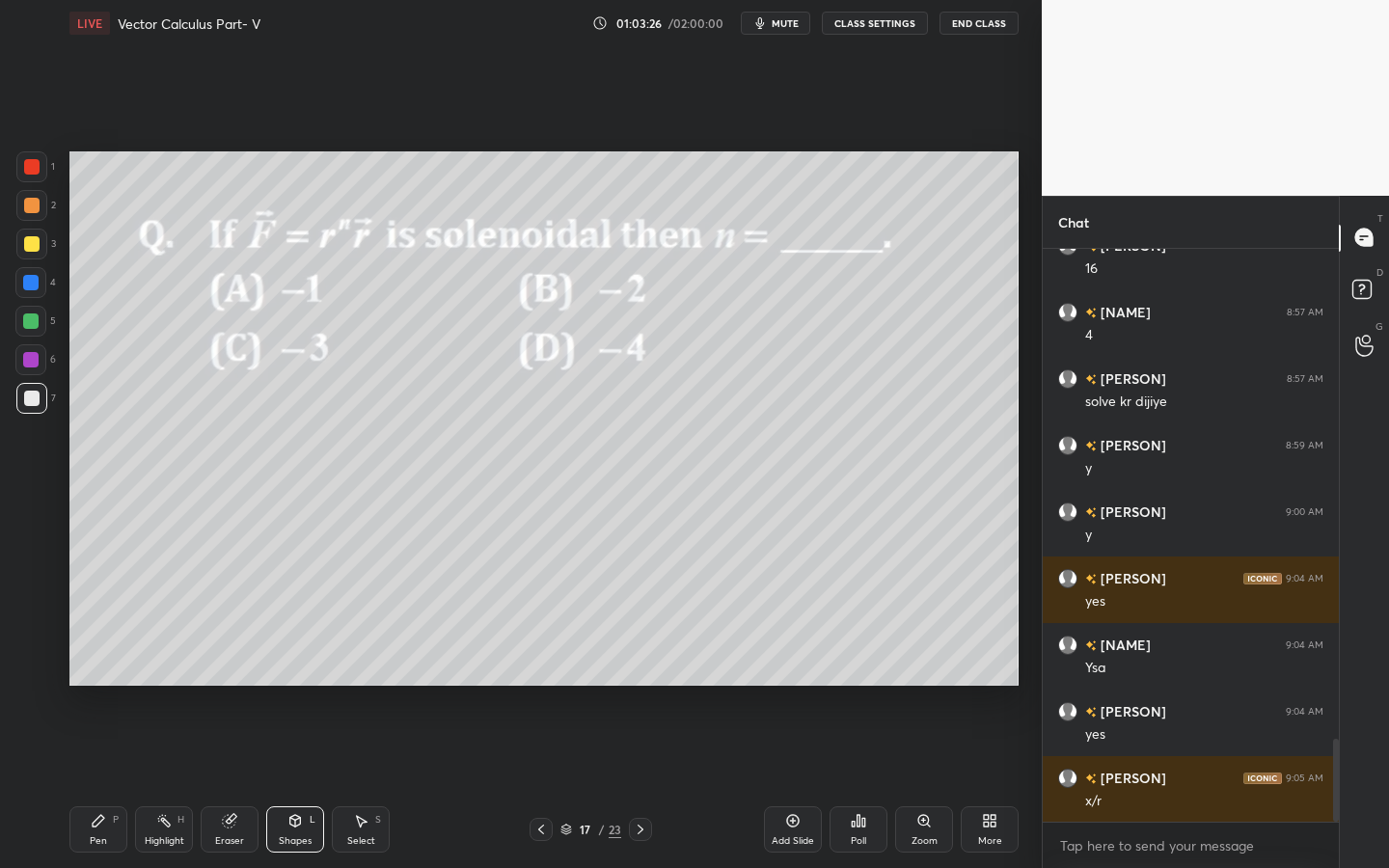 click 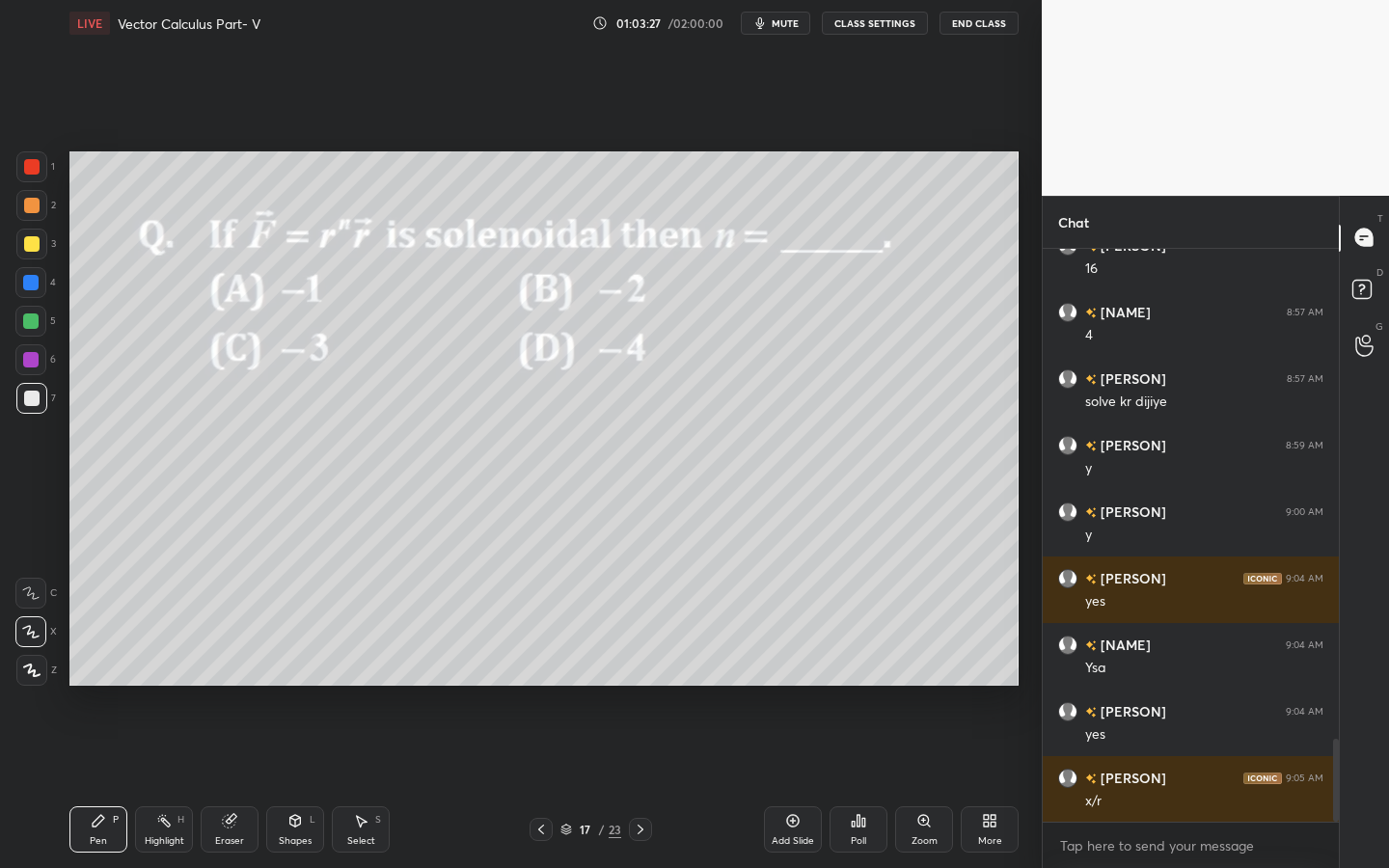 scroll, scrollTop: 3452, scrollLeft: 0, axis: vertical 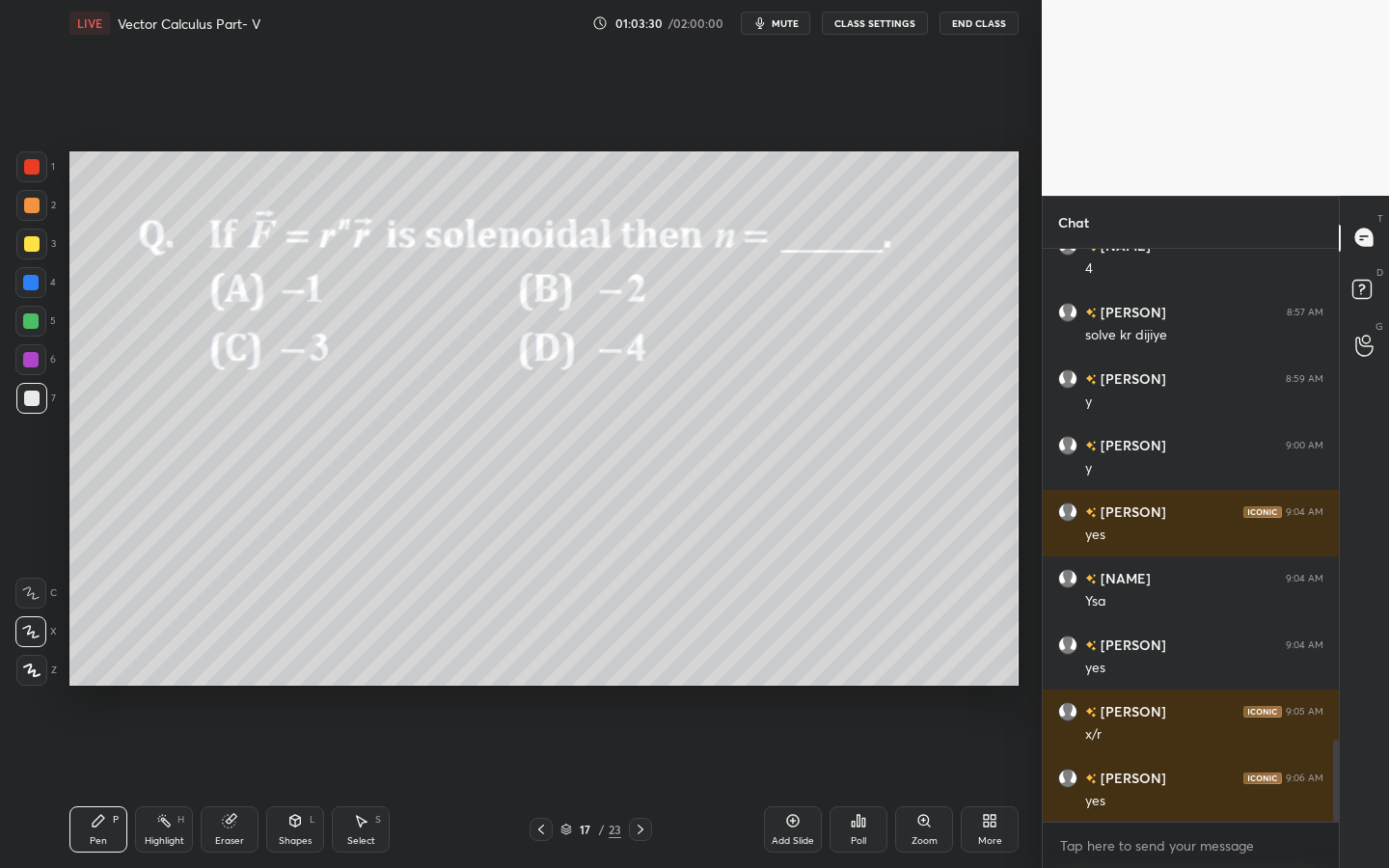 drag, startPoint x: 37, startPoint y: 396, endPoint x: 47, endPoint y: 399, distance: 10.440307 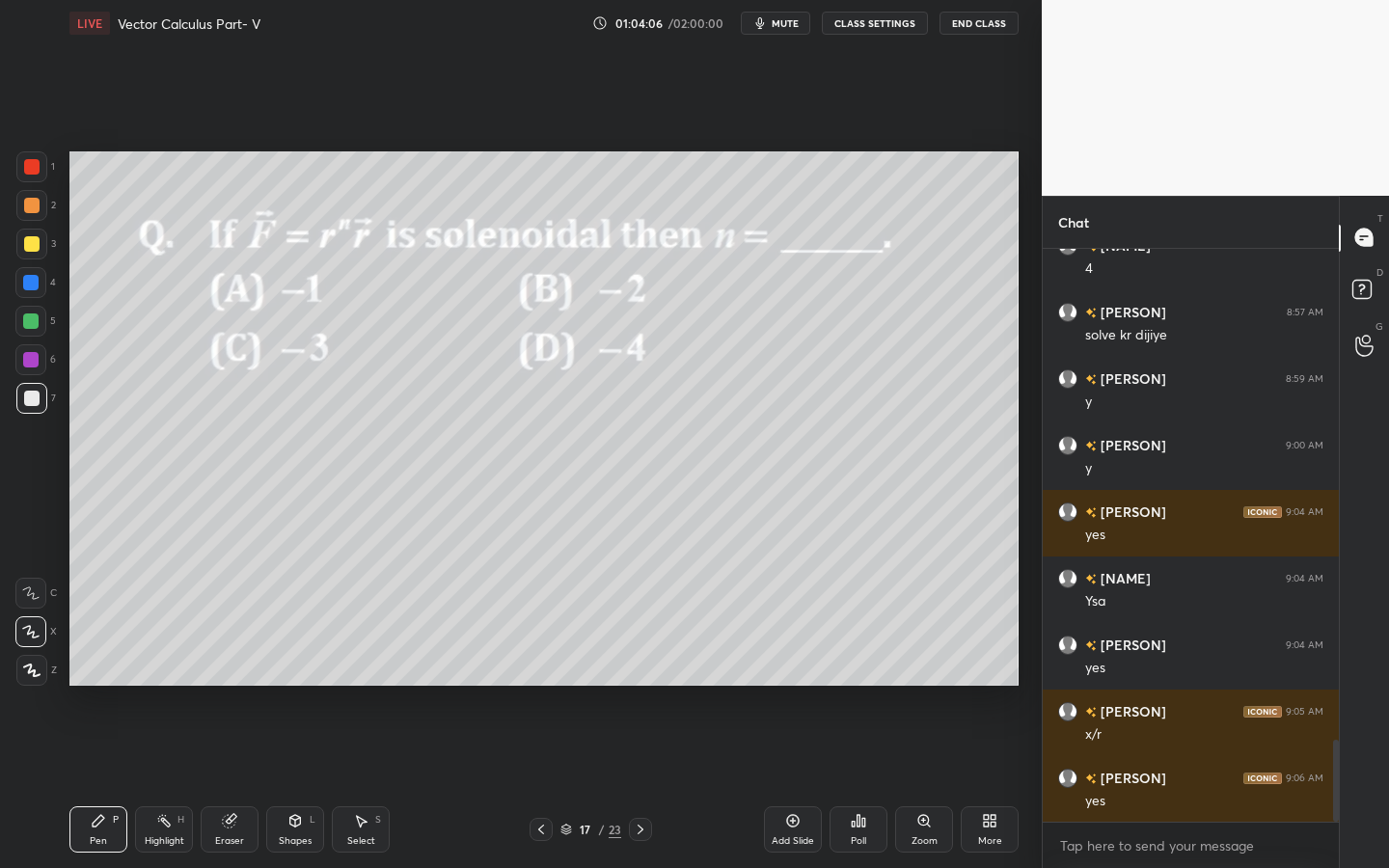 click on "Shapes" at bounding box center (295, 841) 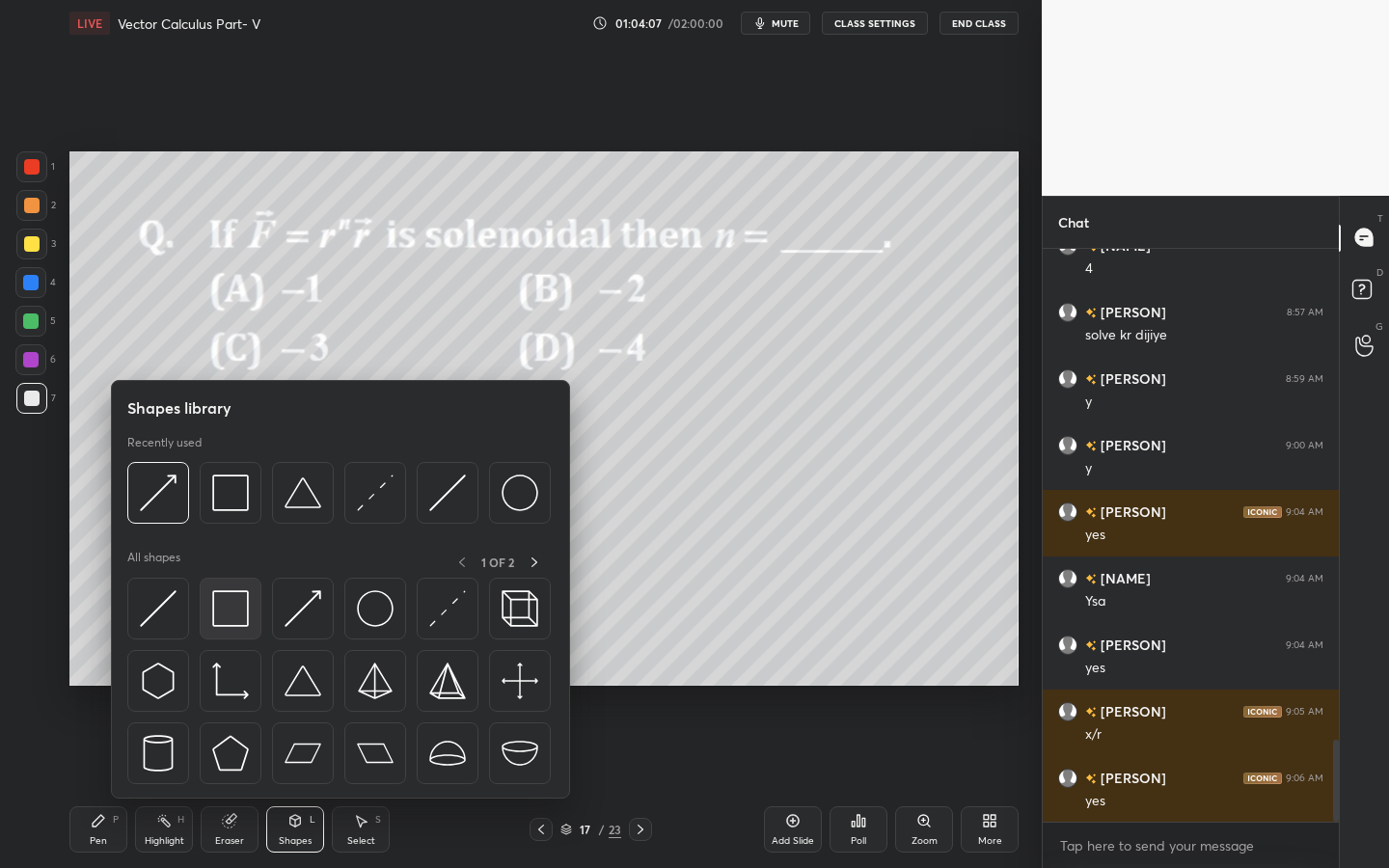 click at bounding box center [231, 609] 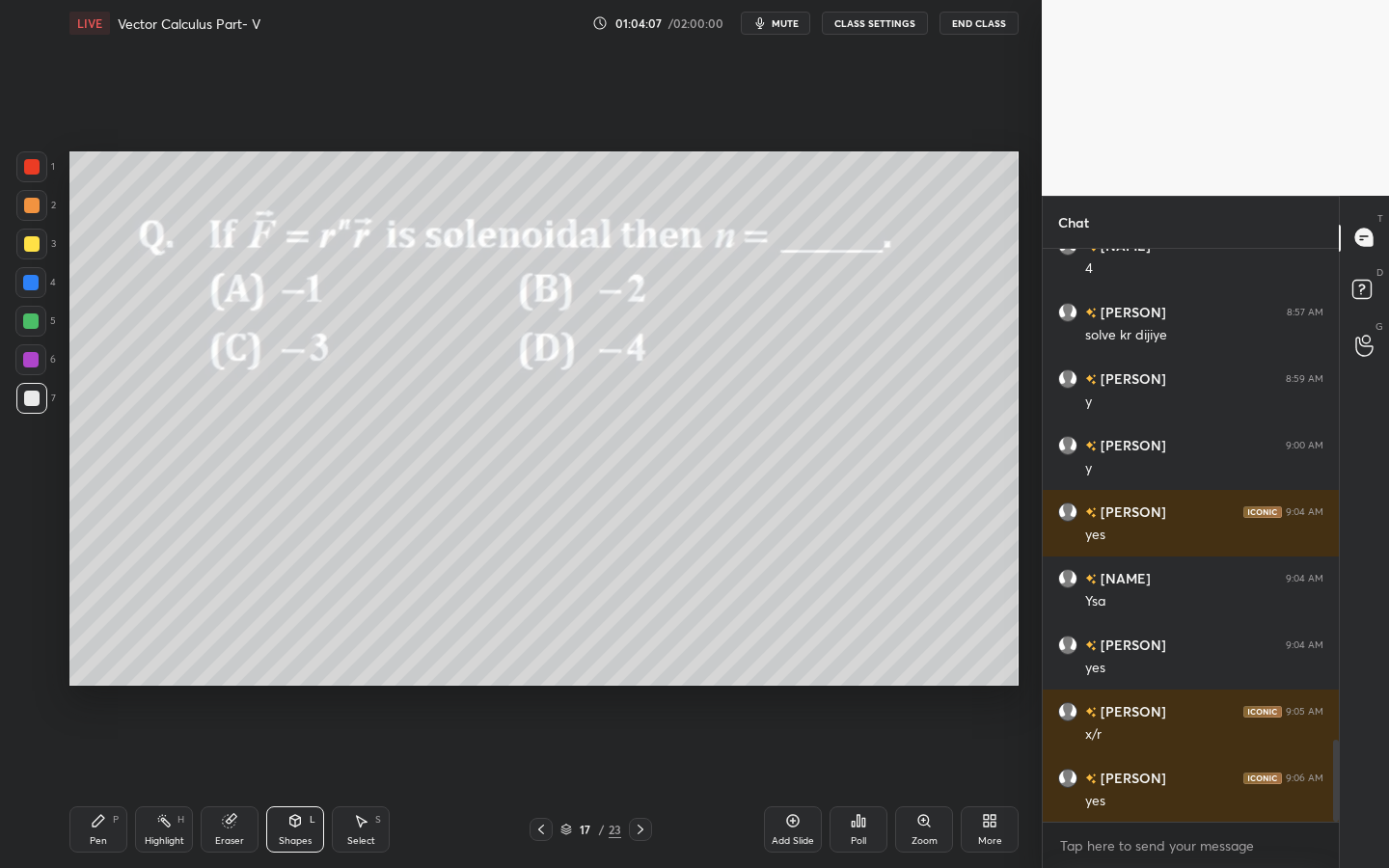 scroll, scrollTop: 3518, scrollLeft: 0, axis: vertical 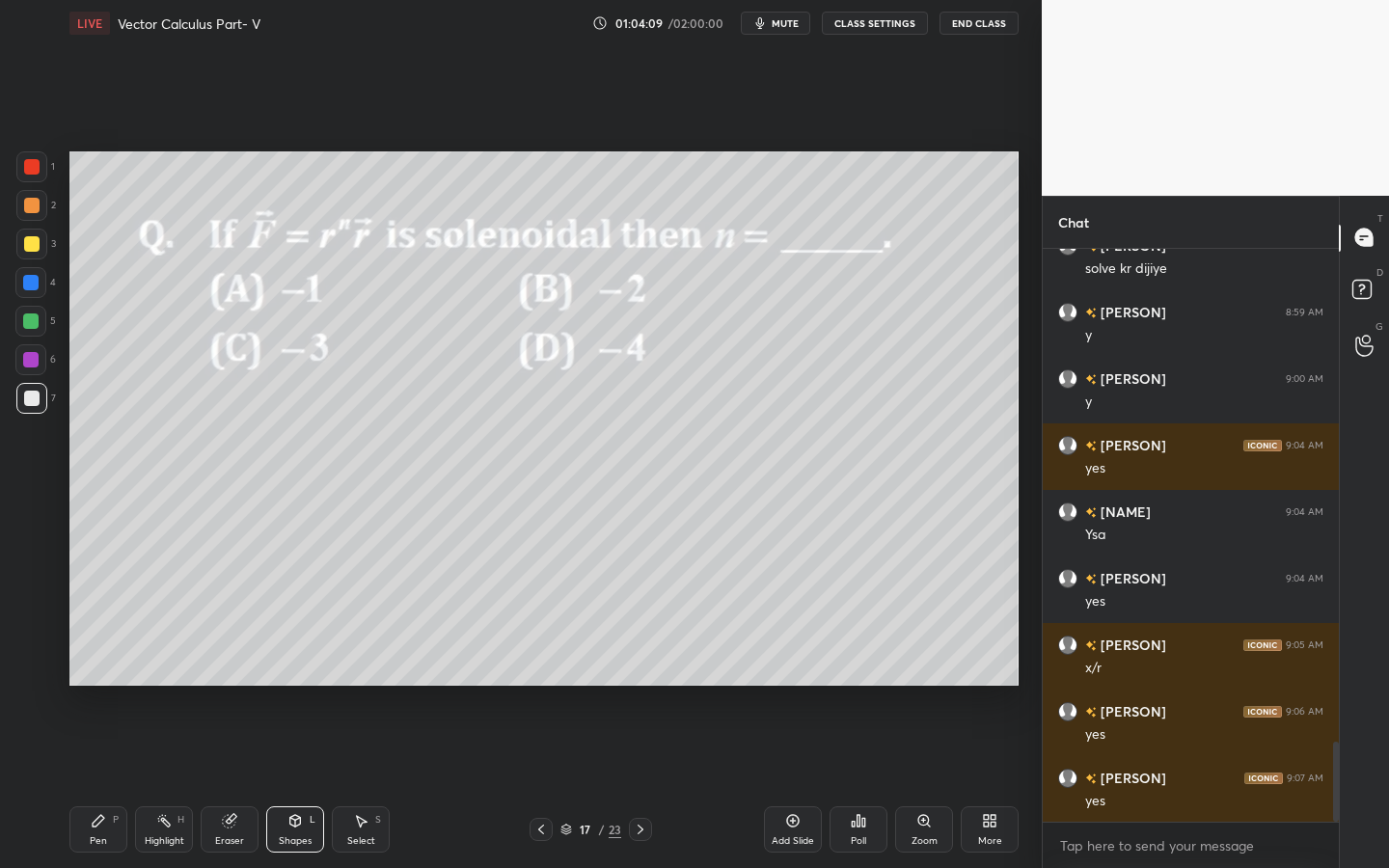 click on "Pen P" at bounding box center [98, 829] 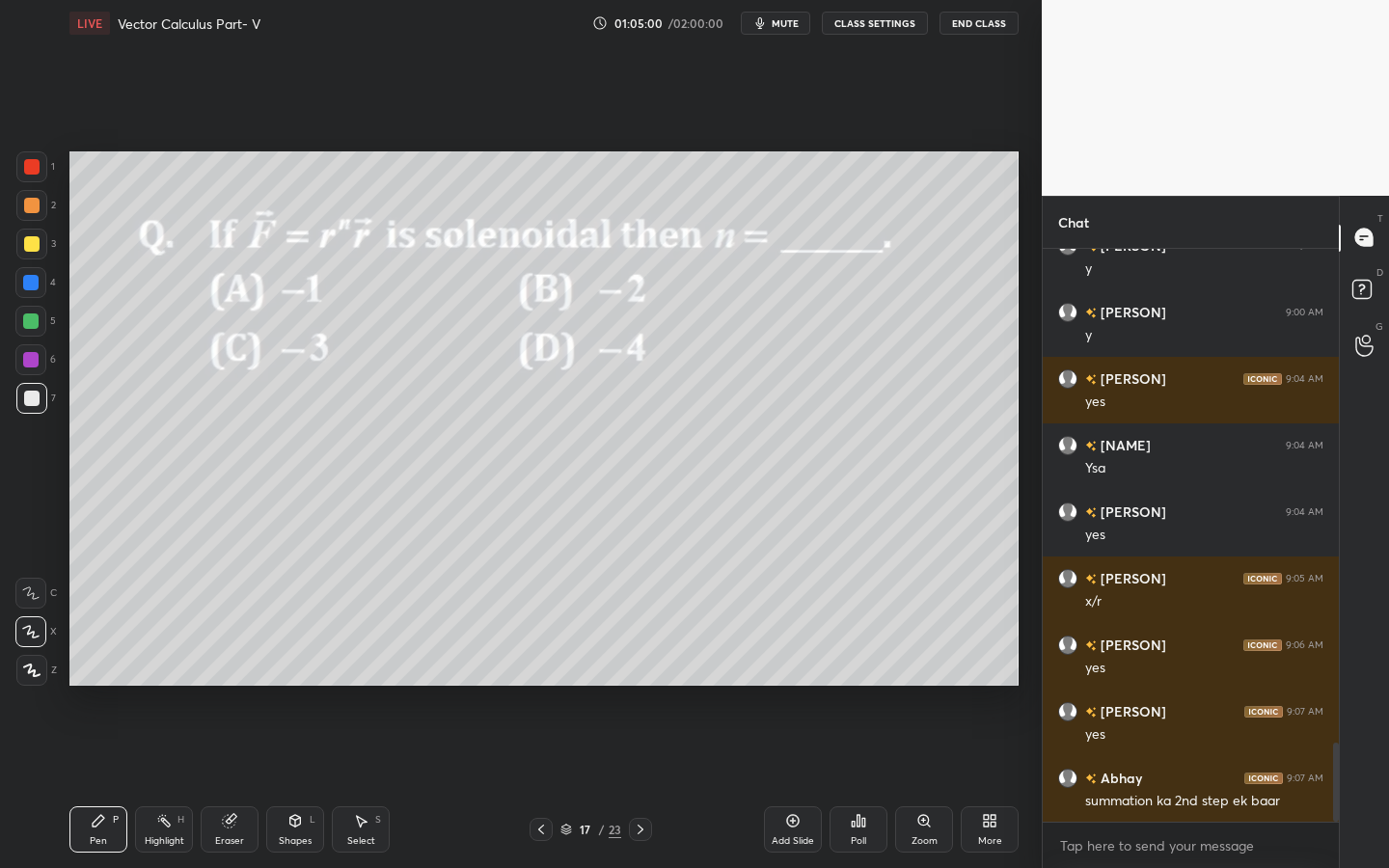 scroll, scrollTop: 3651, scrollLeft: 0, axis: vertical 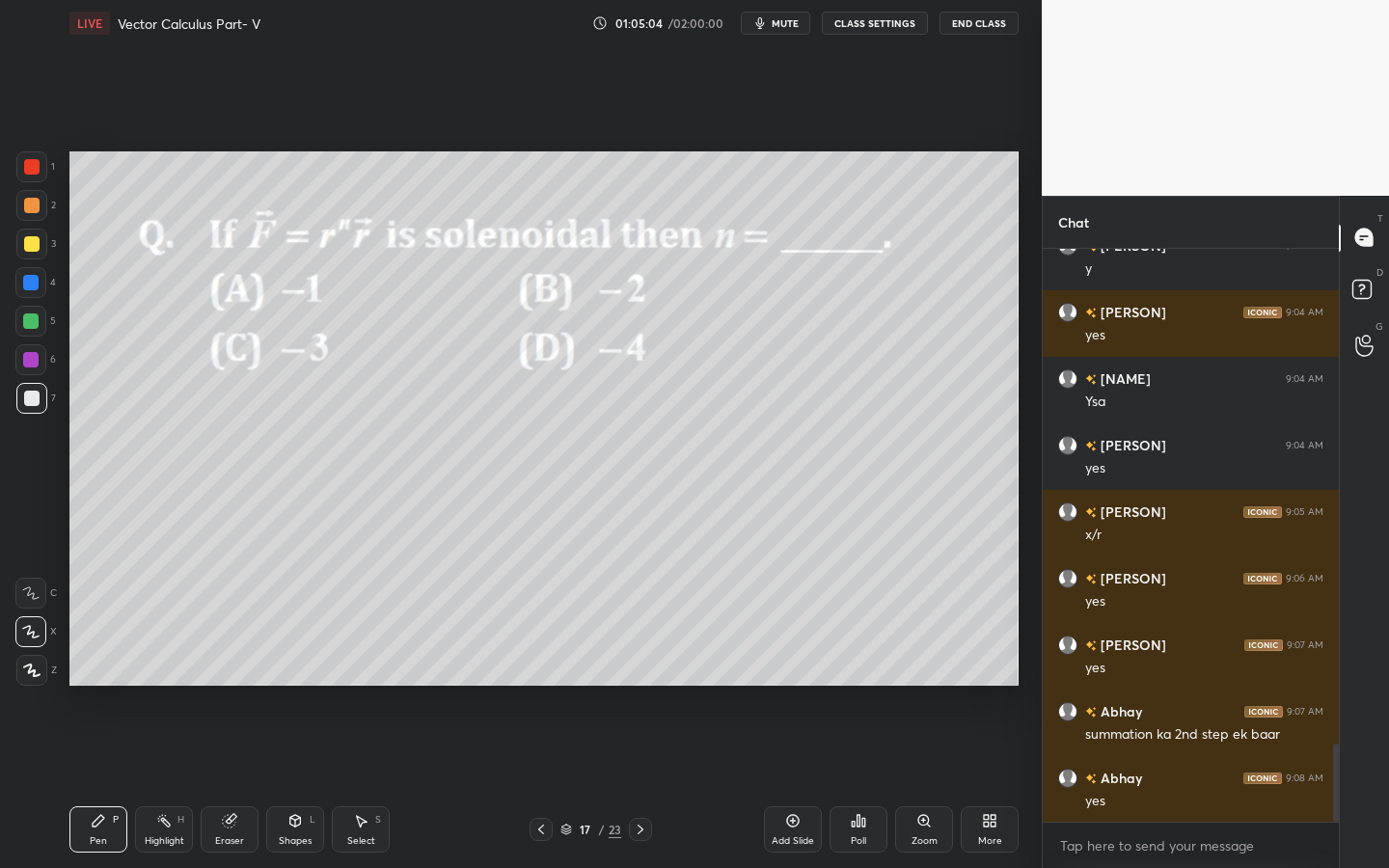 click at bounding box center [31, 360] 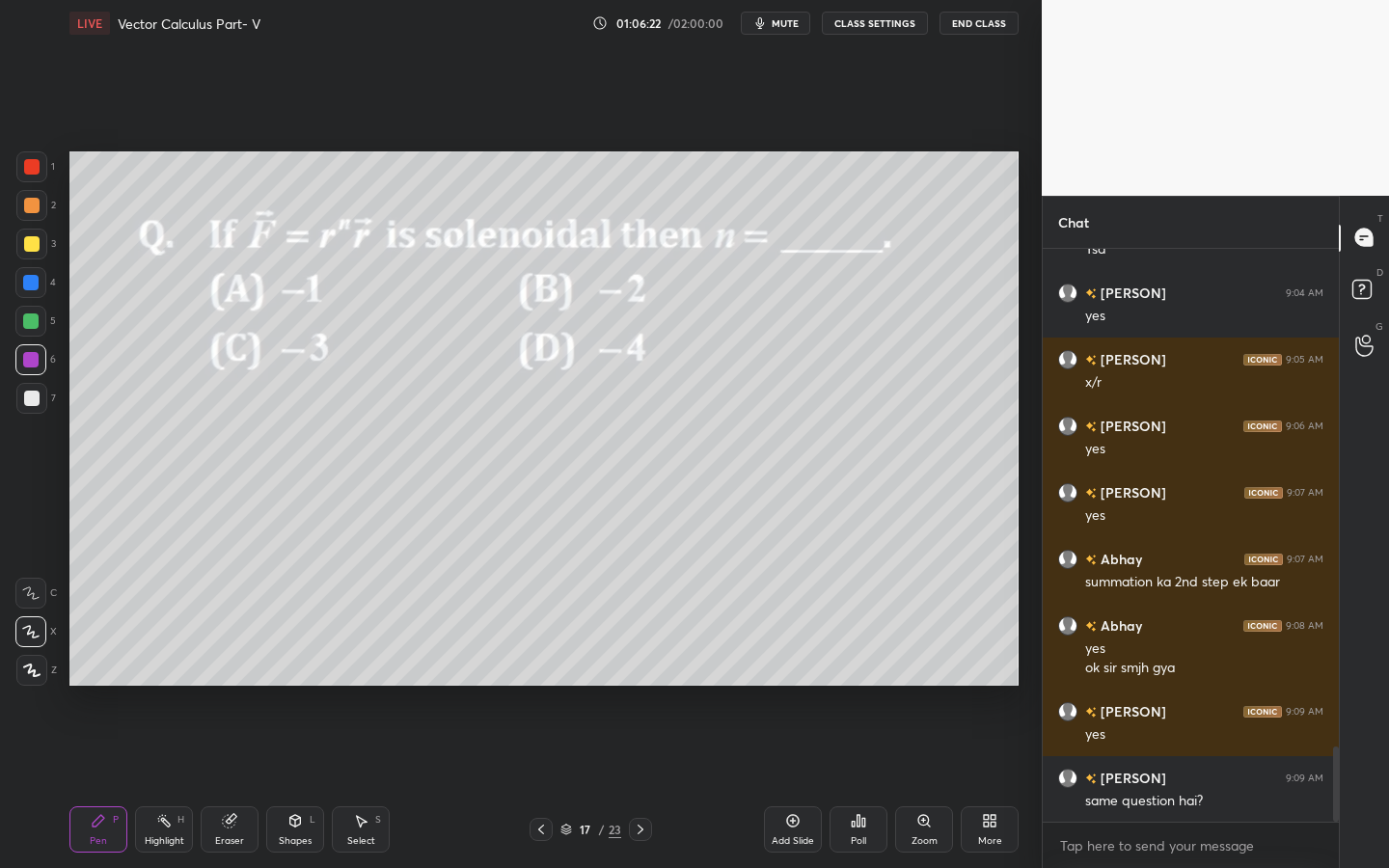 scroll, scrollTop: 3870, scrollLeft: 0, axis: vertical 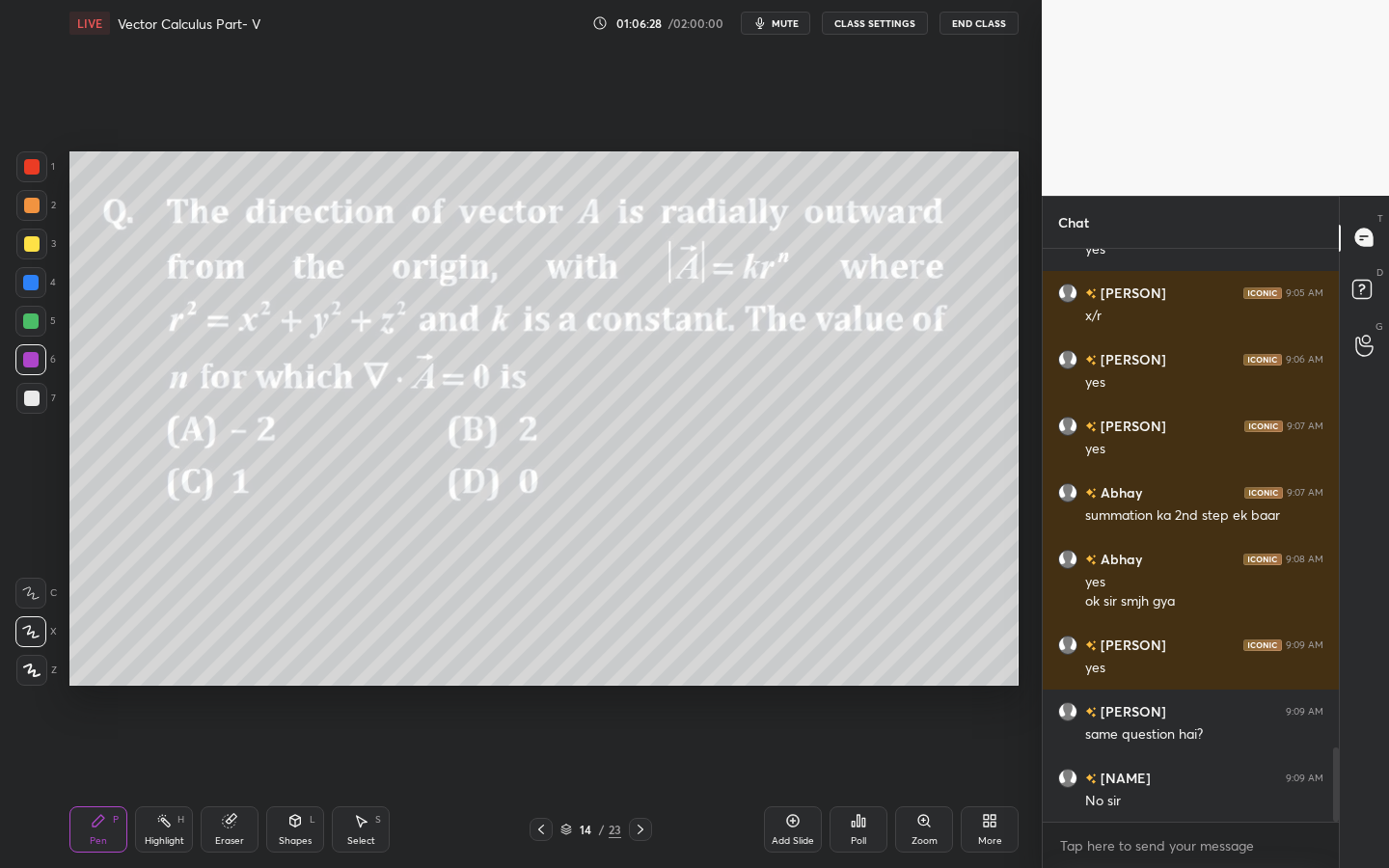 click at bounding box center (32, 167) 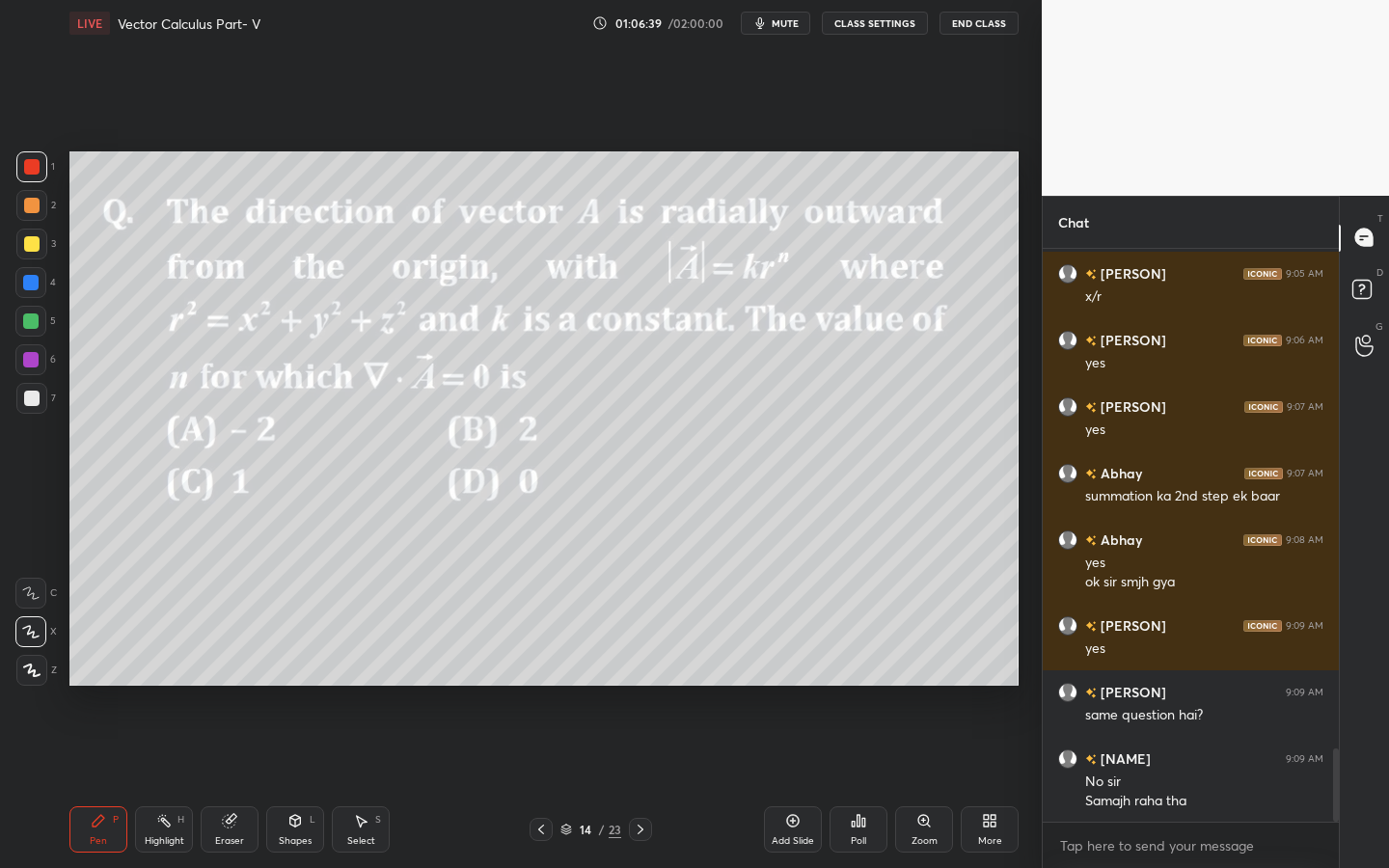scroll, scrollTop: 3909, scrollLeft: 0, axis: vertical 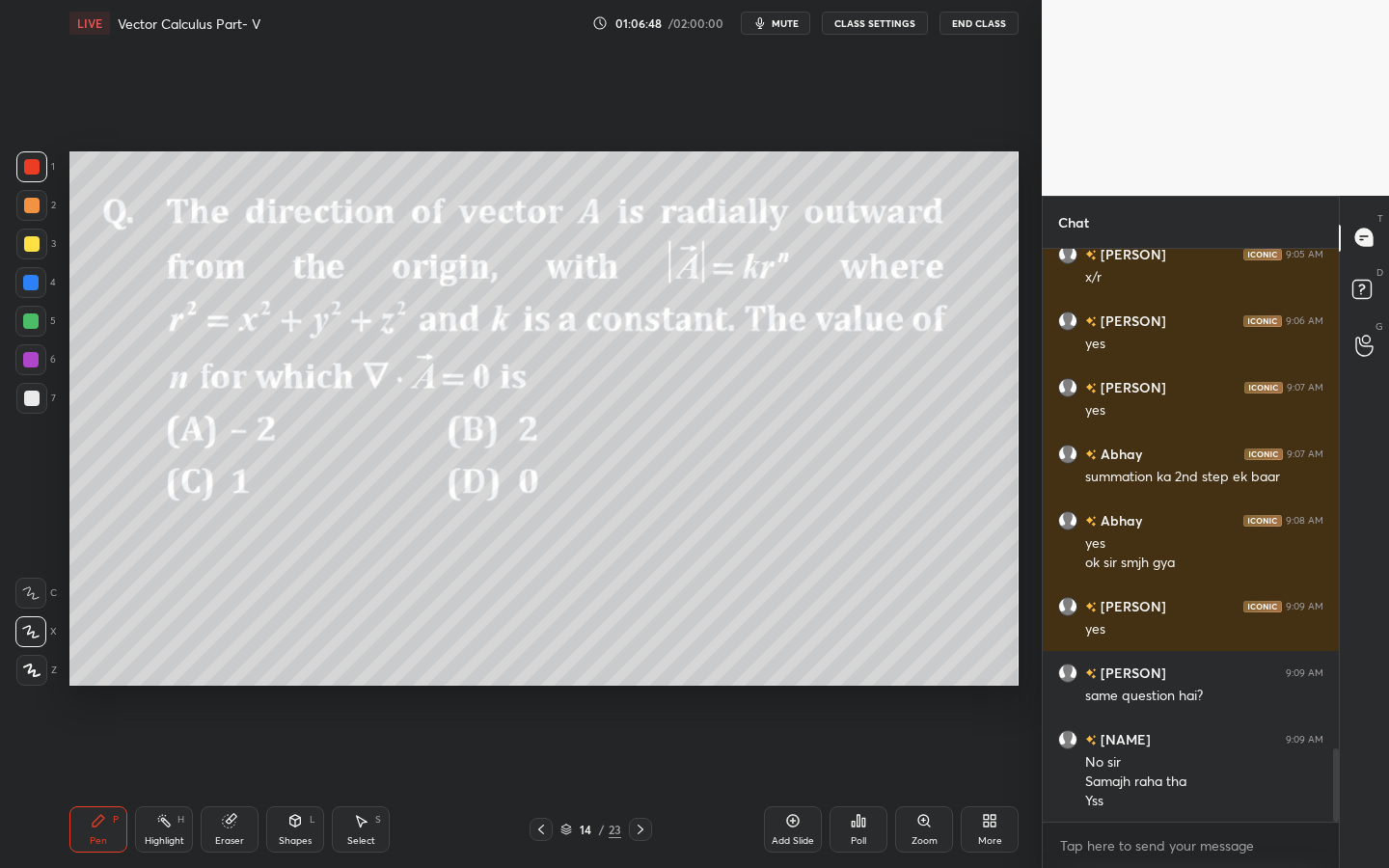click 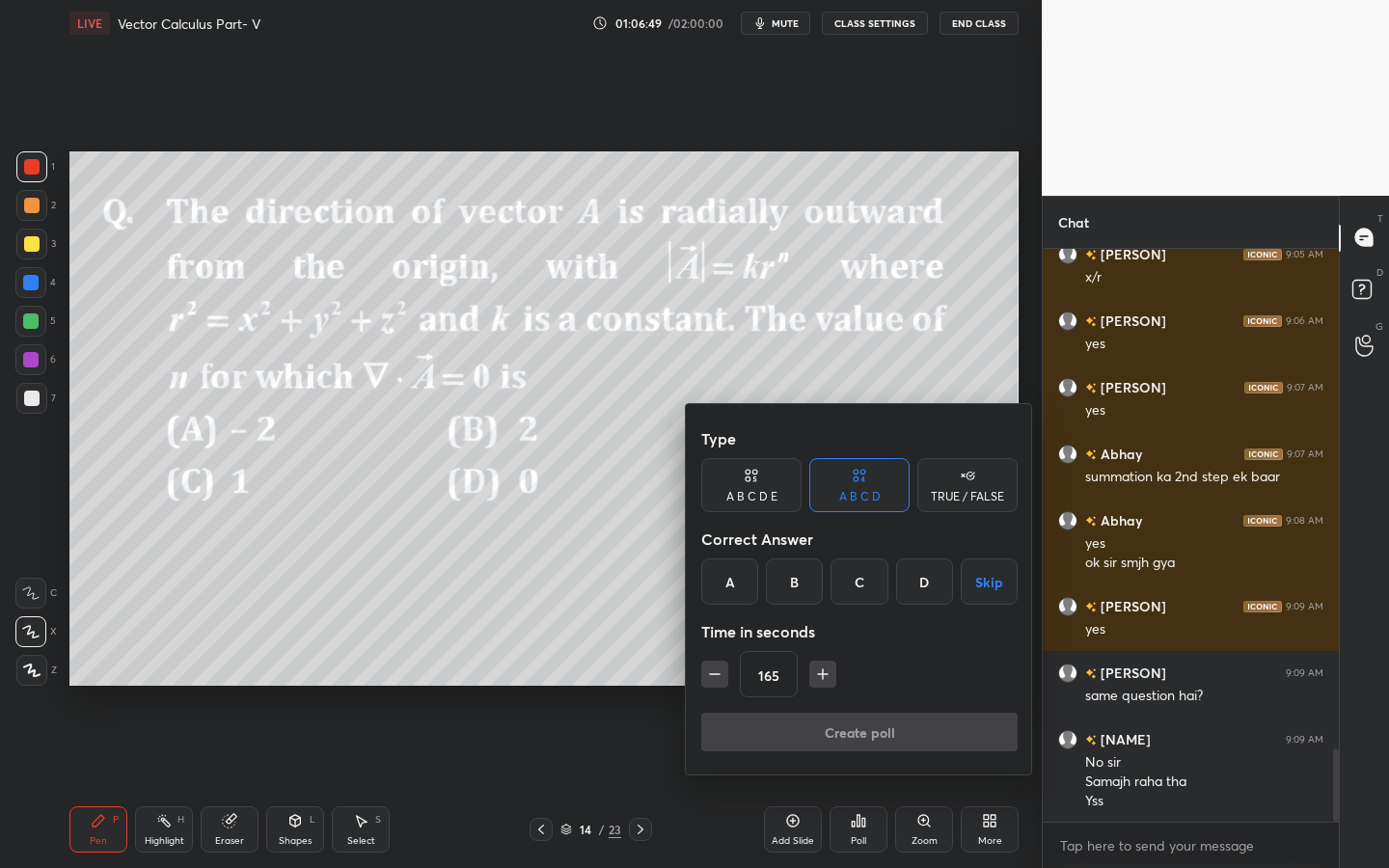 click on "A" at bounding box center (729, 582) 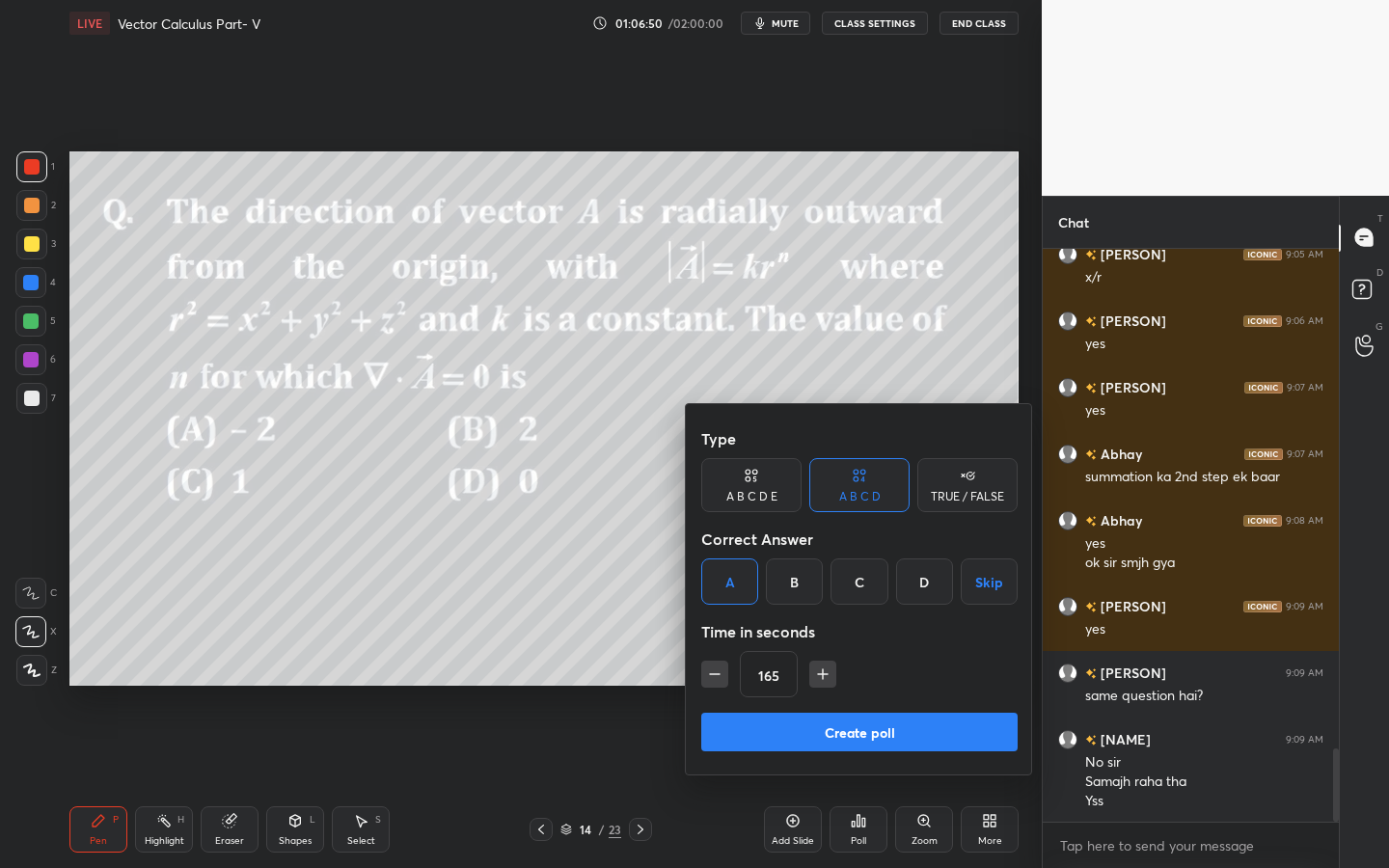 drag, startPoint x: 827, startPoint y: 744, endPoint x: 860, endPoint y: 722, distance: 39.661064 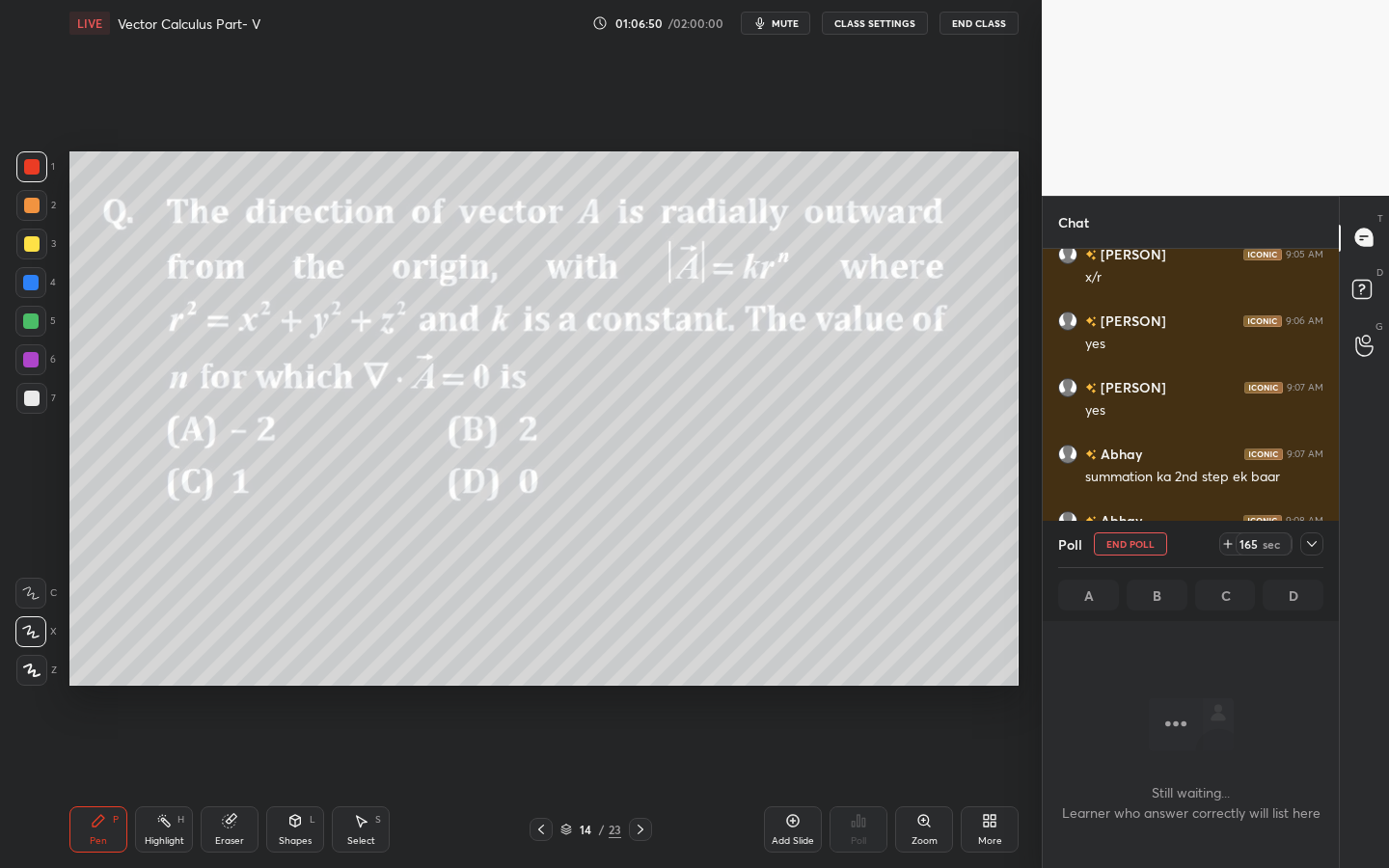 scroll, scrollTop: 470, scrollLeft: 290, axis: both 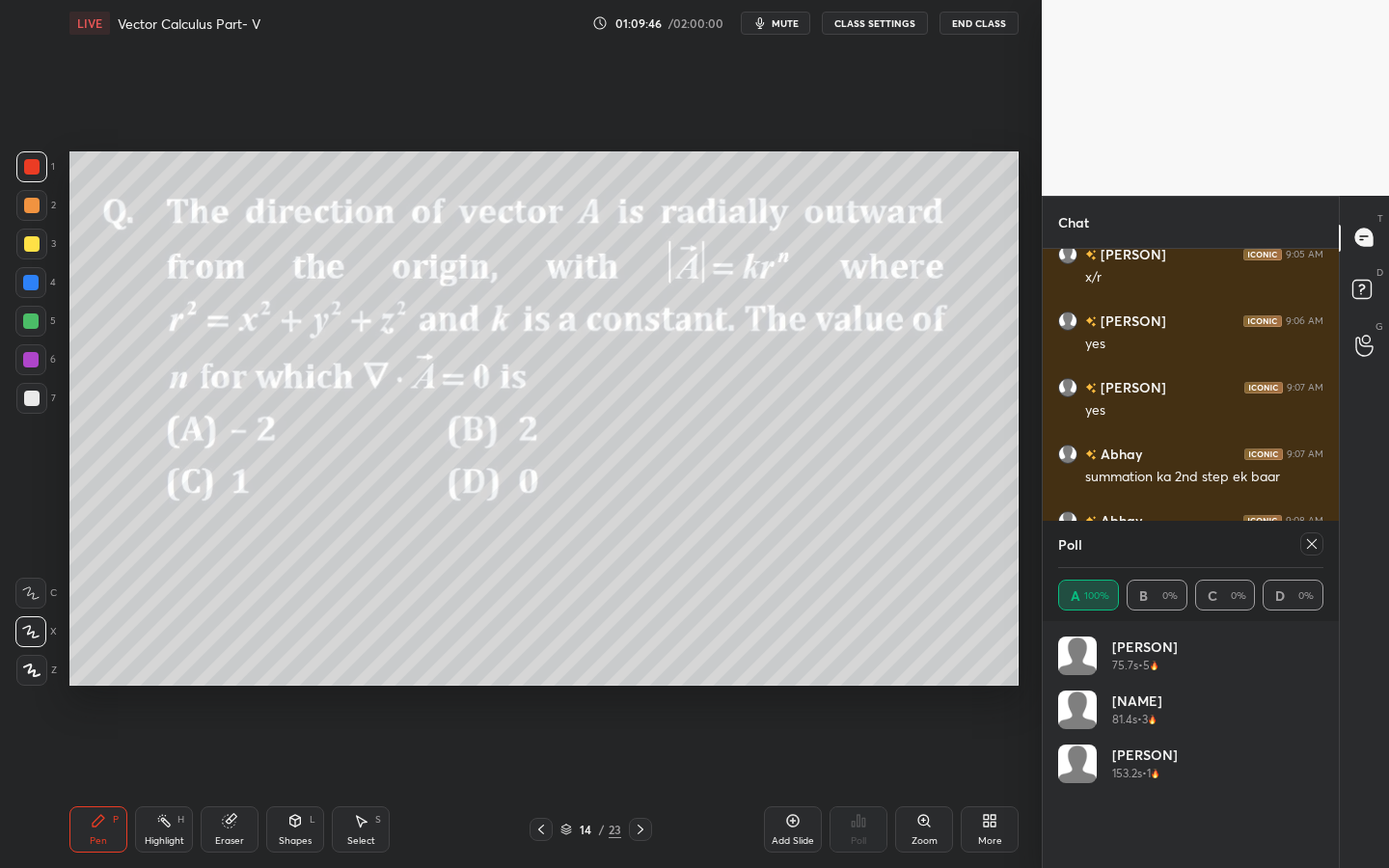 drag, startPoint x: 278, startPoint y: 834, endPoint x: 281, endPoint y: 808, distance: 26.172505 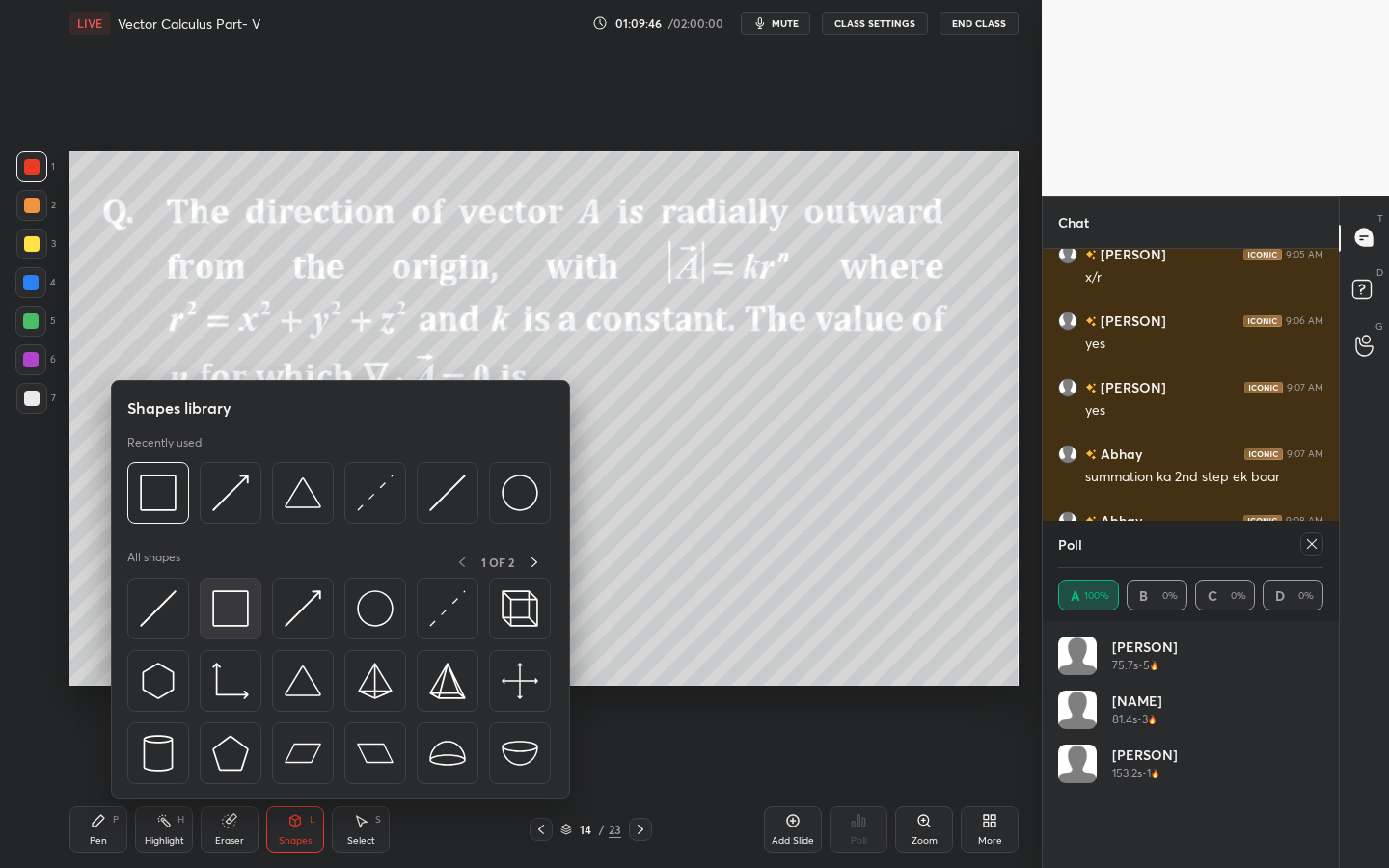 click at bounding box center (231, 609) 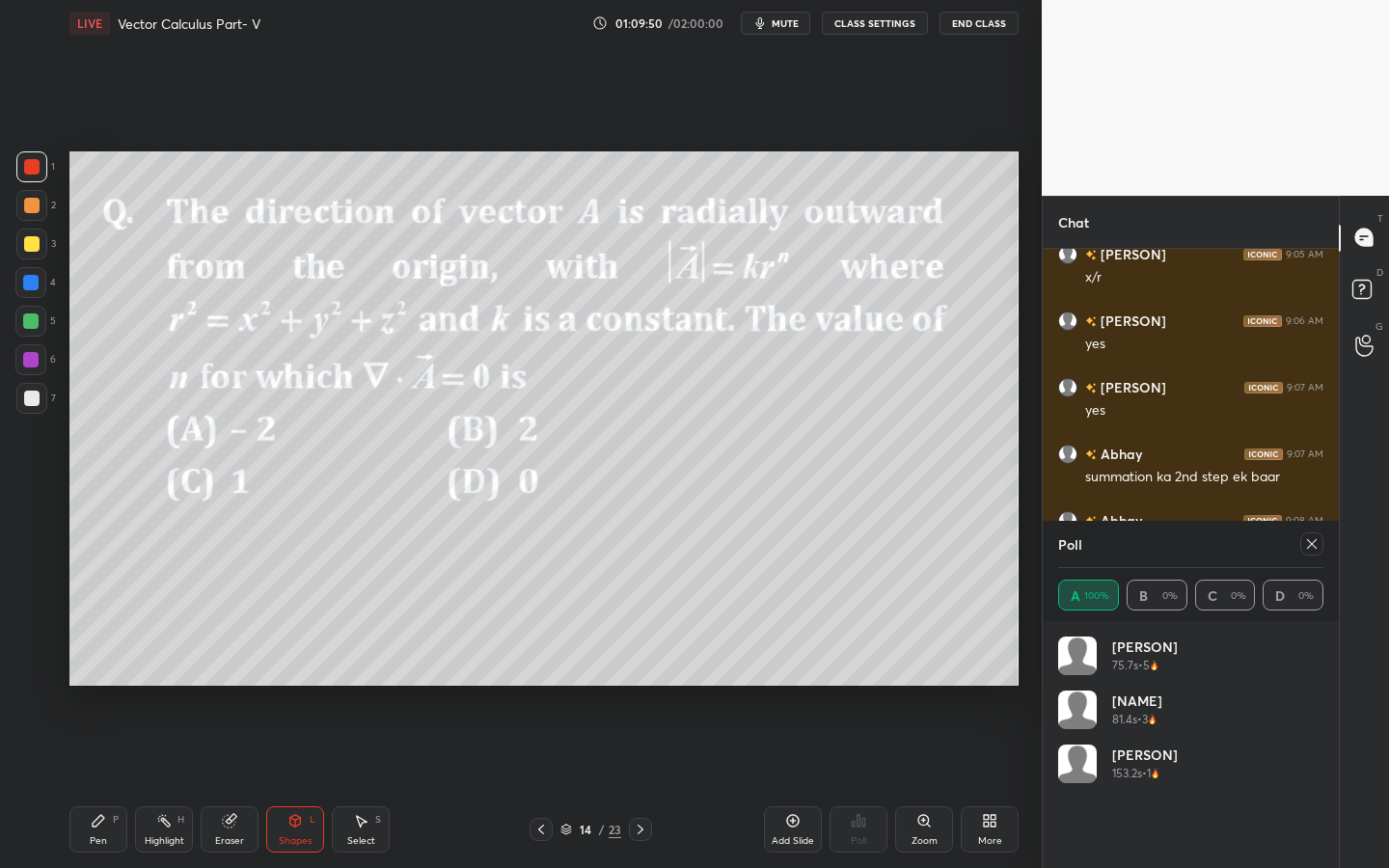 click on "Pen P" at bounding box center (98, 829) 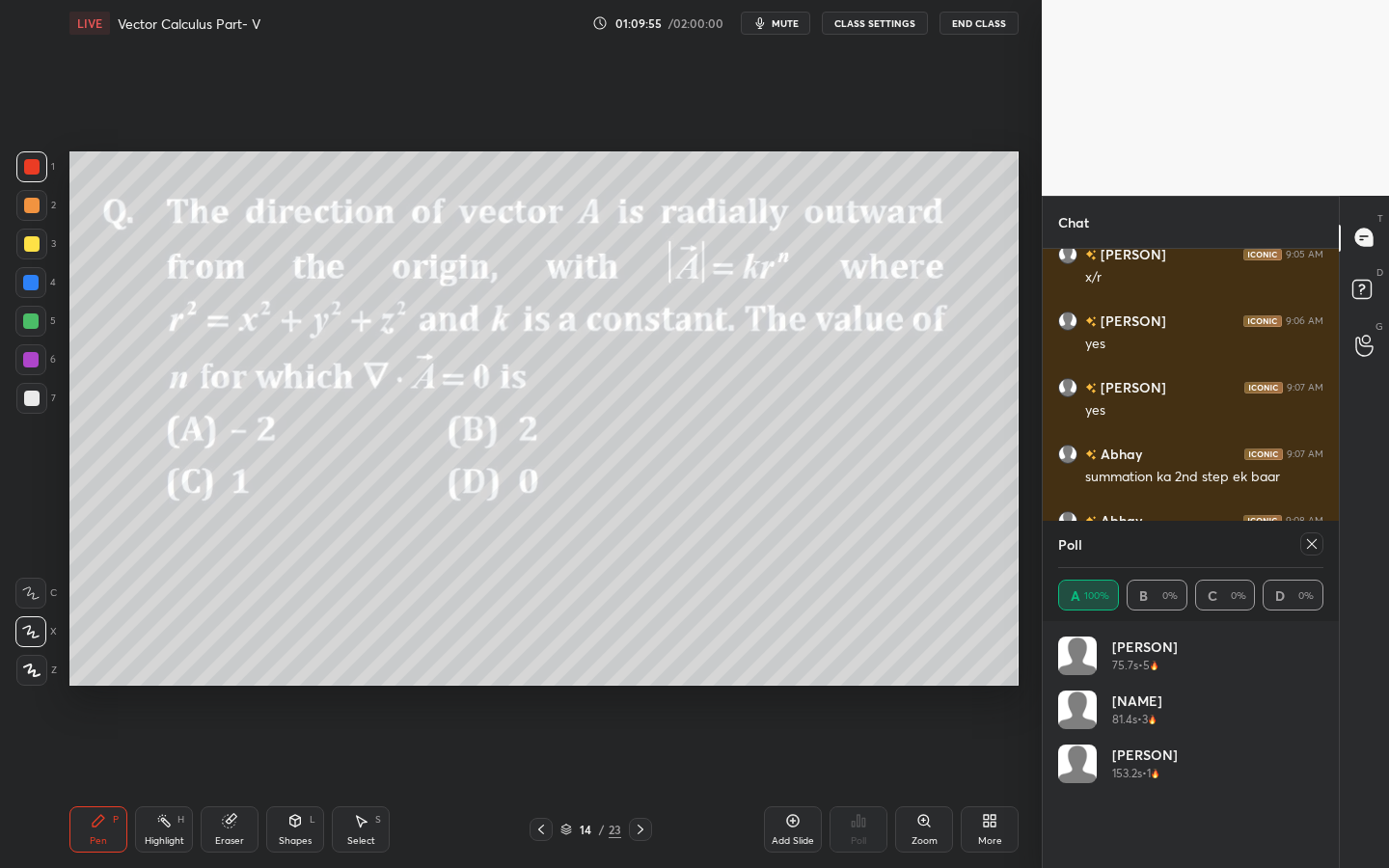 click 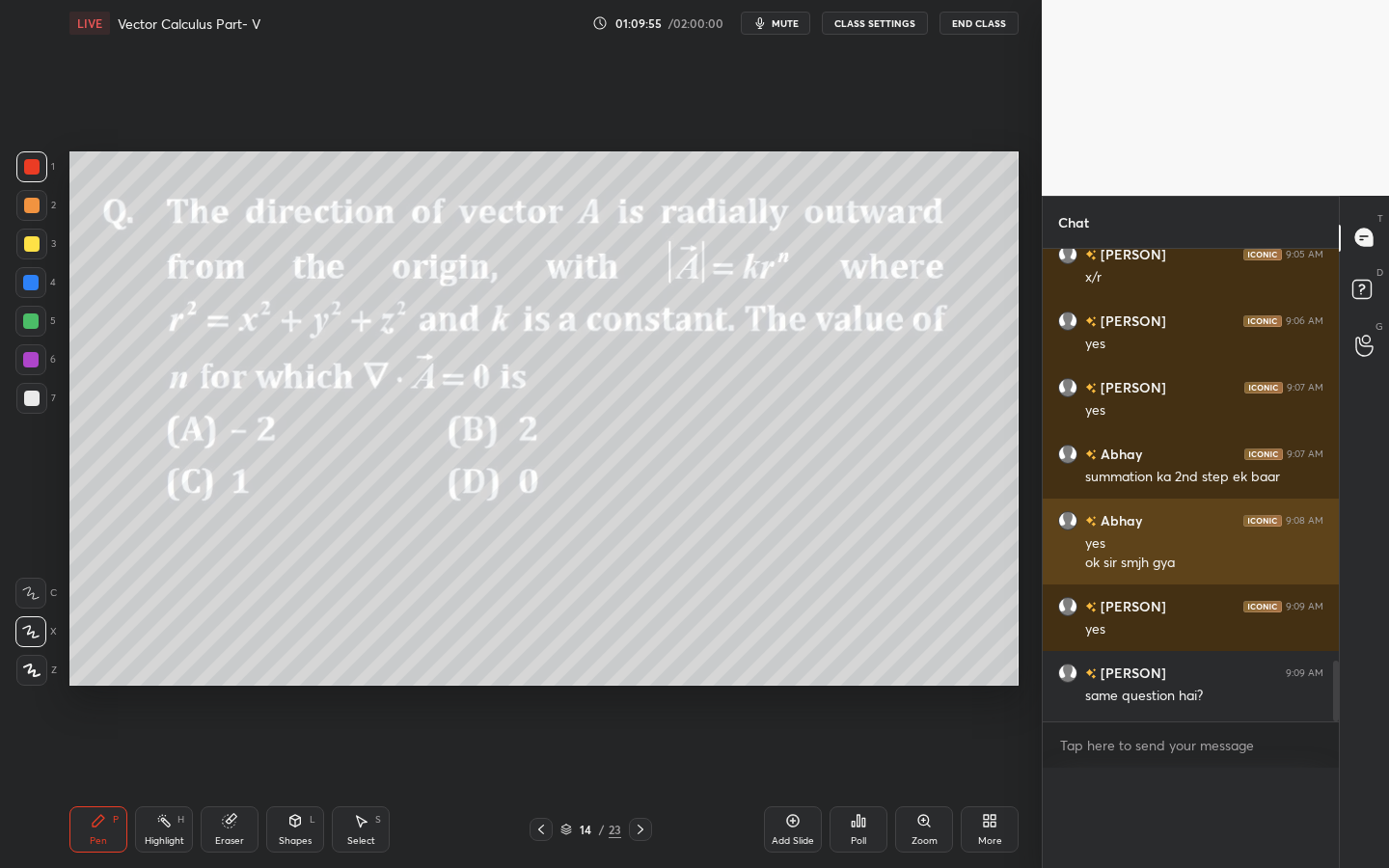 scroll, scrollTop: 0, scrollLeft: 0, axis: both 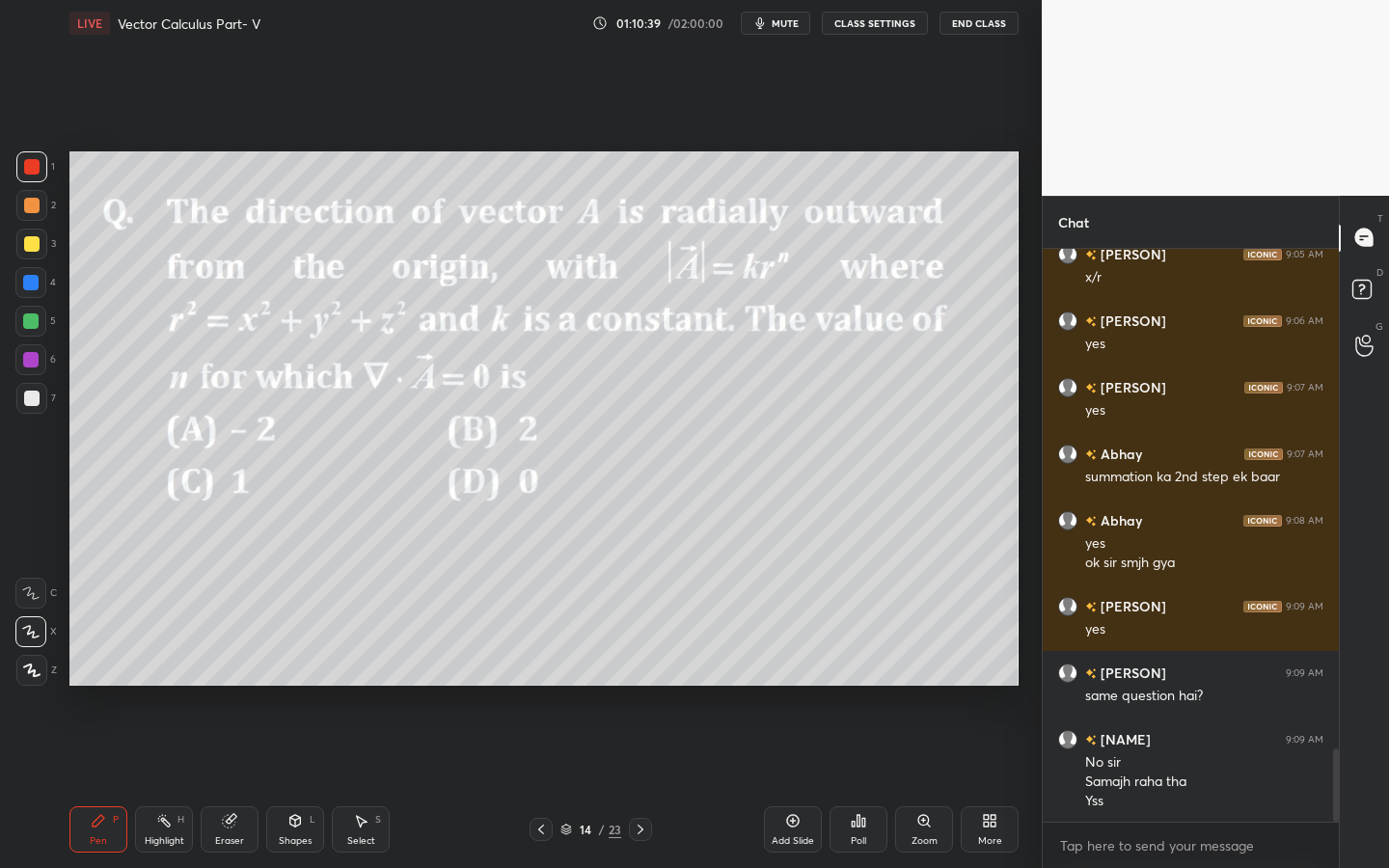 click on "7" at bounding box center (36, 398) 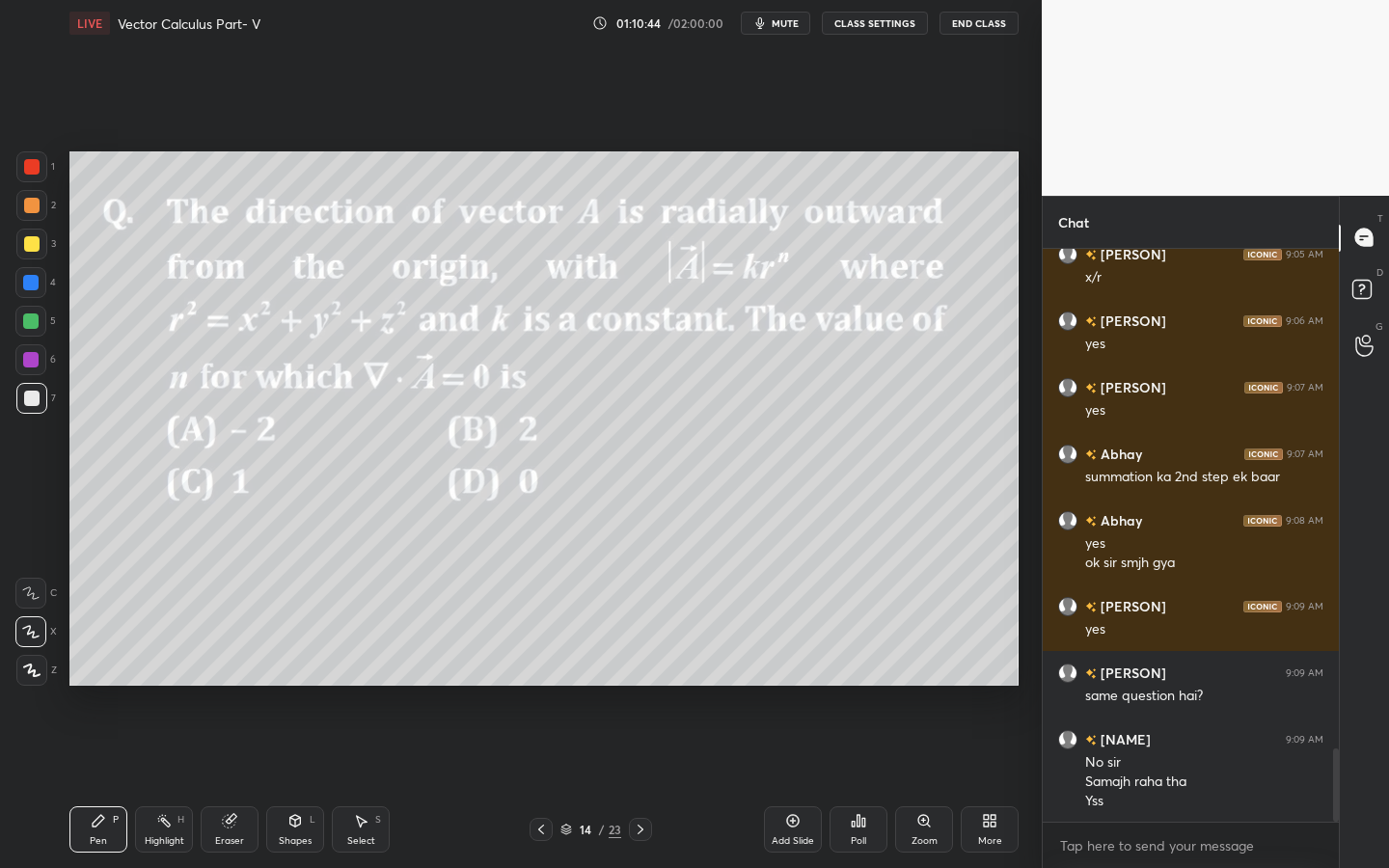 click at bounding box center (32, 167) 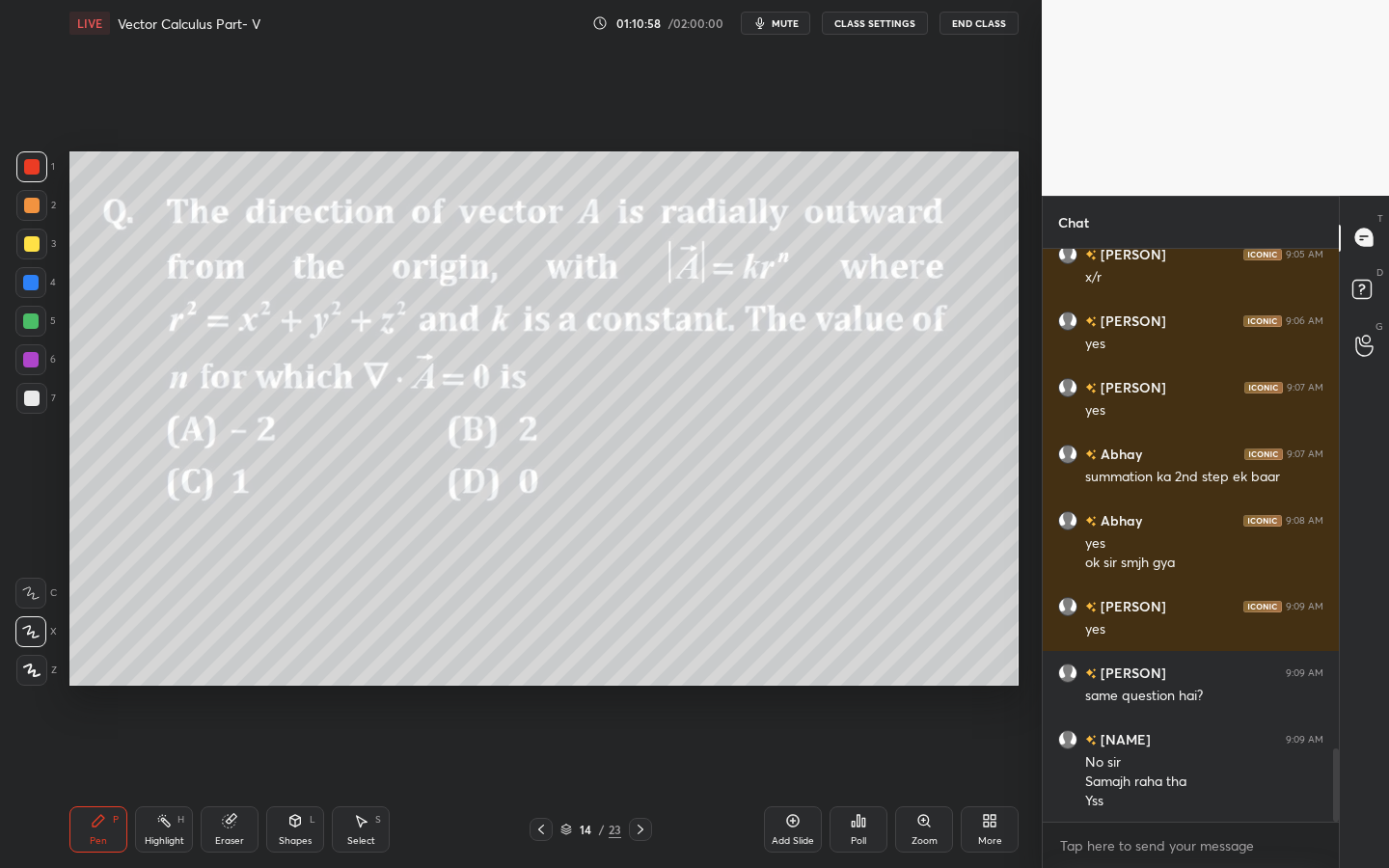 click on "Shapes L" at bounding box center [295, 829] 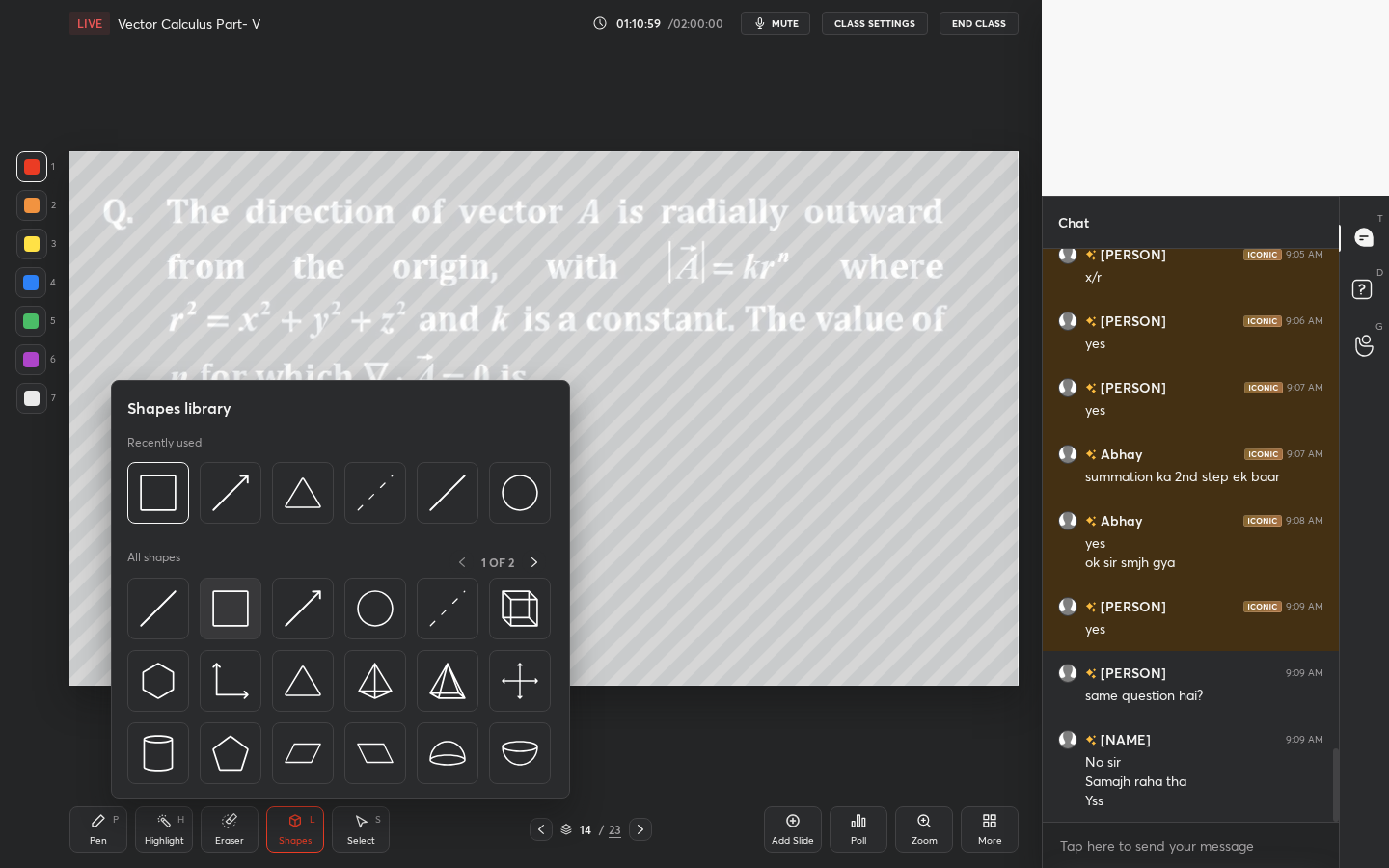 click at bounding box center [231, 609] 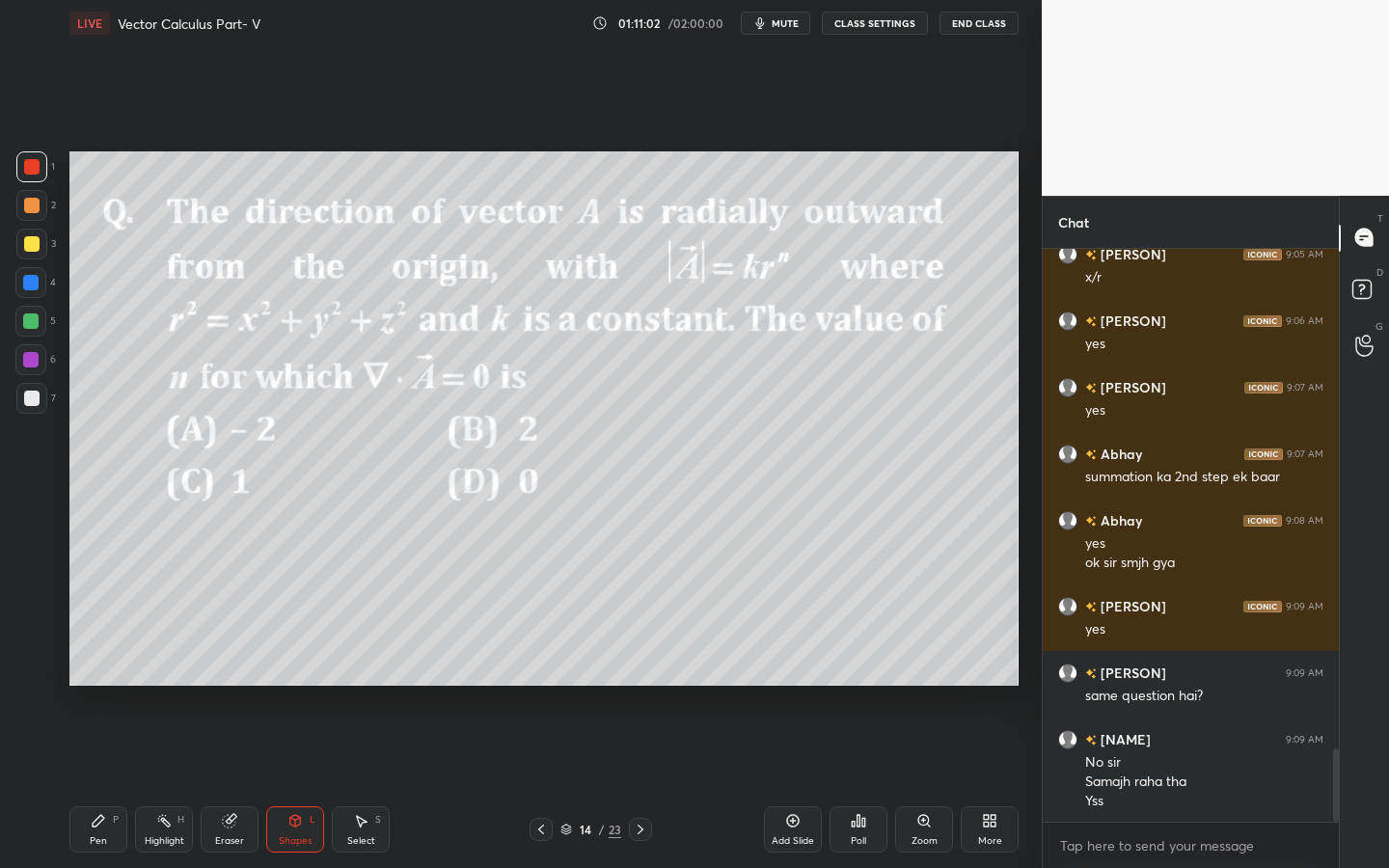 click on "Pen P" at bounding box center [98, 829] 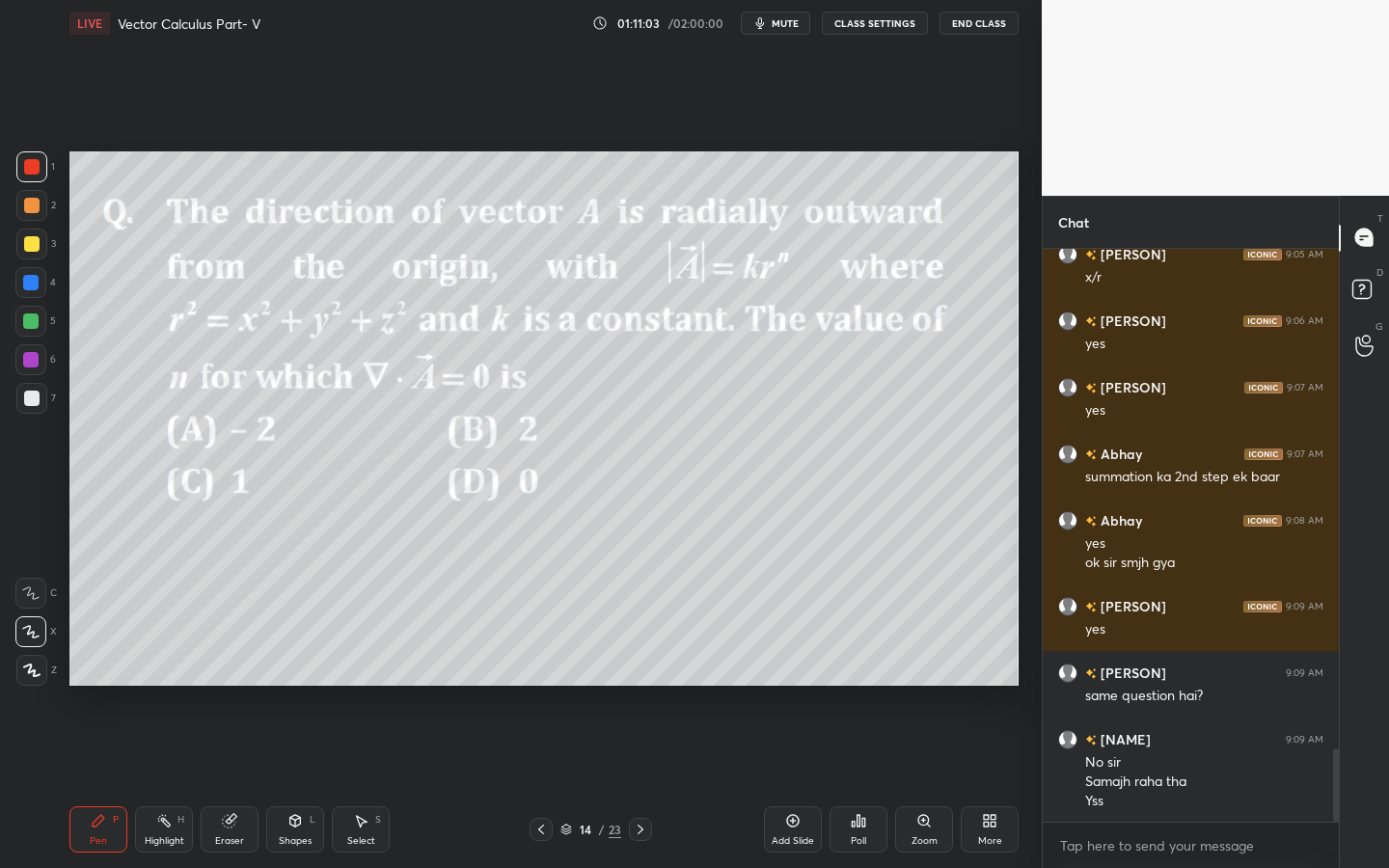 click at bounding box center [32, 398] 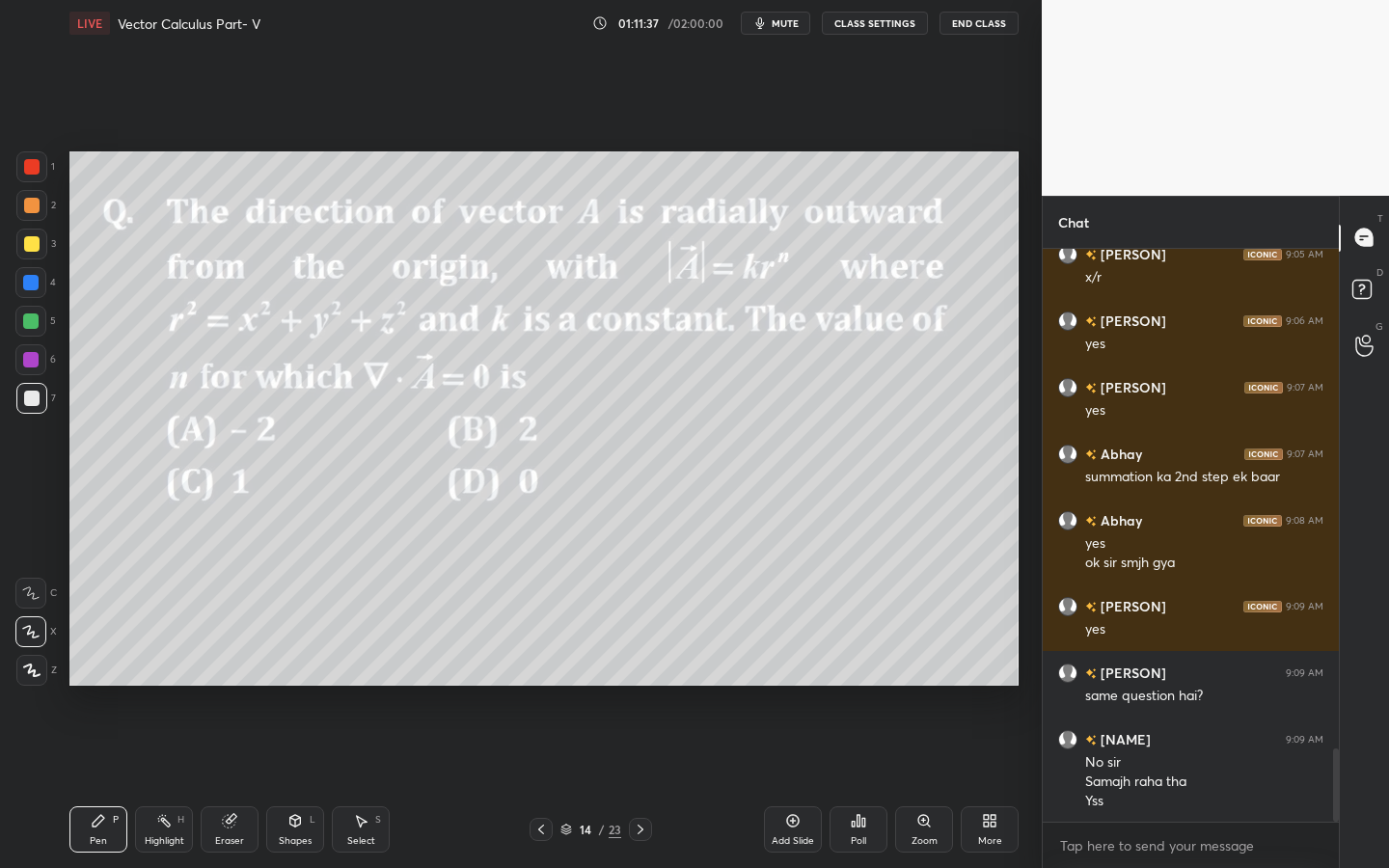 drag, startPoint x: 294, startPoint y: 838, endPoint x: 292, endPoint y: 823, distance: 15.132746 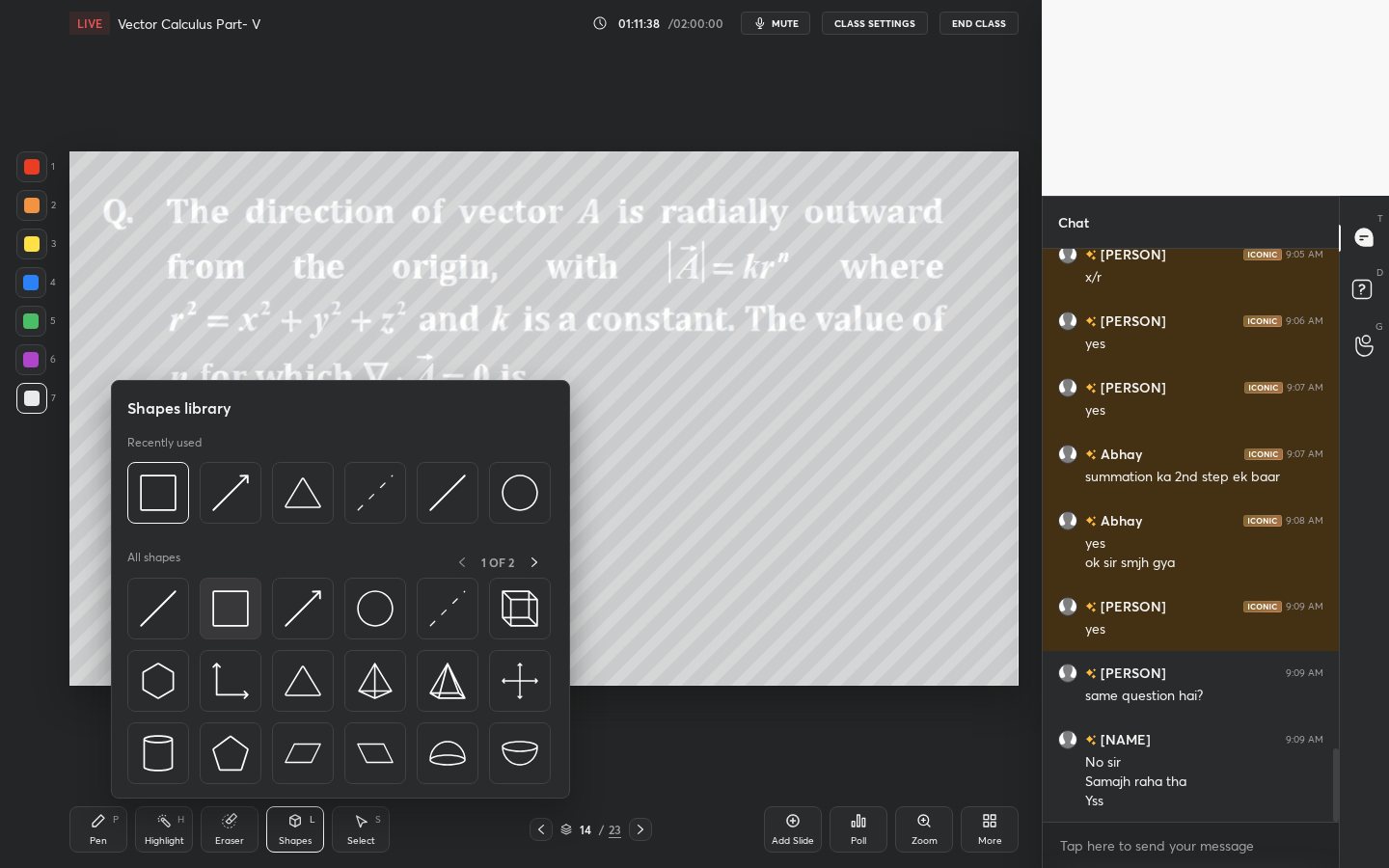 click at bounding box center [231, 609] 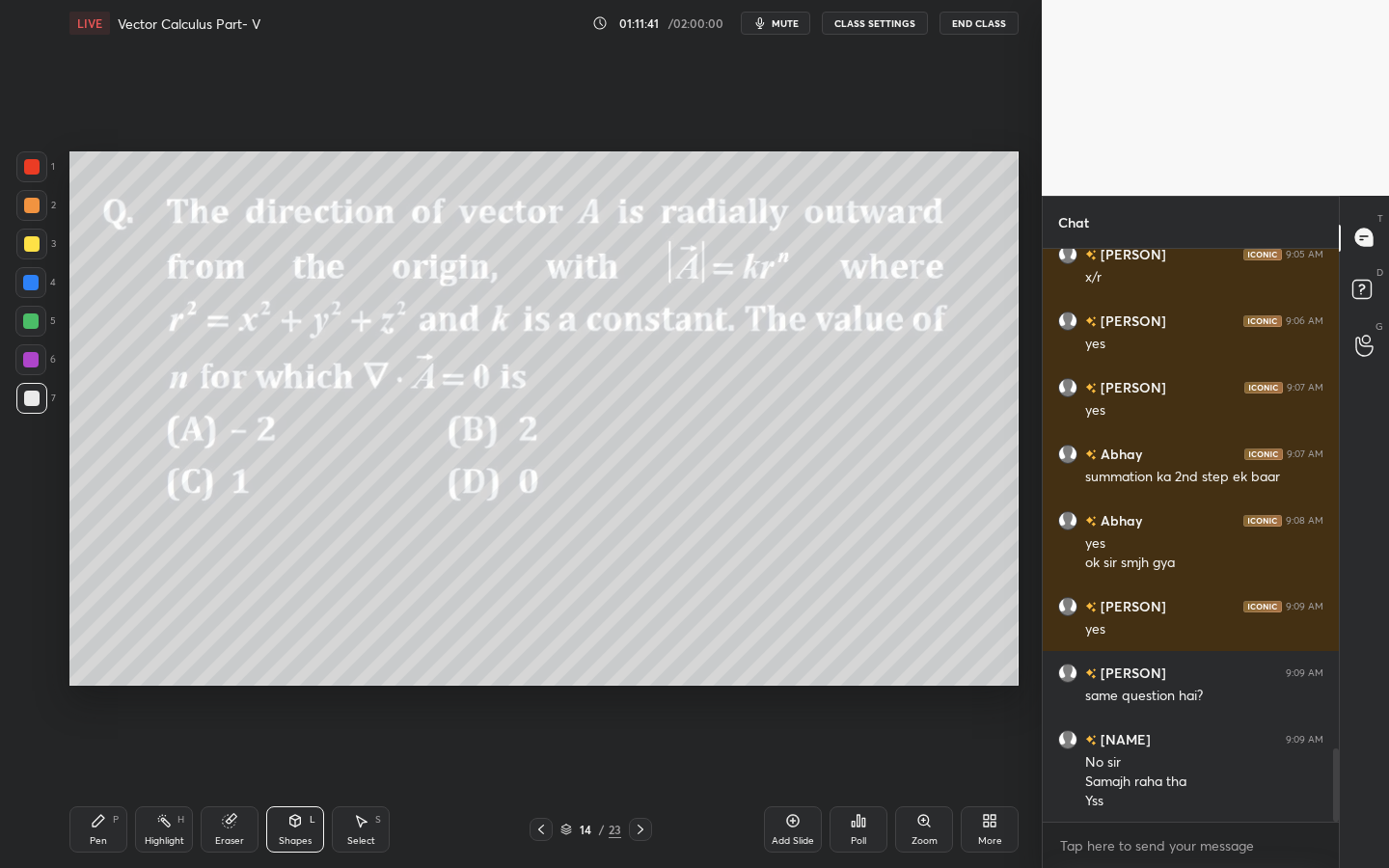 drag, startPoint x: 66, startPoint y: 840, endPoint x: 94, endPoint y: 821, distance: 33.83785 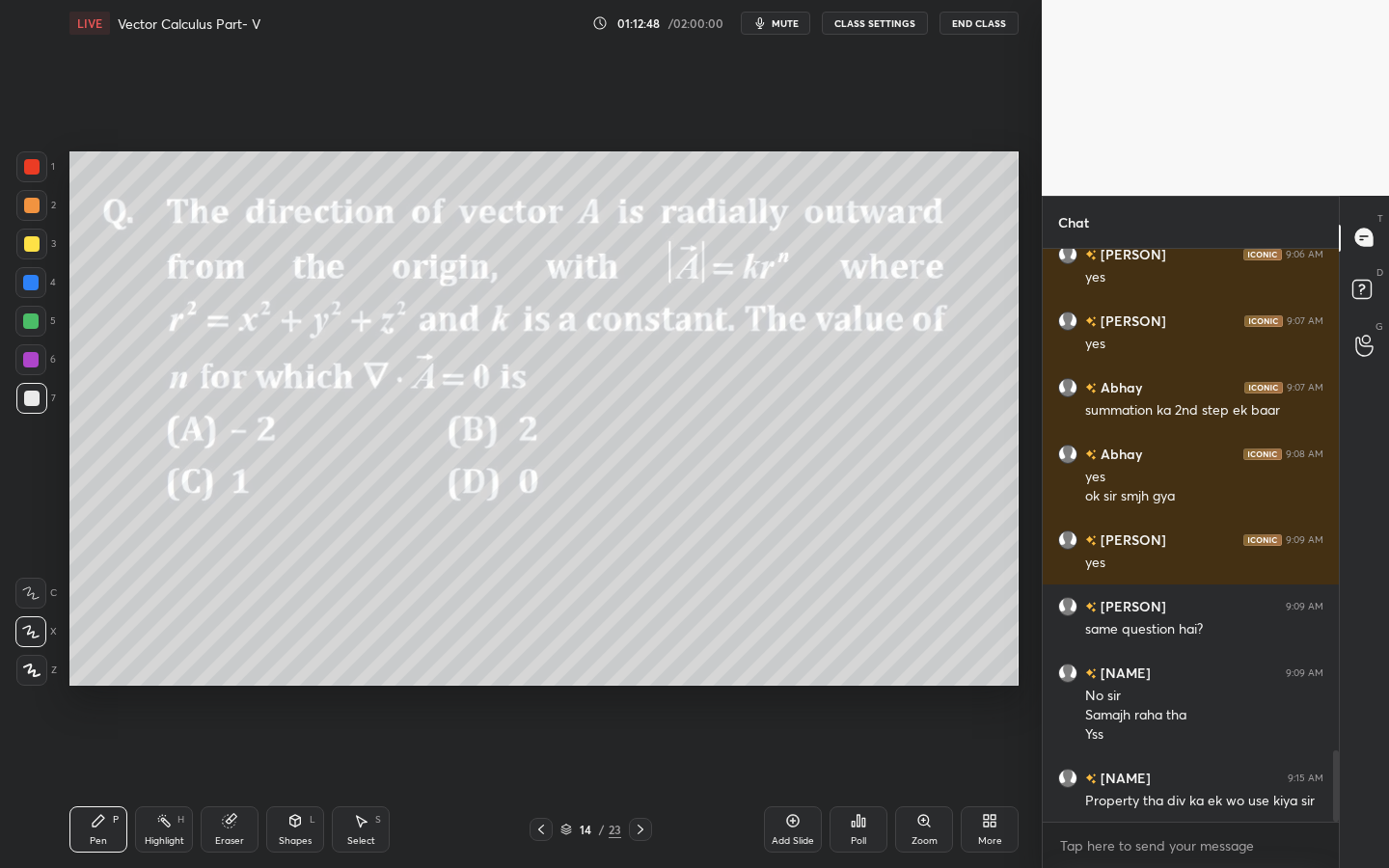 scroll, scrollTop: 4042, scrollLeft: 0, axis: vertical 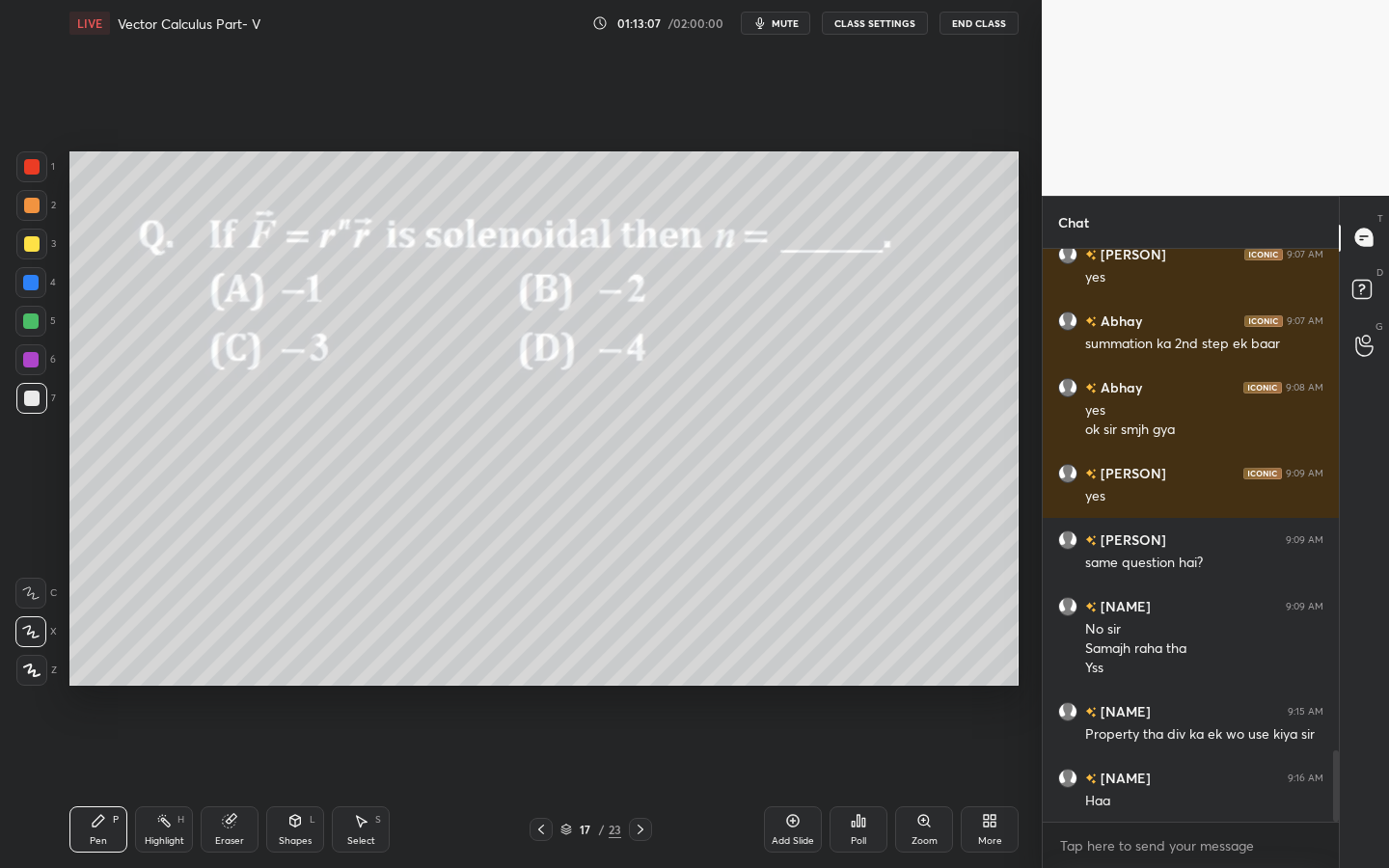 drag, startPoint x: 235, startPoint y: 825, endPoint x: 237, endPoint y: 798, distance: 27.073973 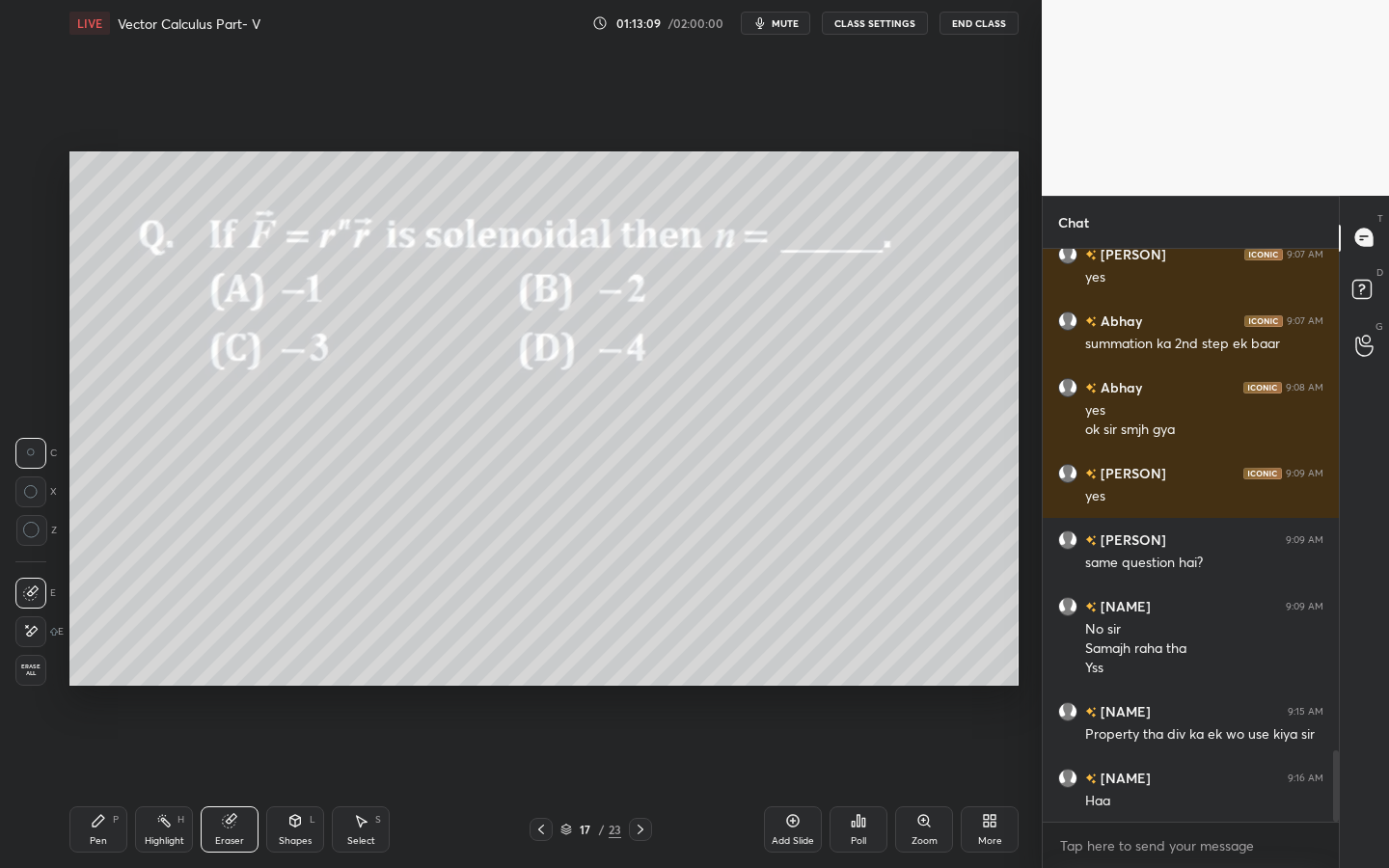 click 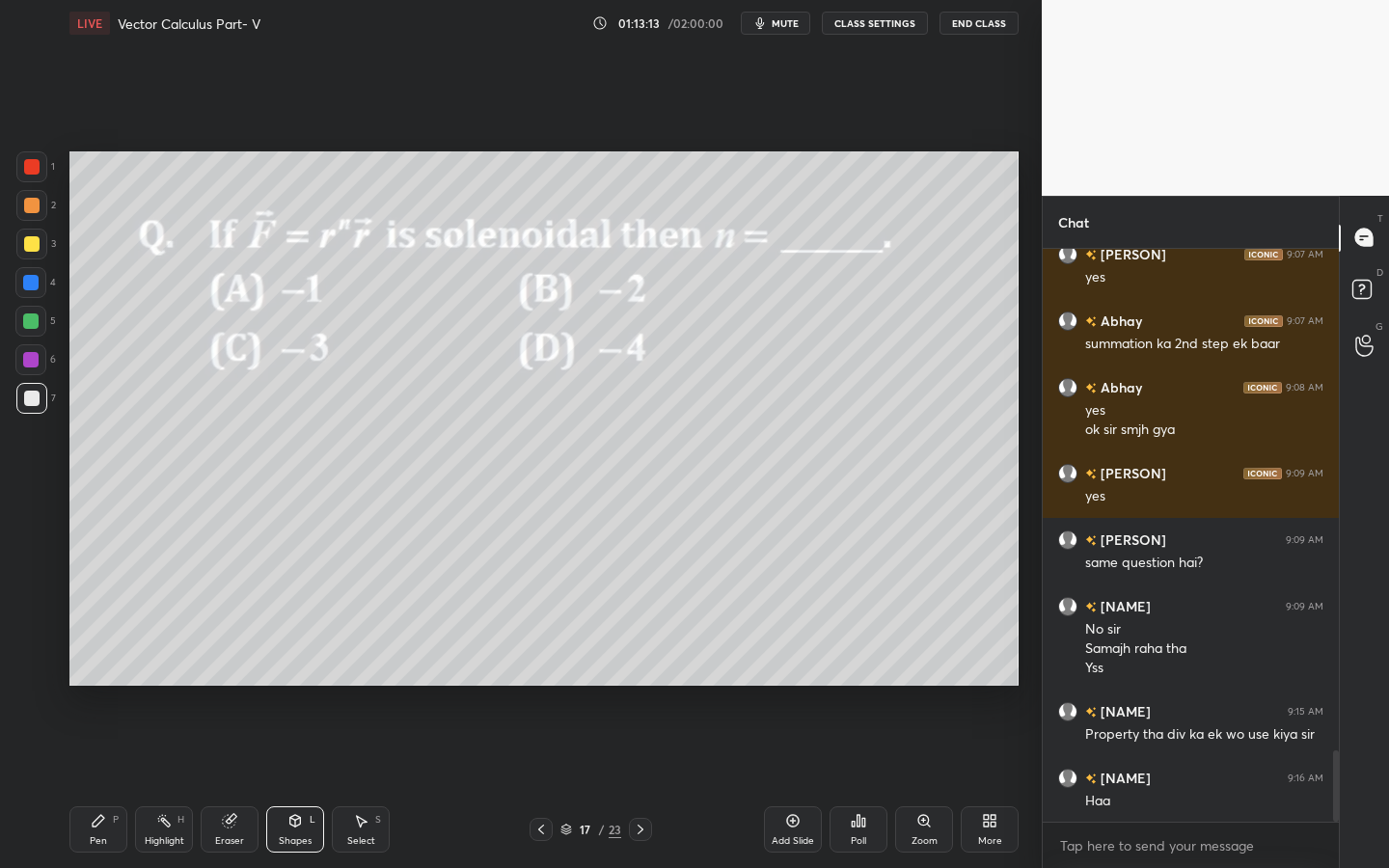 click on "Pen P" at bounding box center [98, 829] 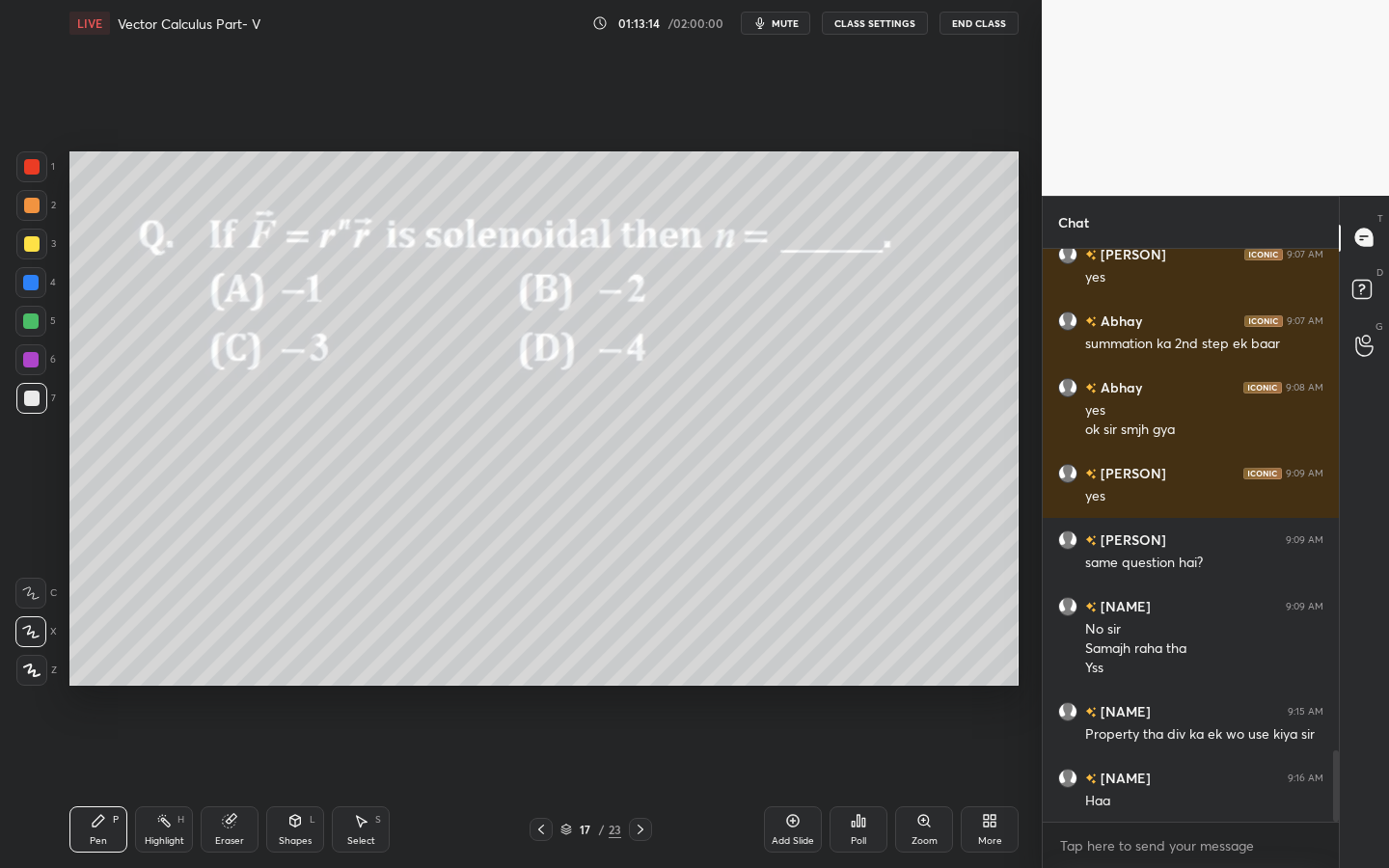 drag, startPoint x: 37, startPoint y: 354, endPoint x: 55, endPoint y: 337, distance: 24.758837 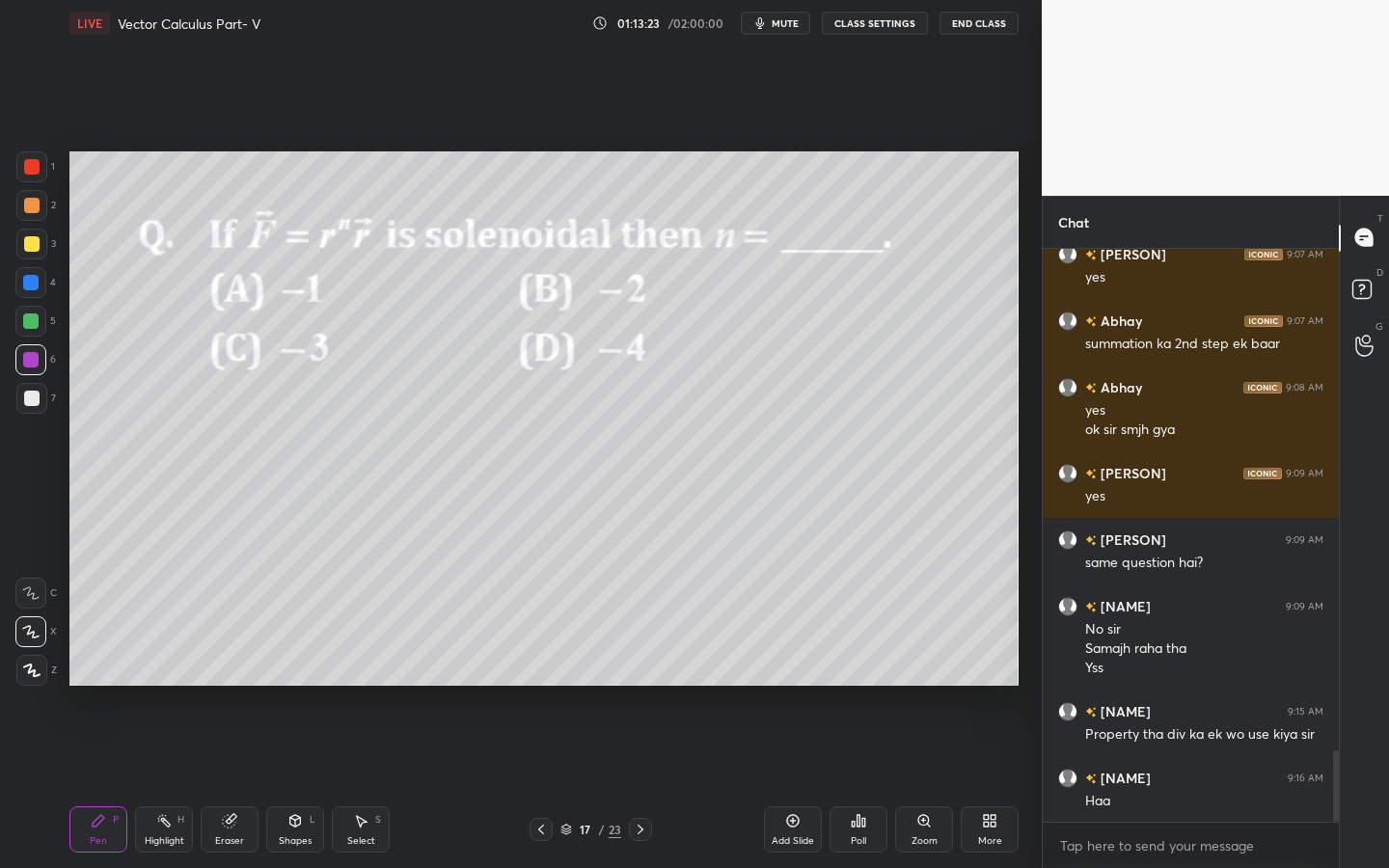 click 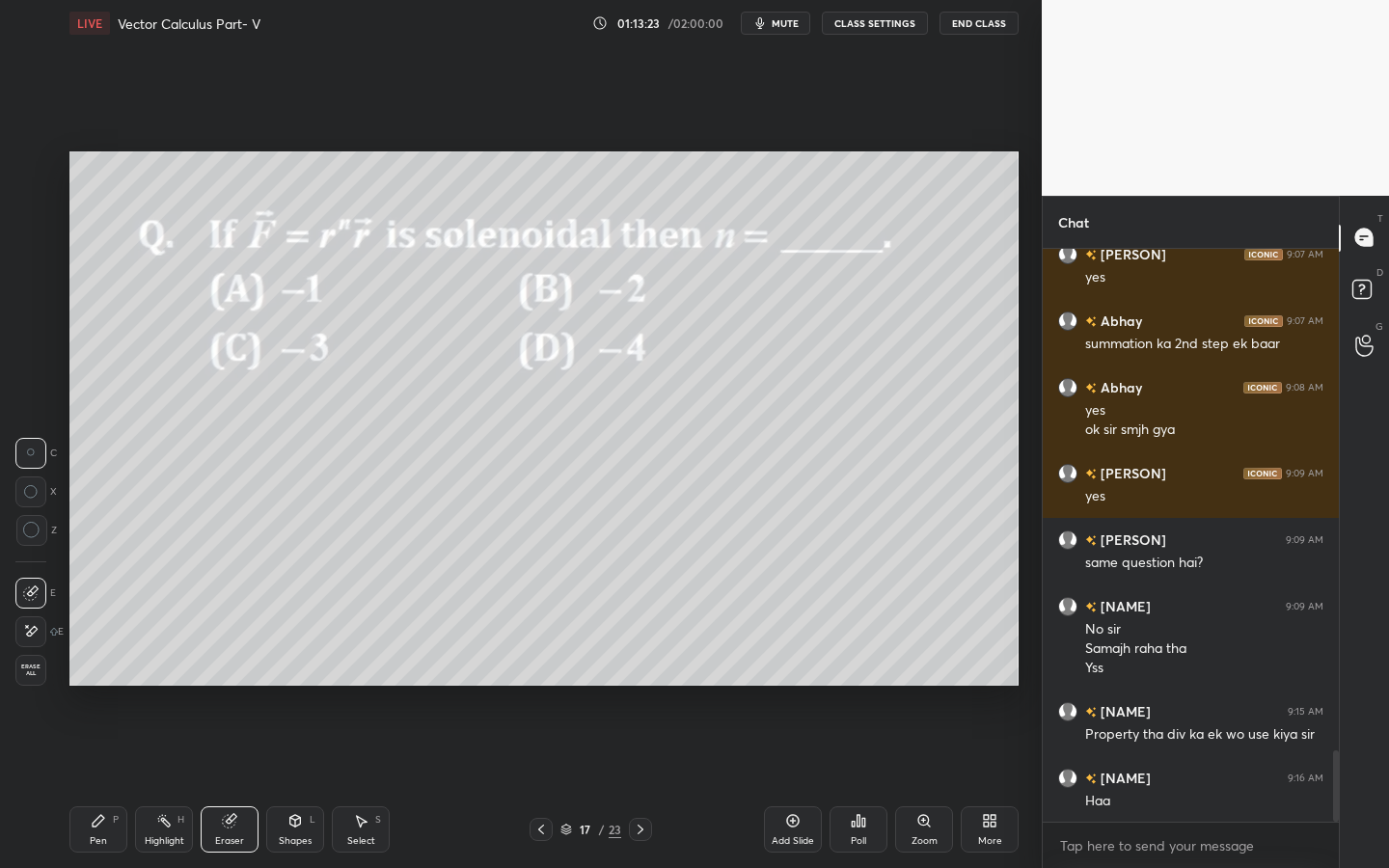 click on "Shapes L" at bounding box center [295, 829] 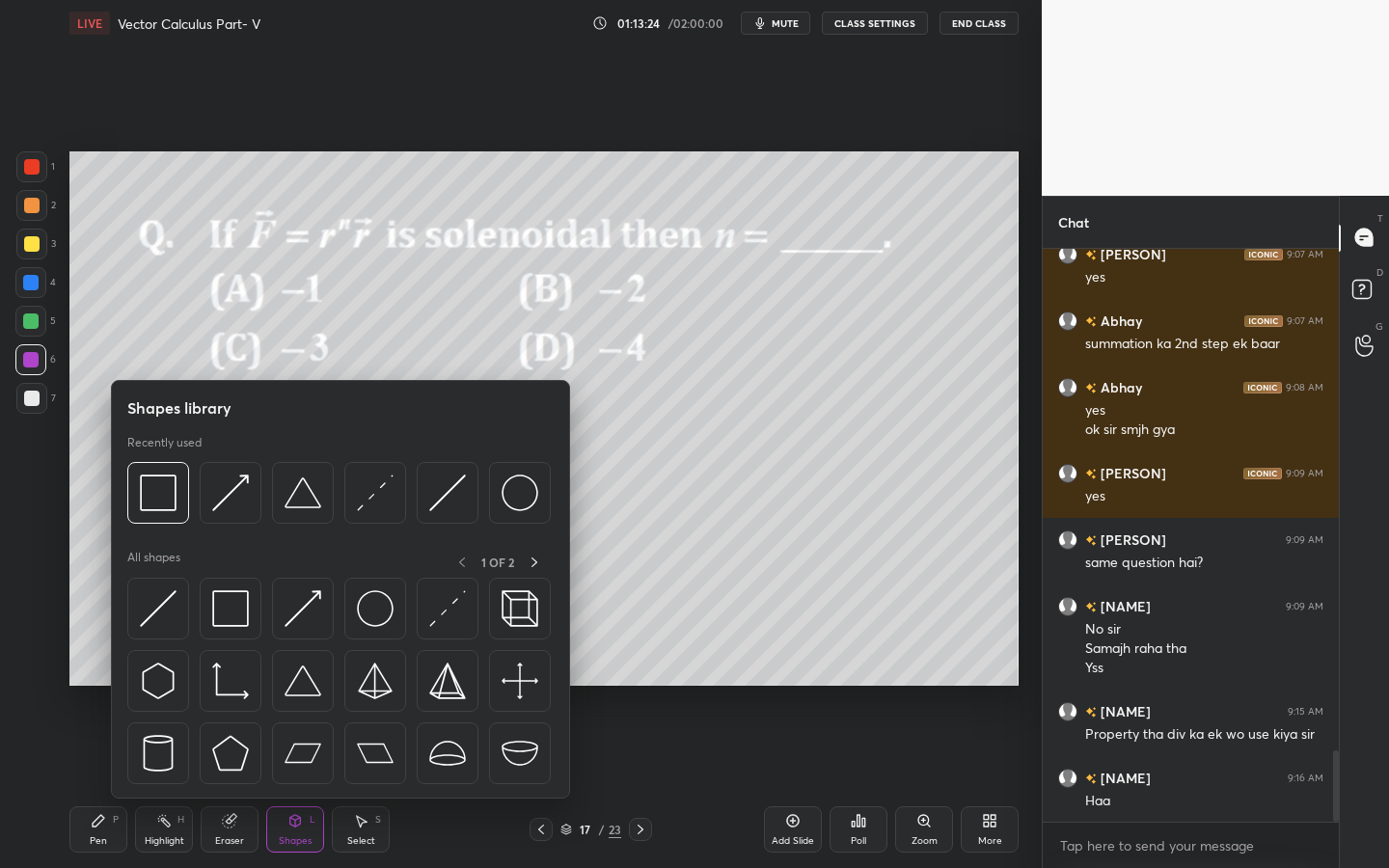 click at bounding box center (340, 686) 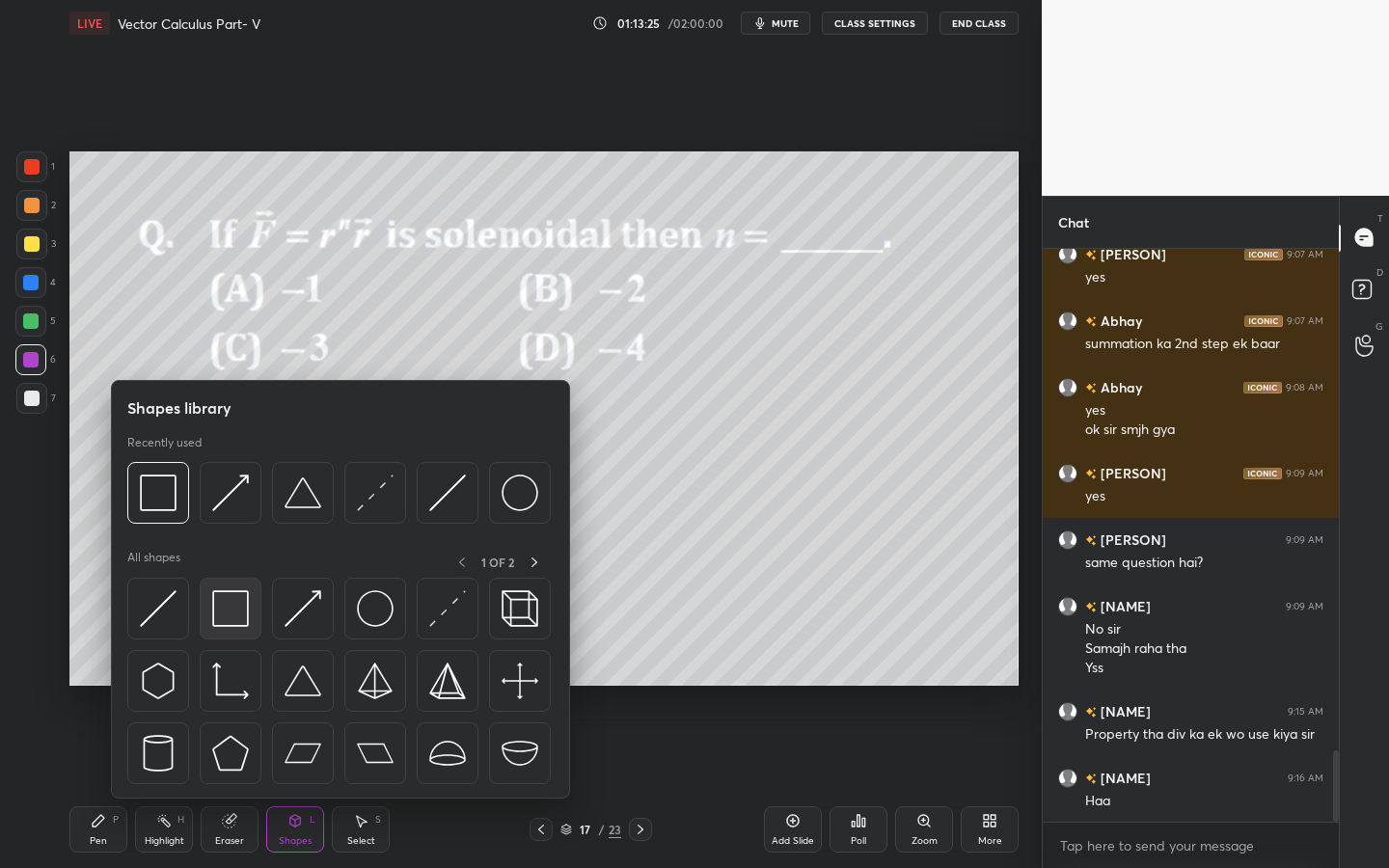 click at bounding box center [231, 609] 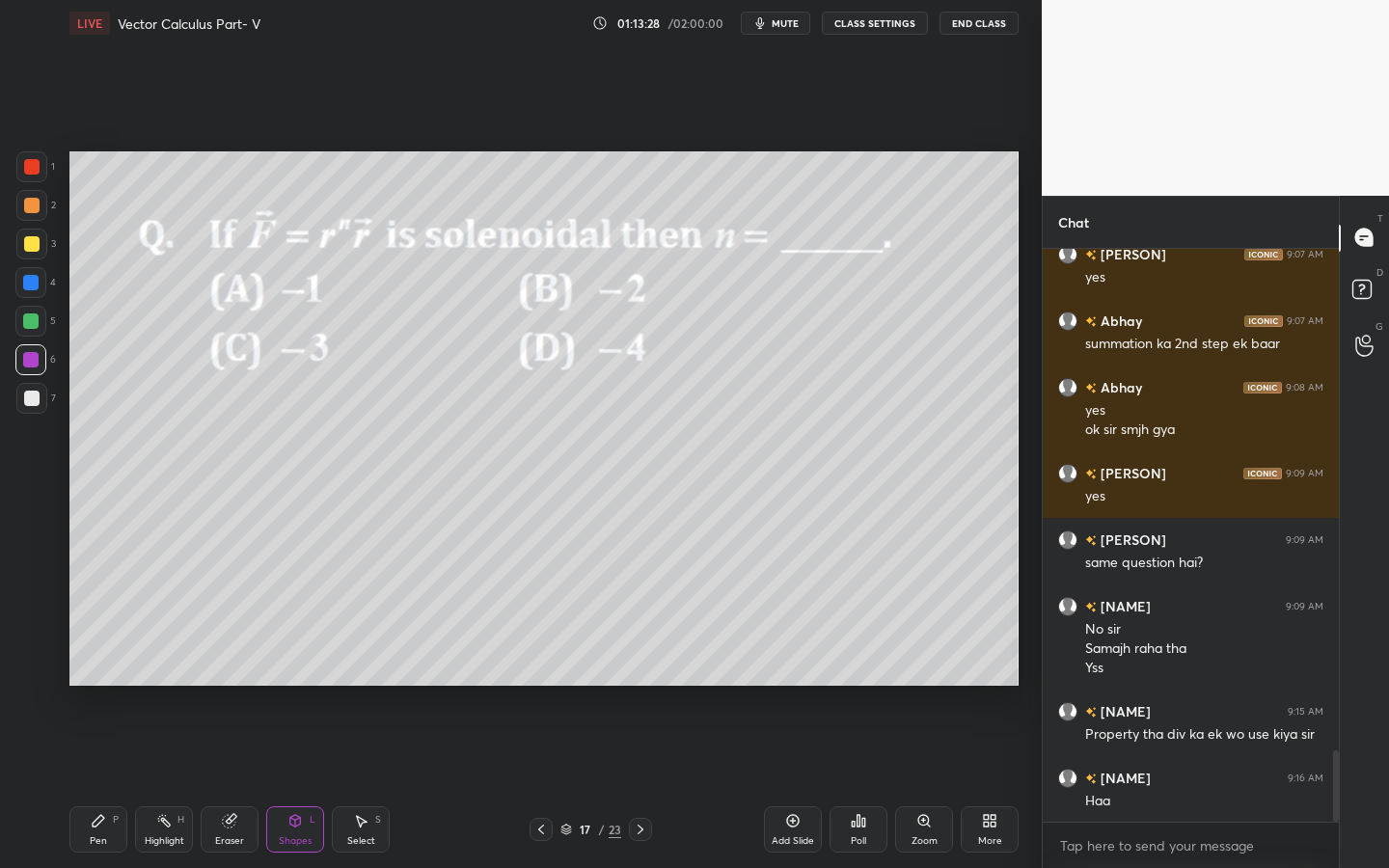 click 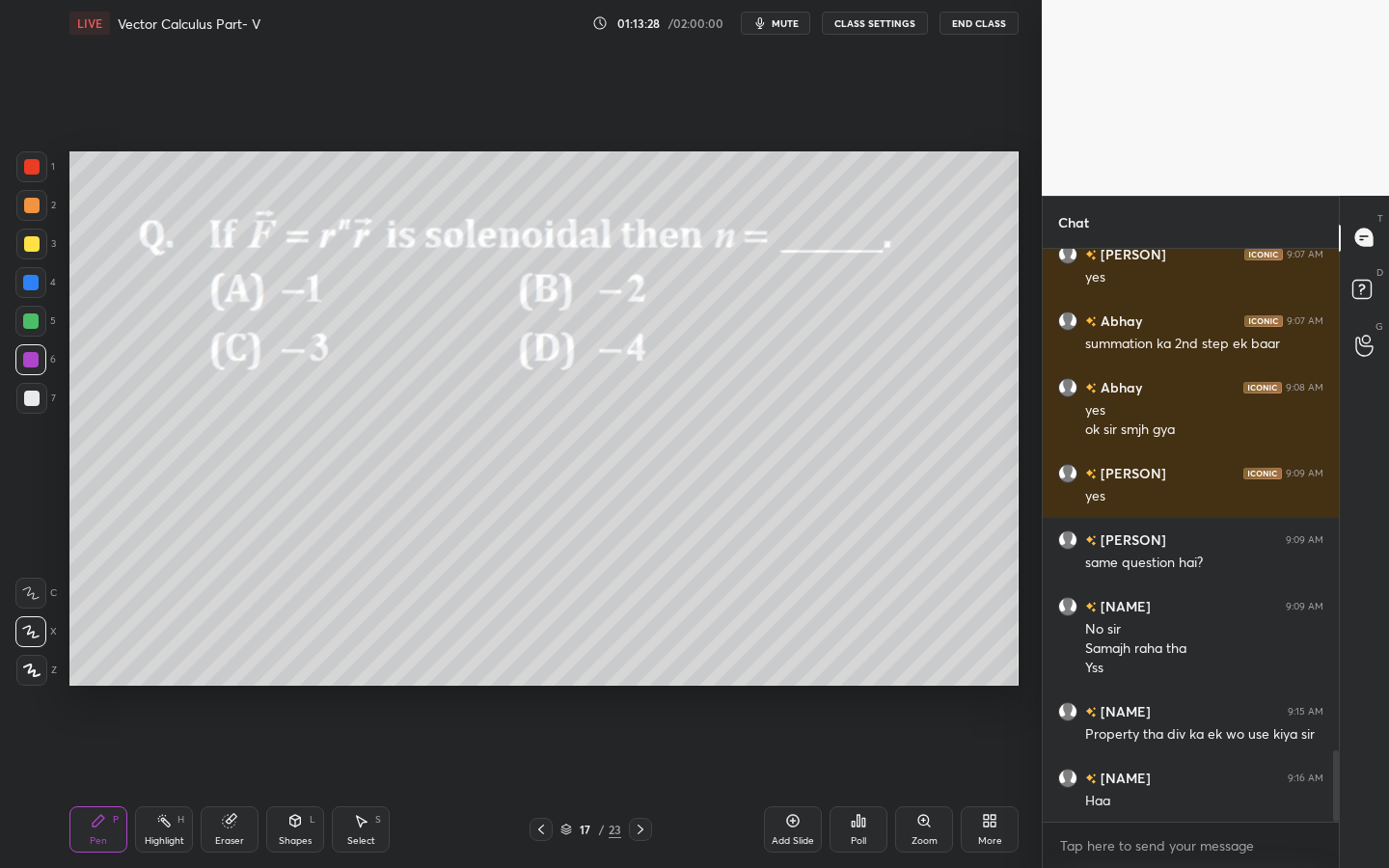 click at bounding box center [32, 398] 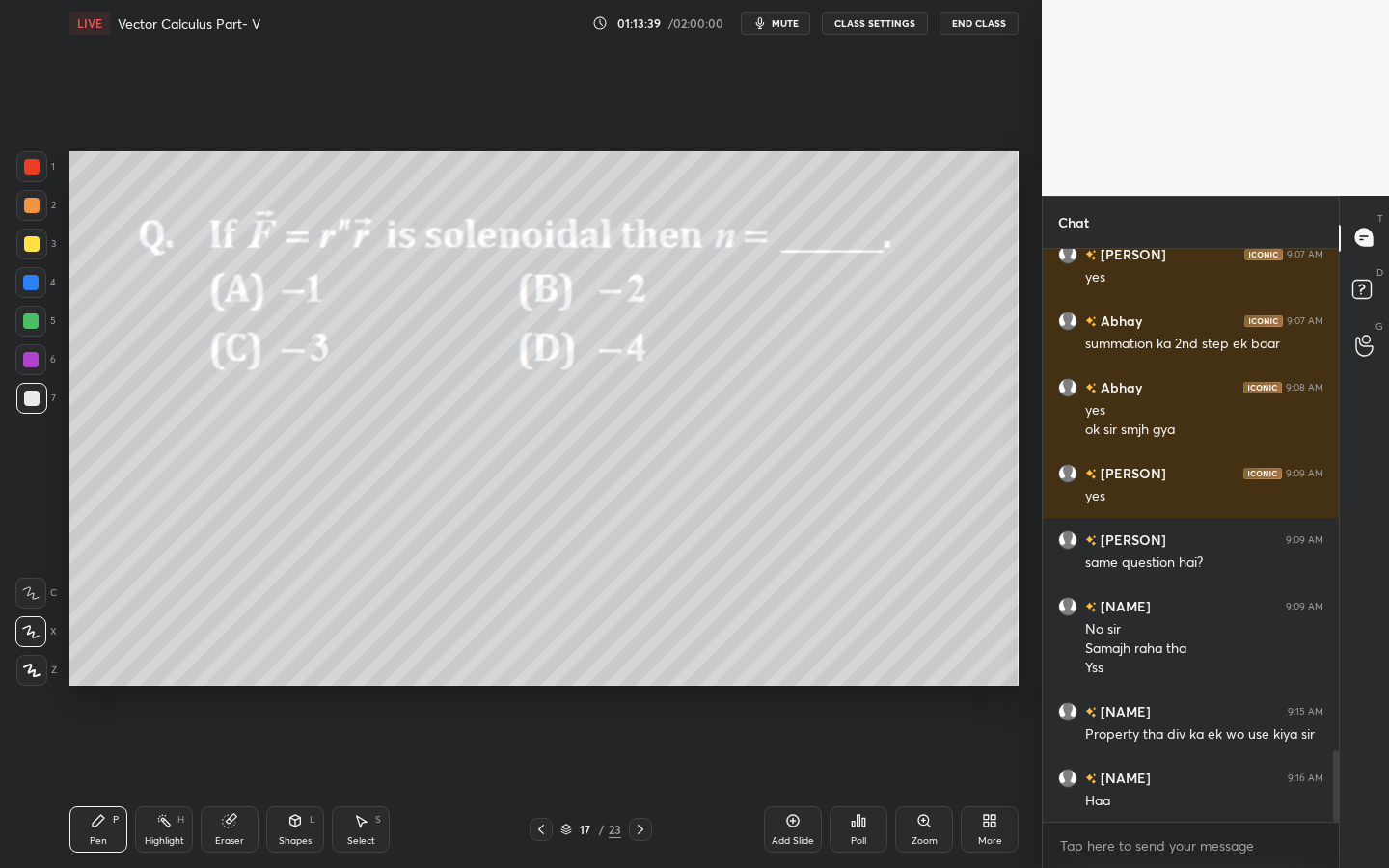 click on "1" at bounding box center [36, 167] 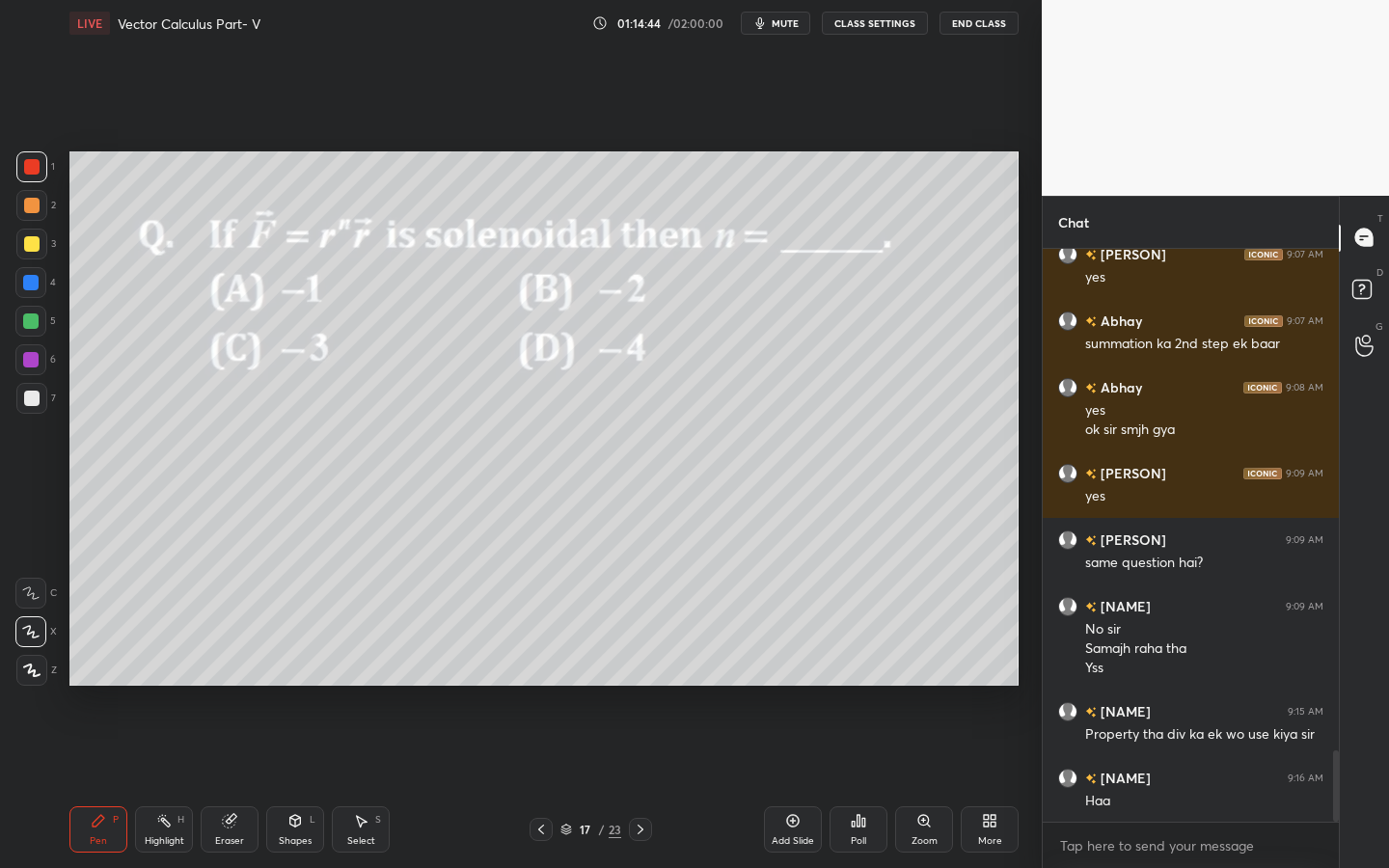drag, startPoint x: 34, startPoint y: 245, endPoint x: 45, endPoint y: 232, distance: 17.029386 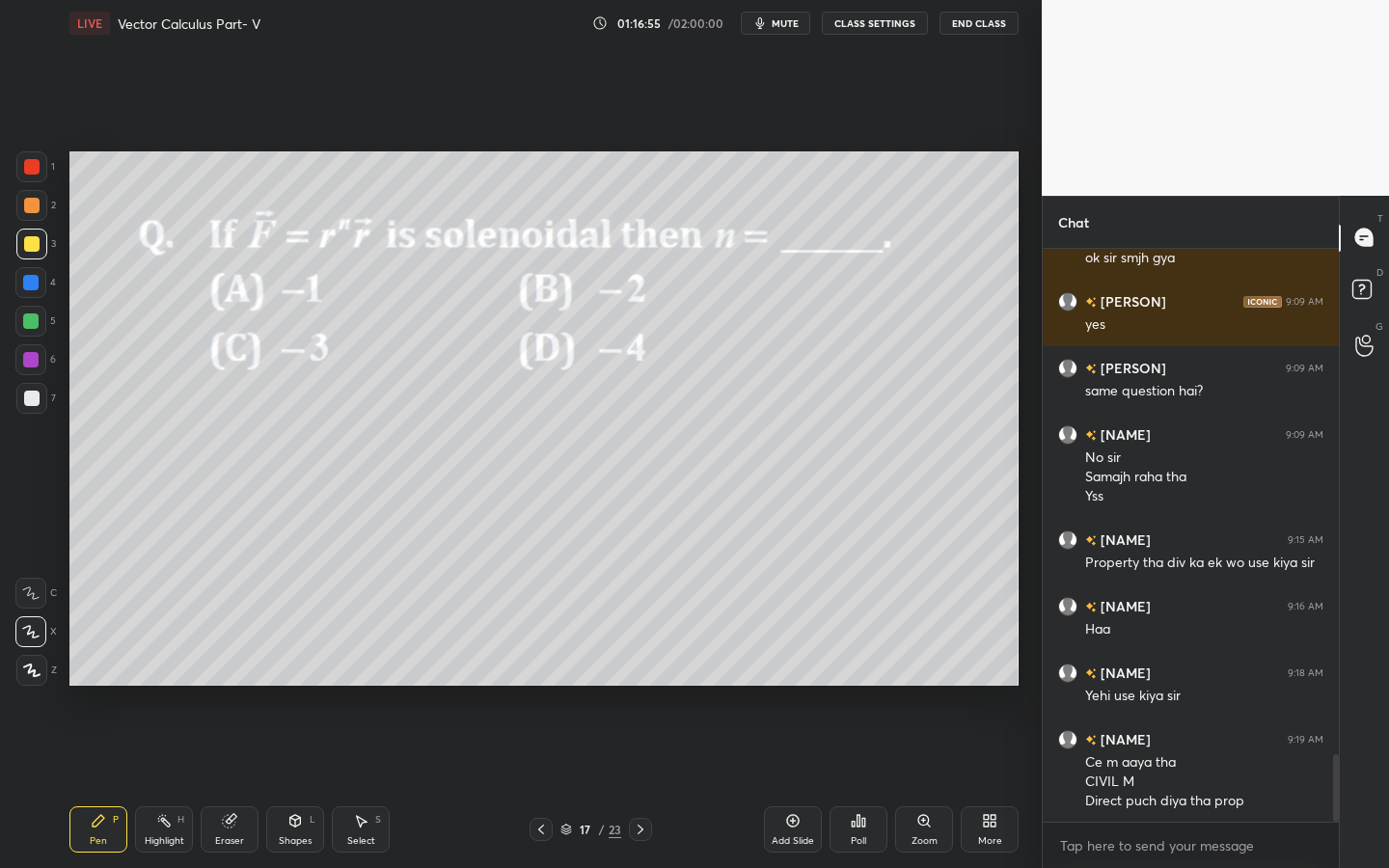 scroll, scrollTop: 4280, scrollLeft: 0, axis: vertical 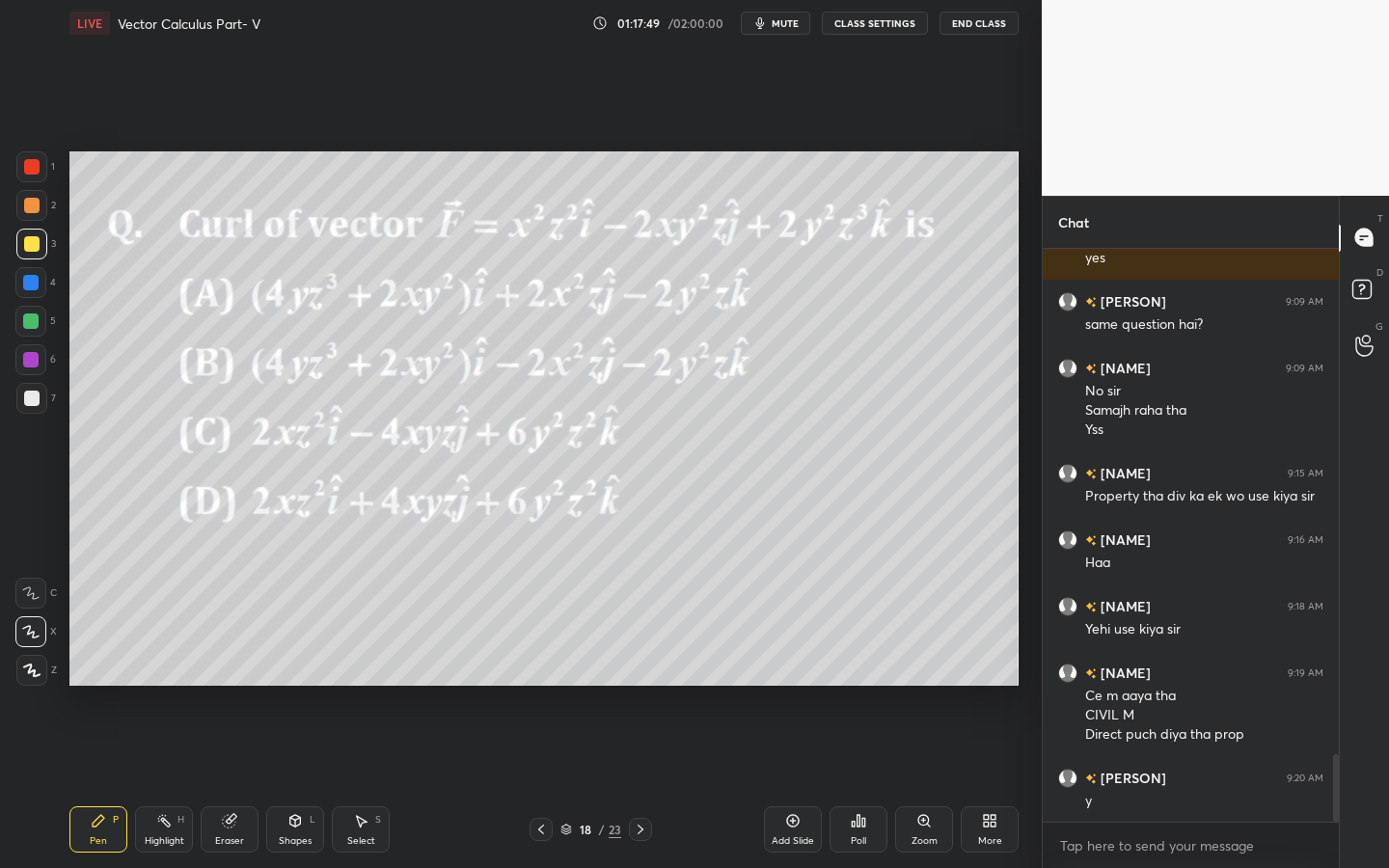 drag, startPoint x: 29, startPoint y: 232, endPoint x: 48, endPoint y: 223, distance: 21.0238 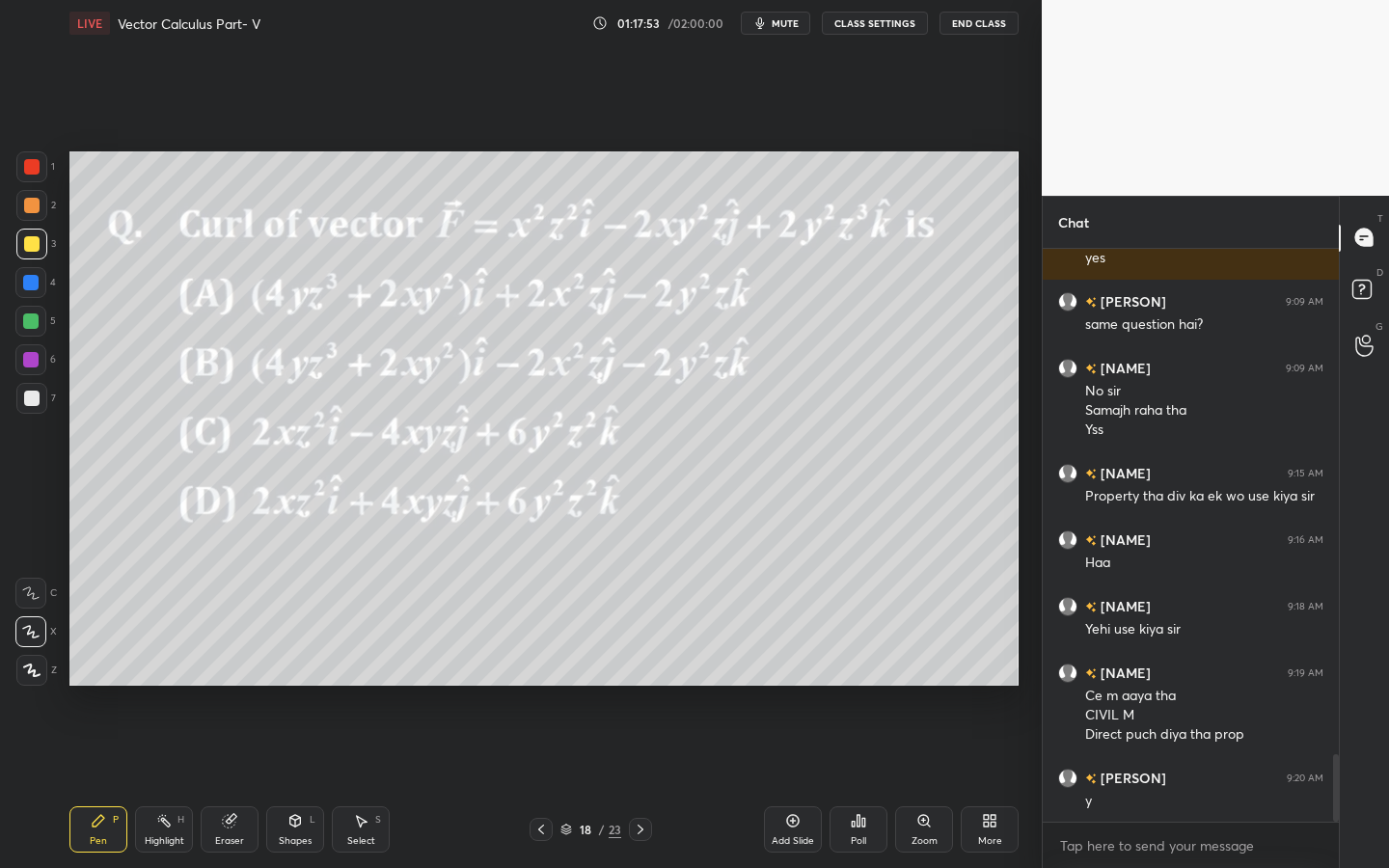 click on "Poll" at bounding box center (858, 829) 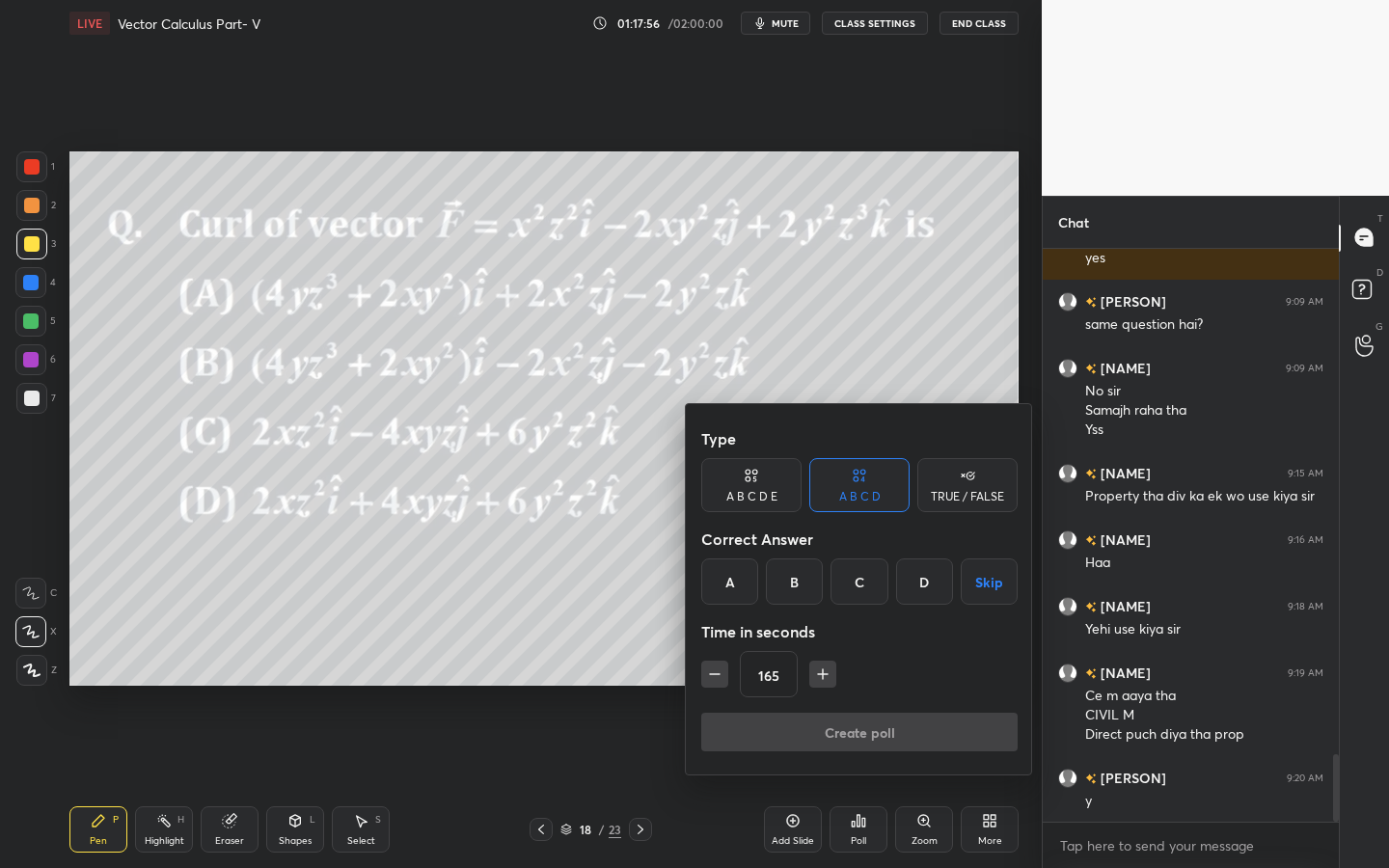 click on "A" at bounding box center (729, 582) 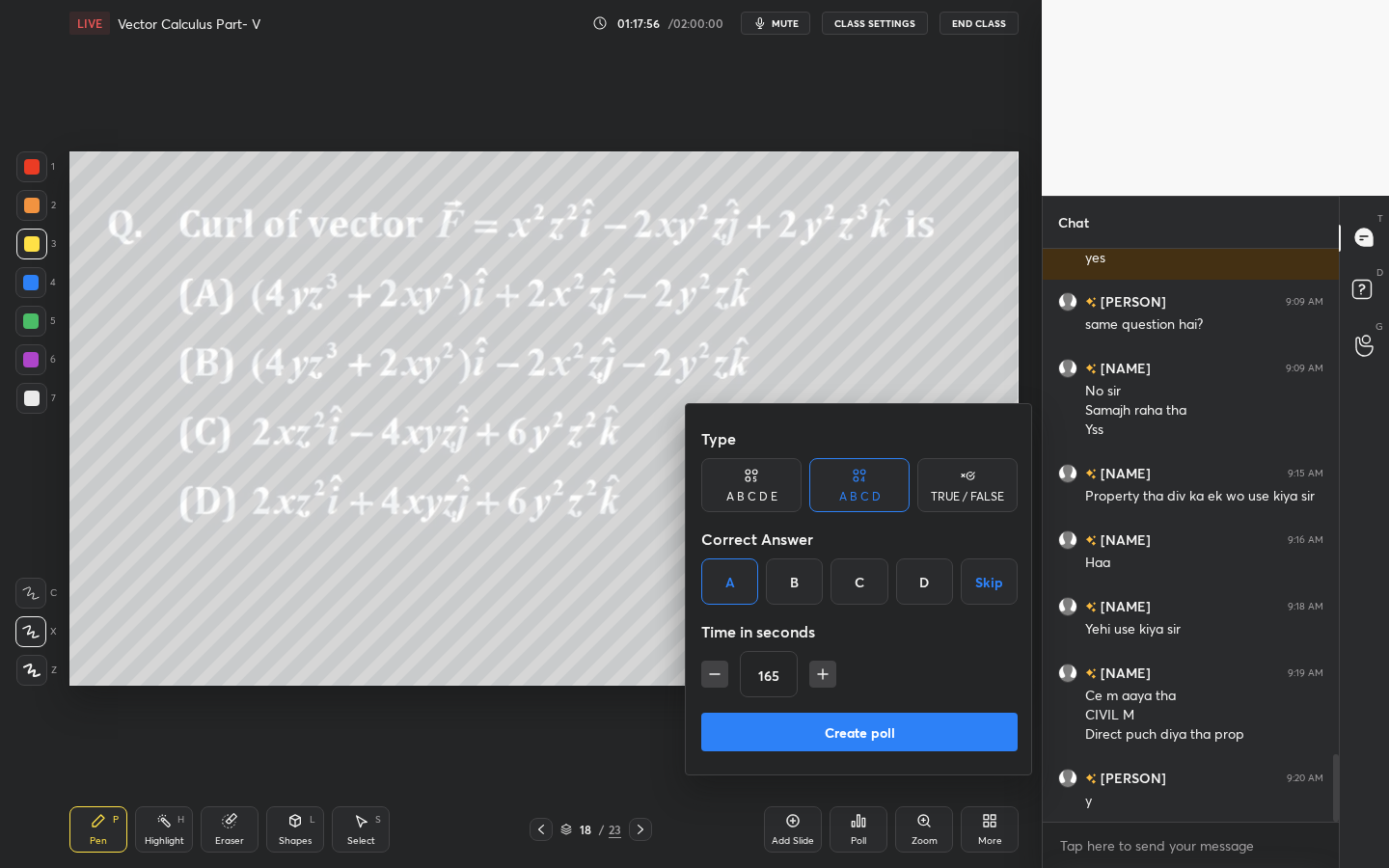 drag, startPoint x: 714, startPoint y: 673, endPoint x: 733, endPoint y: 675, distance: 19.10497 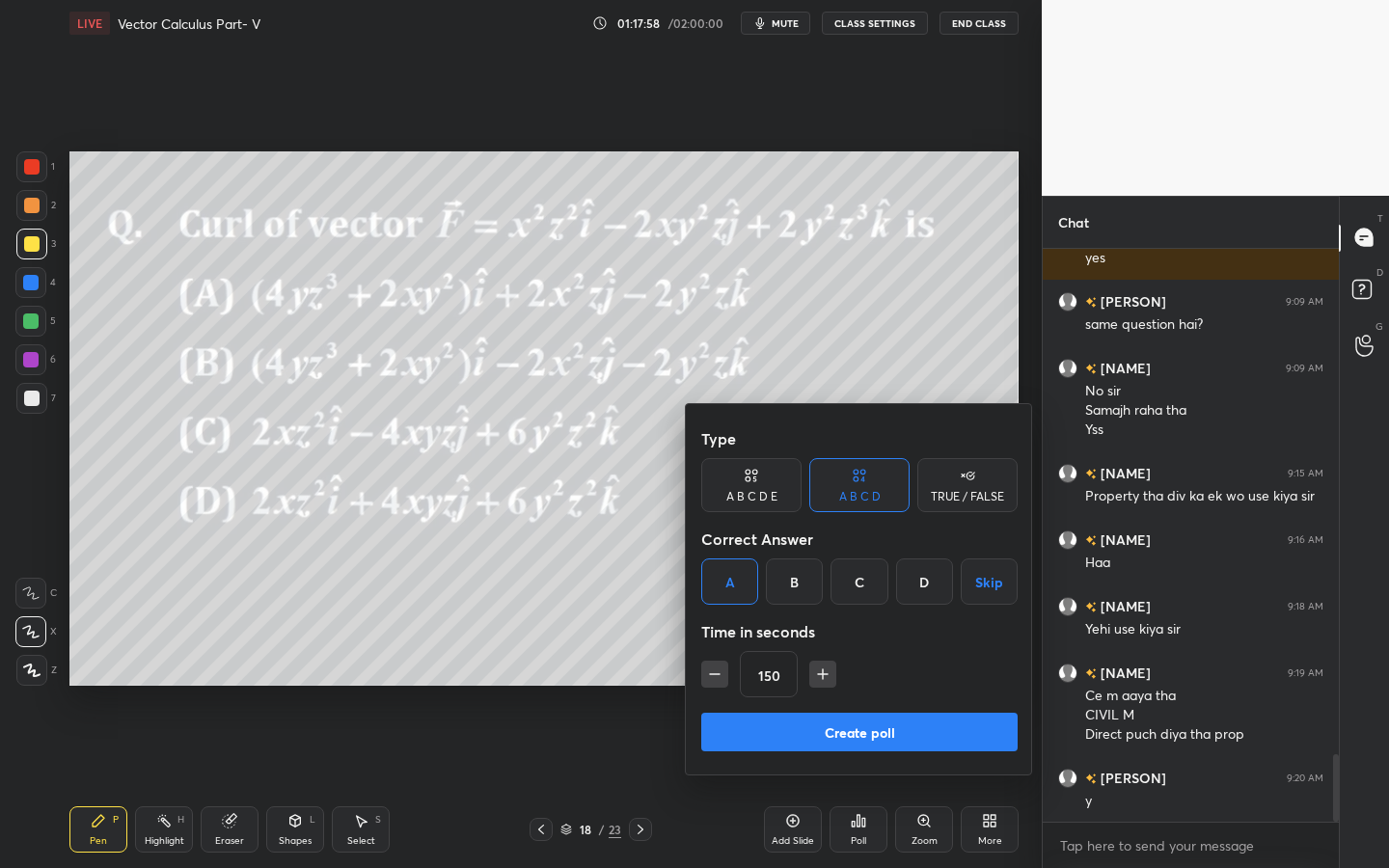 drag, startPoint x: 996, startPoint y: 588, endPoint x: 981, endPoint y: 641, distance: 55.081757 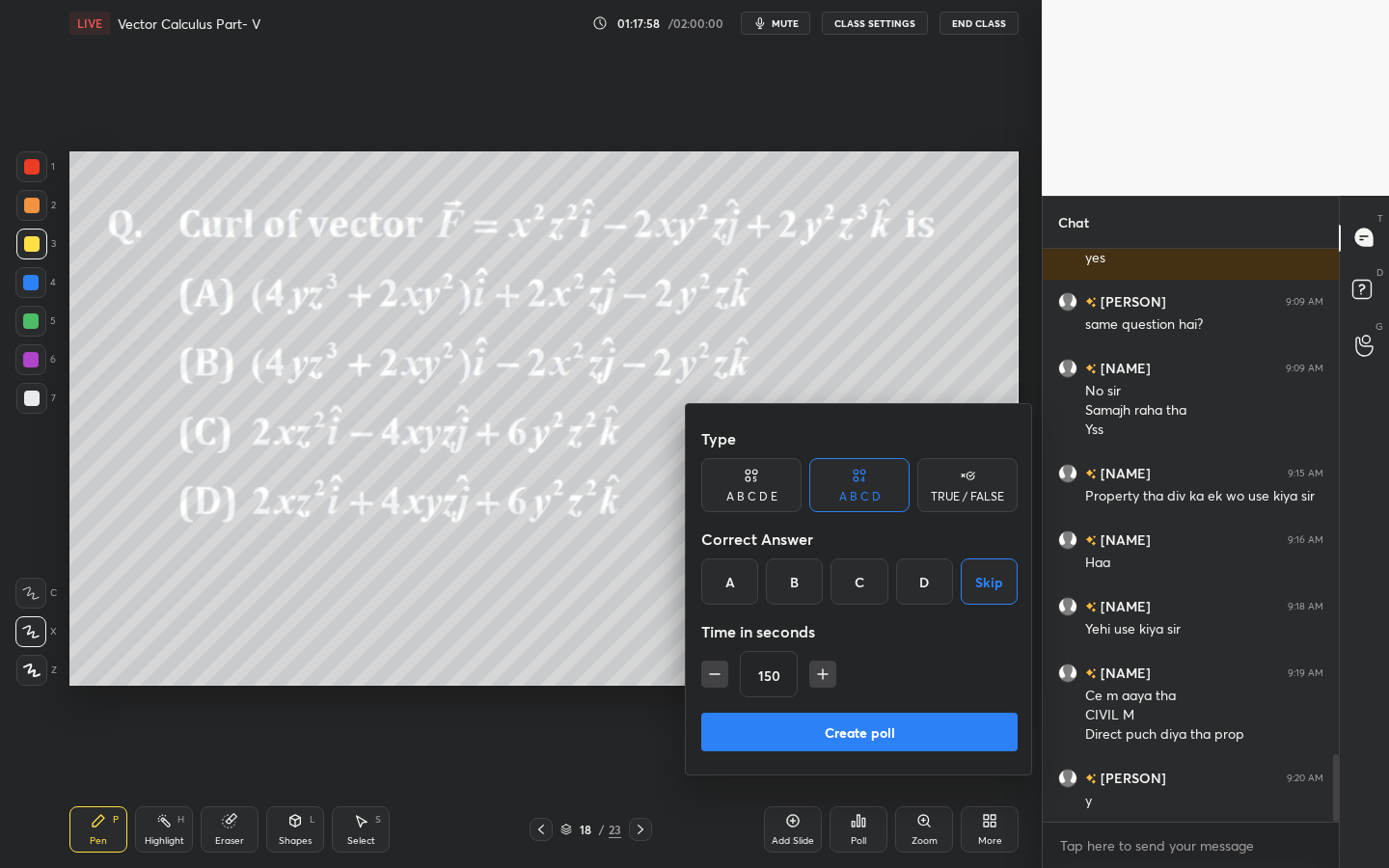 click on "Create poll" at bounding box center [859, 732] 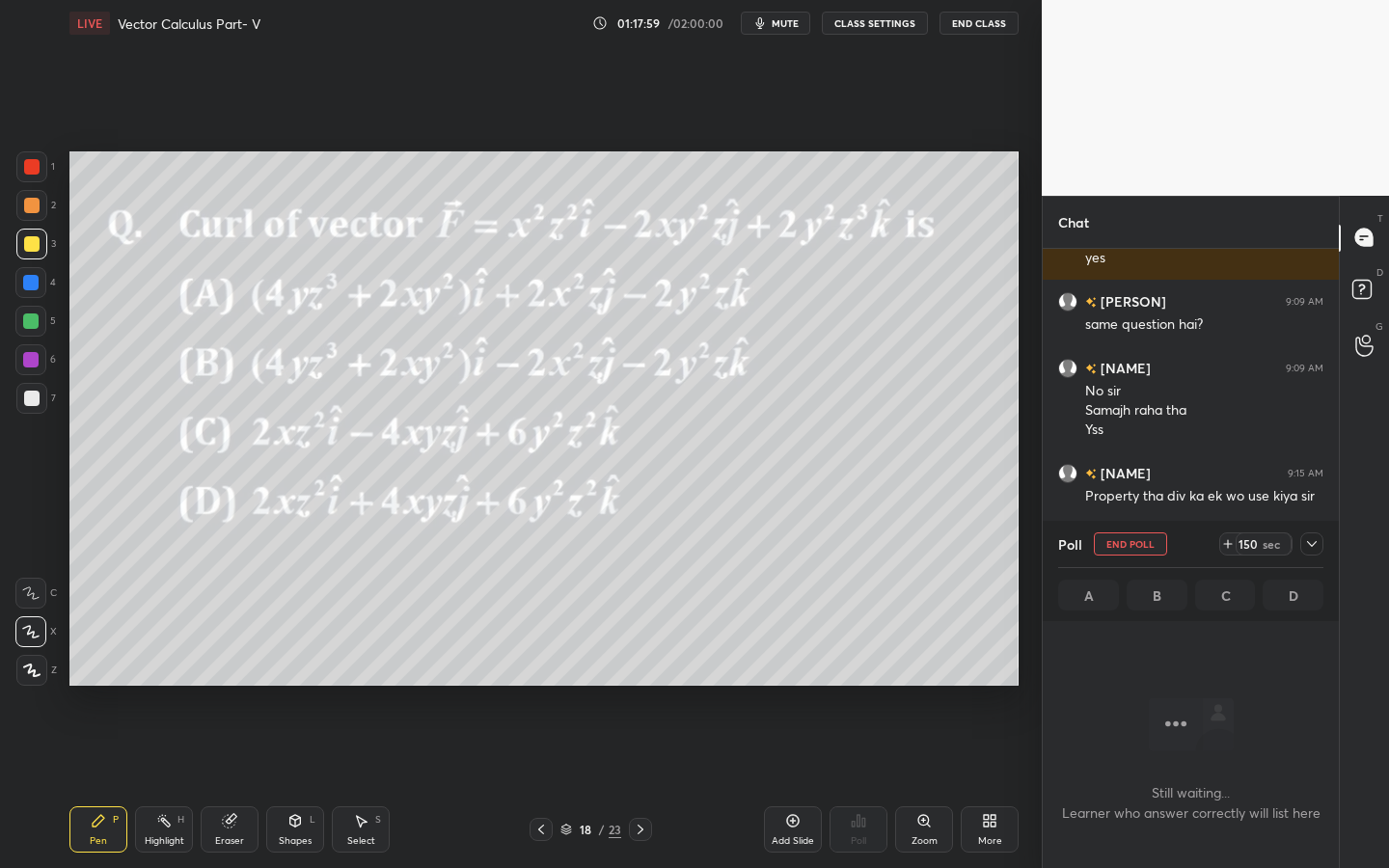scroll, scrollTop: 484, scrollLeft: 290, axis: both 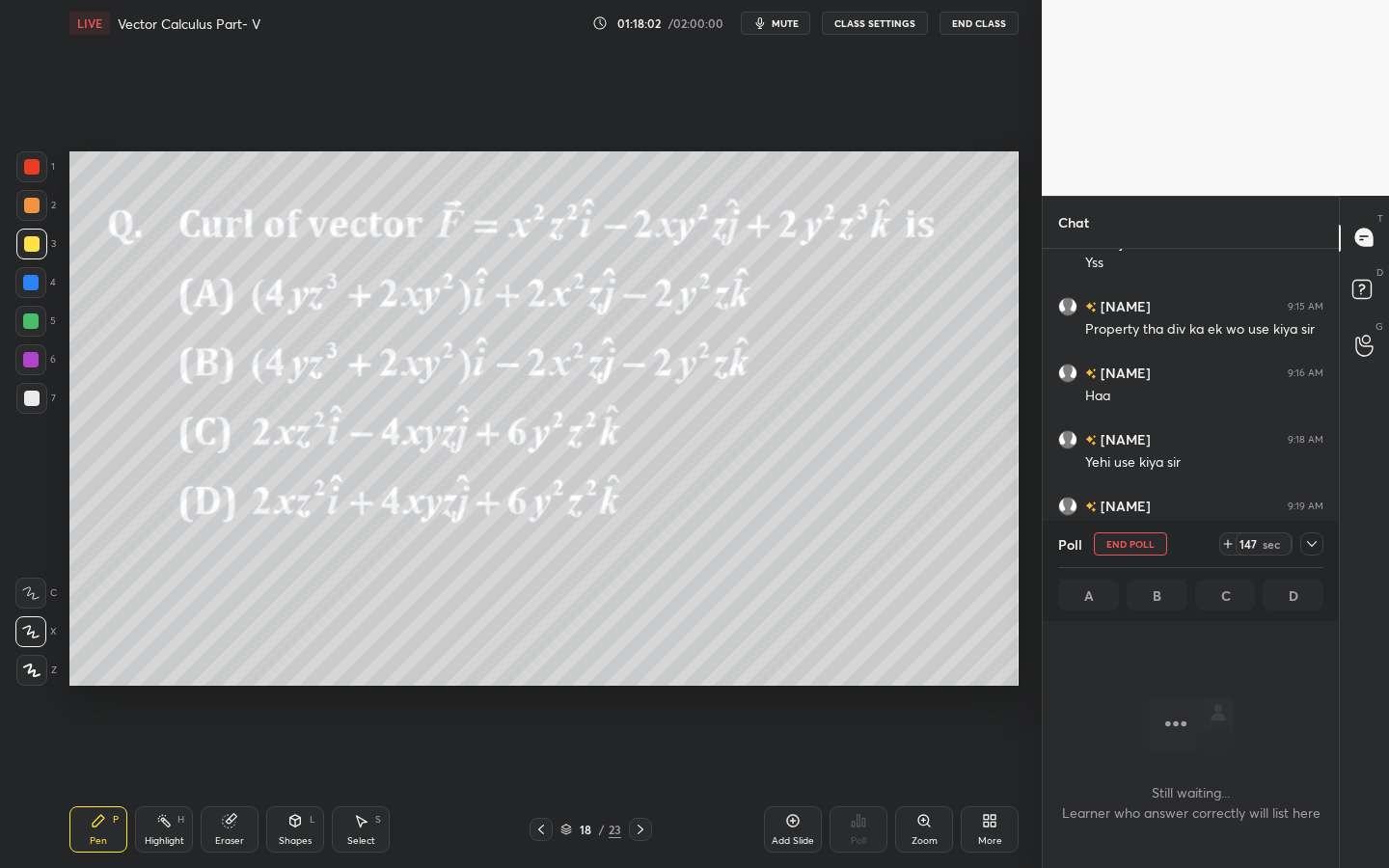 drag, startPoint x: 791, startPoint y: 22, endPoint x: 807, endPoint y: 9, distance: 20.615528 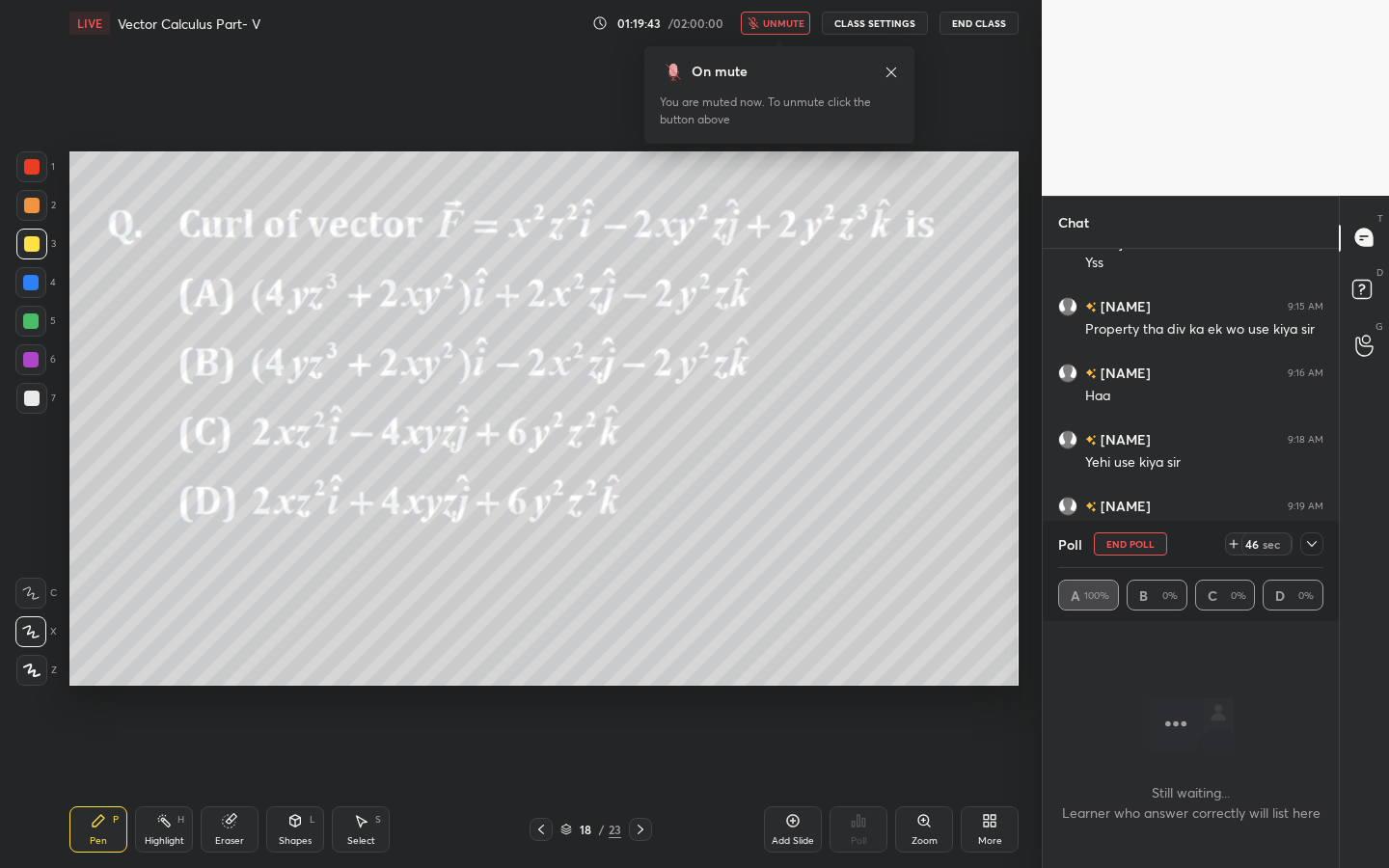 click on "unmute" at bounding box center (783, 23) 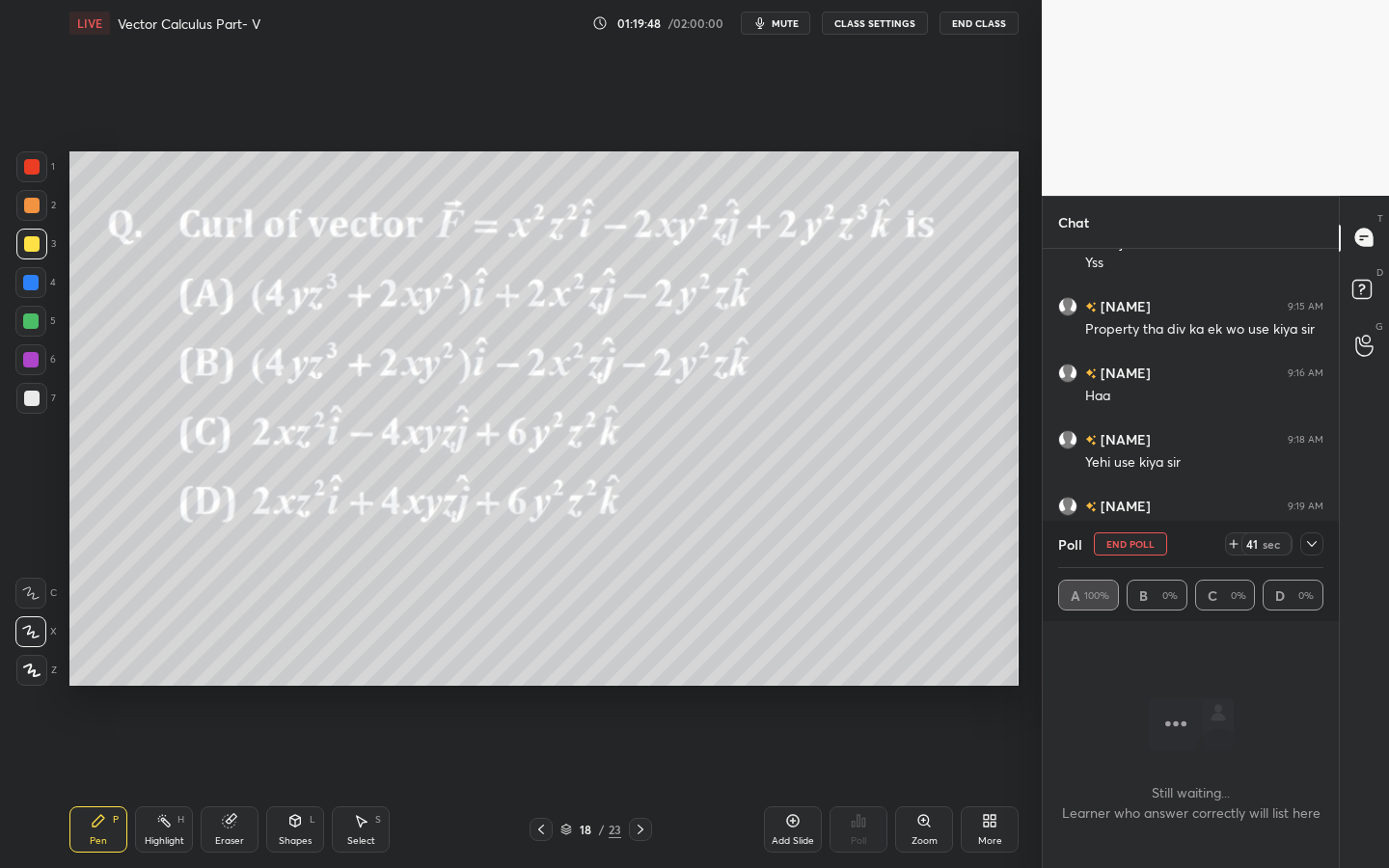click on "Poll End Poll 41  sec" at bounding box center [1190, 544] 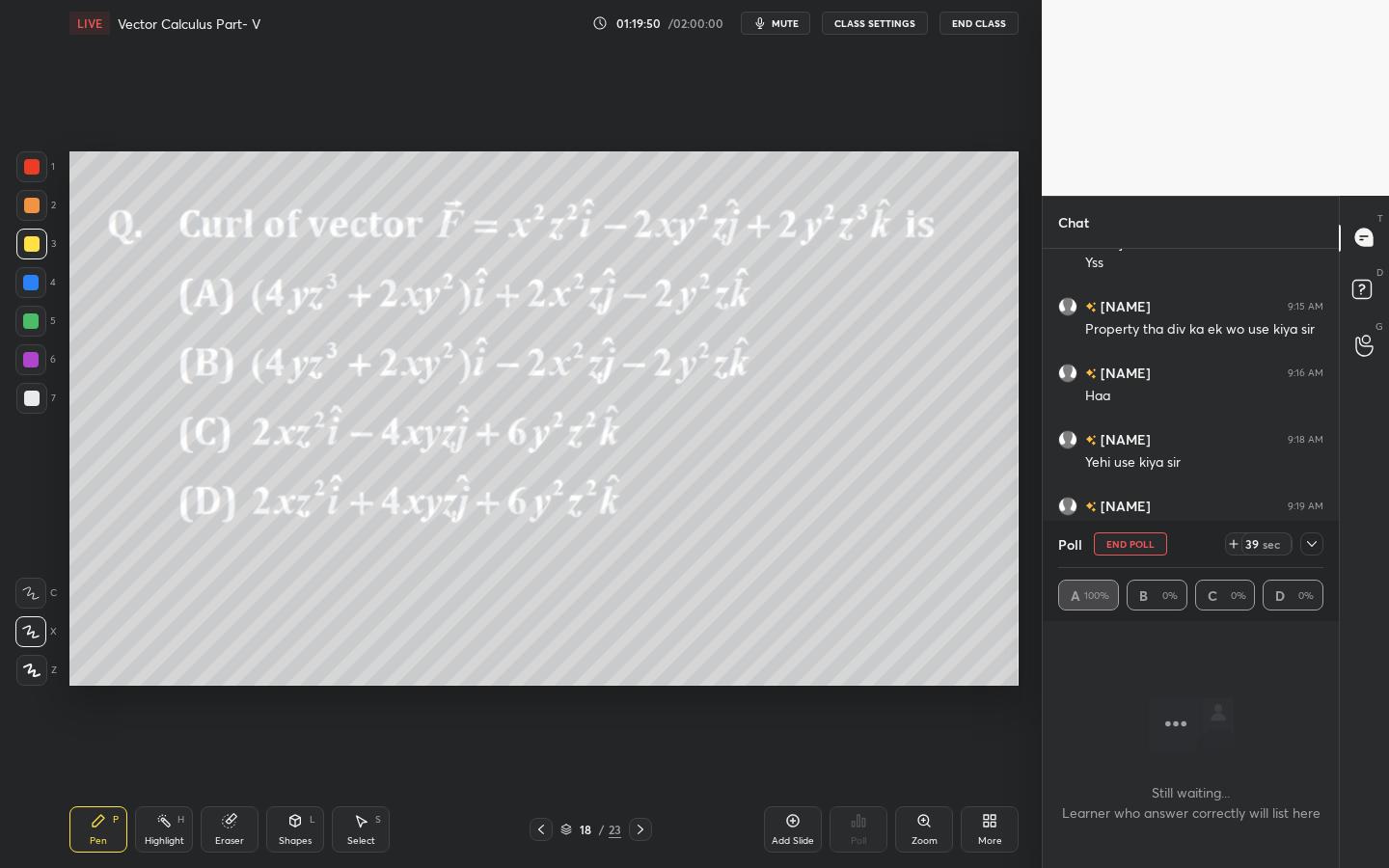 click 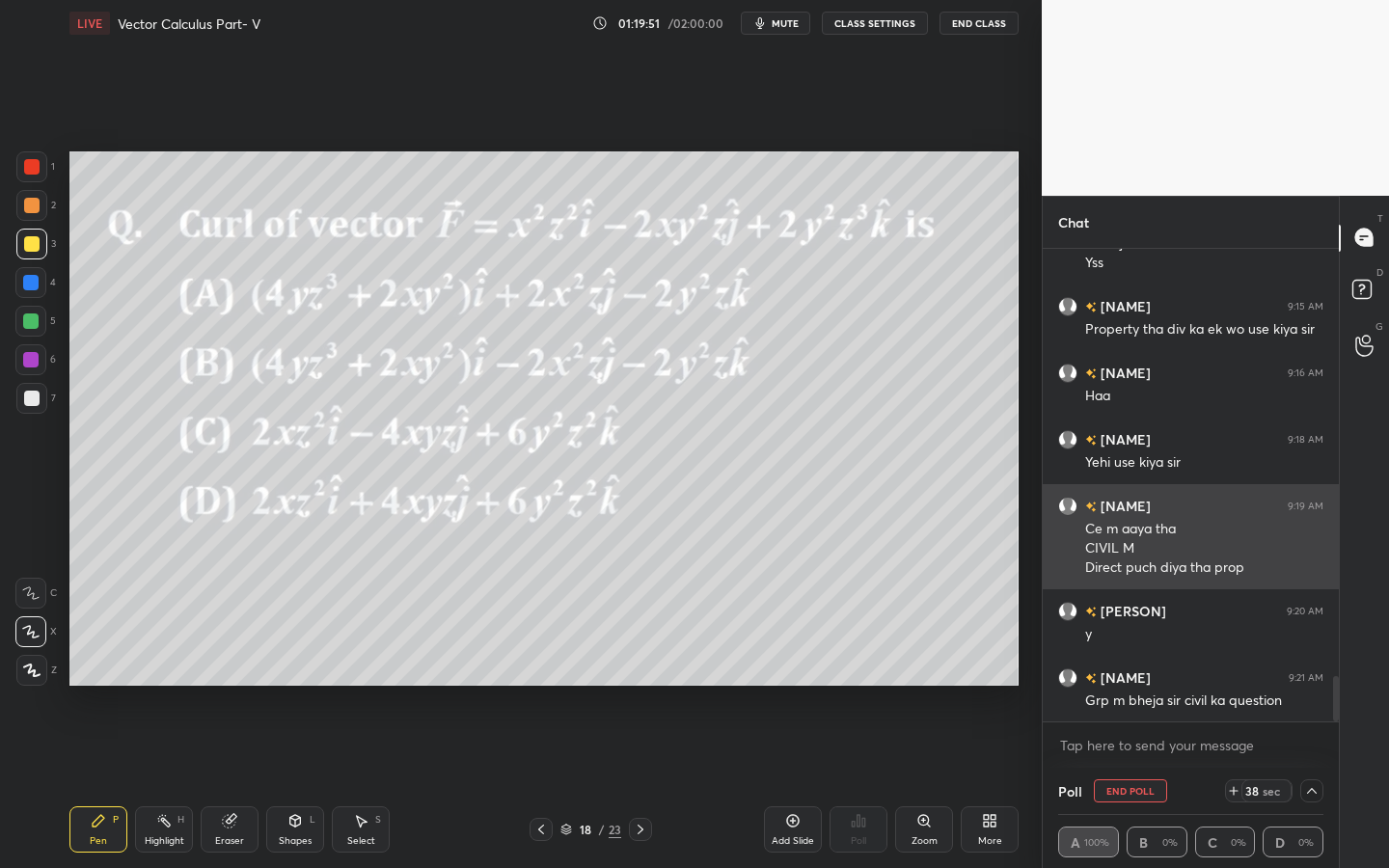 scroll, scrollTop: 4514, scrollLeft: 0, axis: vertical 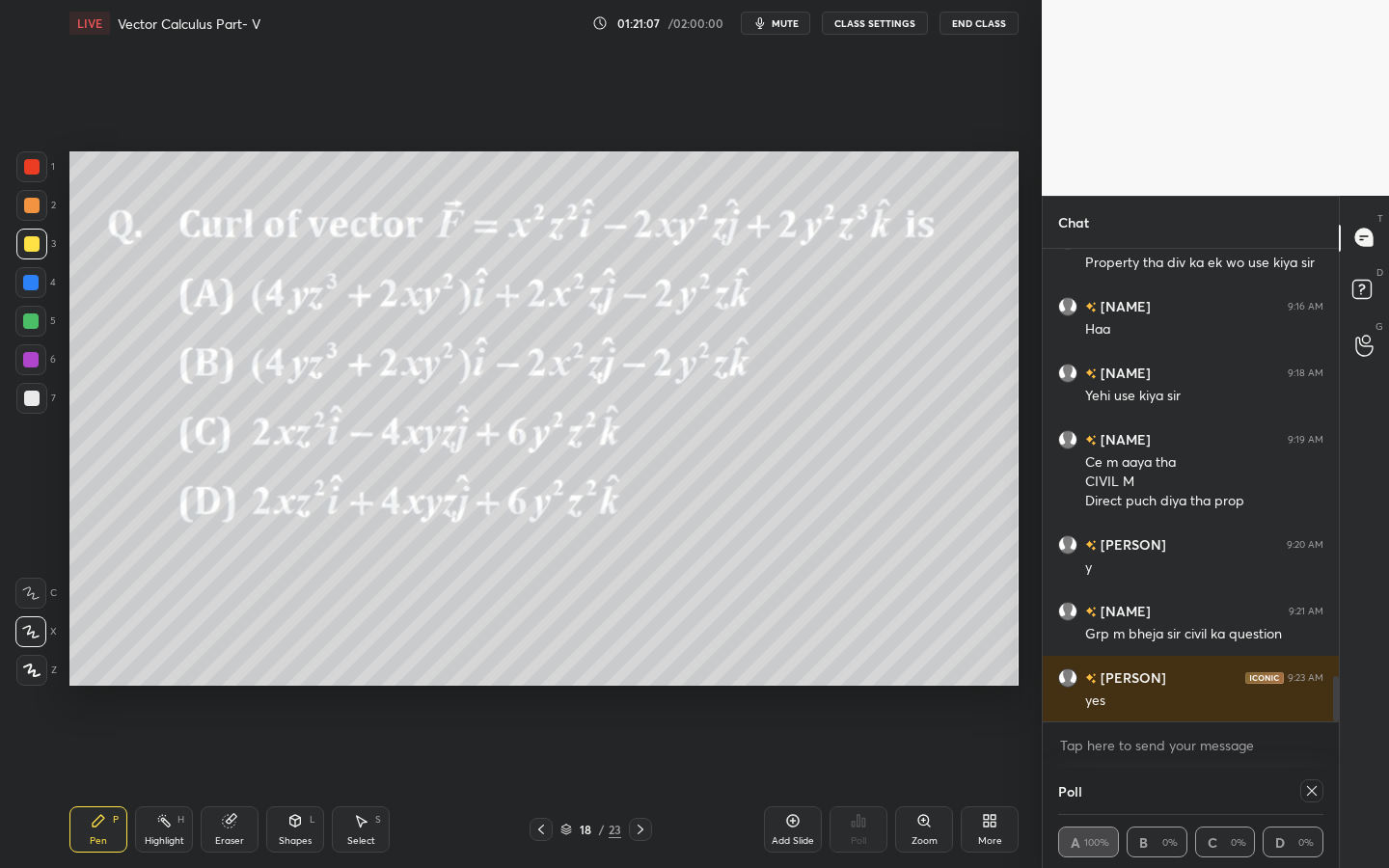 click 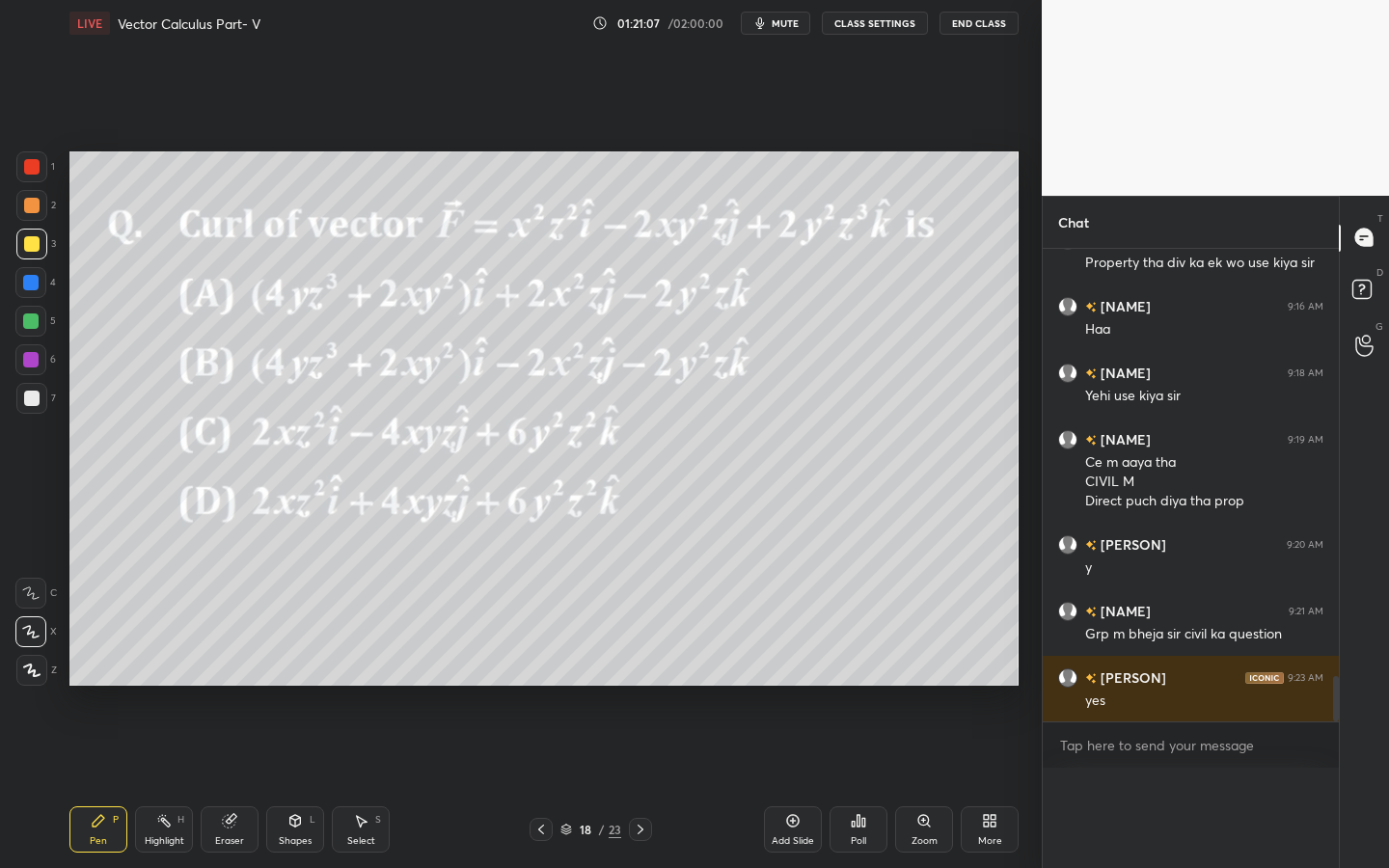 scroll, scrollTop: 528, scrollLeft: 290, axis: both 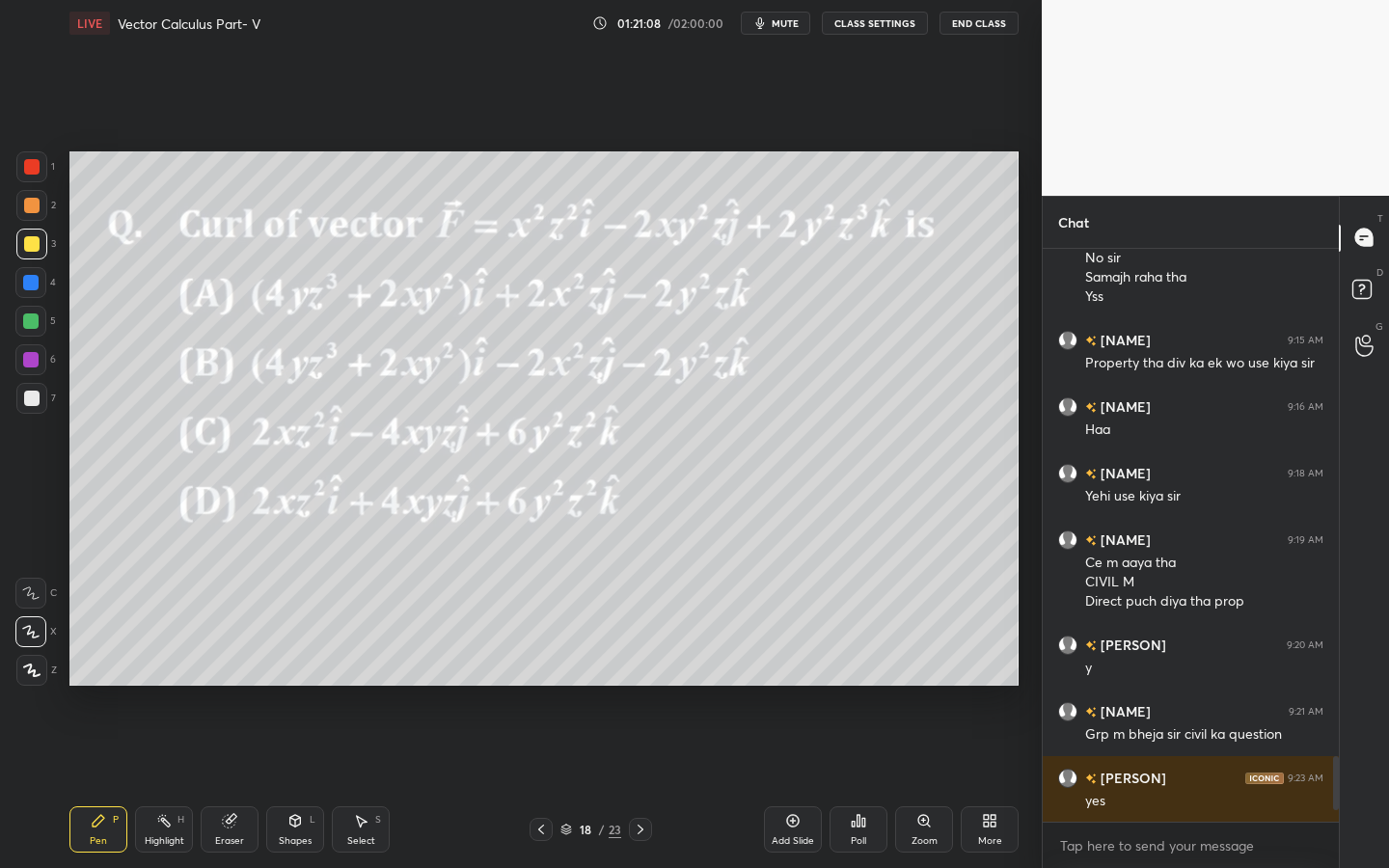 click 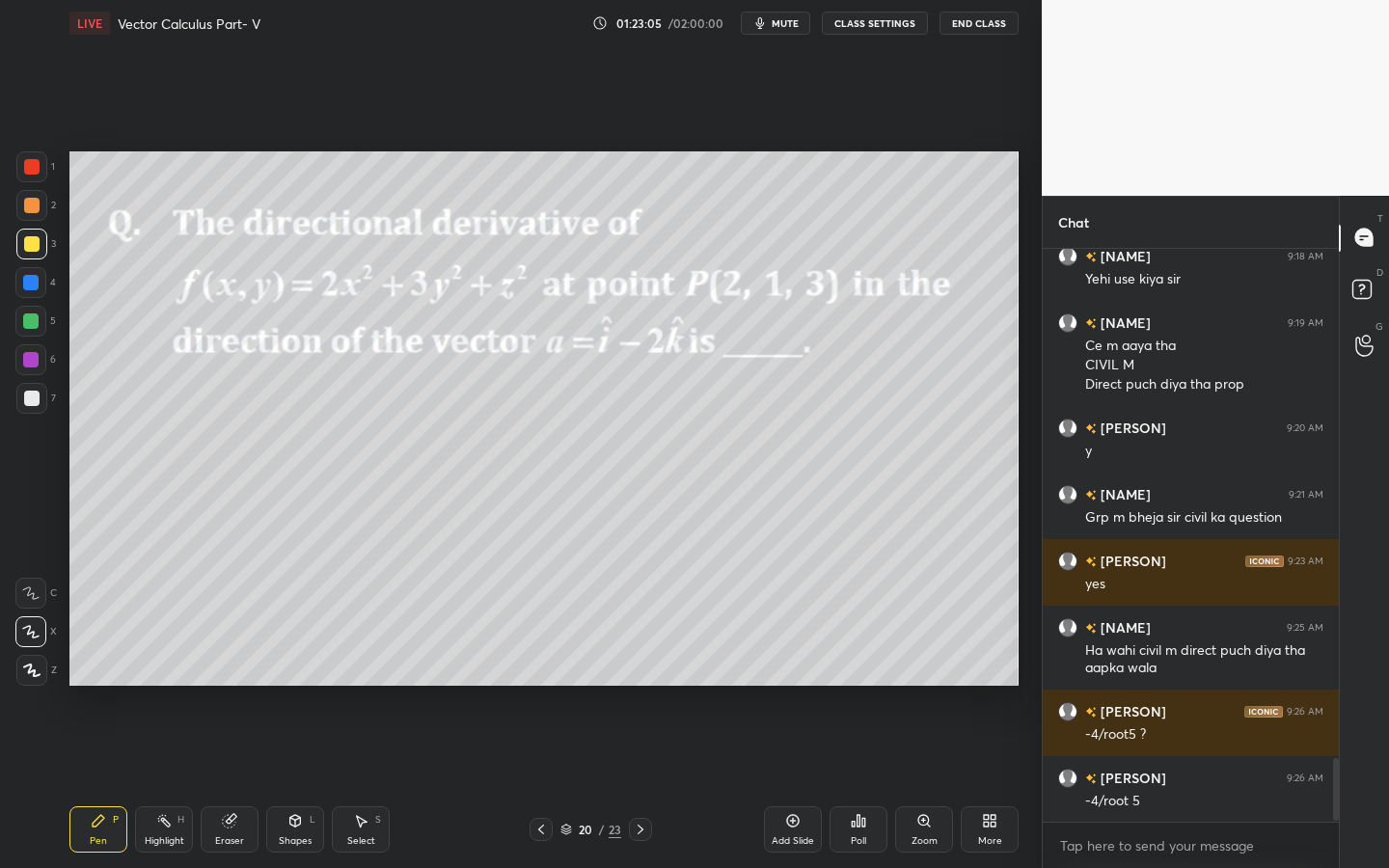 scroll, scrollTop: 4697, scrollLeft: 0, axis: vertical 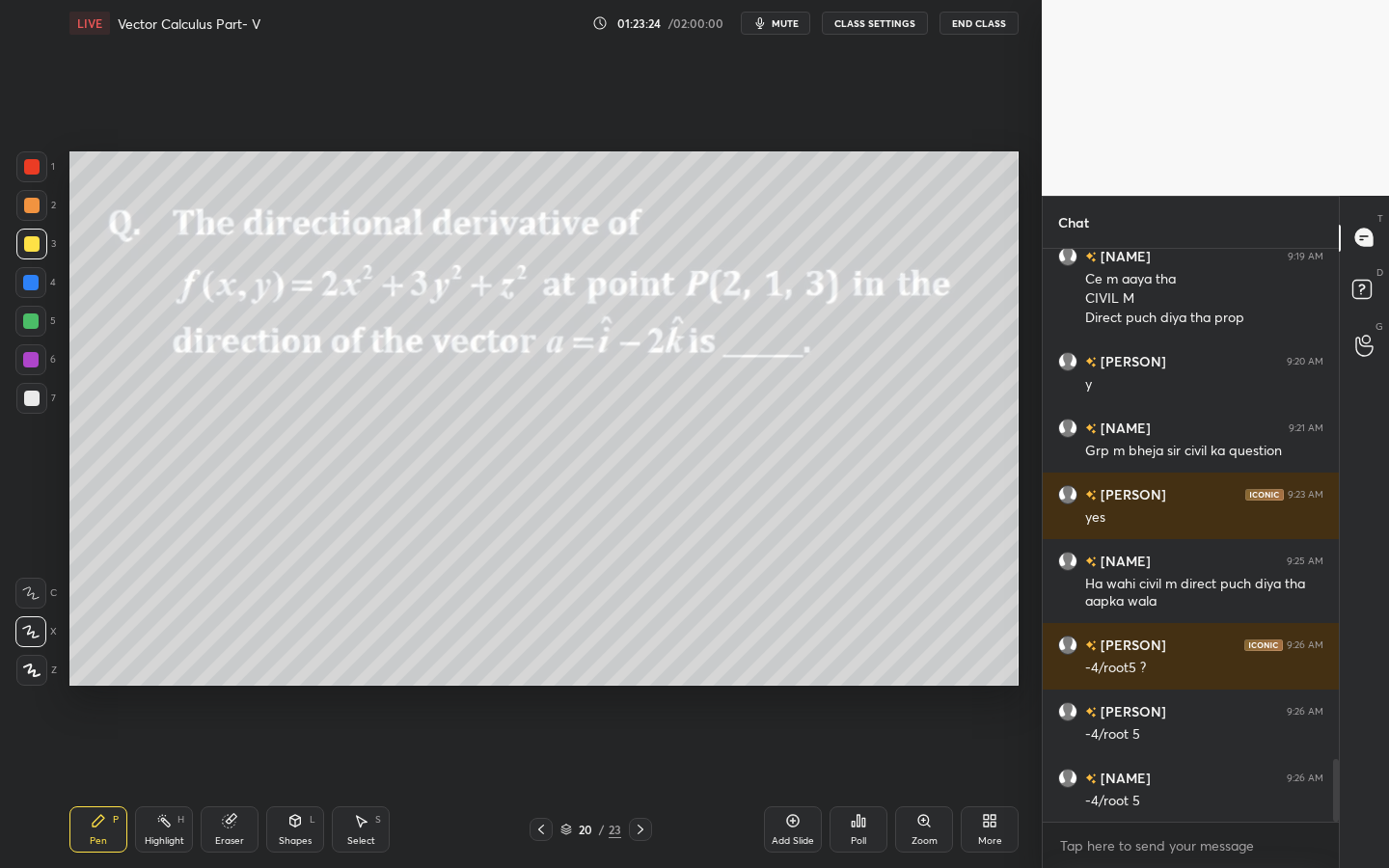 click 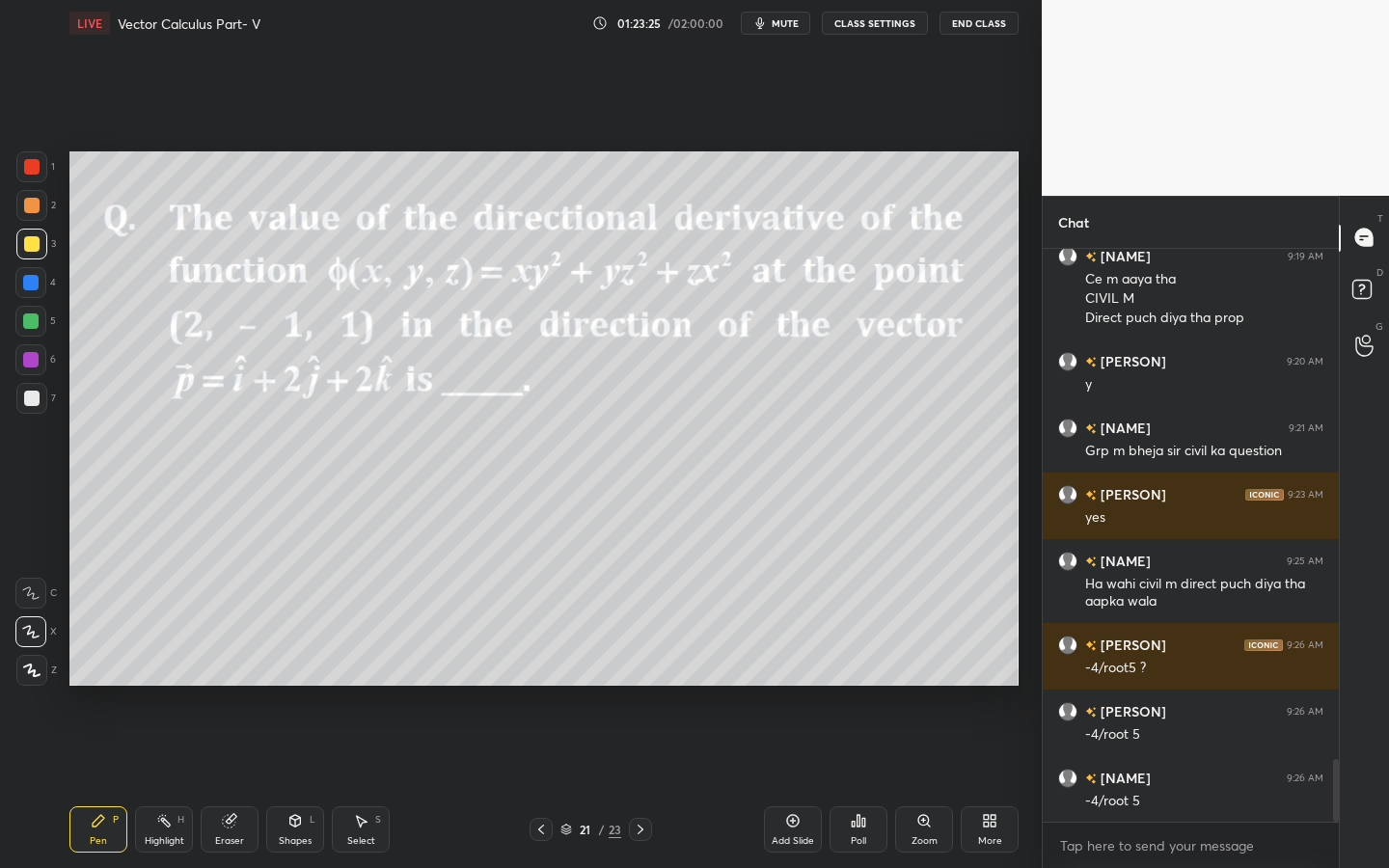 drag, startPoint x: 36, startPoint y: 179, endPoint x: 53, endPoint y: 172, distance: 18.384776 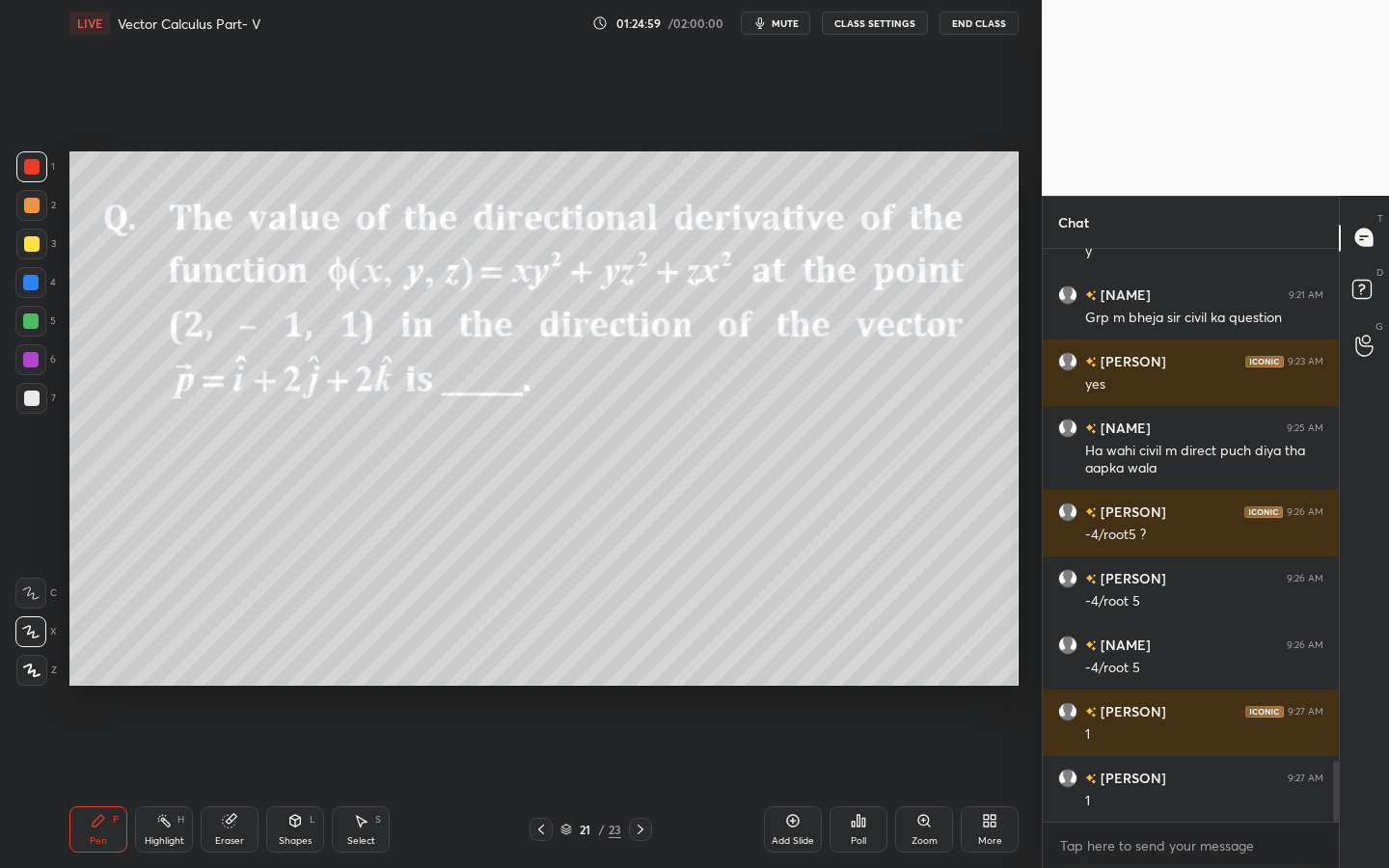 scroll, scrollTop: 4896, scrollLeft: 0, axis: vertical 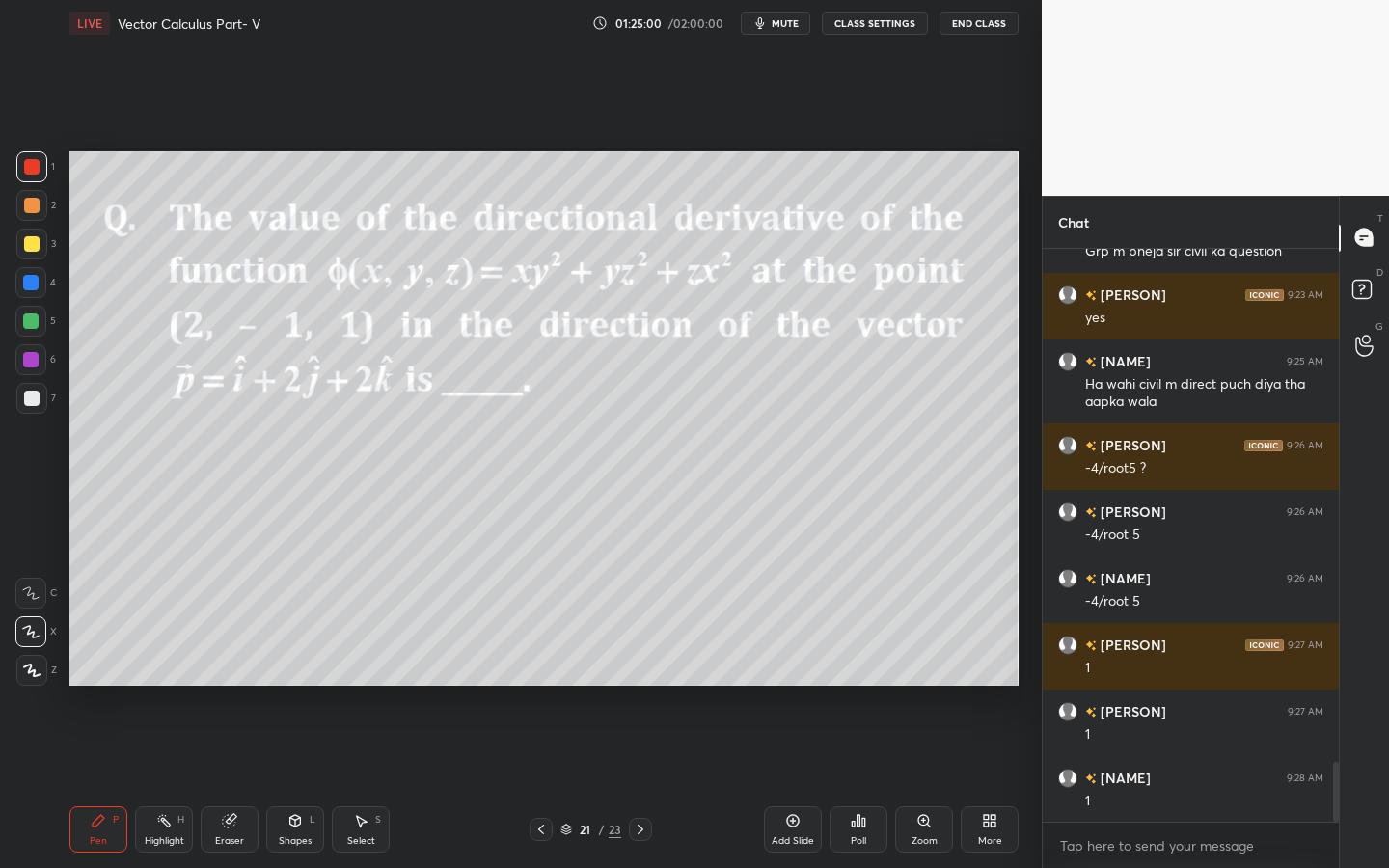 click 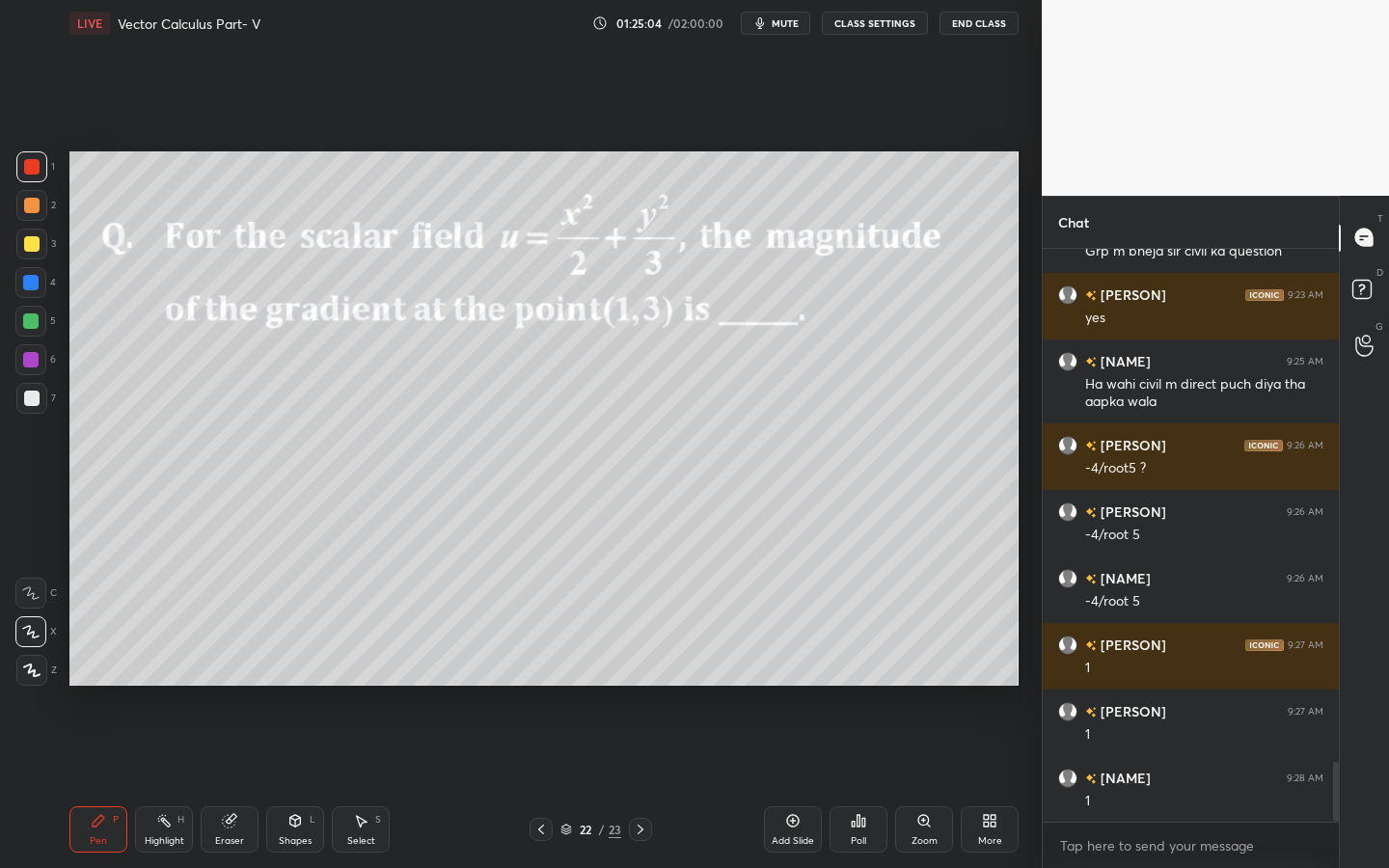 click 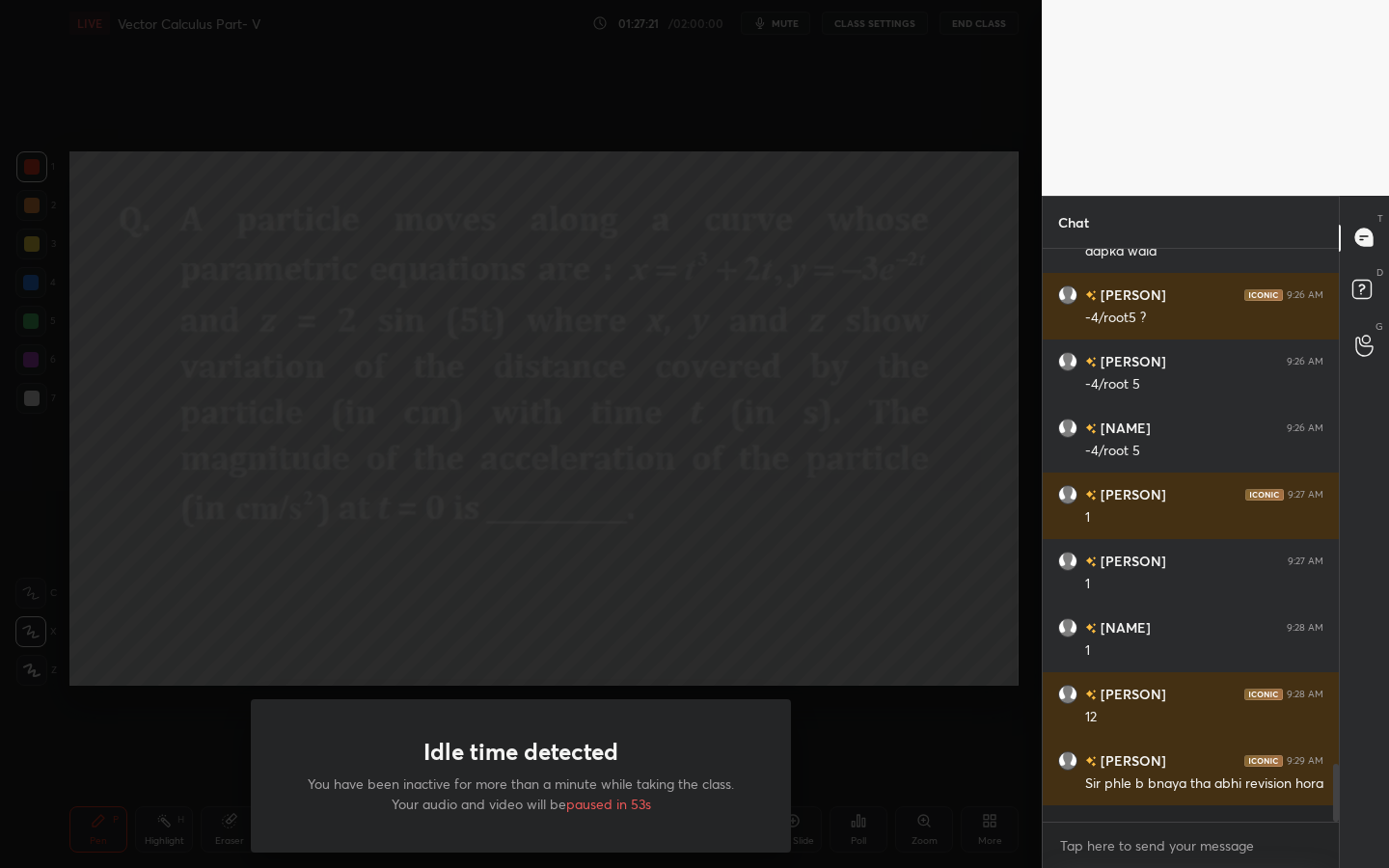 scroll, scrollTop: 5113, scrollLeft: 0, axis: vertical 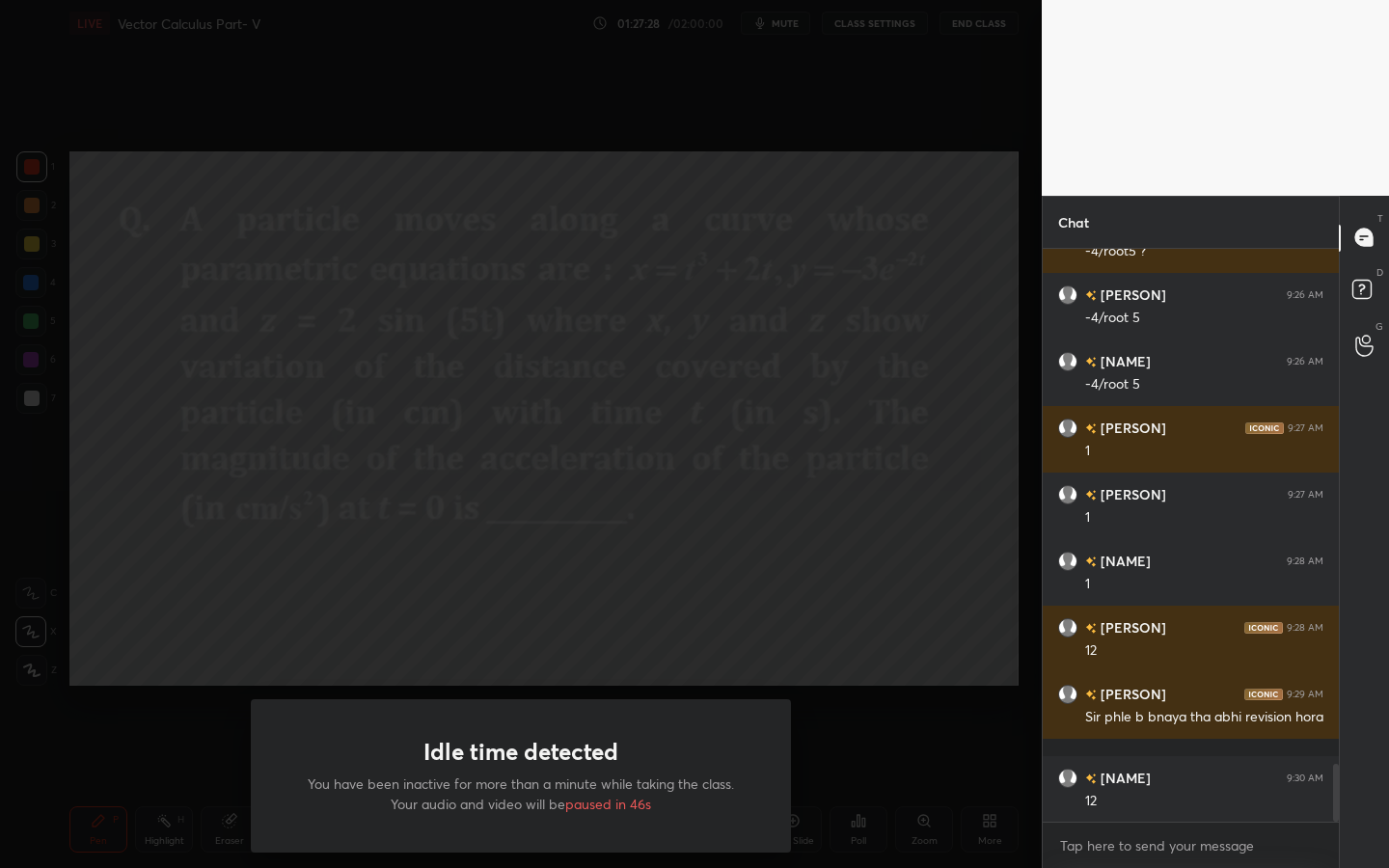 click on "Idle time detected You have been inactive for more than a minute while taking the class. Your audio and video will be  paused in 46s" at bounding box center [521, 434] 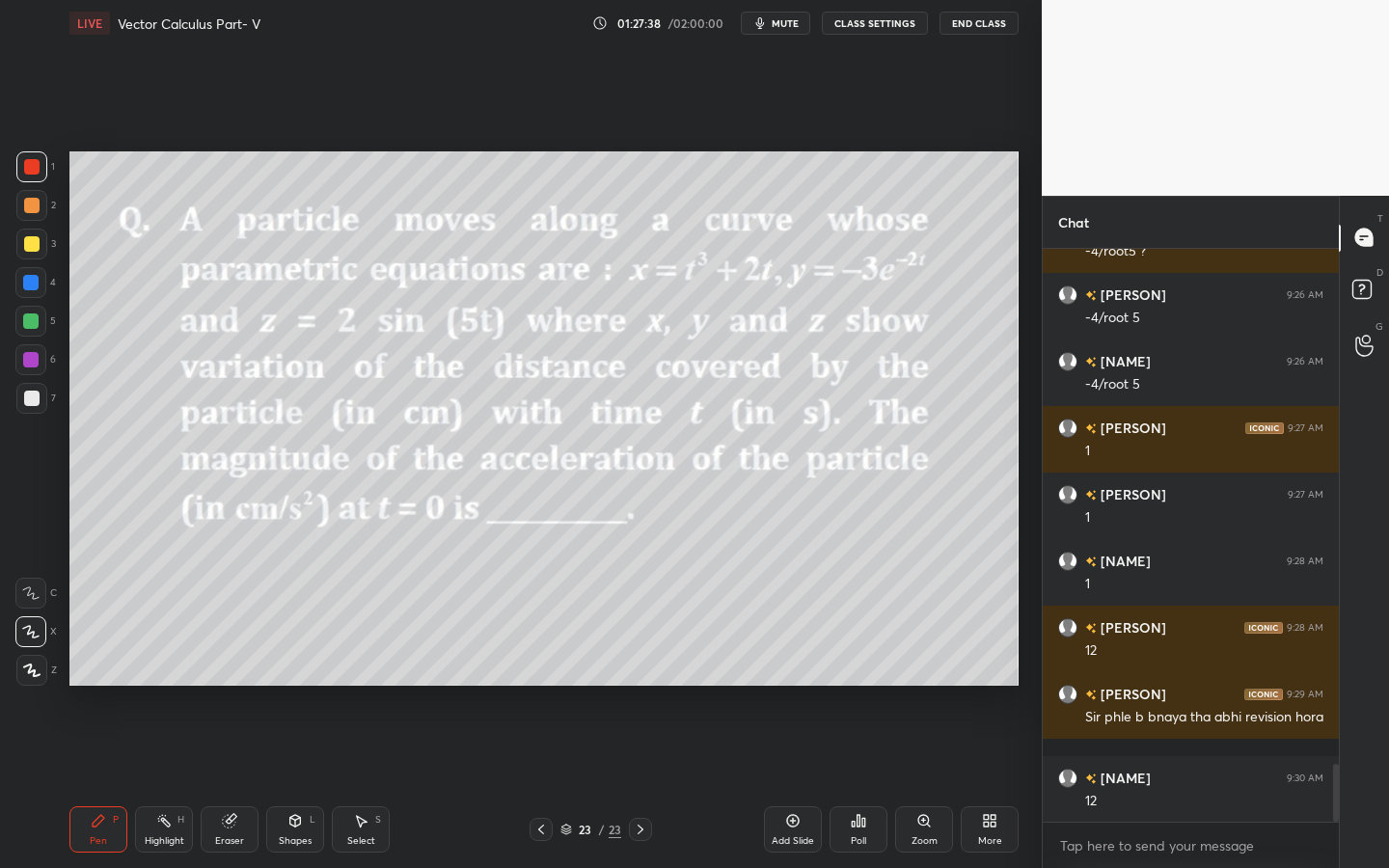 click 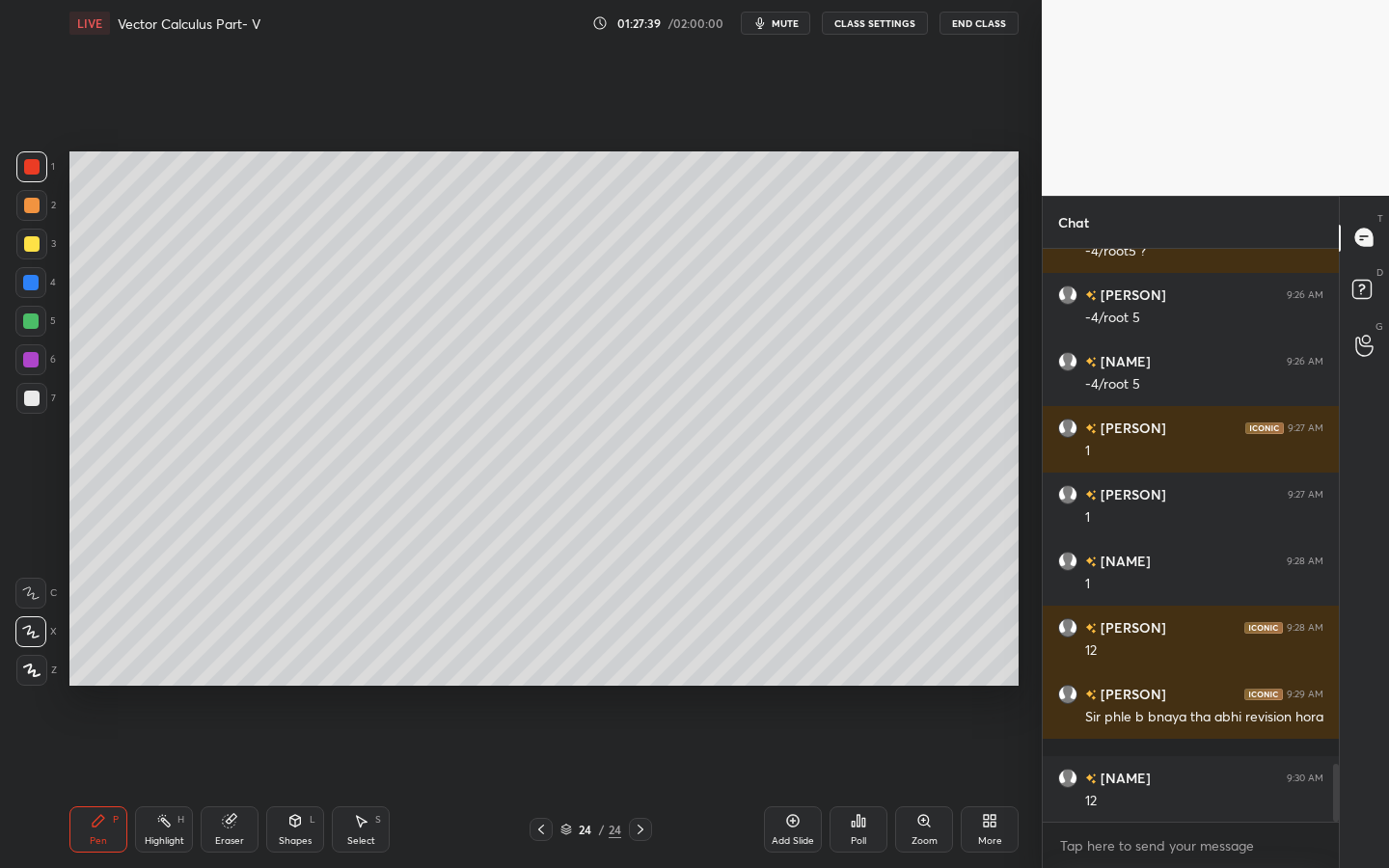 drag, startPoint x: 35, startPoint y: 322, endPoint x: 60, endPoint y: 297, distance: 35.355339 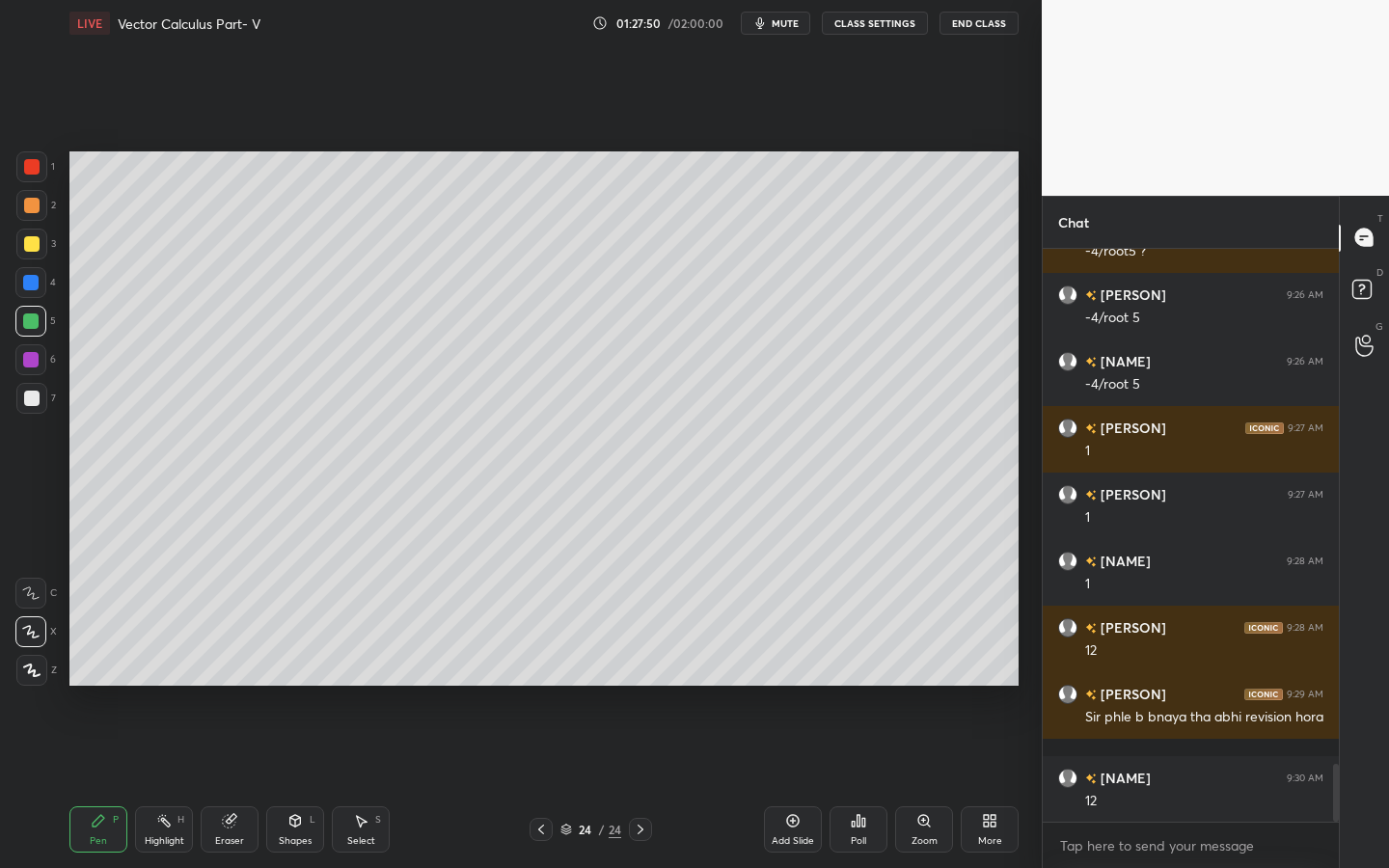 drag, startPoint x: 38, startPoint y: 284, endPoint x: 62, endPoint y: 271, distance: 27.294688 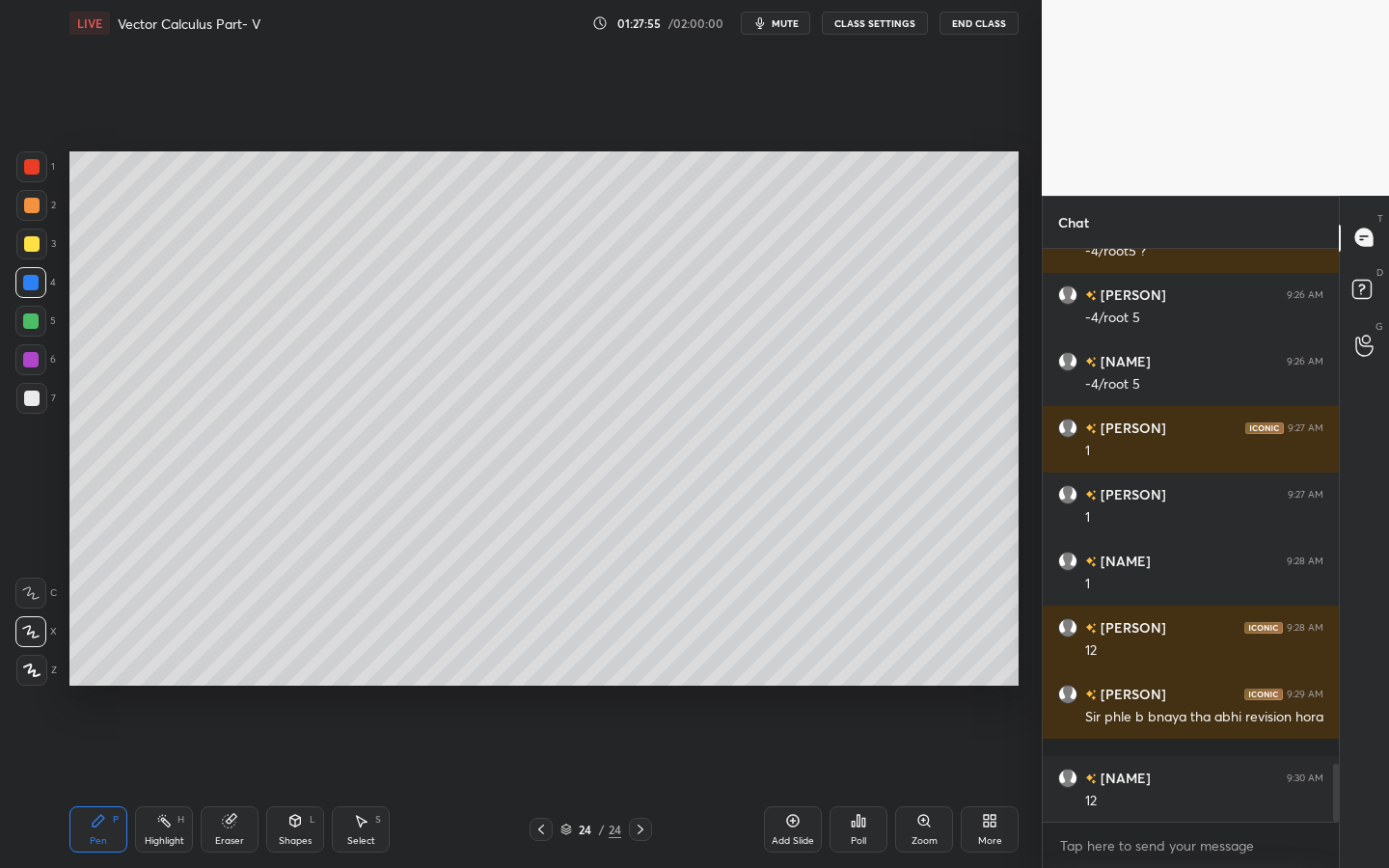 click at bounding box center [32, 205] 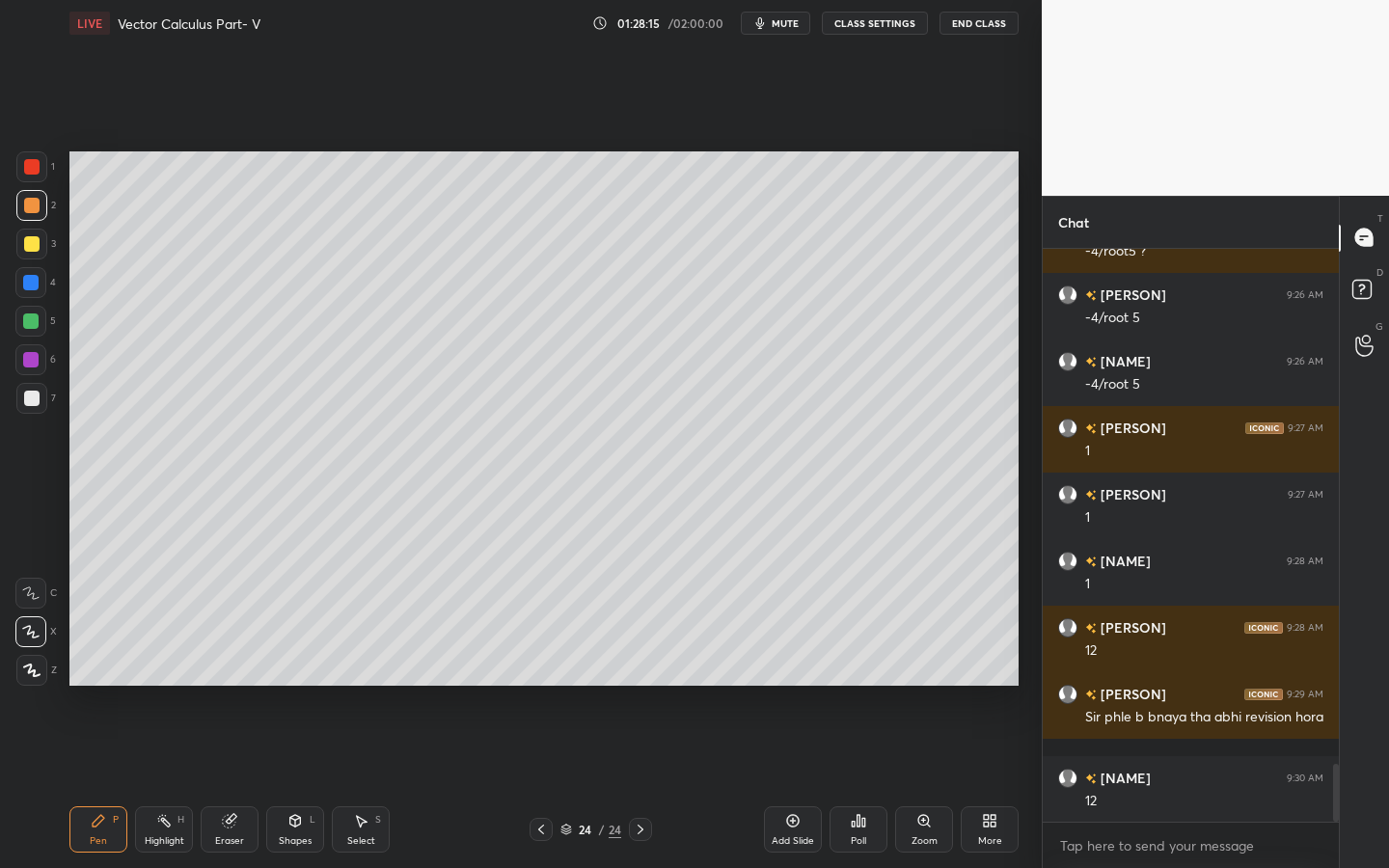 scroll, scrollTop: 5180, scrollLeft: 0, axis: vertical 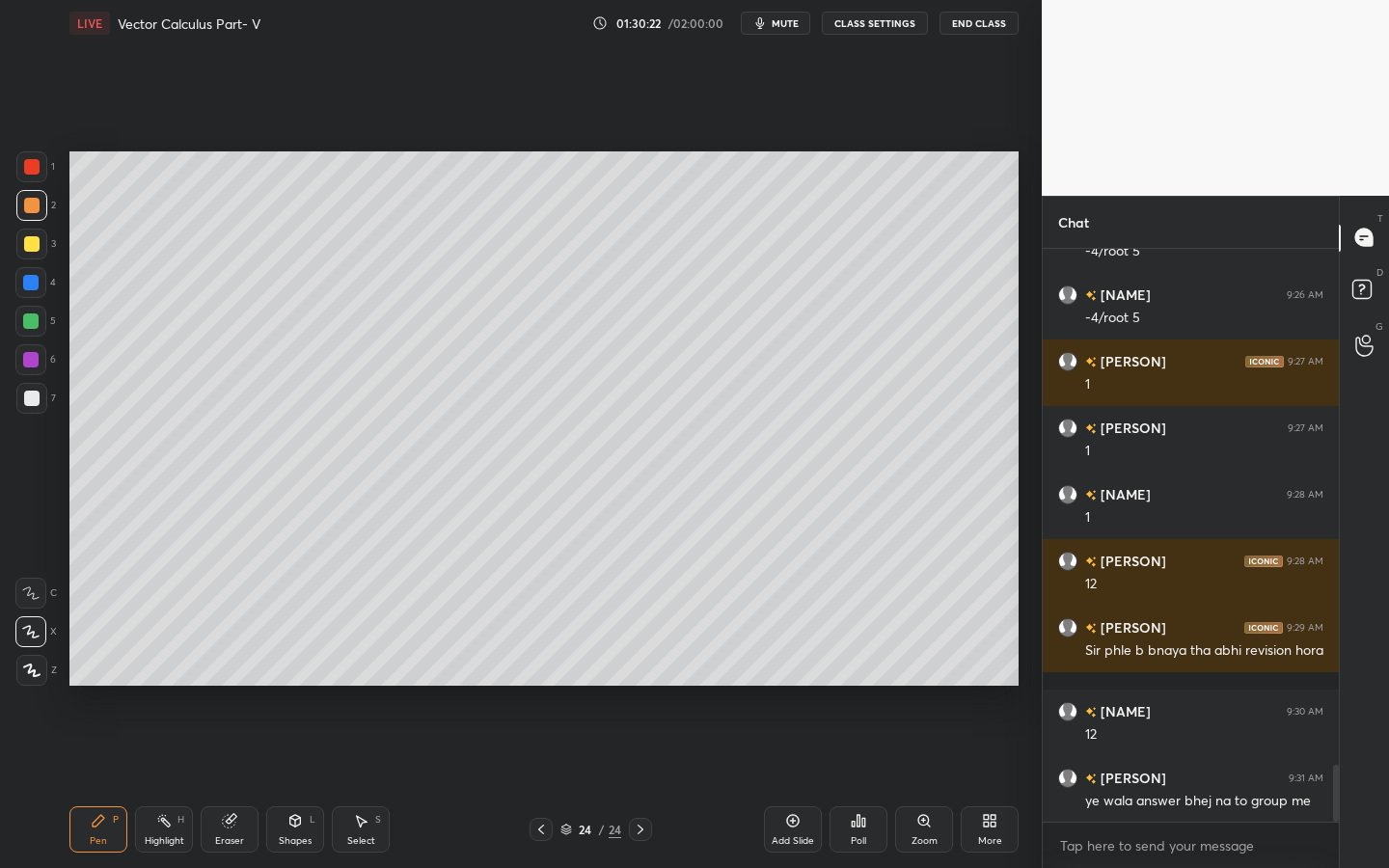 click on "Shapes L" at bounding box center (295, 829) 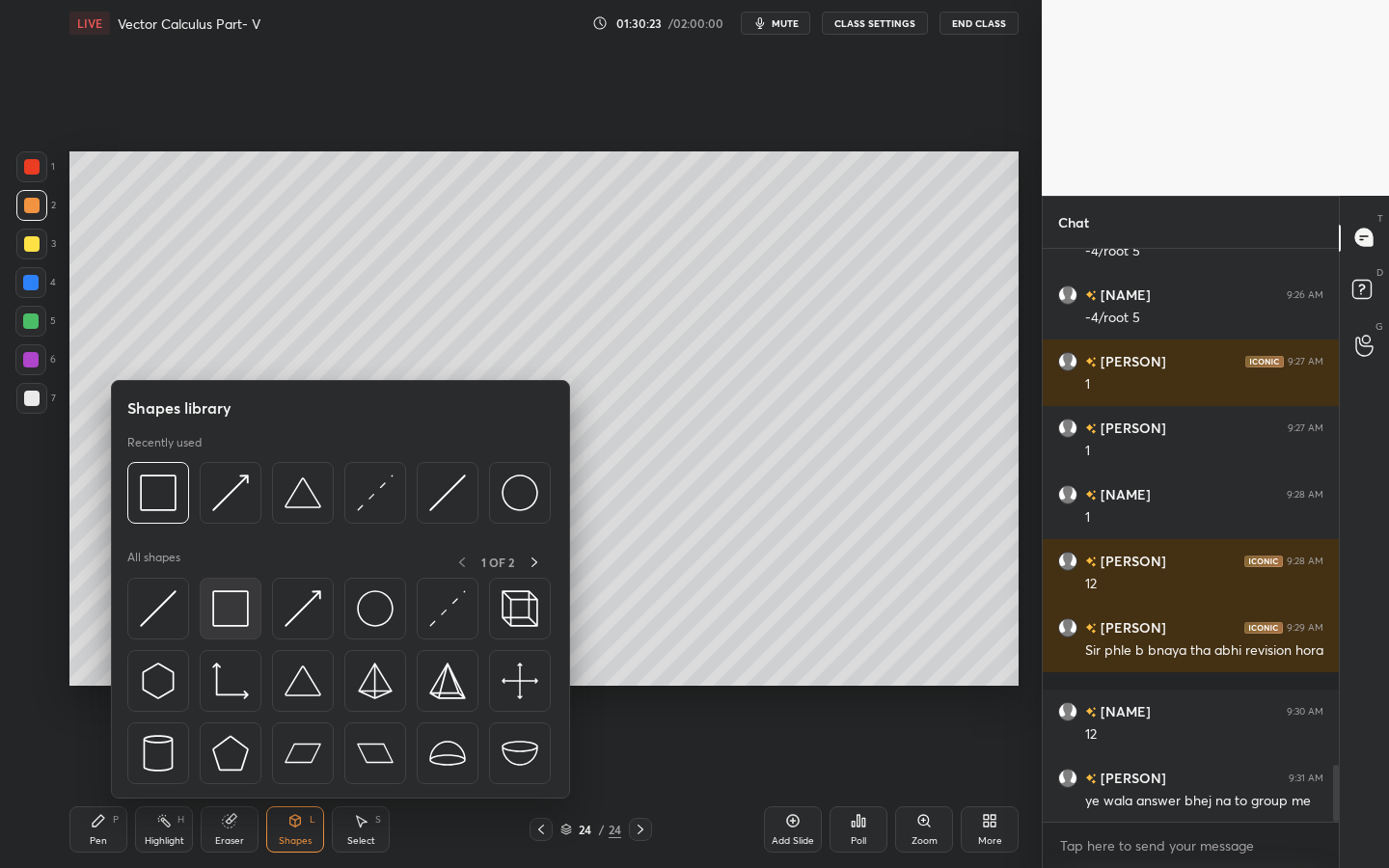 click at bounding box center [231, 609] 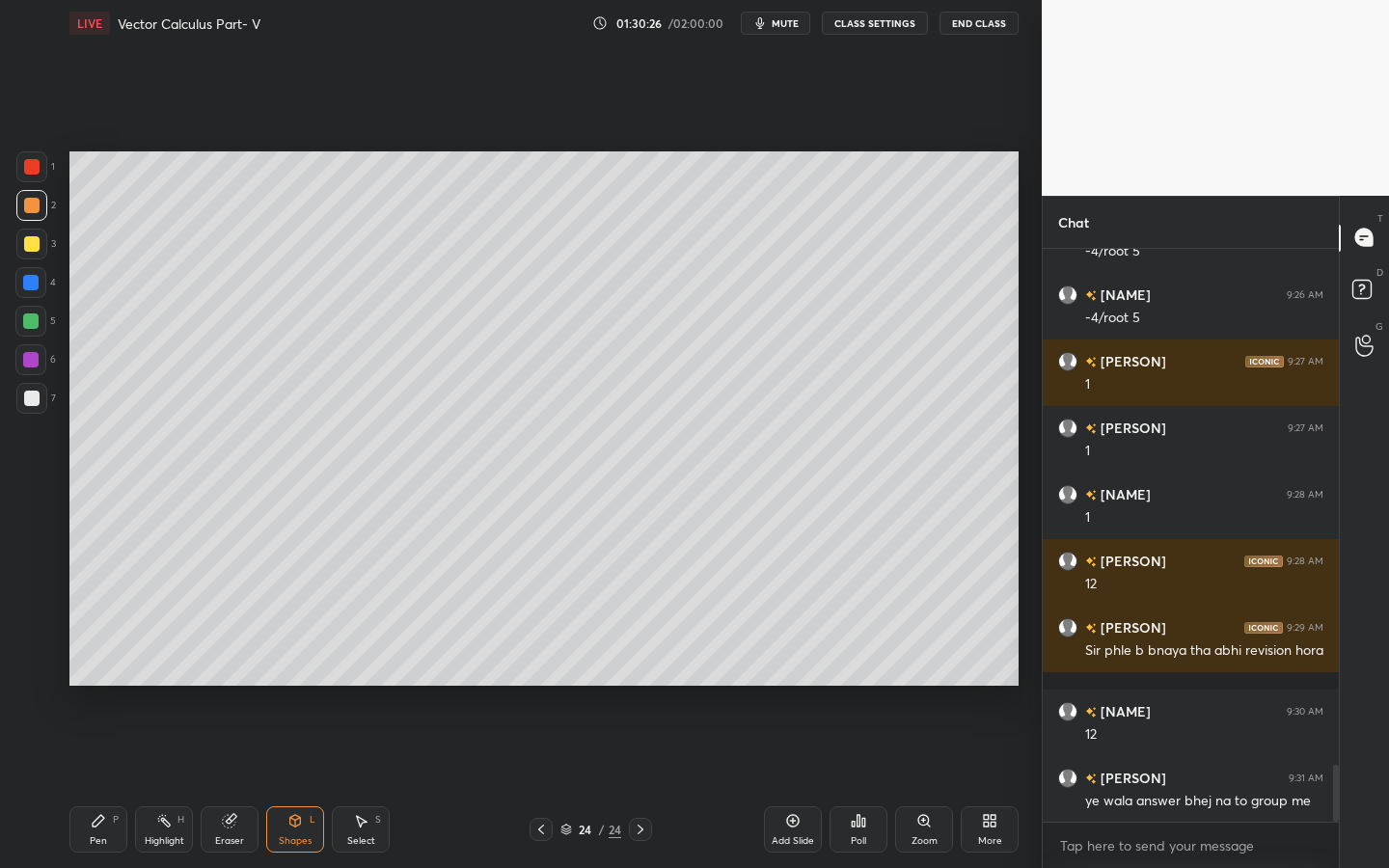 click on "Pen P" at bounding box center [98, 829] 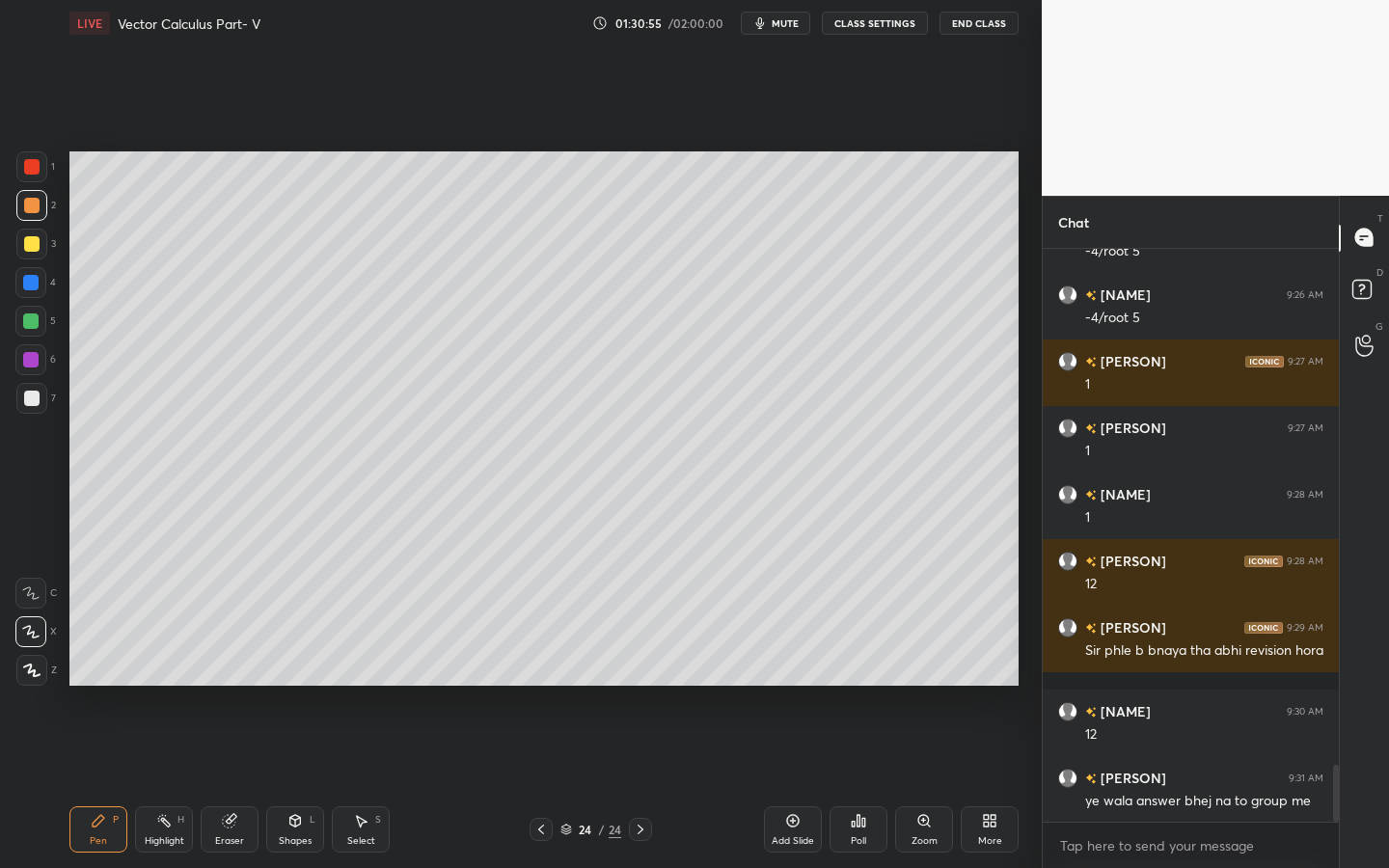 scroll, scrollTop: 5247, scrollLeft: 0, axis: vertical 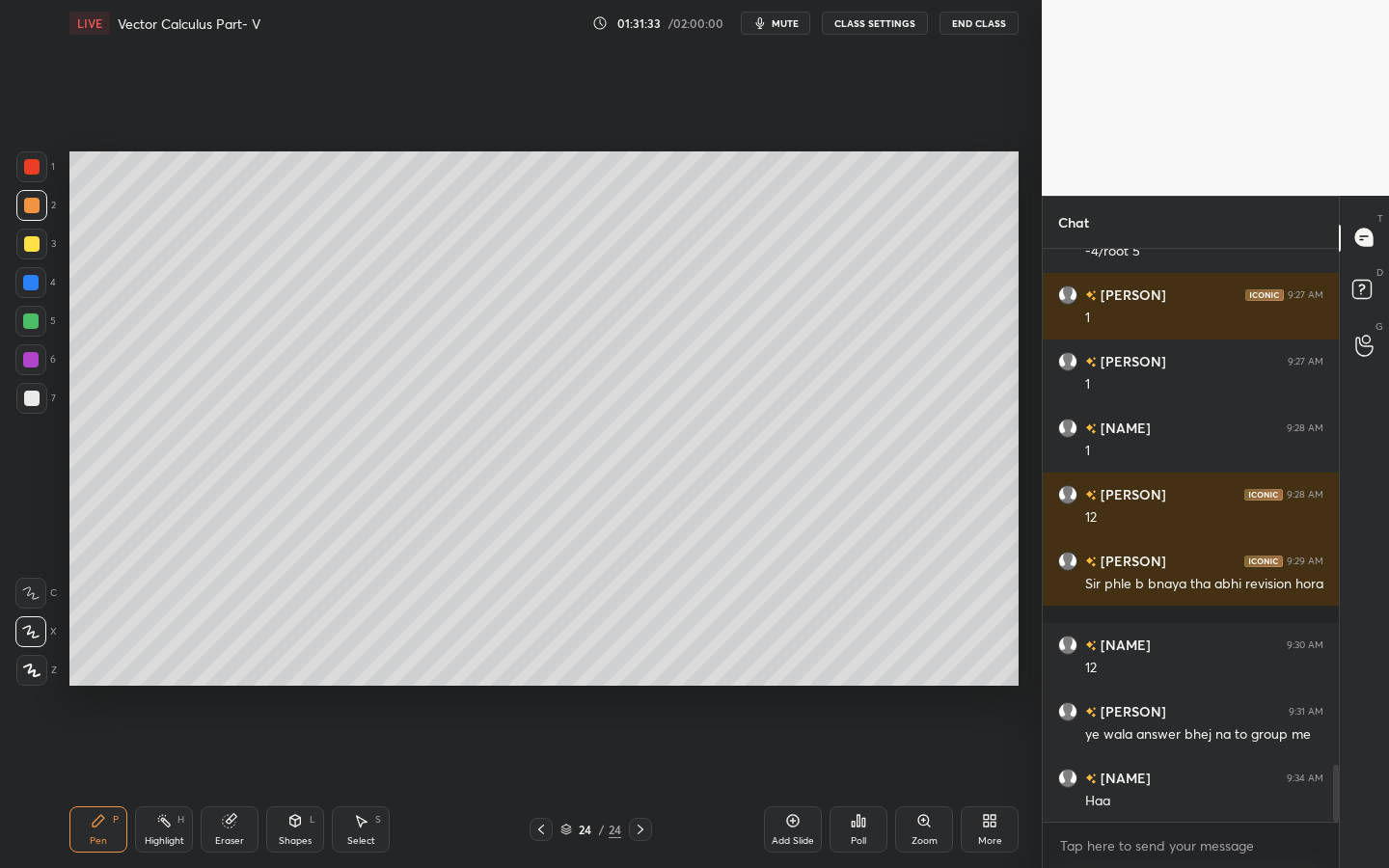 click on "Shapes L" at bounding box center [295, 829] 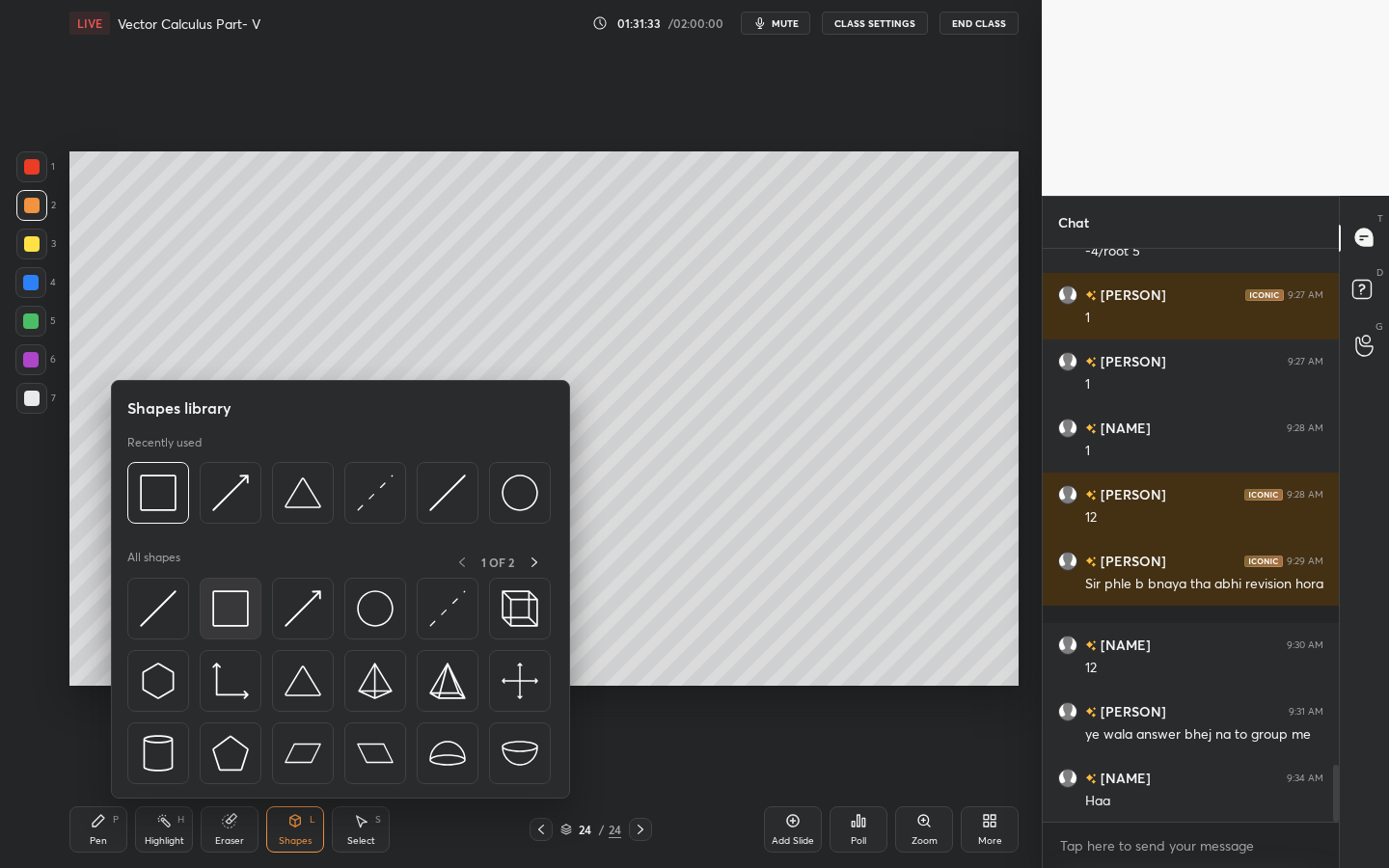 click at bounding box center (231, 609) 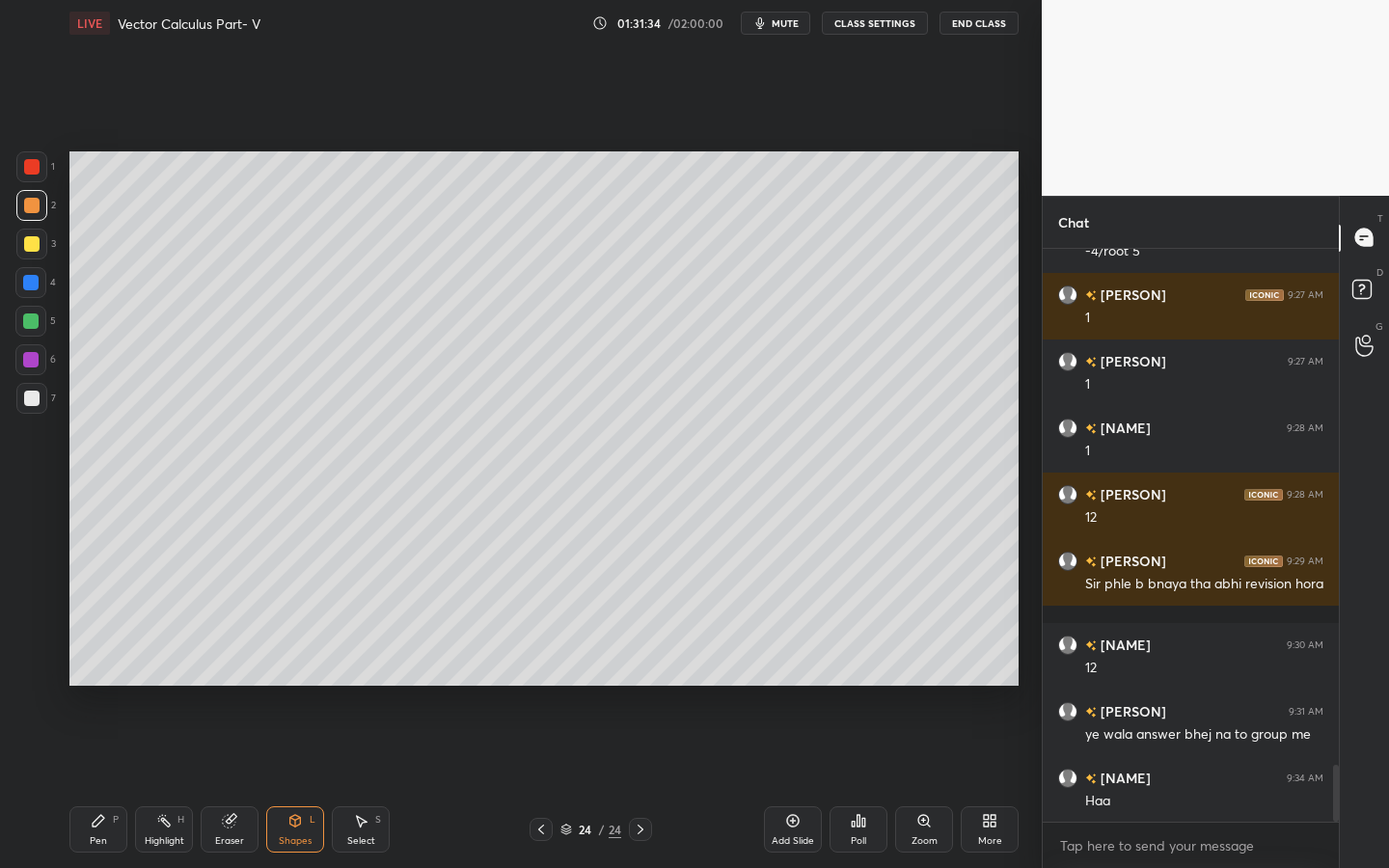 click at bounding box center (31, 283) 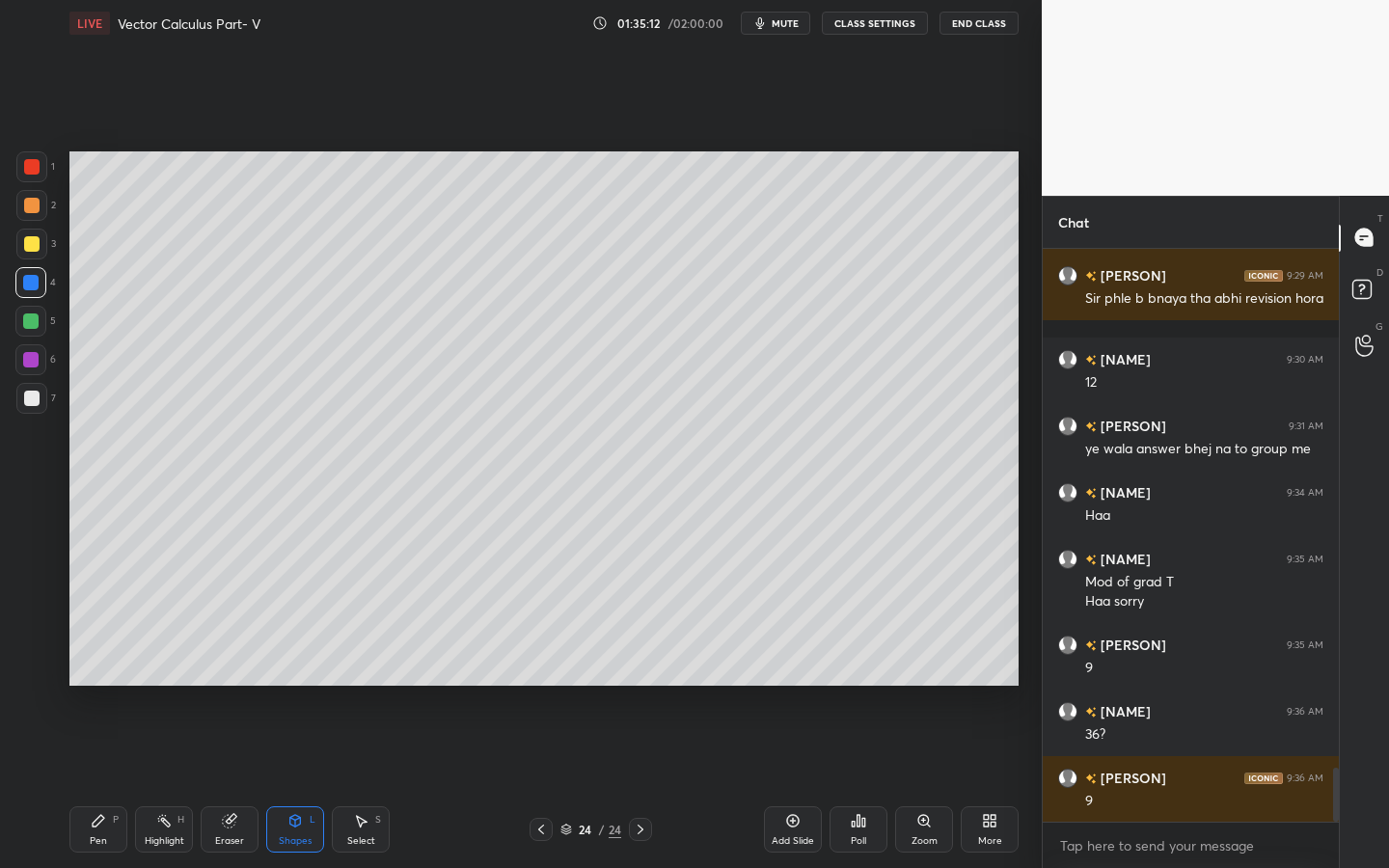scroll, scrollTop: 5599, scrollLeft: 0, axis: vertical 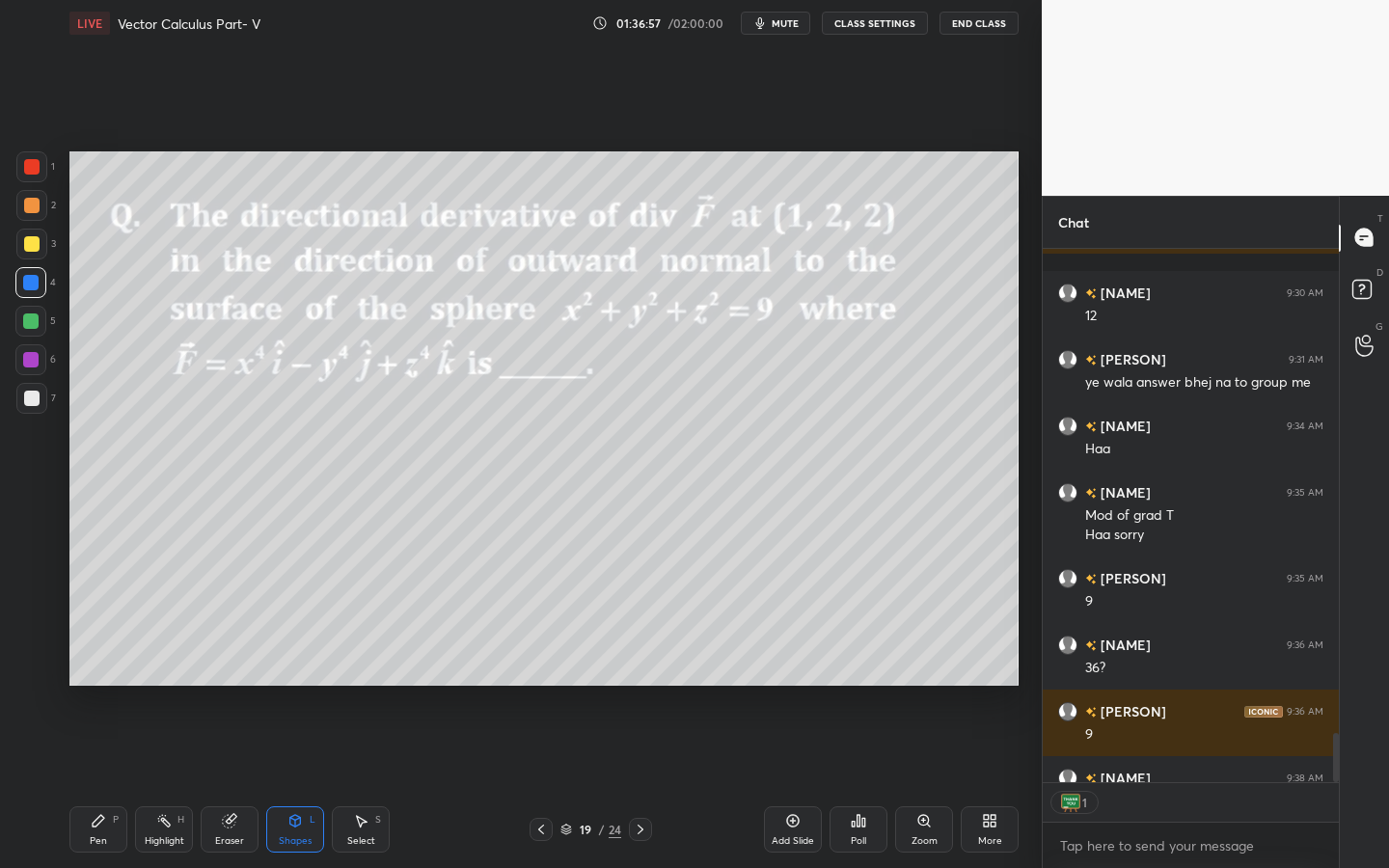click on "End Class" at bounding box center (979, 23) 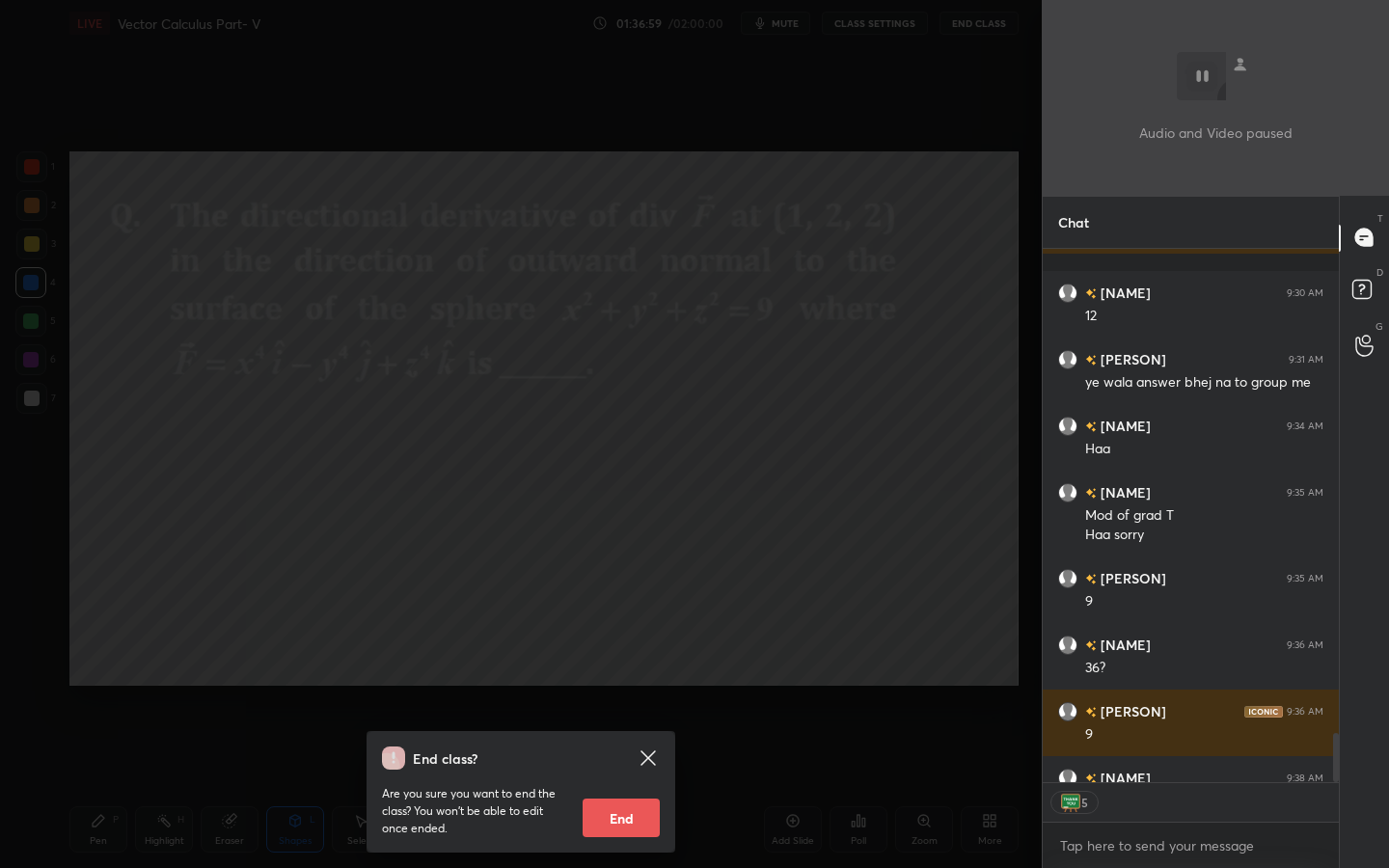click on "End" at bounding box center (621, 818) 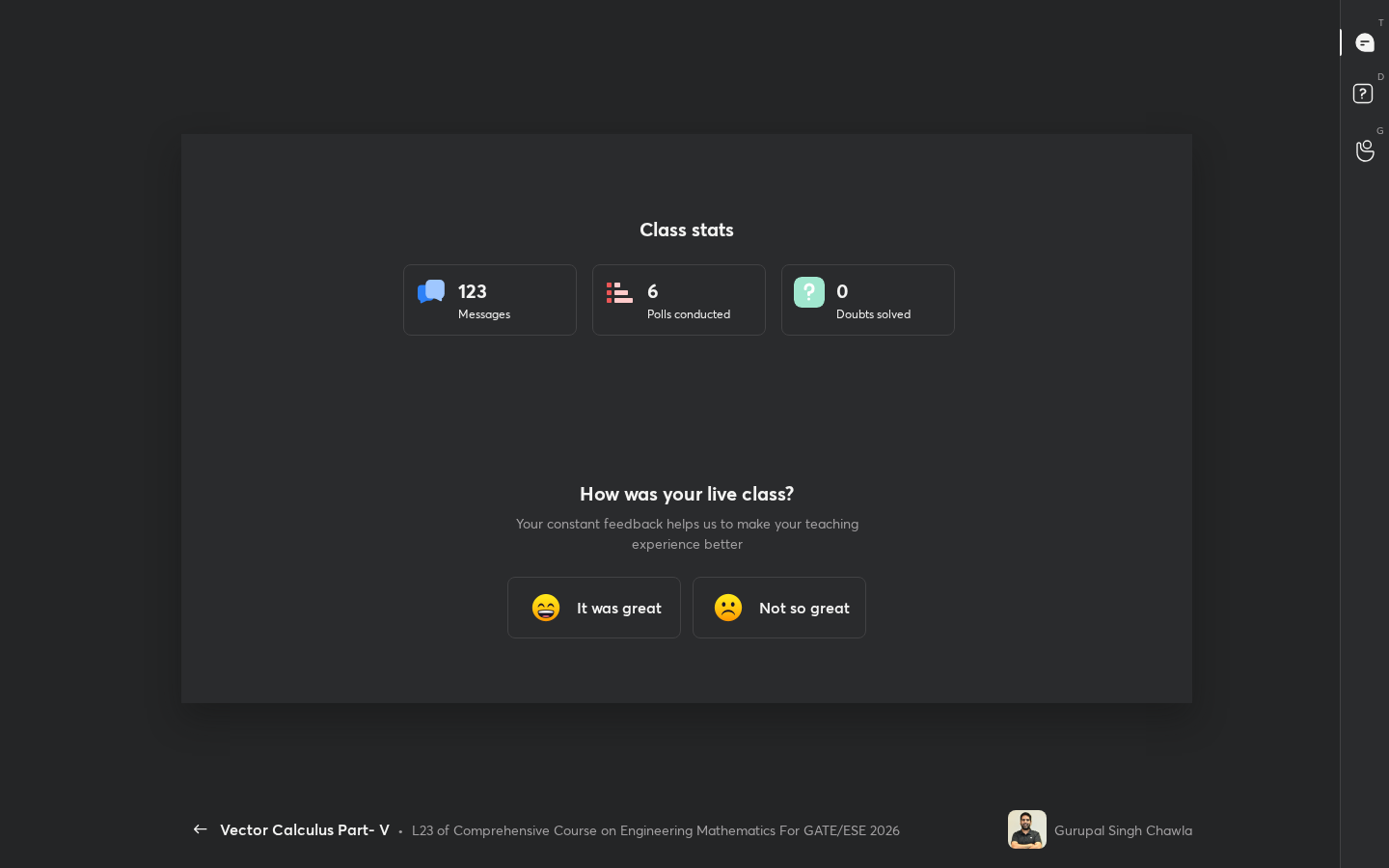 scroll, scrollTop: 95700, scrollLeft: 95419, axis: both 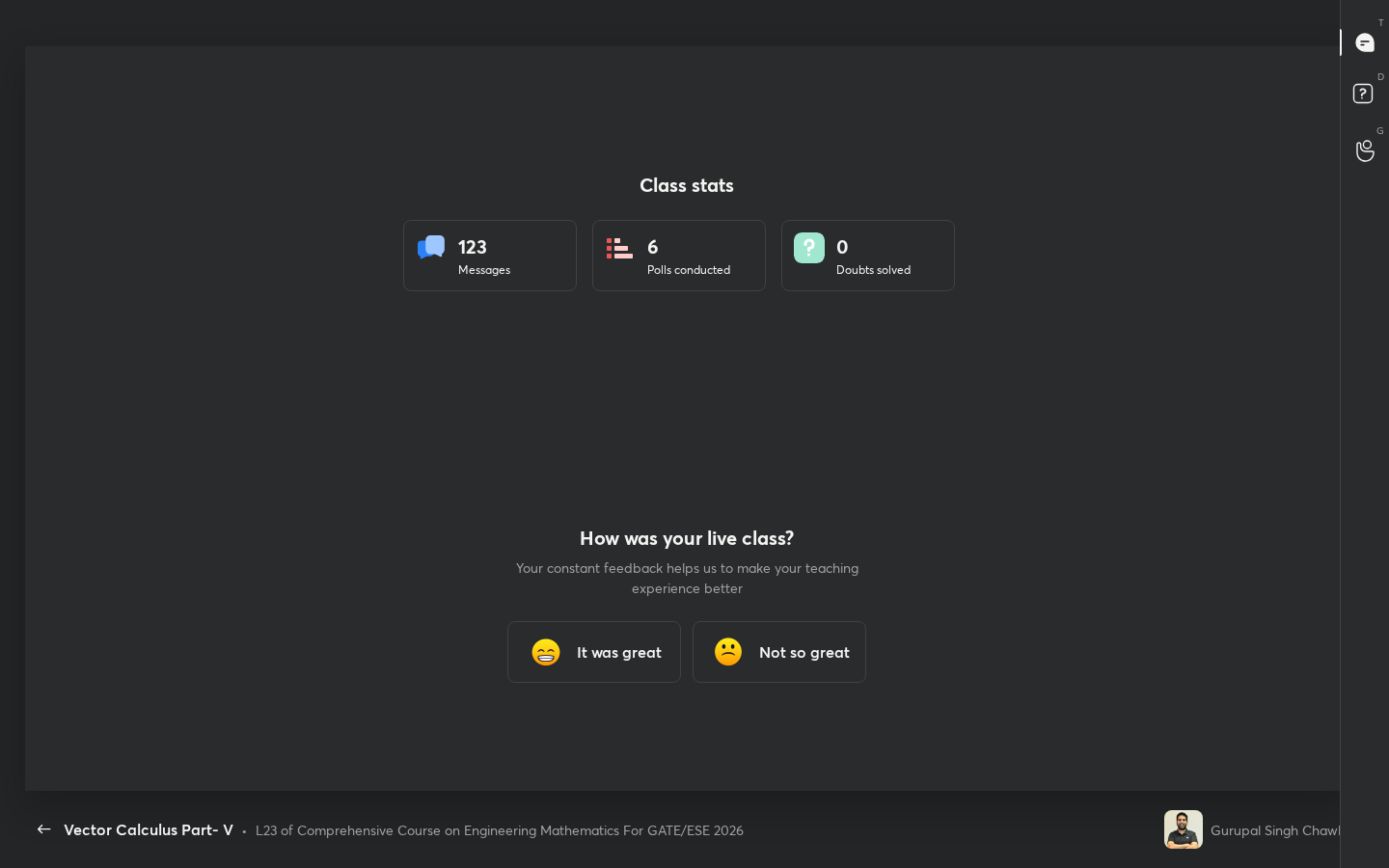 click on "It was great" at bounding box center (594, 652) 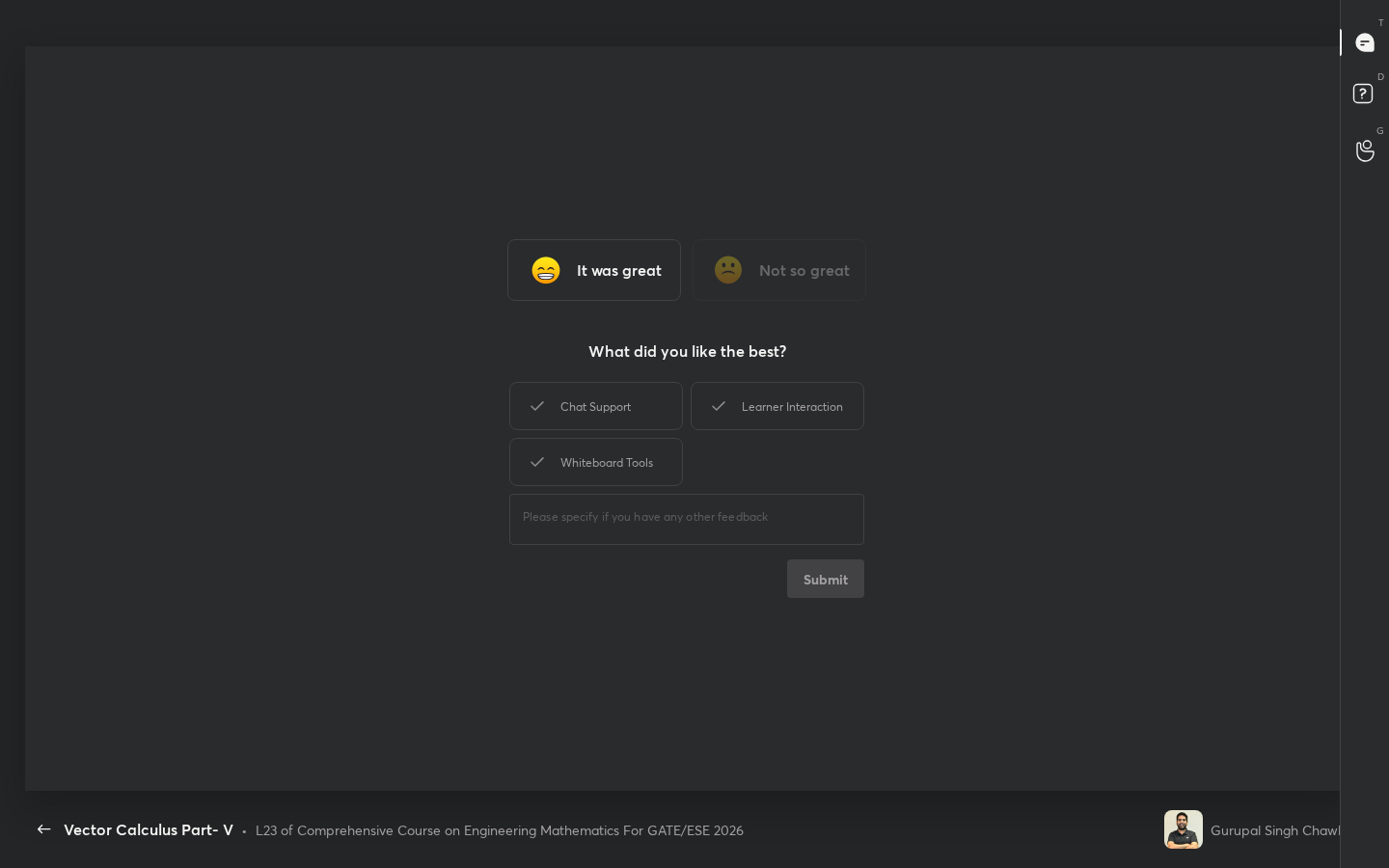 click on "Chat Support Learner Interaction Whiteboard Tools" at bounding box center [687, 434] 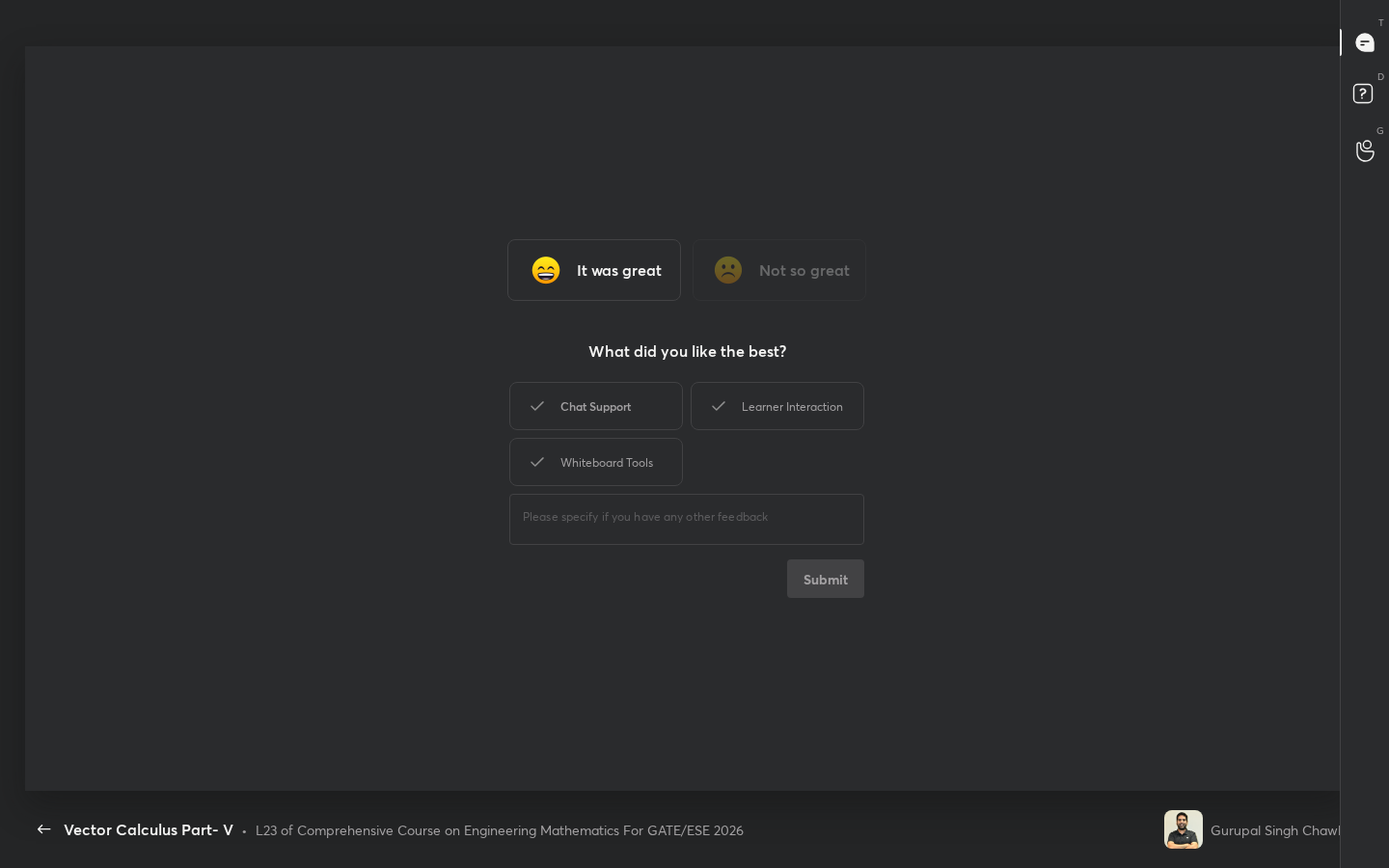 click on "Chat Support" at bounding box center [596, 406] 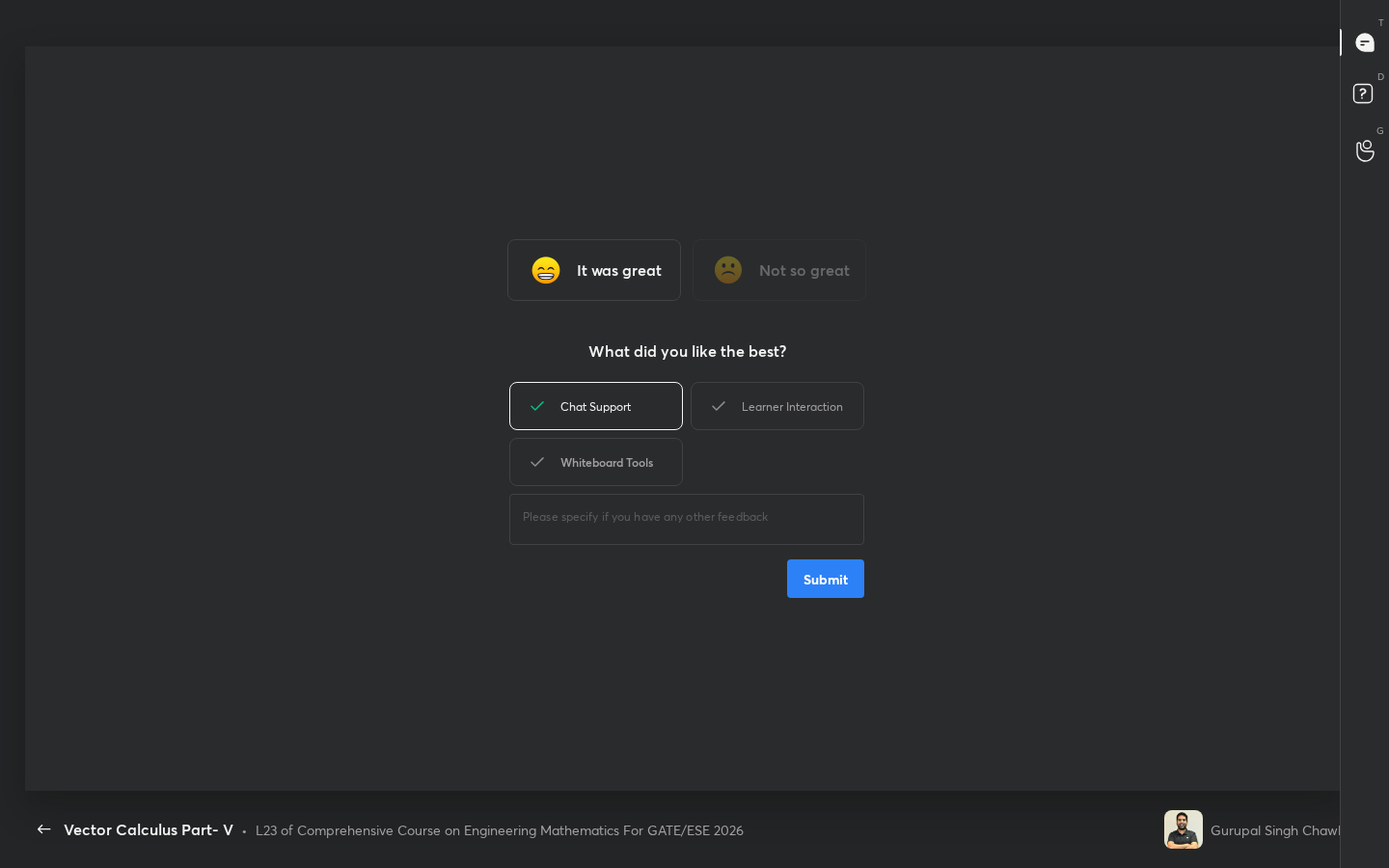 click on "Whiteboard Tools" at bounding box center [596, 462] 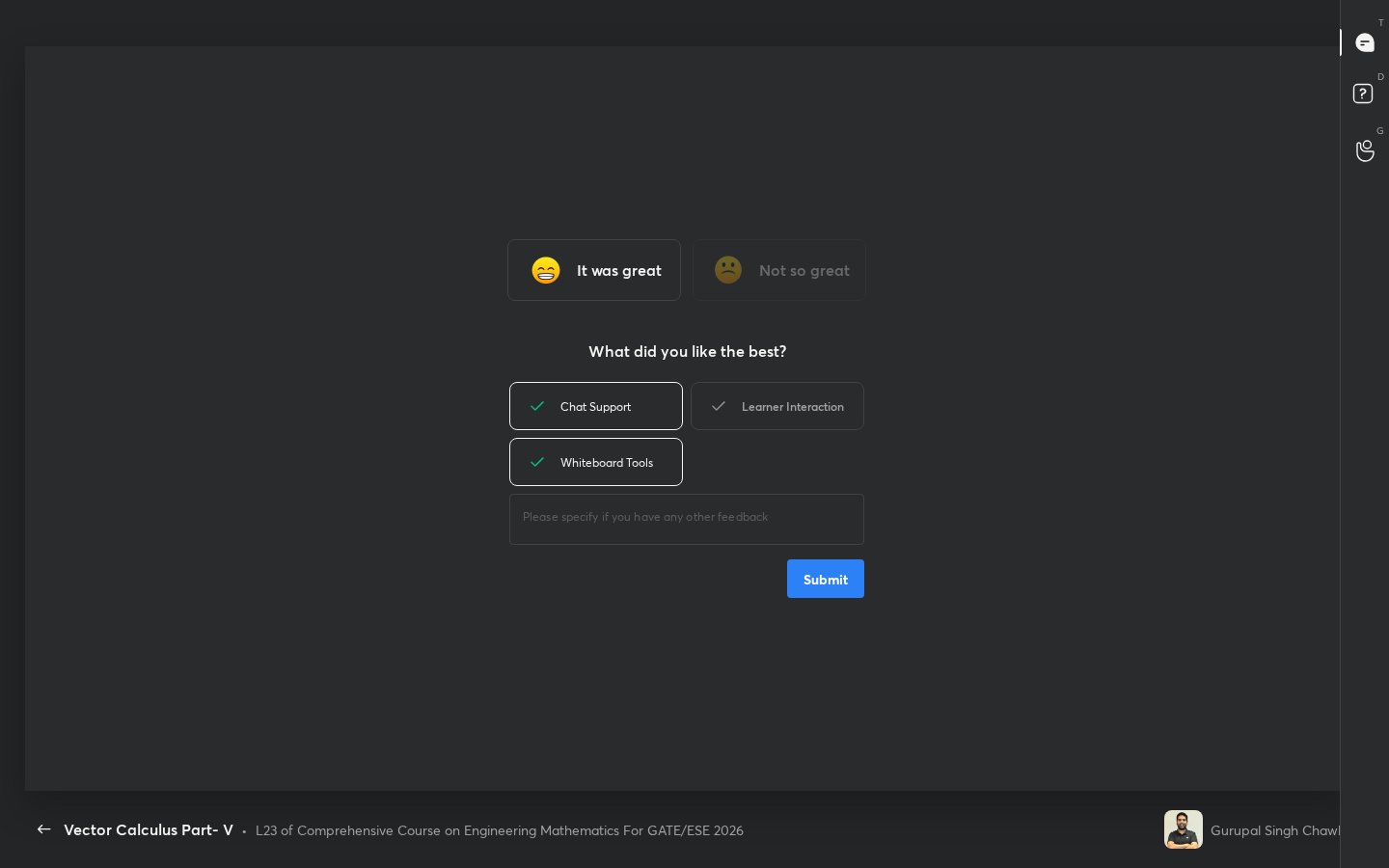 click on "Learner Interaction" at bounding box center [777, 406] 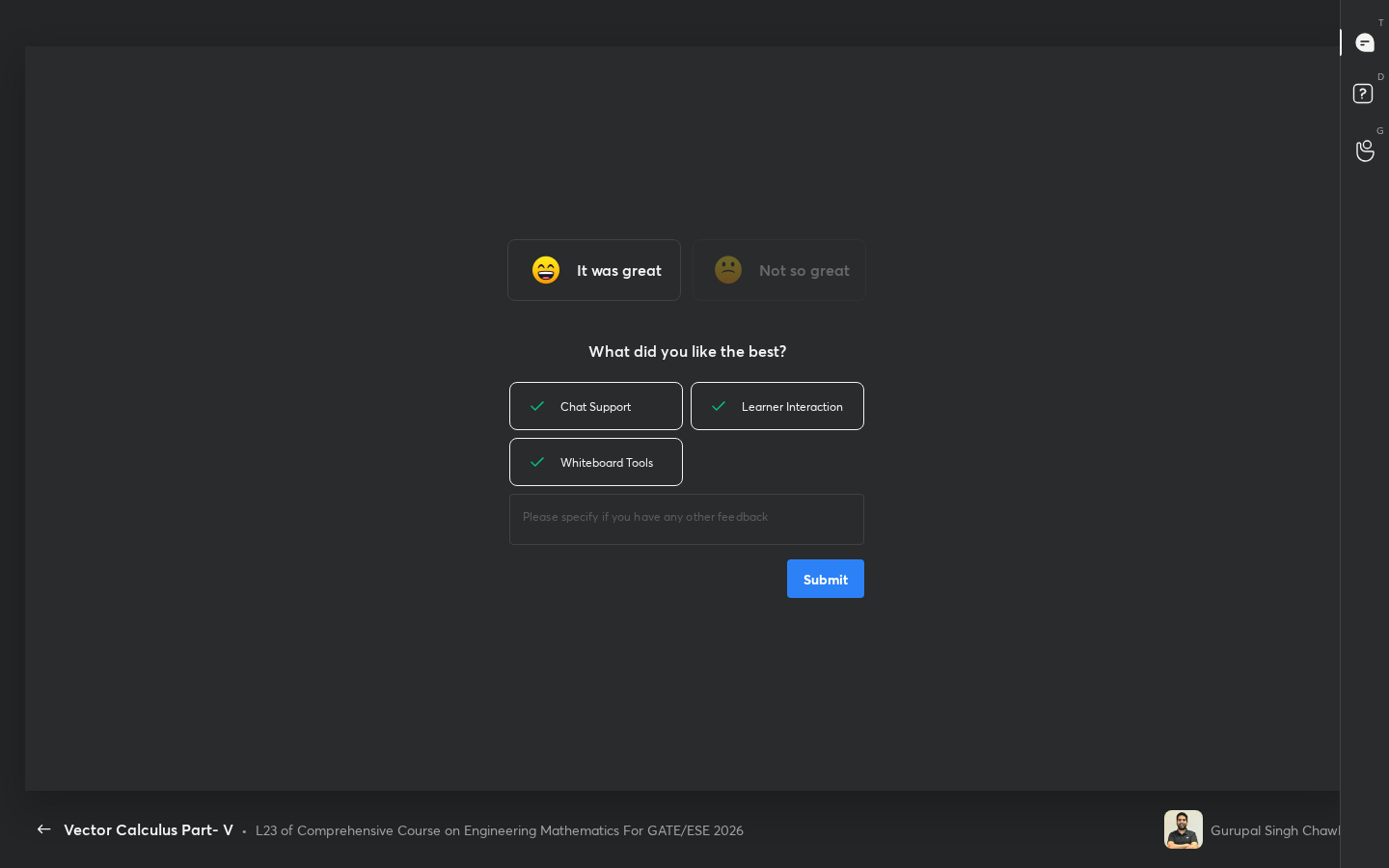 click on "Submit" at bounding box center (826, 579) 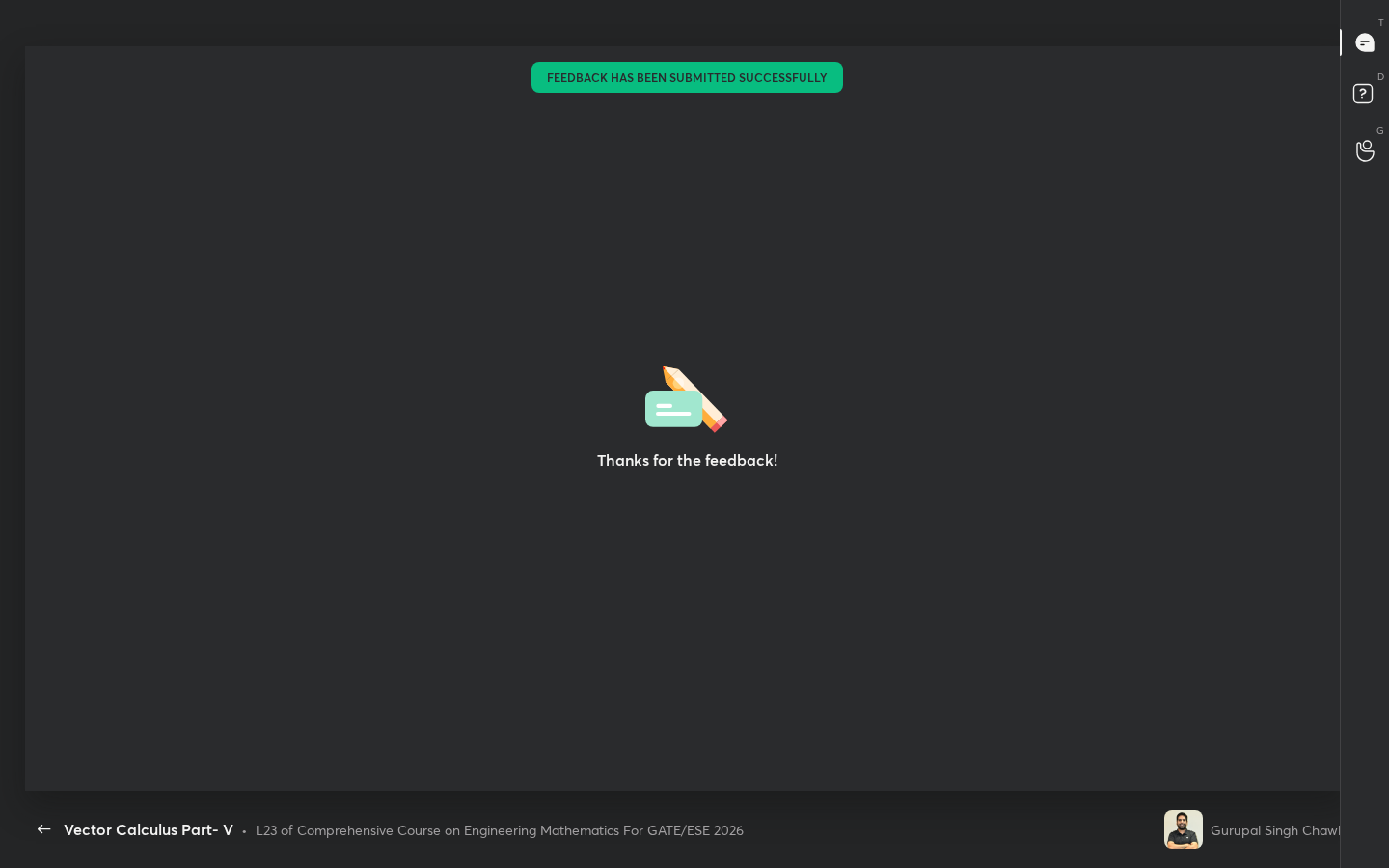 type on "x" 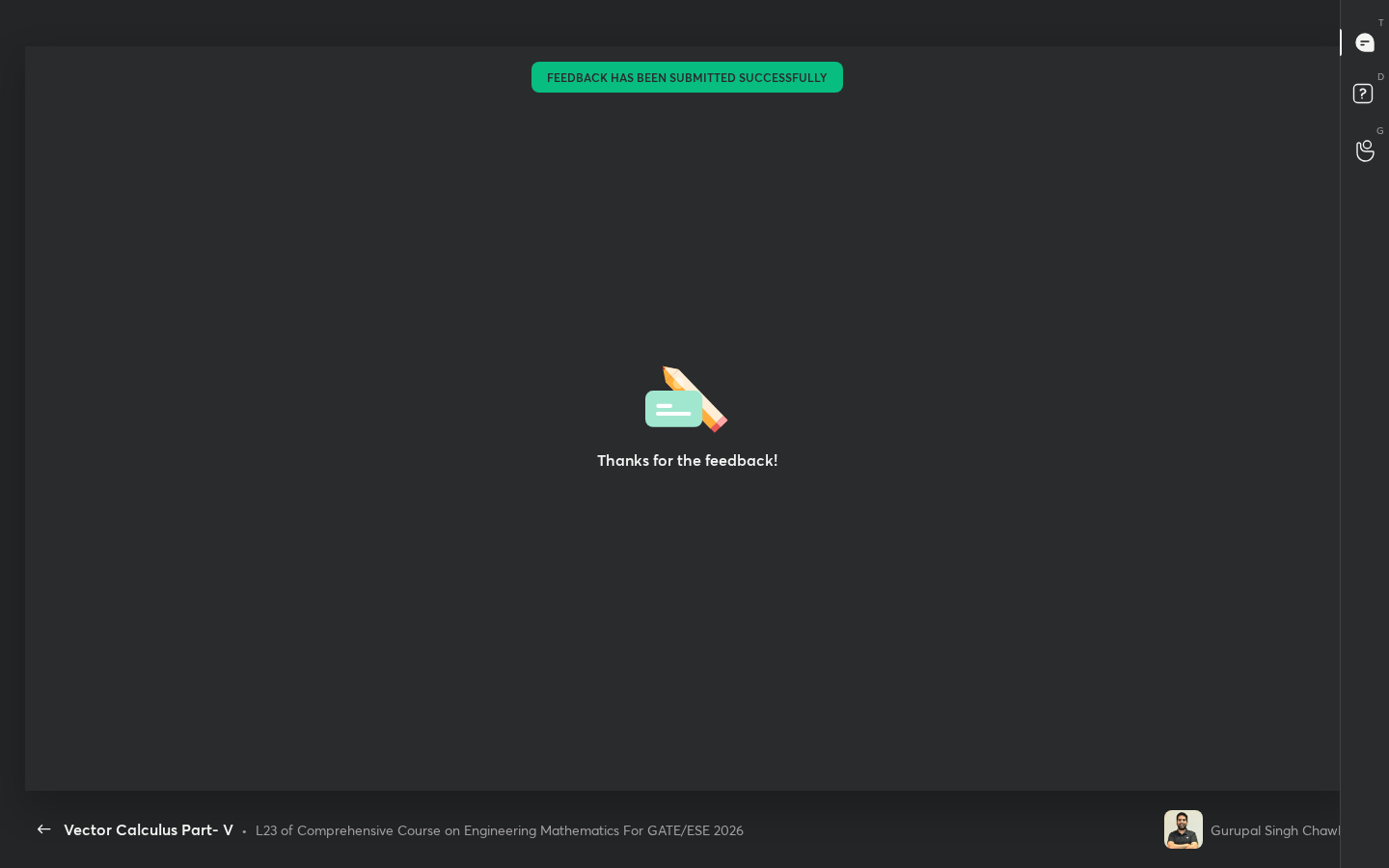 scroll, scrollTop: 7, scrollLeft: 1, axis: both 